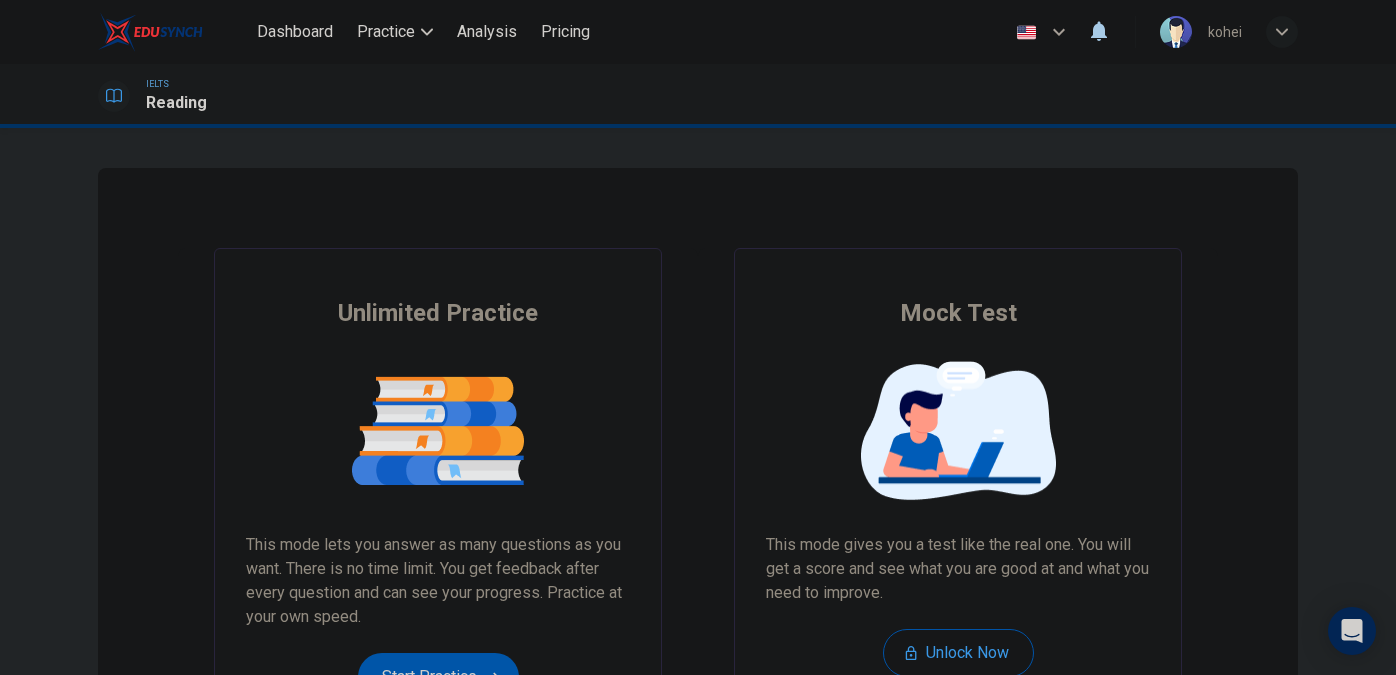 scroll, scrollTop: 0, scrollLeft: 0, axis: both 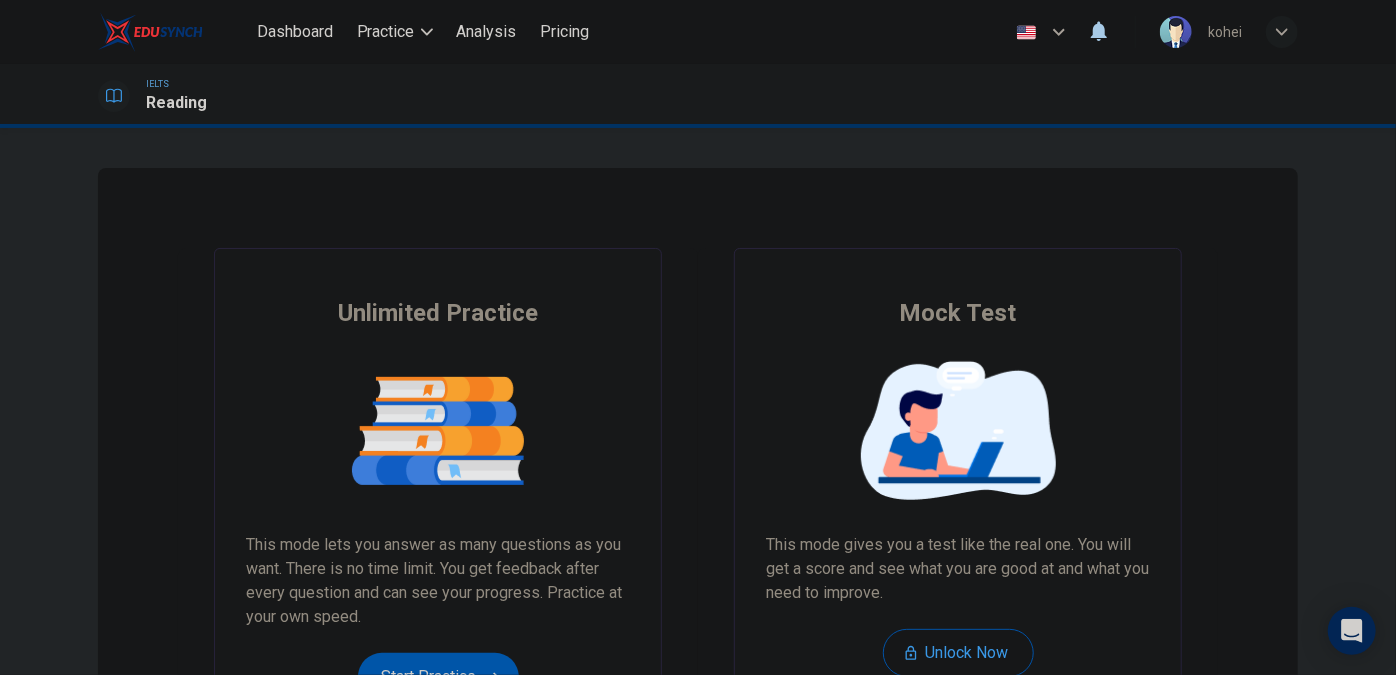 click at bounding box center [438, 431] 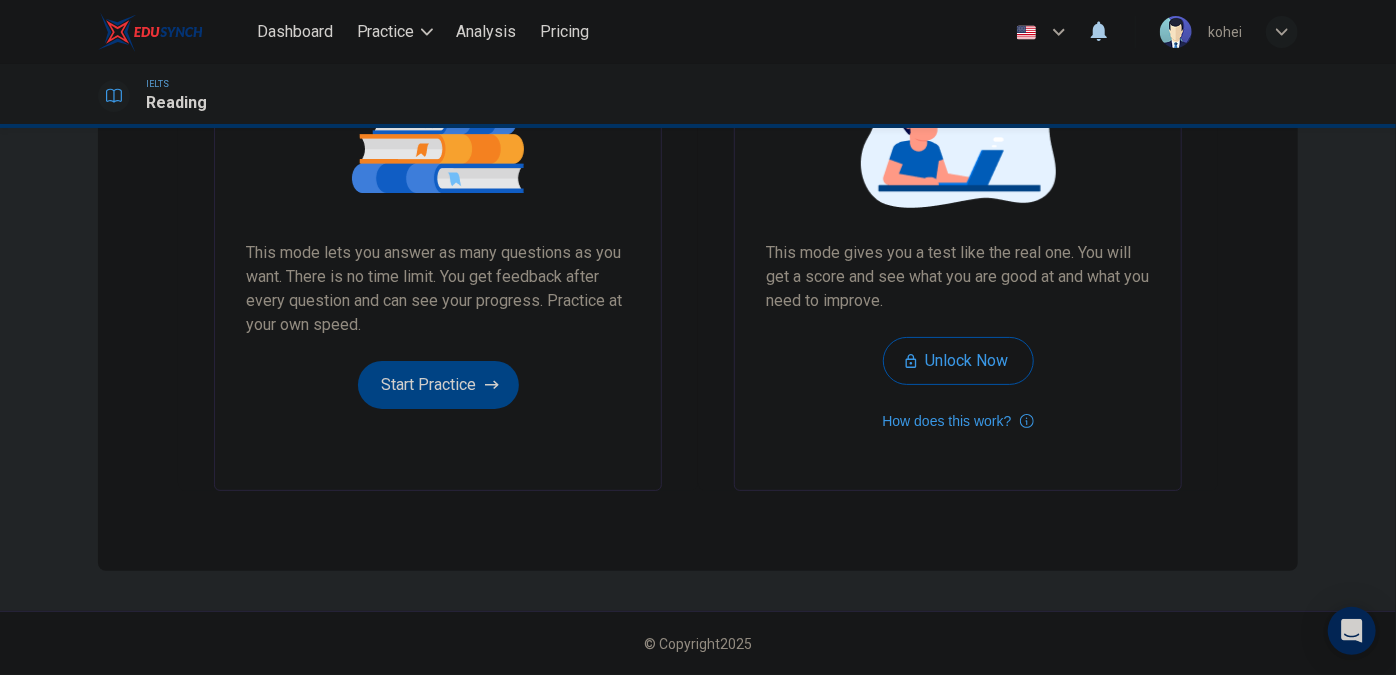 click on "Start Practice" at bounding box center [438, 385] 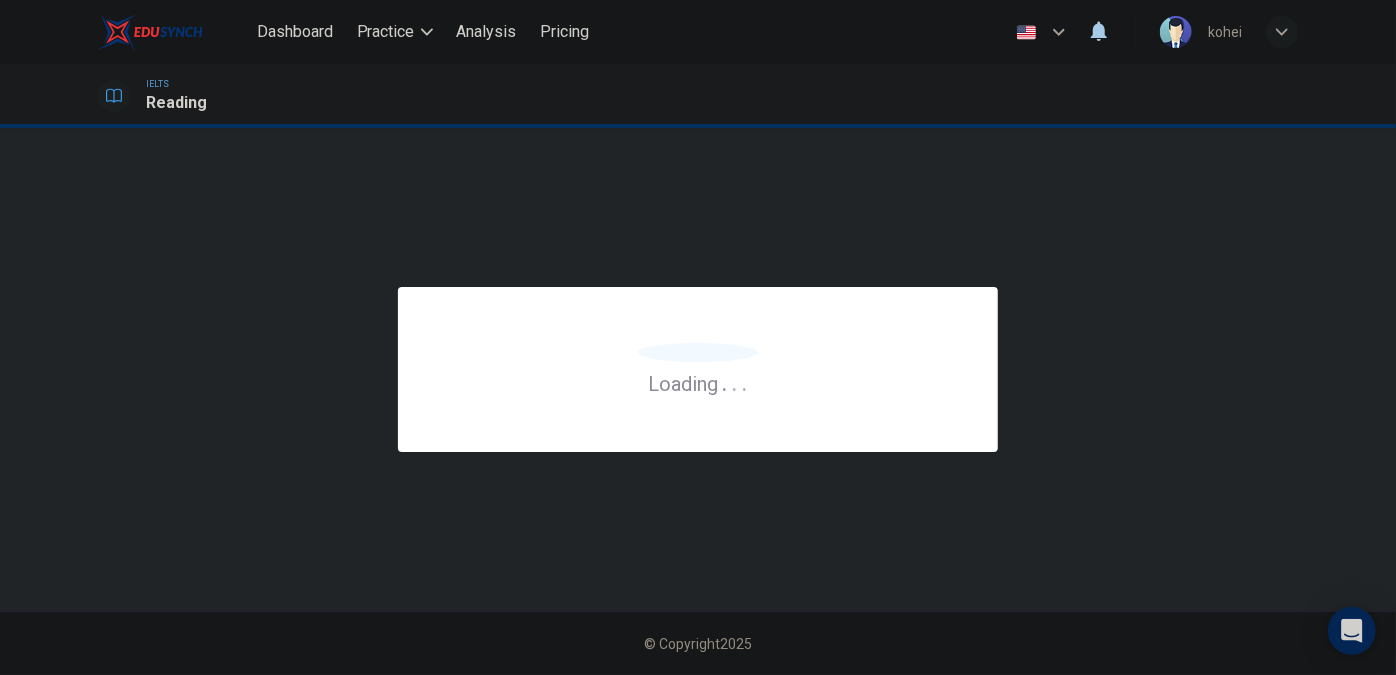 scroll, scrollTop: 0, scrollLeft: 0, axis: both 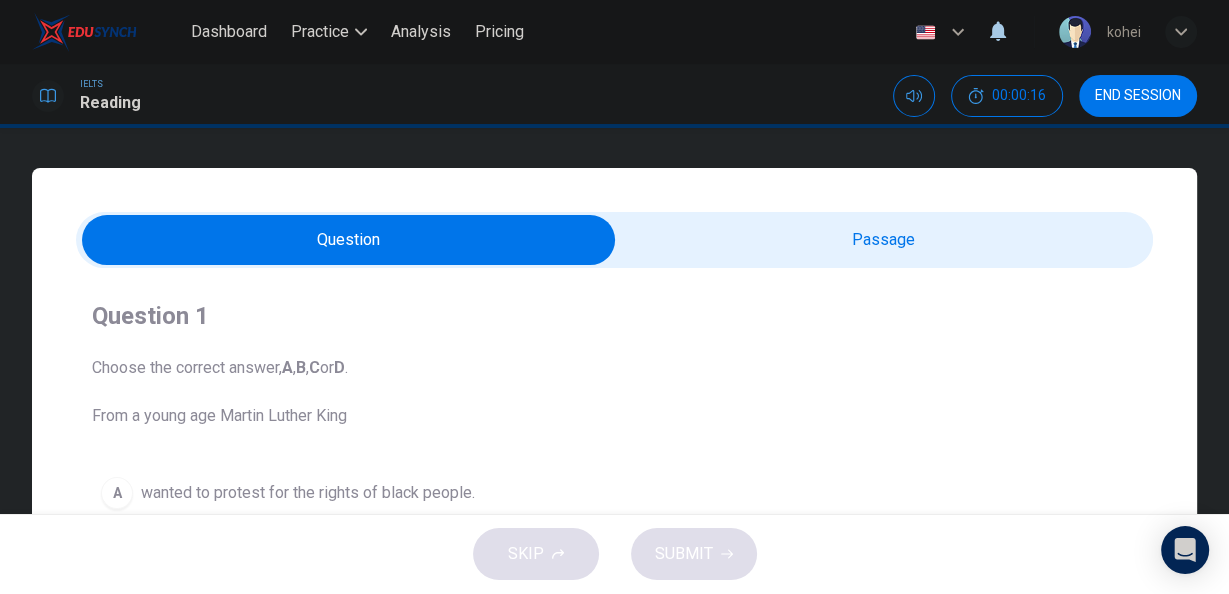 click at bounding box center (349, 240) 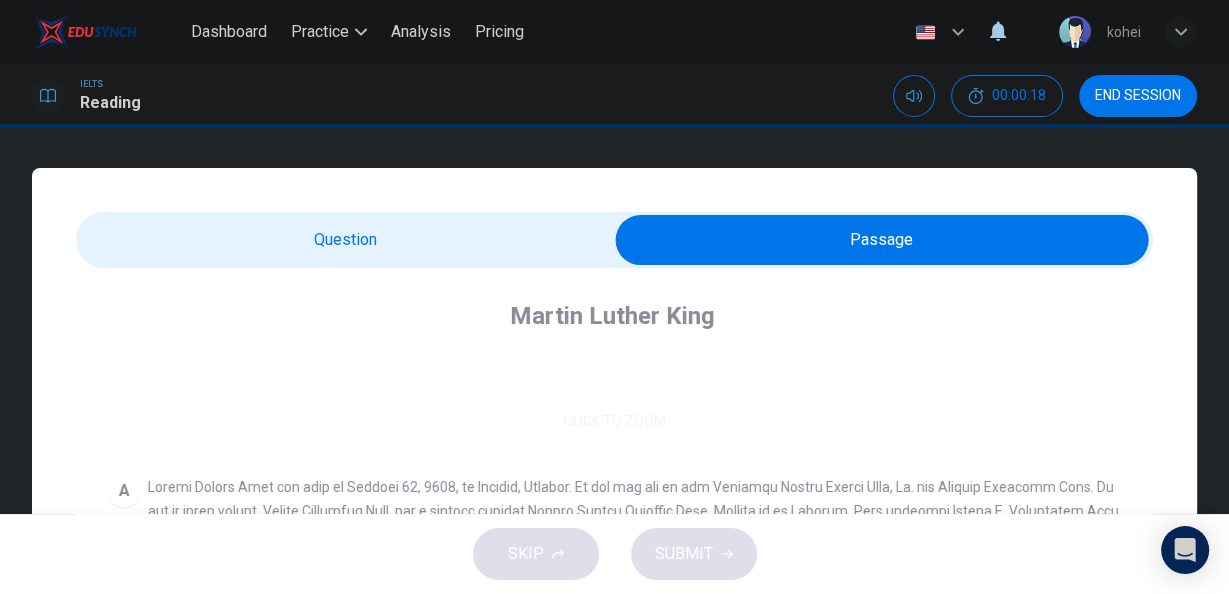 scroll, scrollTop: 527, scrollLeft: 0, axis: vertical 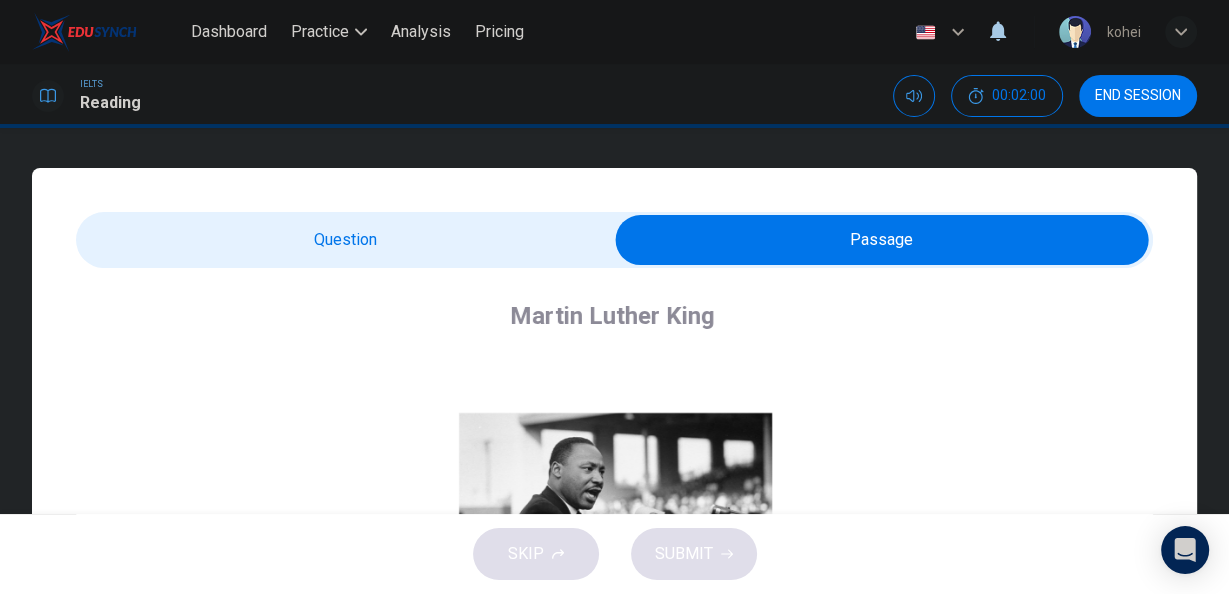click at bounding box center (882, 240) 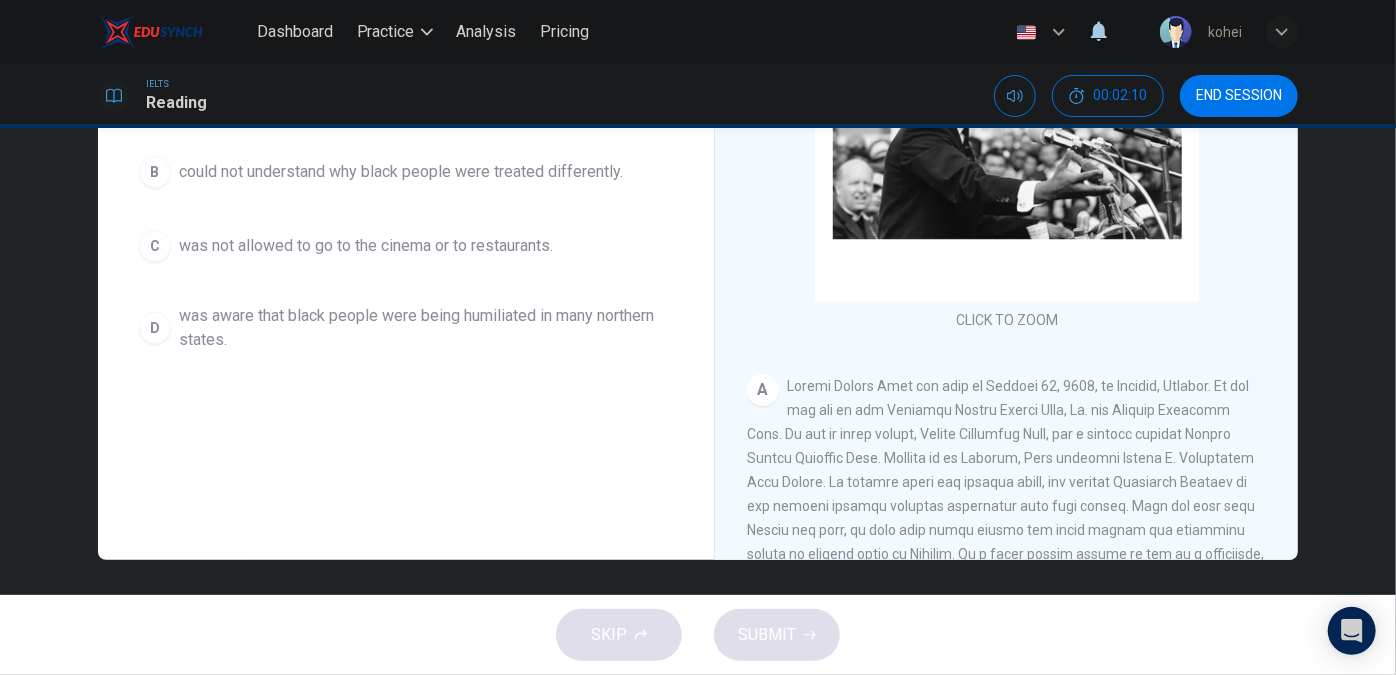 scroll, scrollTop: 0, scrollLeft: 0, axis: both 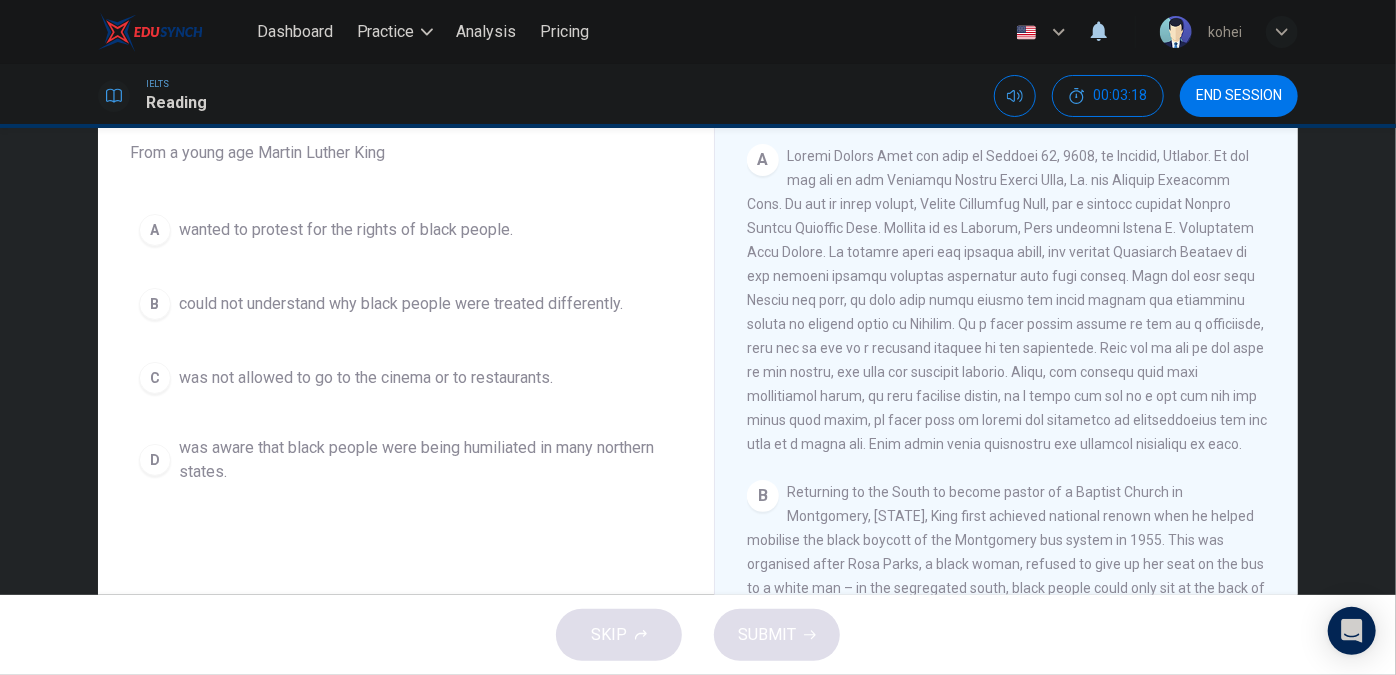 click on "could not understand why black people were treated differently." at bounding box center [401, 304] 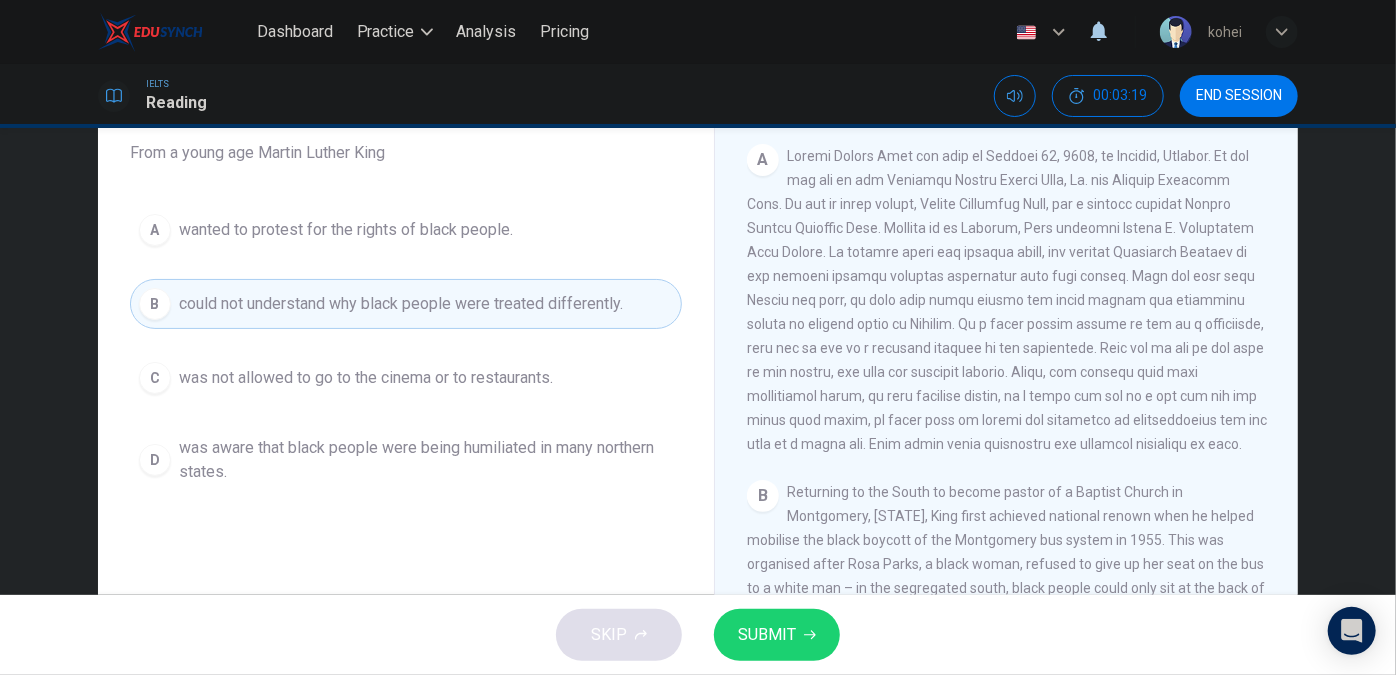 click on "SUBMIT" at bounding box center [767, 635] 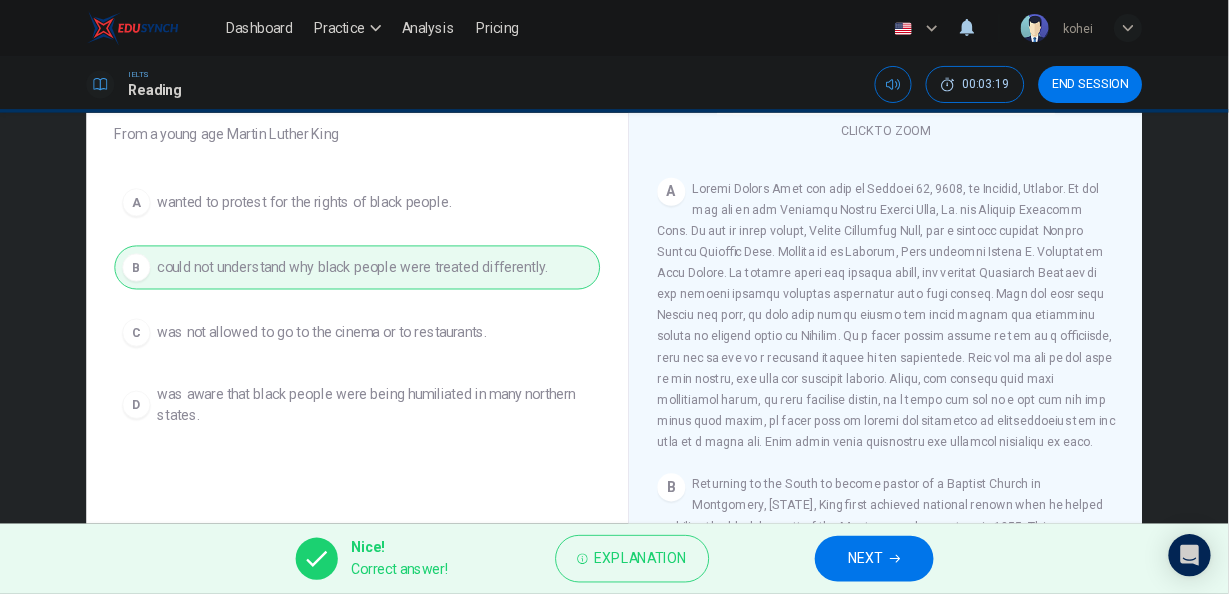 scroll, scrollTop: 301, scrollLeft: 0, axis: vertical 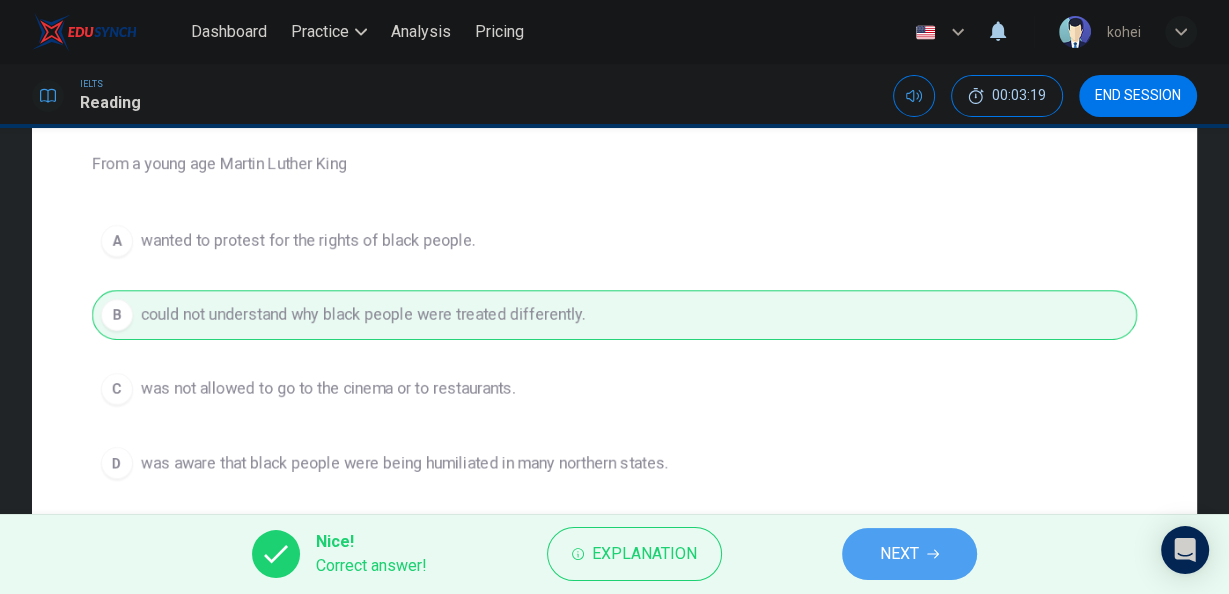 click on "NEXT" at bounding box center [909, 554] 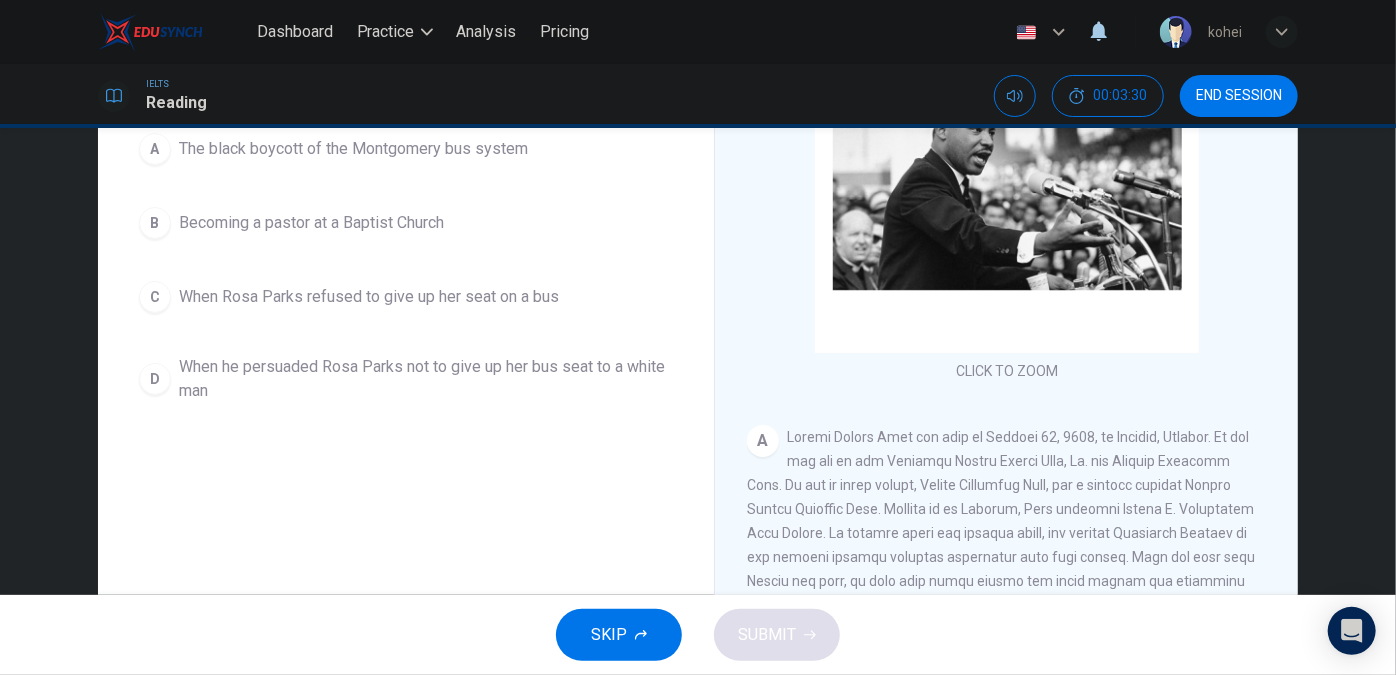 scroll, scrollTop: 252, scrollLeft: 0, axis: vertical 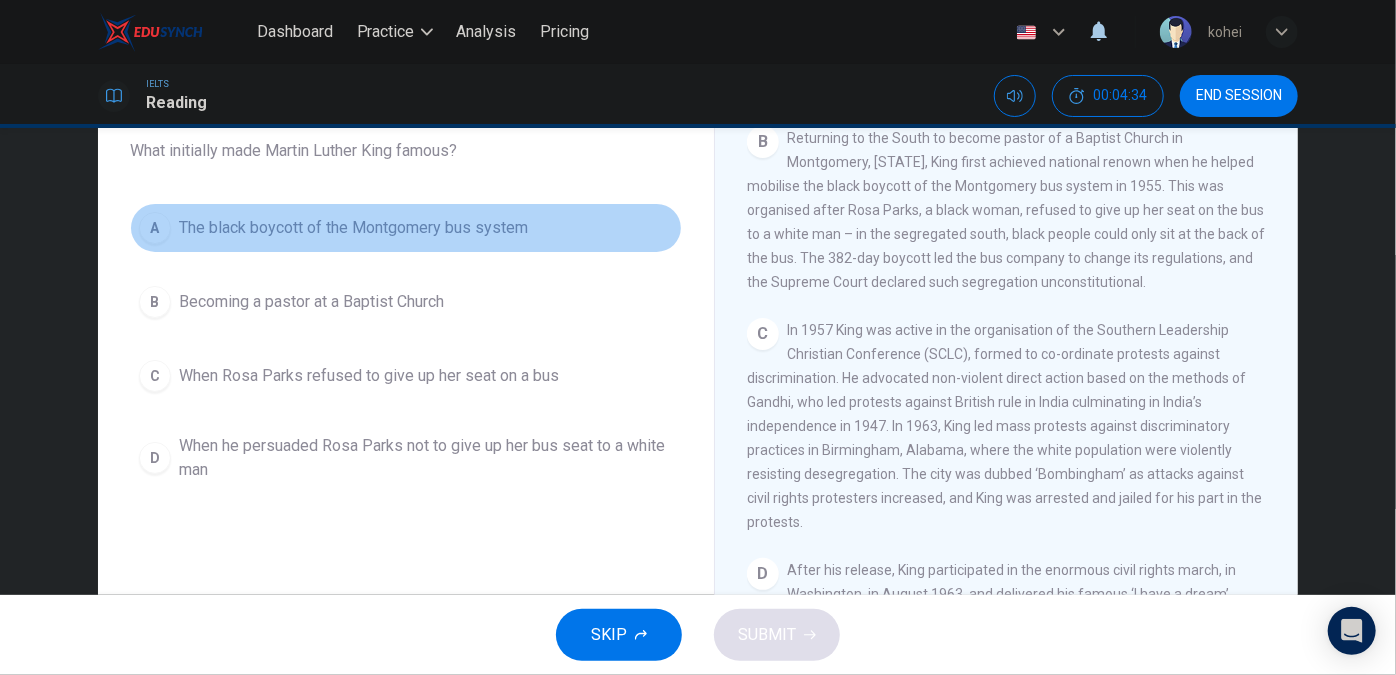 click on "The black boycott of the Montgomery bus system" at bounding box center [353, 228] 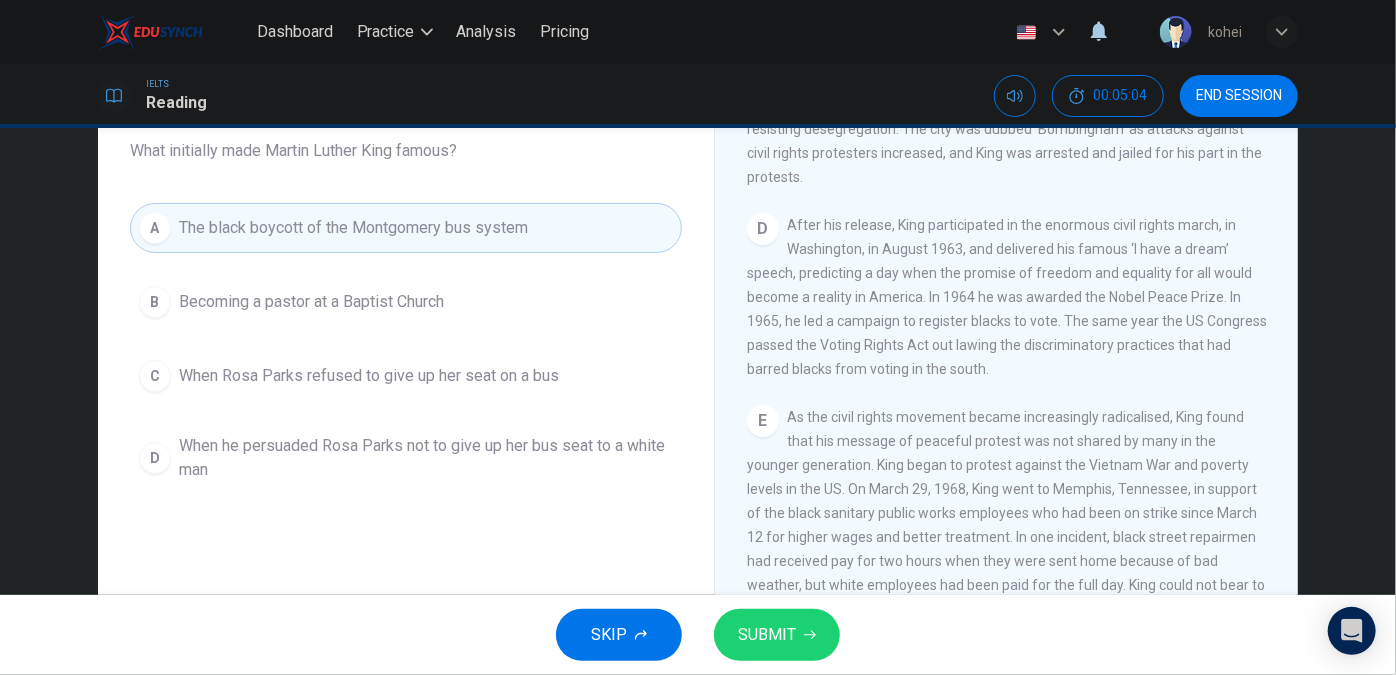scroll, scrollTop: 1061, scrollLeft: 0, axis: vertical 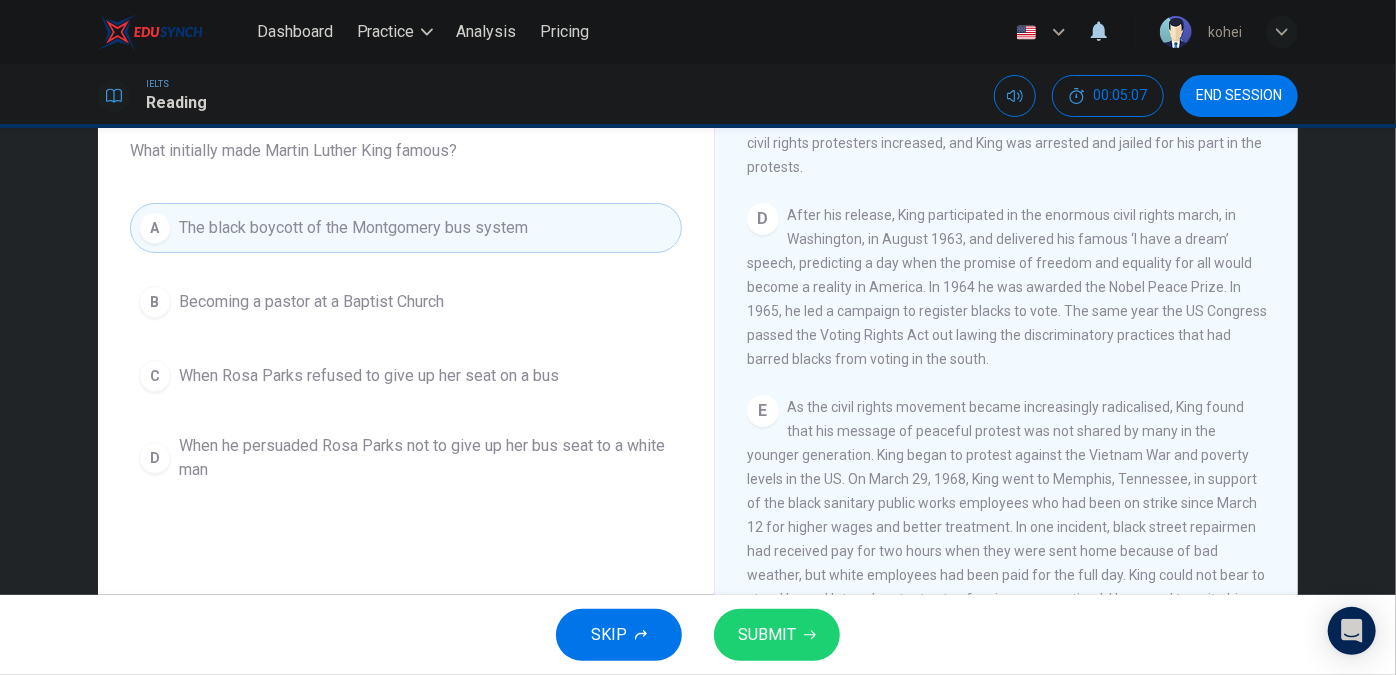 click on "SUBMIT" at bounding box center [777, 635] 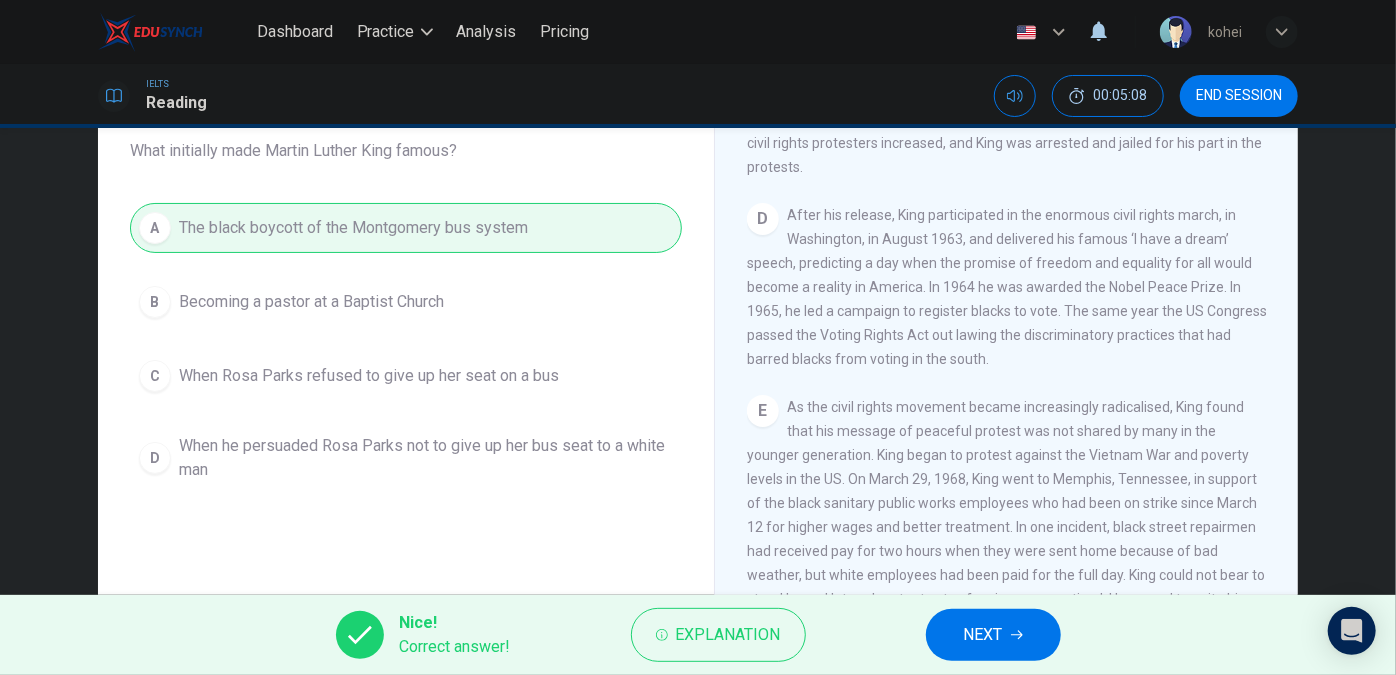 scroll, scrollTop: 765, scrollLeft: 0, axis: vertical 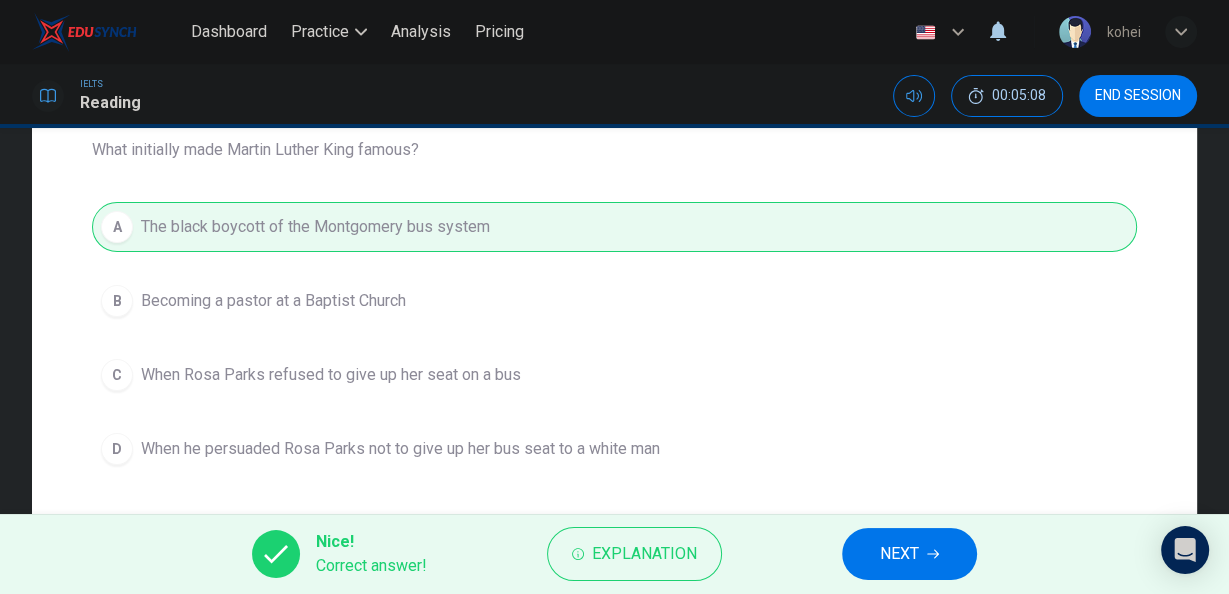 click on "NEXT" at bounding box center [899, 554] 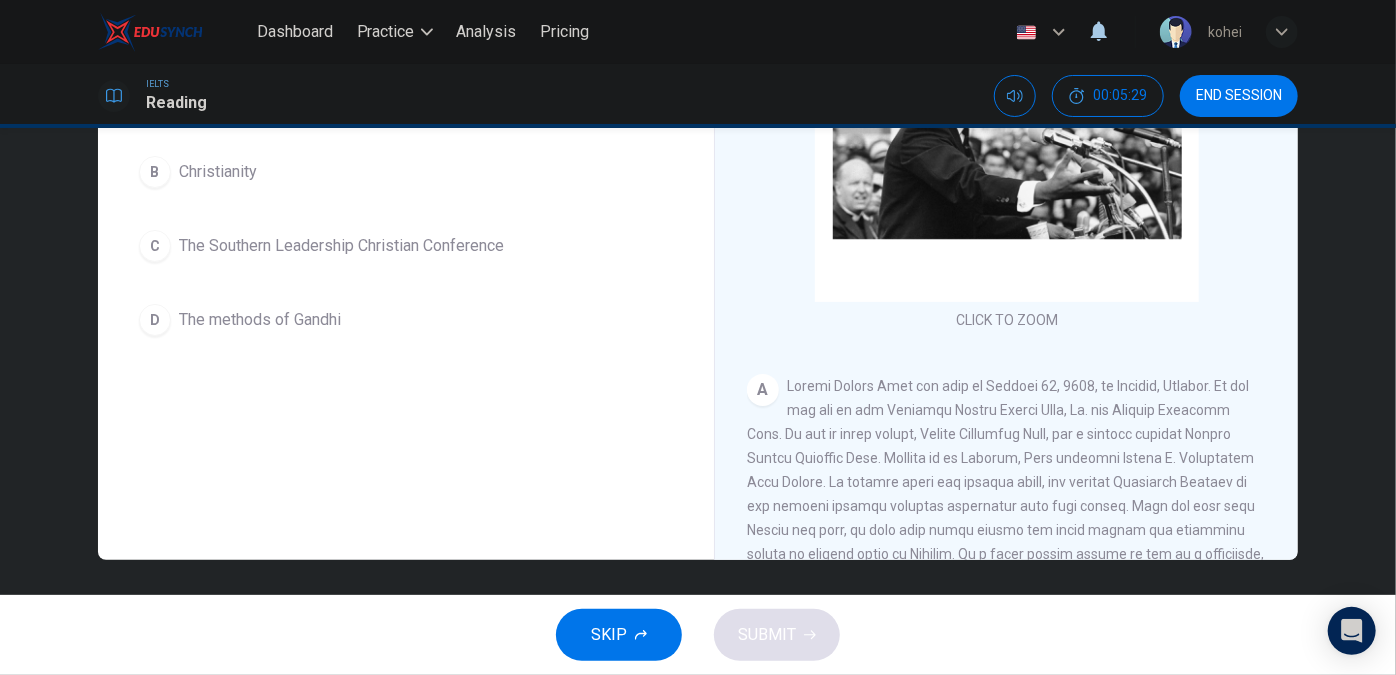 scroll, scrollTop: 0, scrollLeft: 0, axis: both 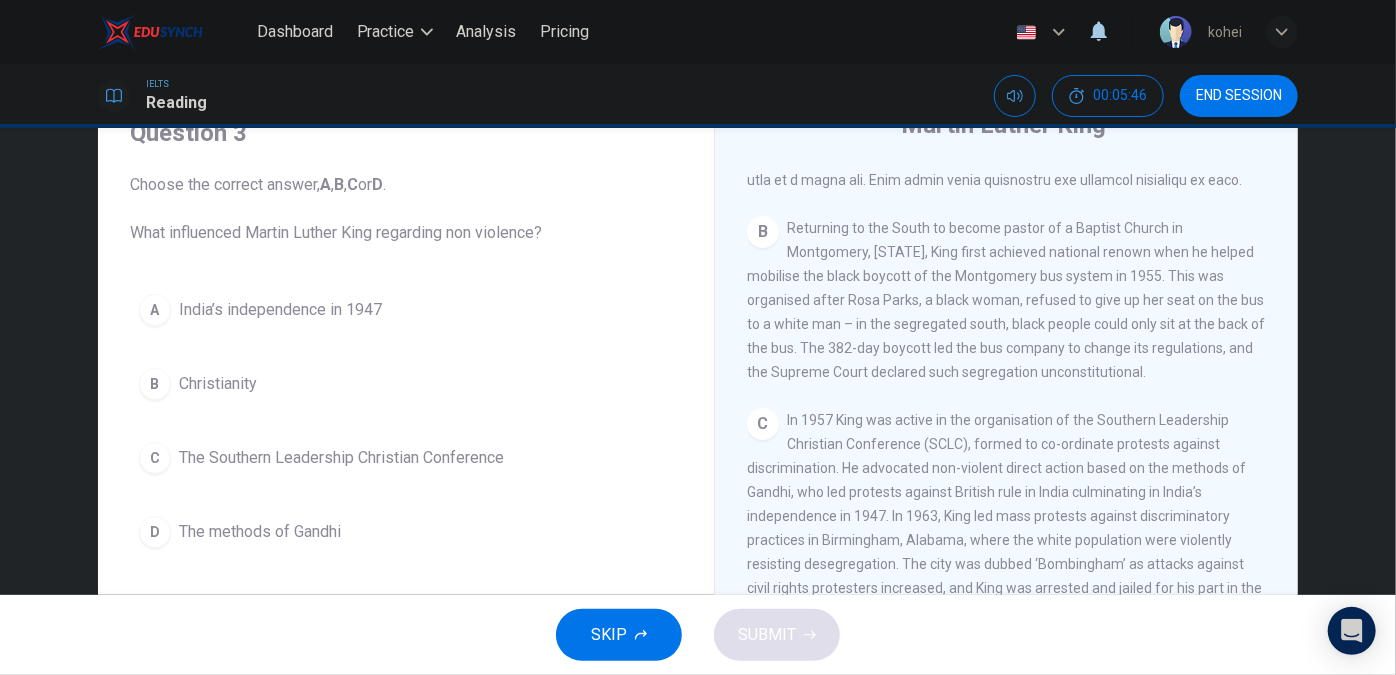 drag, startPoint x: 1288, startPoint y: 422, endPoint x: 1298, endPoint y: 475, distance: 53.935146 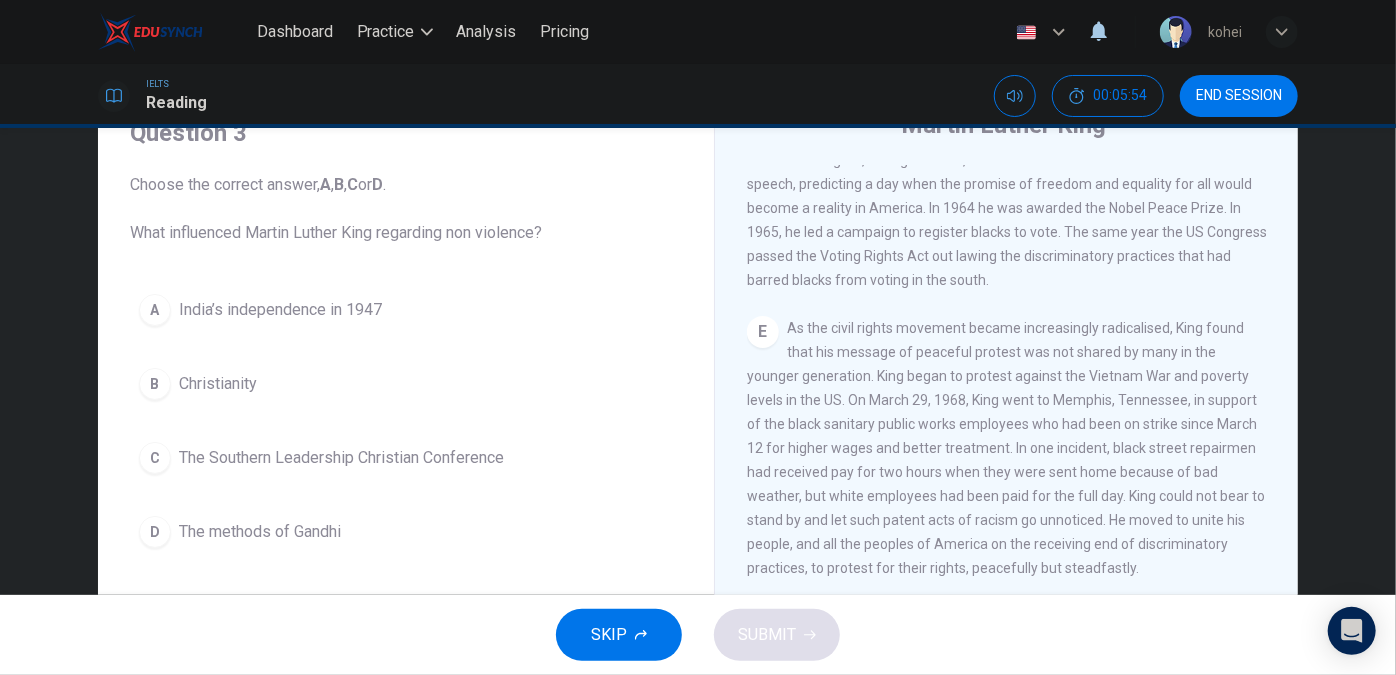 scroll, scrollTop: 965, scrollLeft: 0, axis: vertical 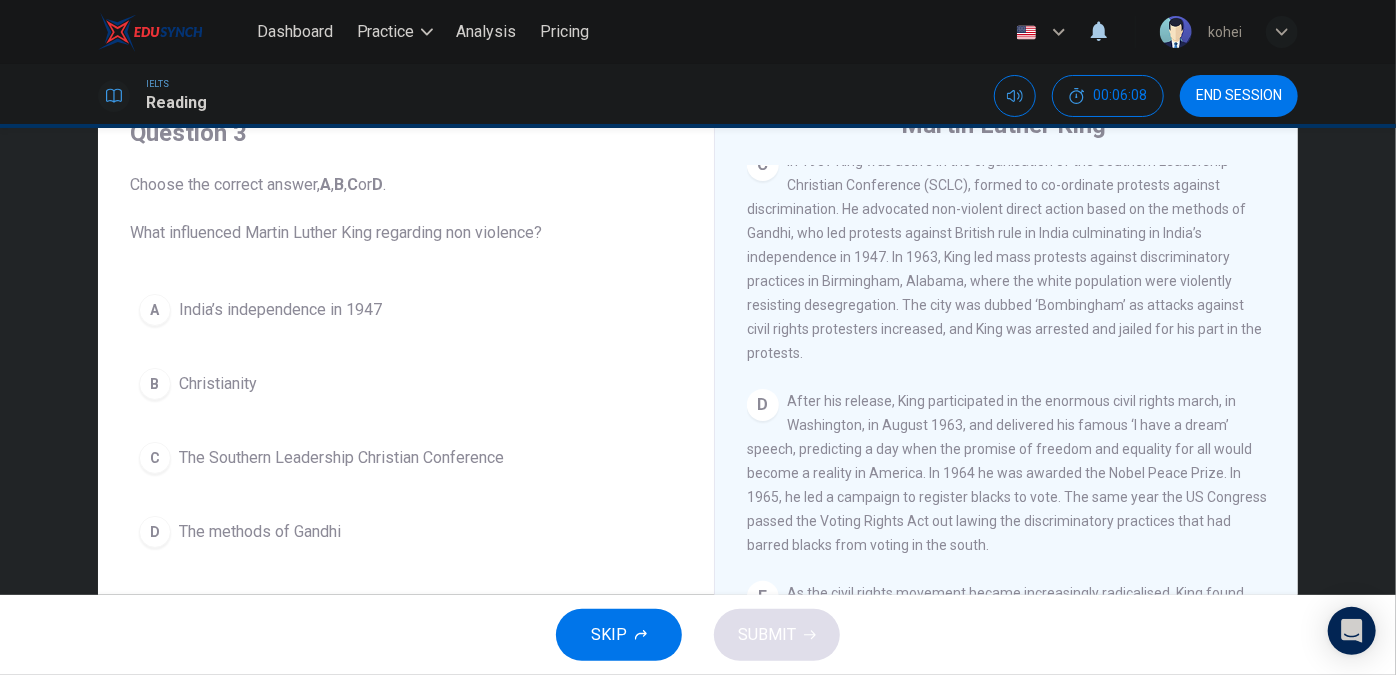 drag, startPoint x: 787, startPoint y: 262, endPoint x: 138, endPoint y: 530, distance: 702.1574 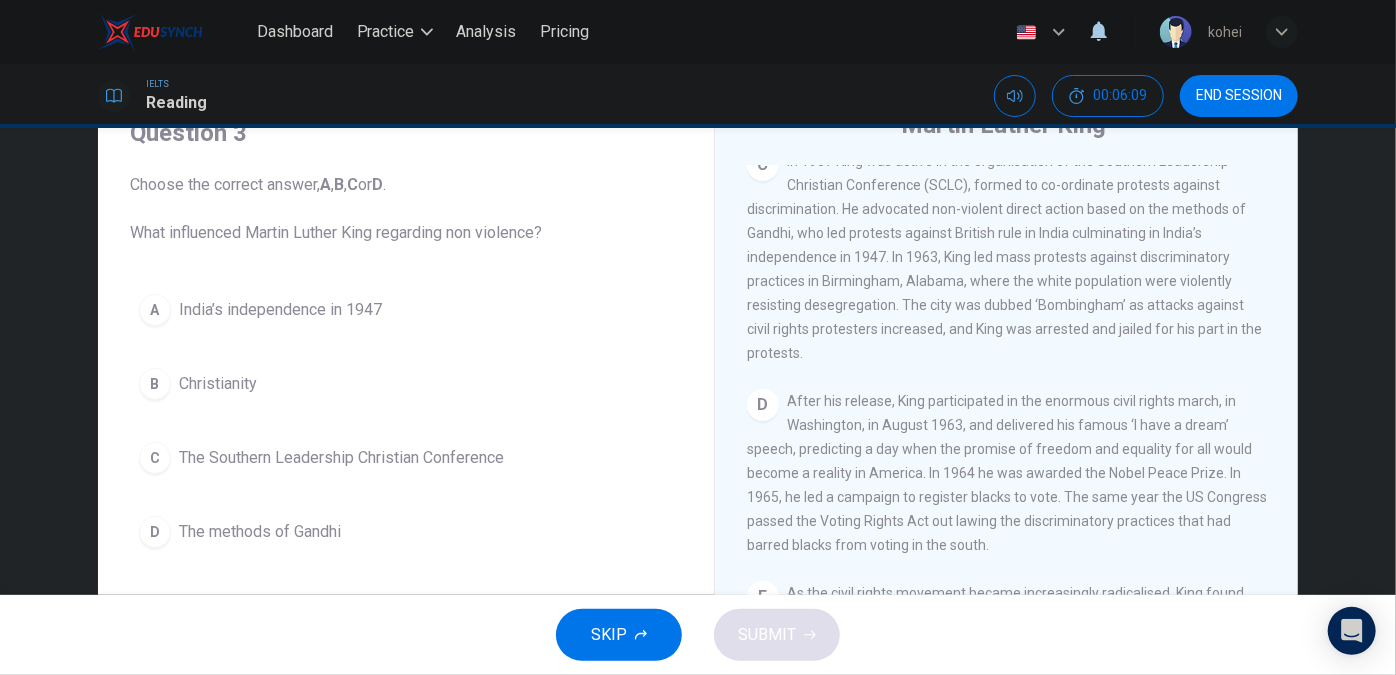 click on "D" at bounding box center [155, 532] 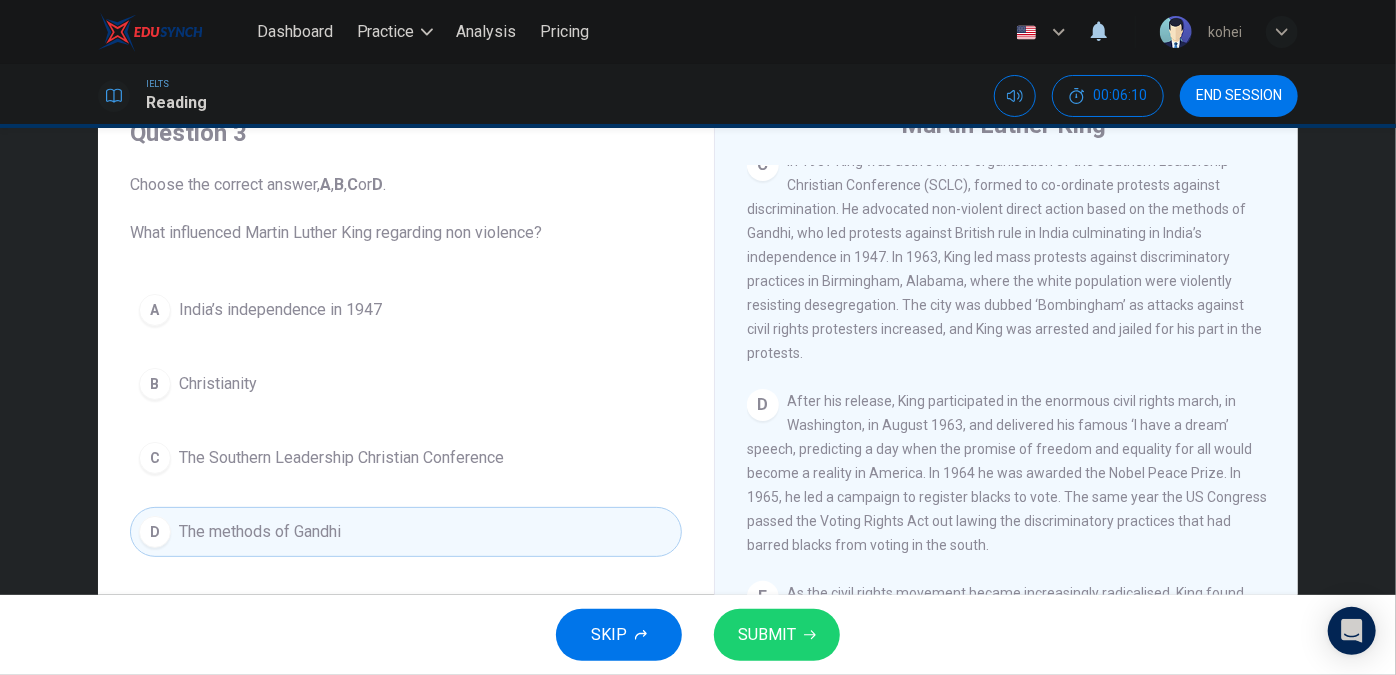 click on "SUBMIT" at bounding box center [767, 635] 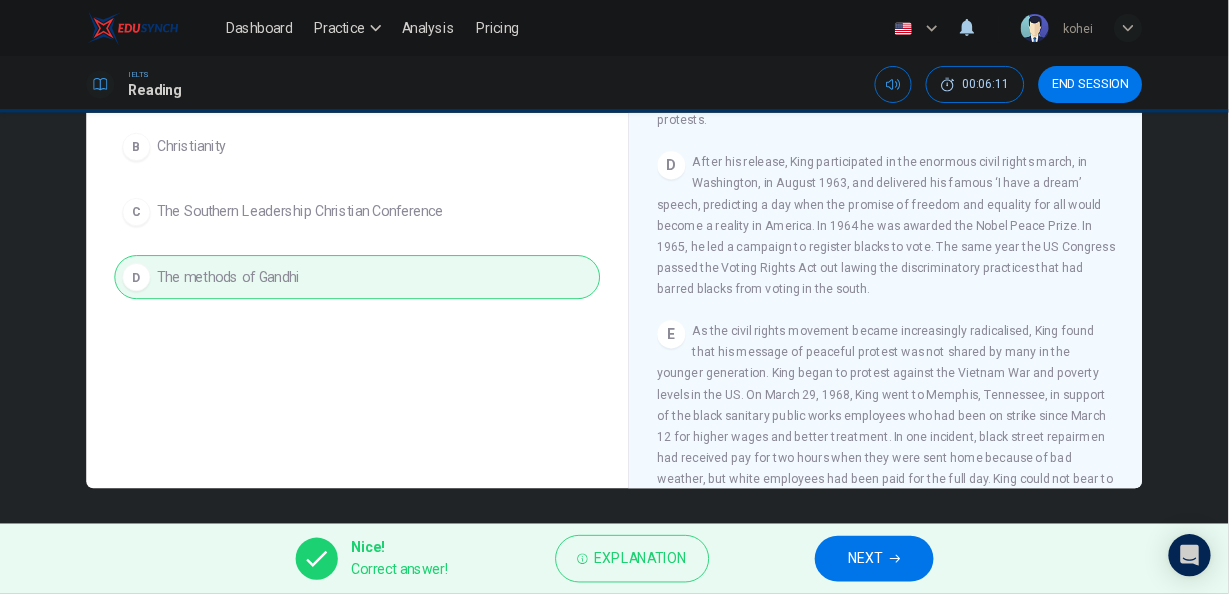 scroll, scrollTop: 0, scrollLeft: 0, axis: both 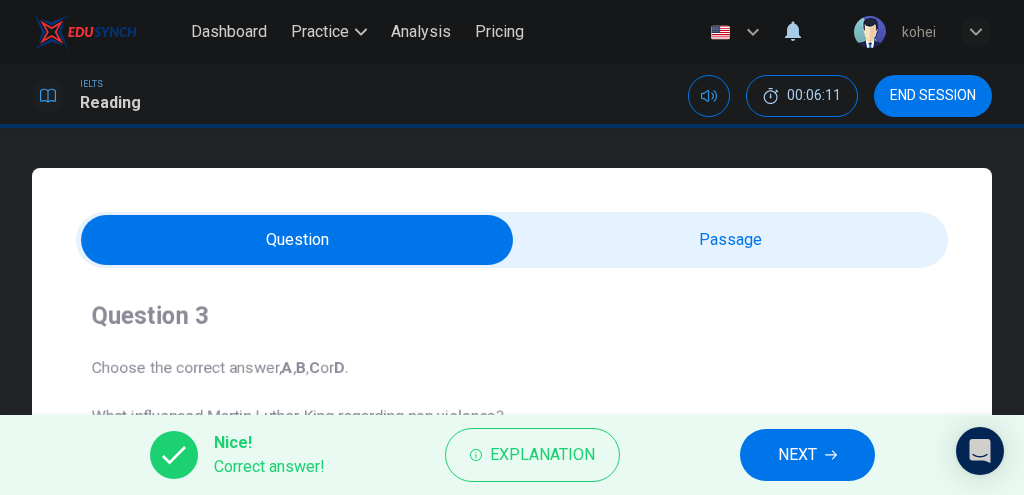click at bounding box center [297, 240] 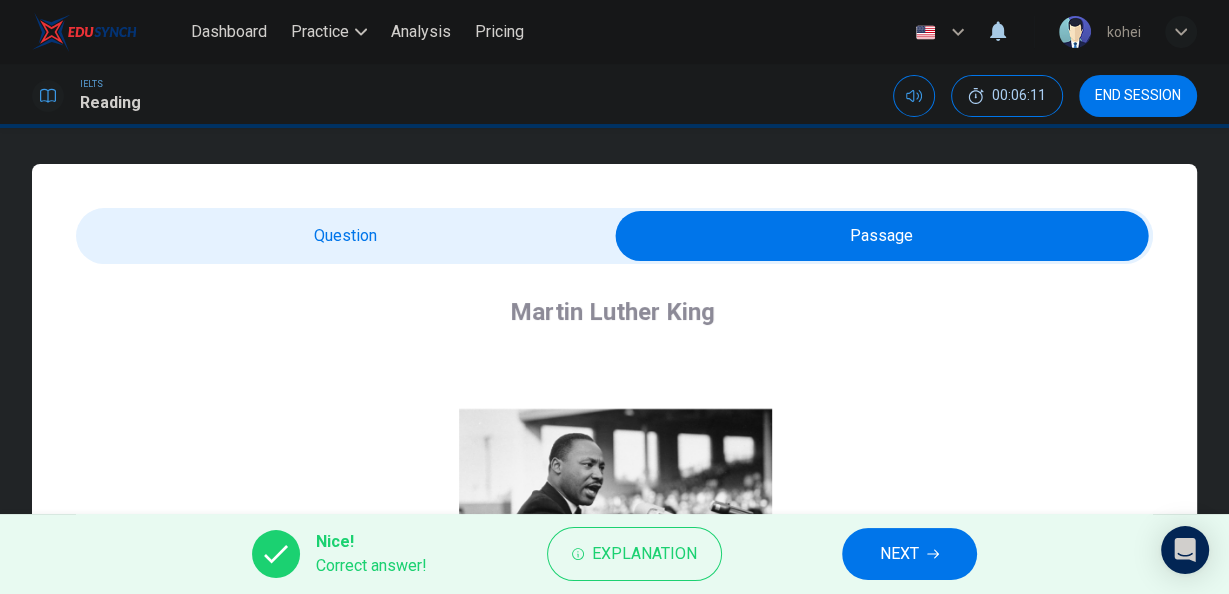 scroll, scrollTop: 0, scrollLeft: 0, axis: both 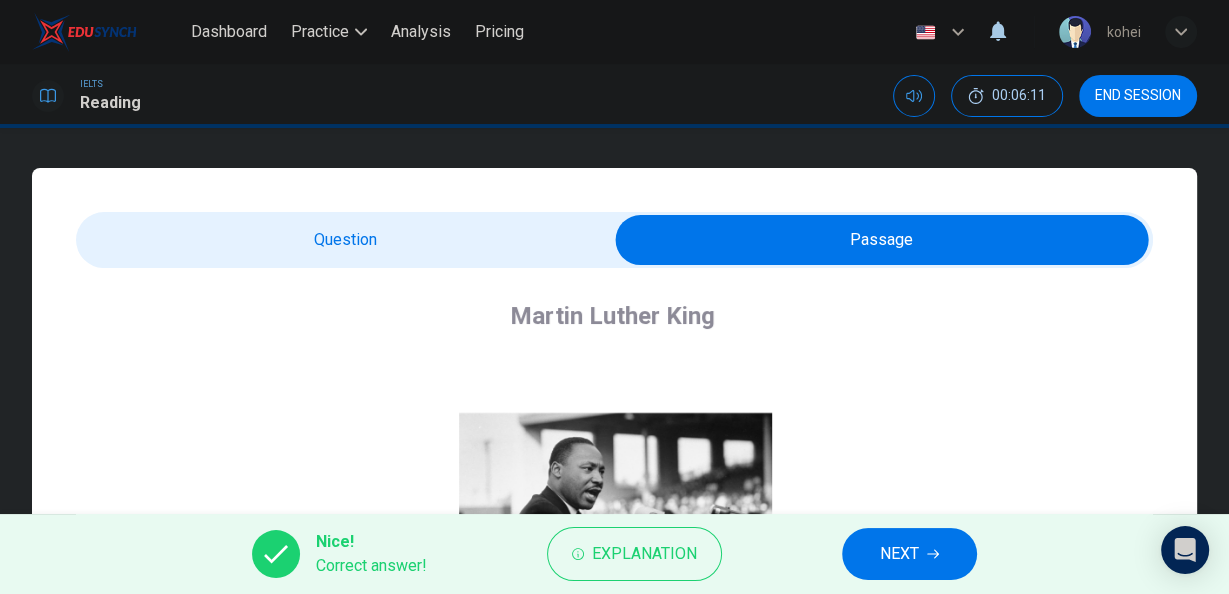 click at bounding box center (882, 240) 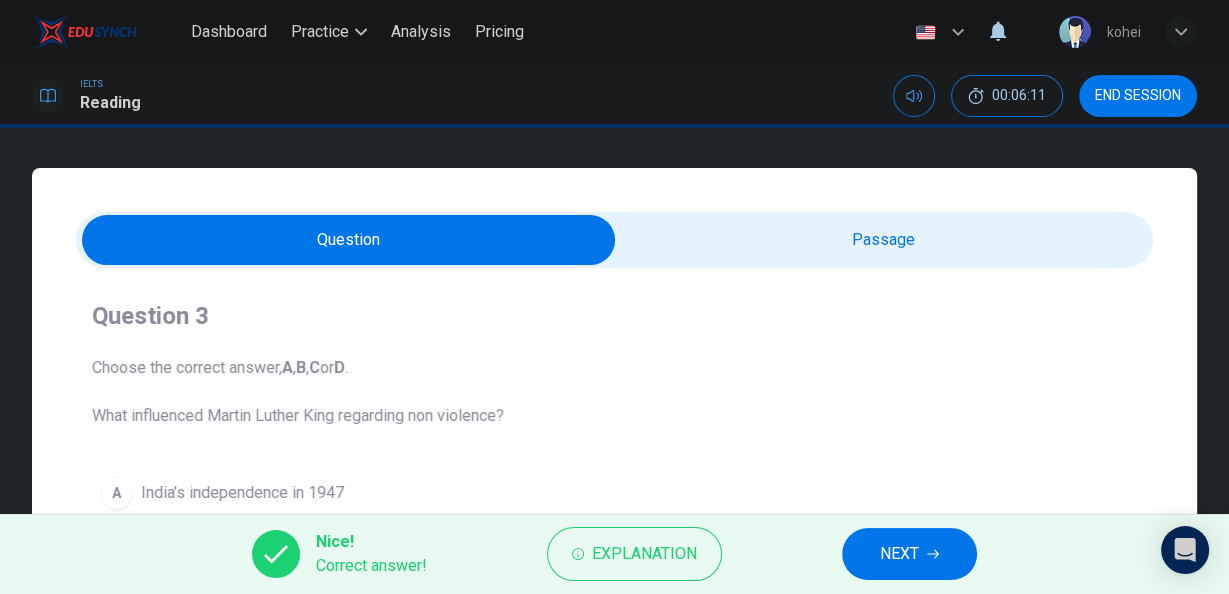 scroll, scrollTop: 266, scrollLeft: 0, axis: vertical 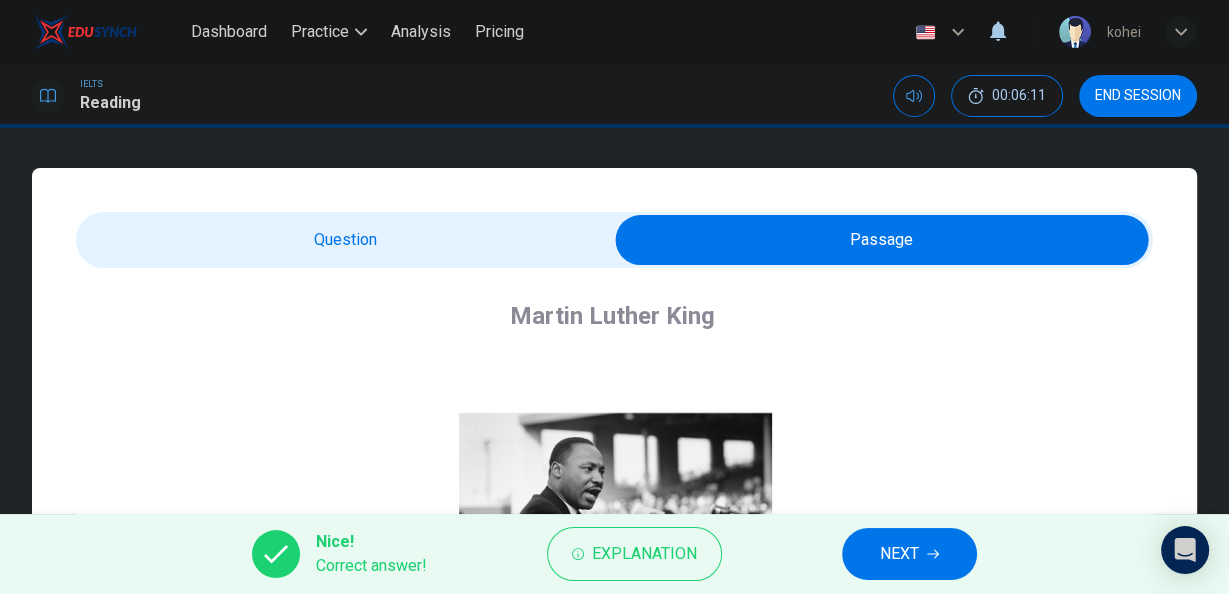 click on "NEXT" at bounding box center [909, 554] 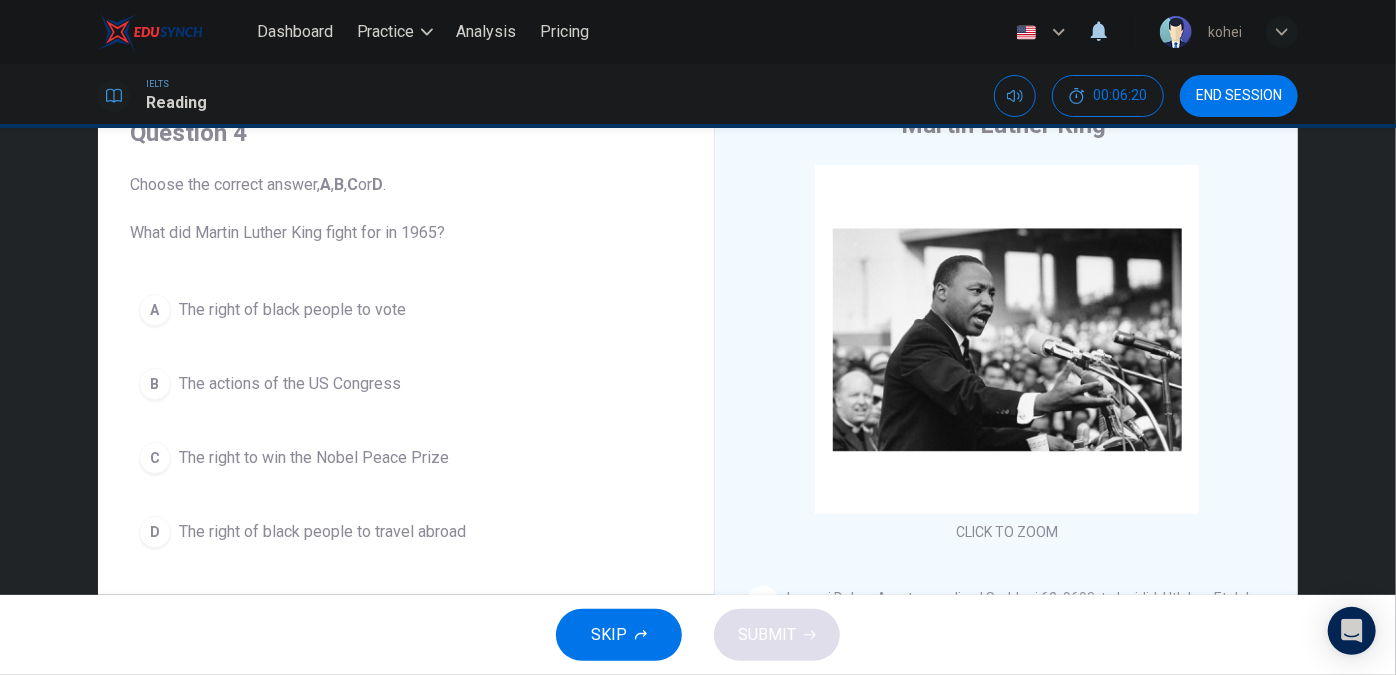 scroll, scrollTop: 96, scrollLeft: 0, axis: vertical 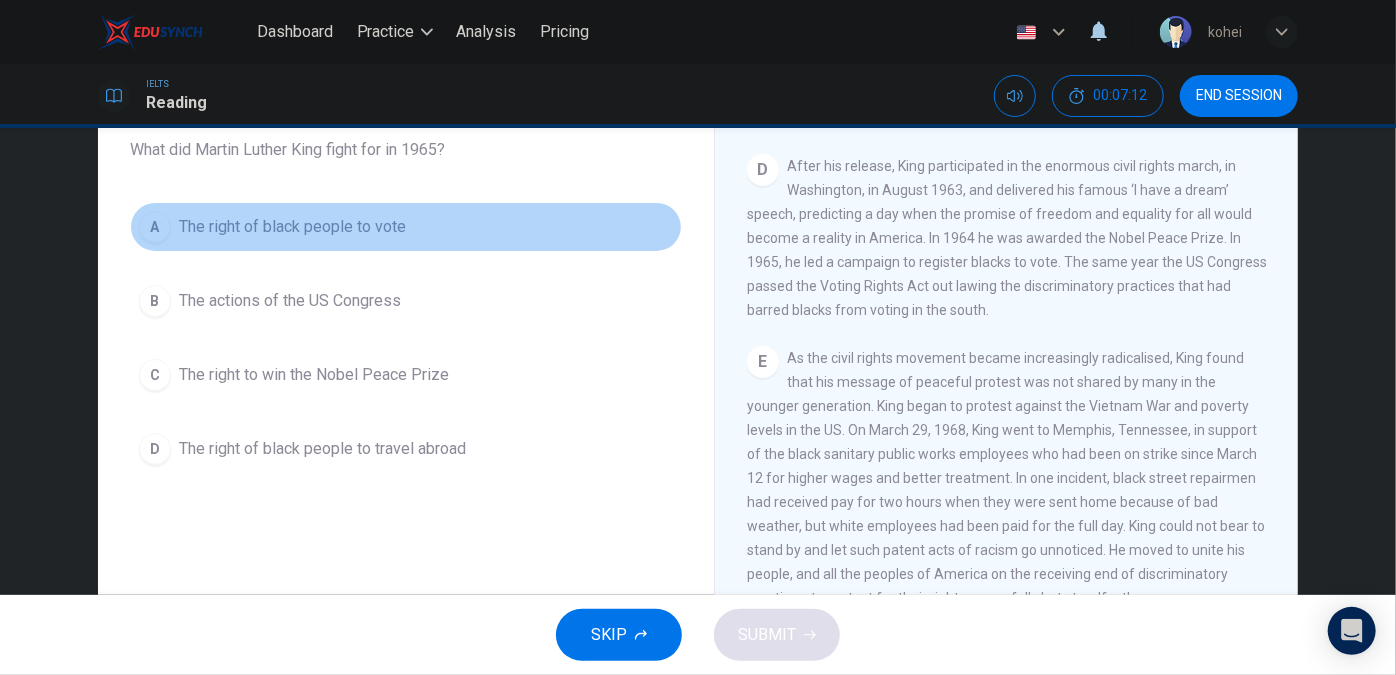 click on "The right of black people to vote" at bounding box center [292, 227] 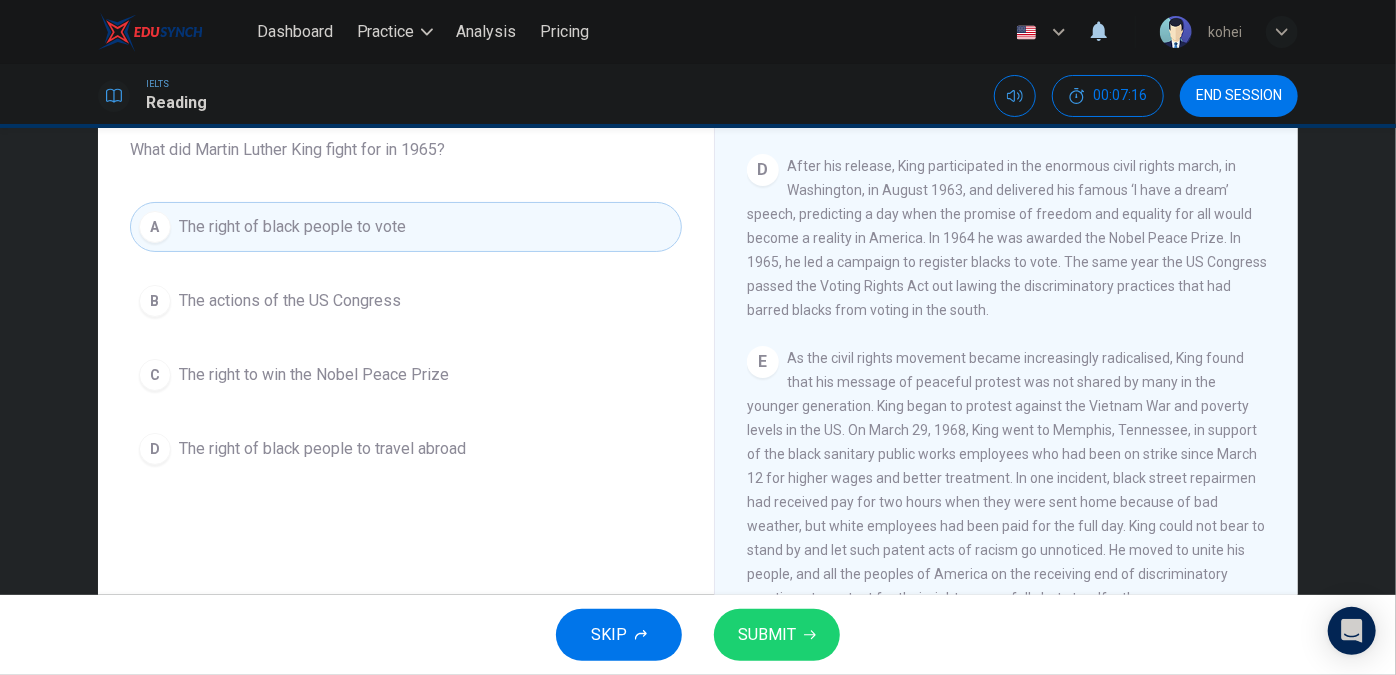 click on "SUBMIT" at bounding box center (767, 635) 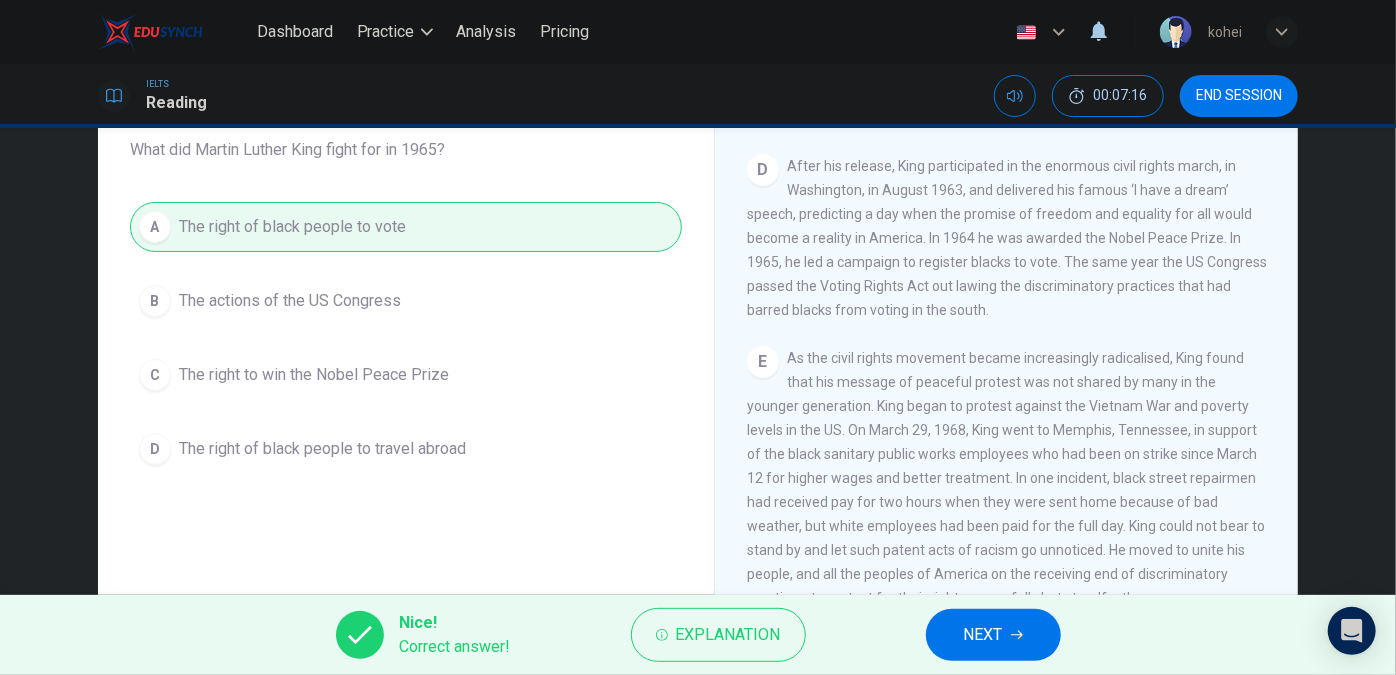 click 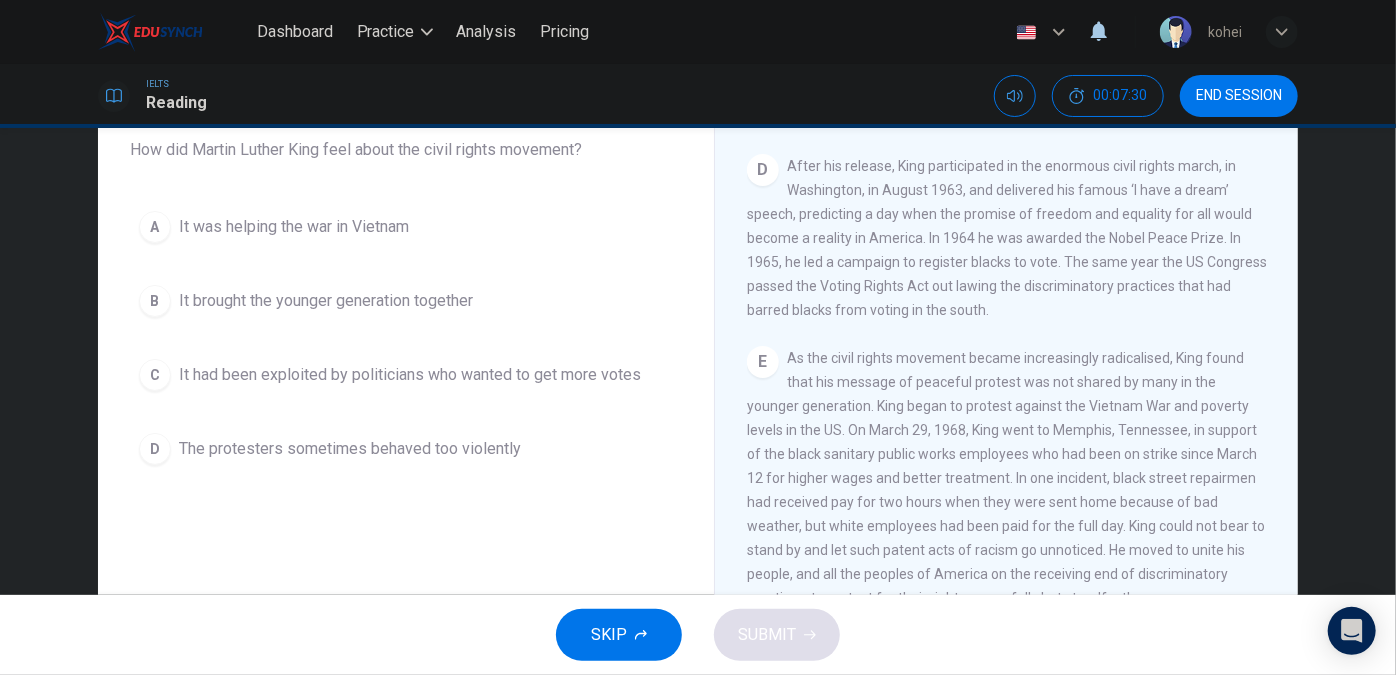 scroll, scrollTop: 1268, scrollLeft: 0, axis: vertical 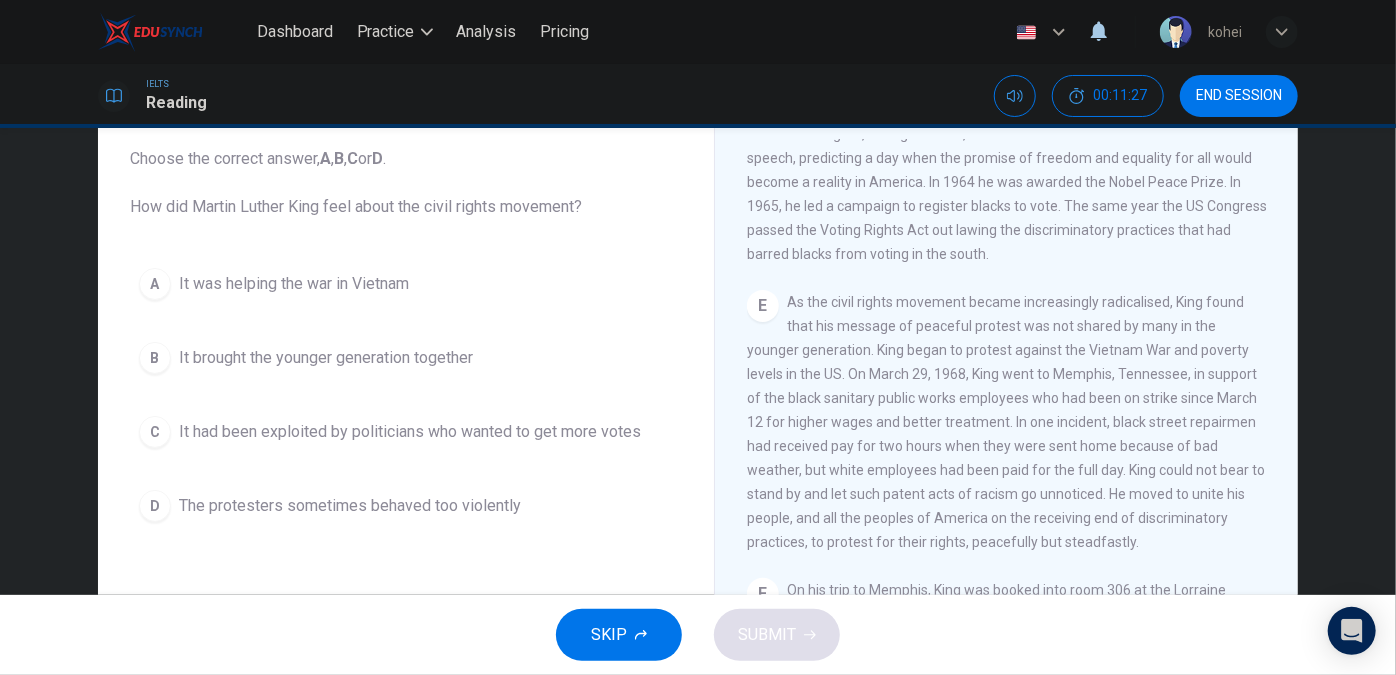 click on "It brought the younger generation together" at bounding box center [326, 358] 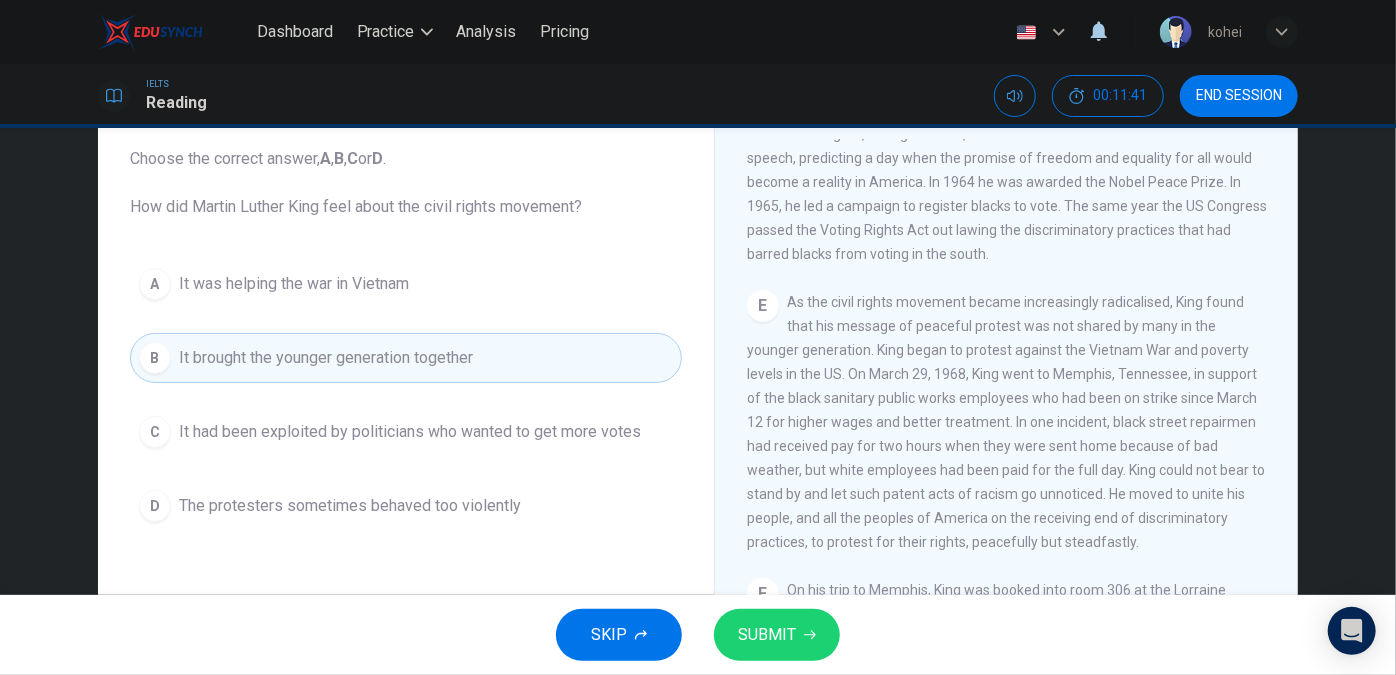 click on "The protesters sometimes behaved too violently" at bounding box center [350, 506] 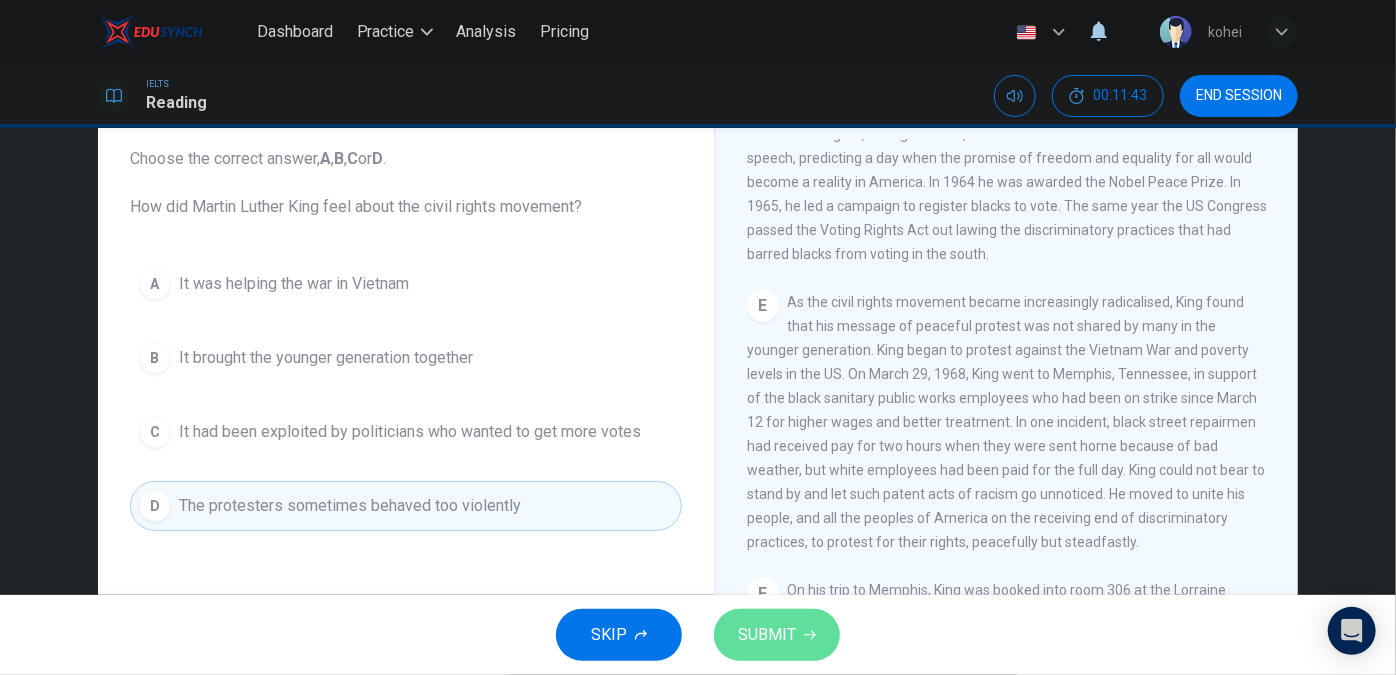 click on "SUBMIT" at bounding box center [767, 635] 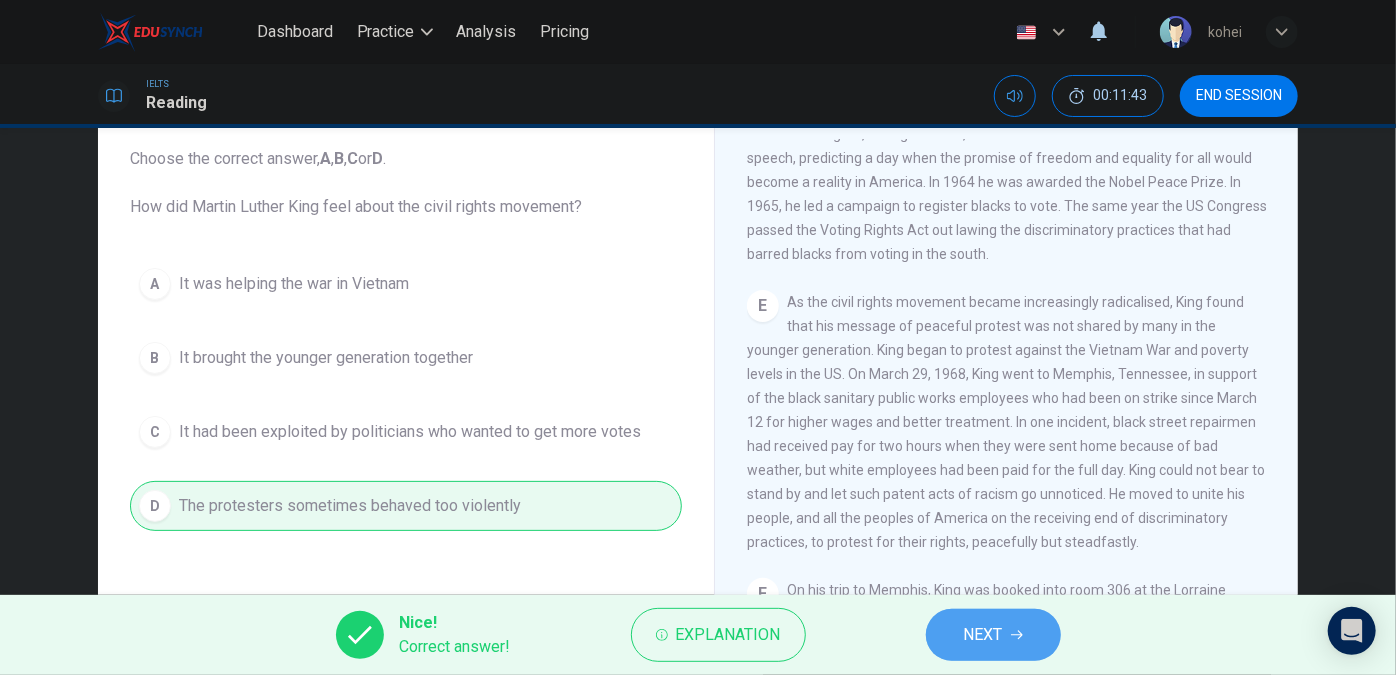 click on "NEXT" at bounding box center [983, 635] 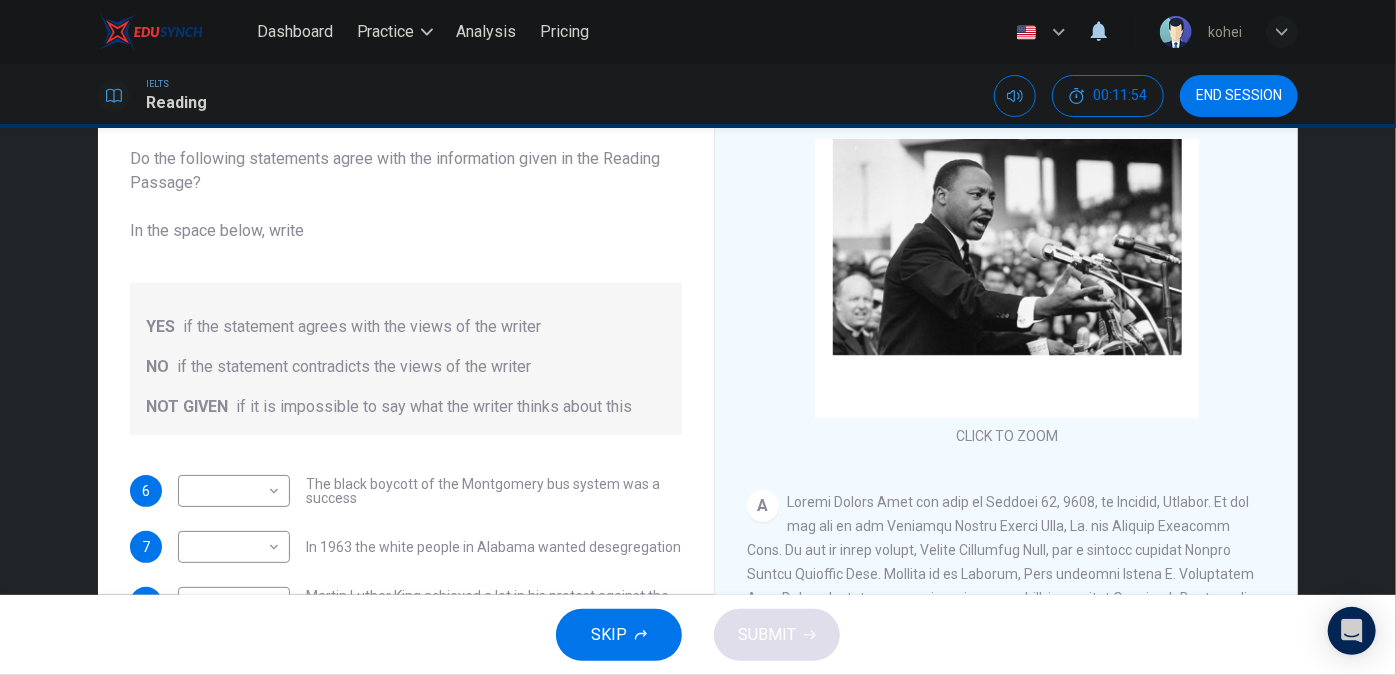 scroll, scrollTop: 86, scrollLeft: 0, axis: vertical 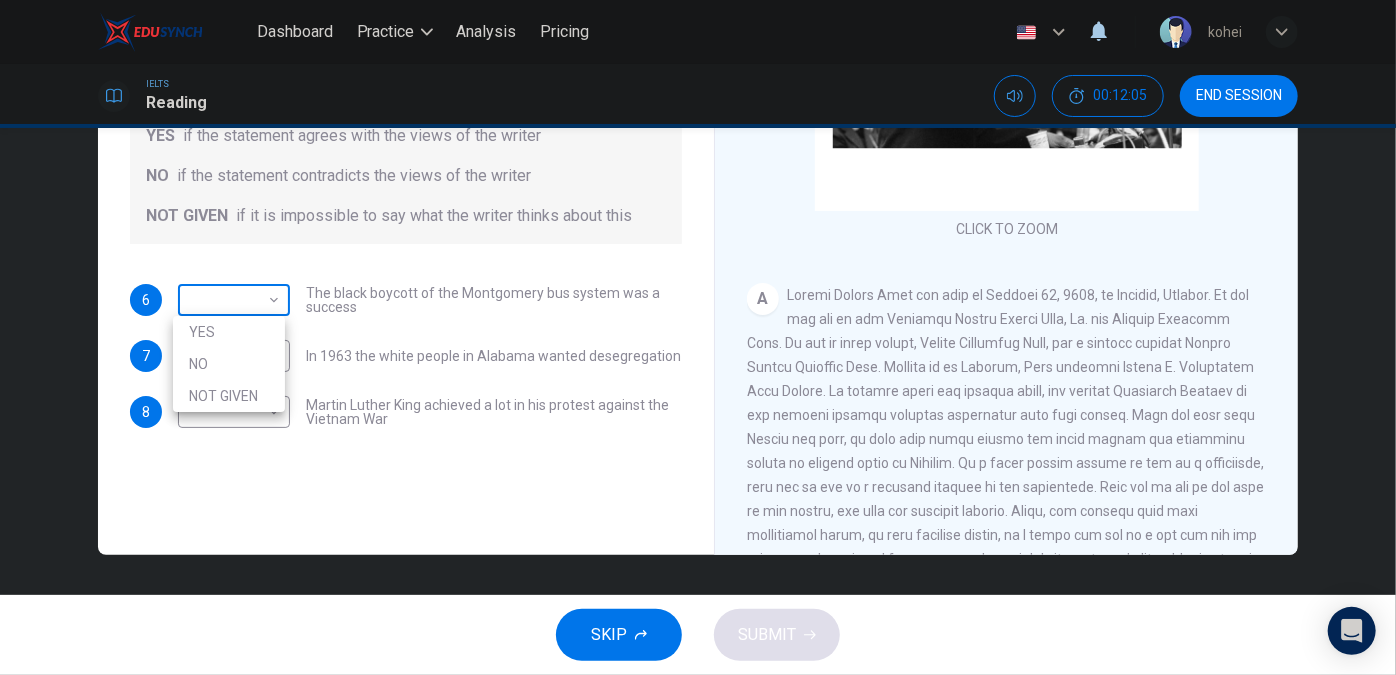click on "Dashboard Practice Analysis Pricing English en ​ kohei IELTS Reading 00:12:05 END SESSION Questions 6 - 8 Do the following statements agree with the information given in the Reading Passage? In the space below, write YES if the statement agrees with the views of the writer NO if the statement contradicts the views of the writer NOT GIVEN if it is impossible to say what the writer thinks about this 6 ​ ​ The black boycott of the Montgomery bus system was a success 7 ​ ​ In 1963 the white people in Alabama wanted desegregation 8 ​ ​ Martin Luther King achieved a lot in his protest against the Vietnam War Martin Luther King CLICK TO ZOOM Click to Zoom A B C D E F SKIP SUBMIT EduSynch - Online Language Proficiency Testing
Dashboard Practice Analysis Pricing   Notifications © Copyright  2025 YES NO NOT GIVEN" at bounding box center (698, 337) 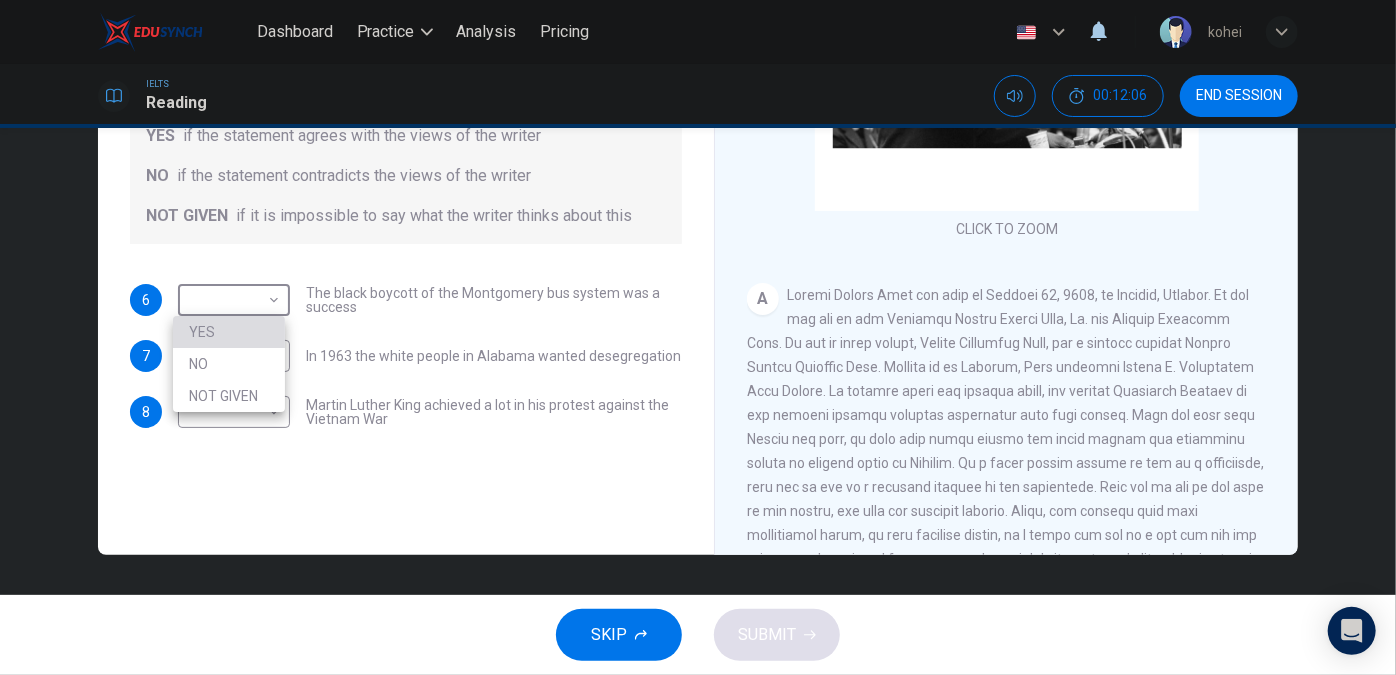 click on "YES" at bounding box center (229, 332) 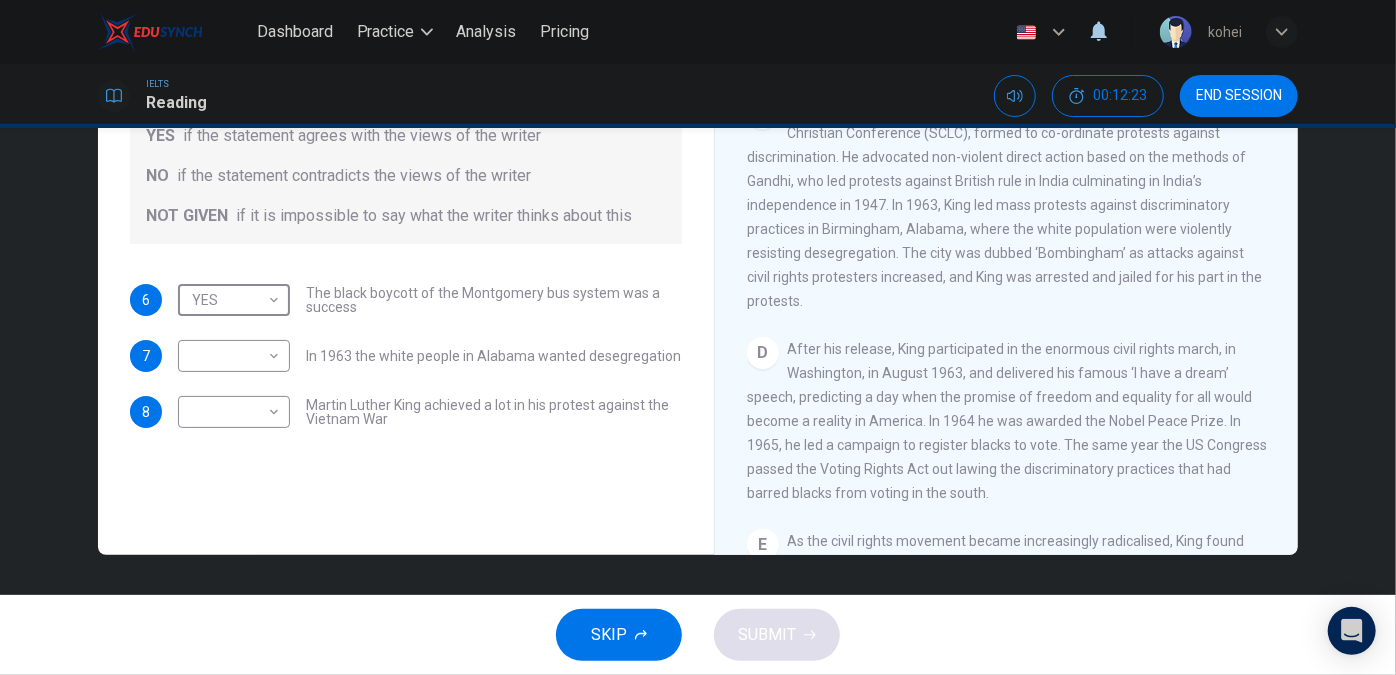 scroll, scrollTop: 798, scrollLeft: 0, axis: vertical 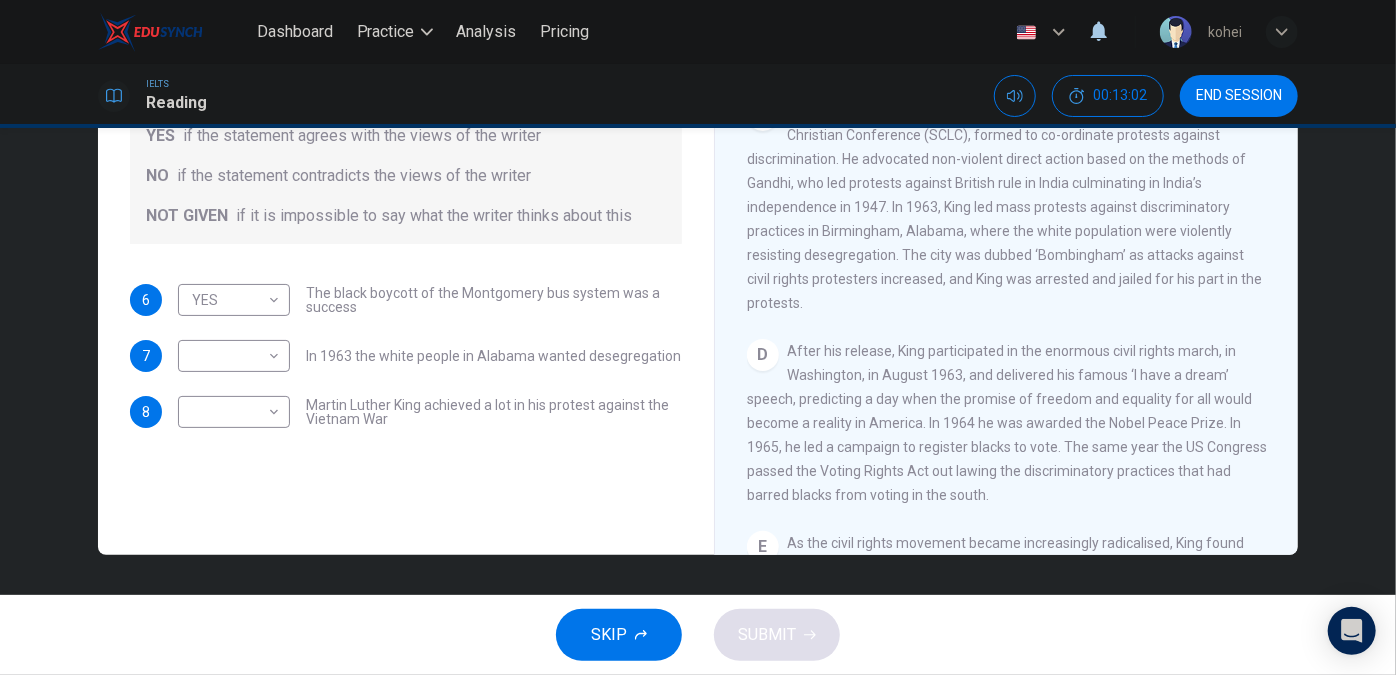 click on "In 1957 King was active in the organisation of the Southern Leadership Christian Conference (SCLC), formed to co-ordinate protests against discrimination. He advocated non-violent direct action based on the methods of Gandhi, who led protests against British rule in India culminating in India’s independence in 1947. In 1963, King led mass protests against discriminatory practices in Birmingham, Alabama, where the white population were violently resisting desegregation. The city was dubbed ‘Bombingham’ as attacks against civil rights protesters increased, and King was arrested and jailed for his part in the protests." at bounding box center (1004, 207) 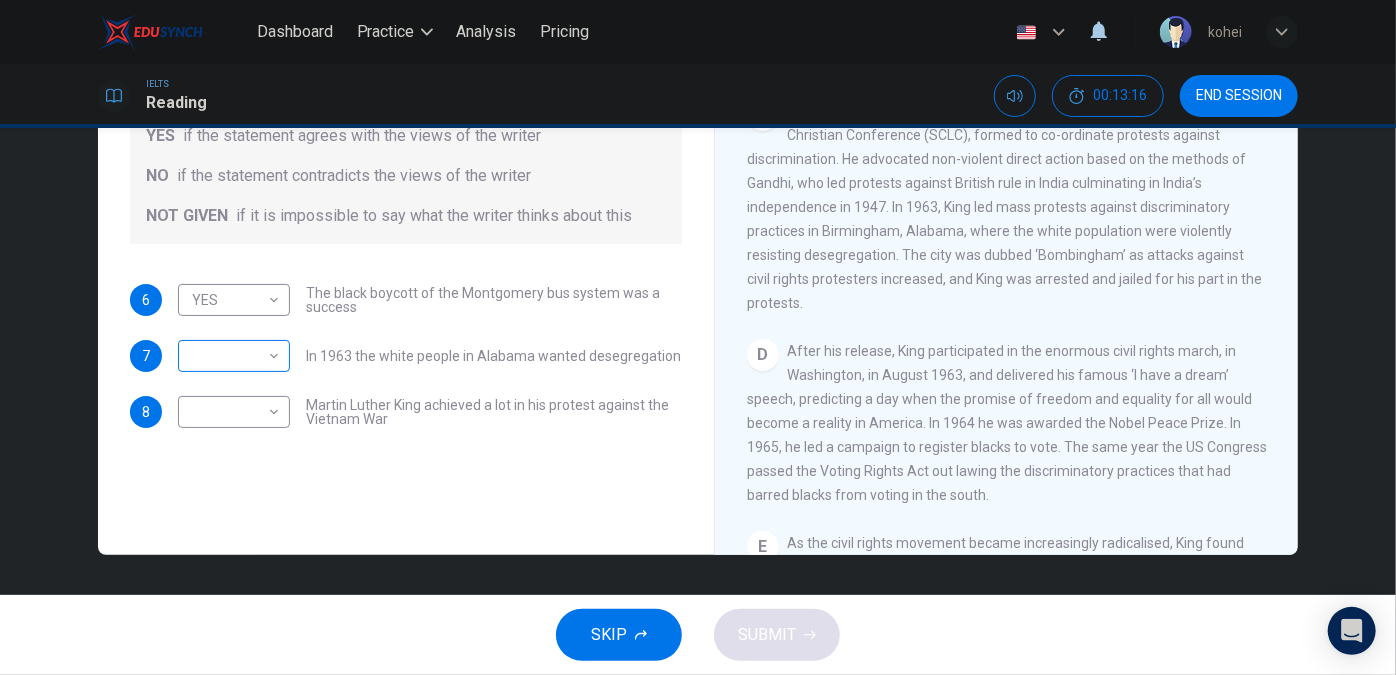 click on "​ ​" at bounding box center [234, 356] 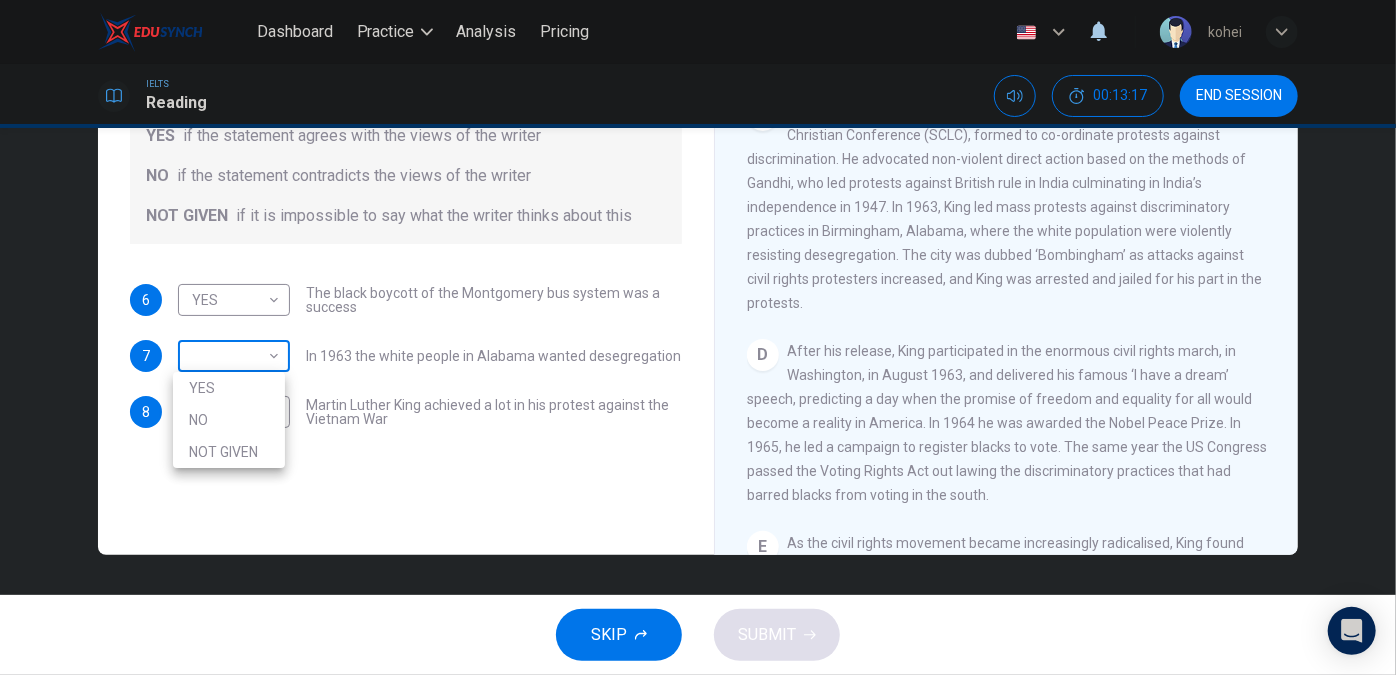 click on "Dashboard Practice Analysis Pricing English en ​ kohei IELTS Reading 00:13:17 END SESSION Questions 6 - 8 Do the following statements agree with the information given in the Reading Passage? In the space below, write YES if the statement agrees with the views of the writer NO if the statement contradicts the views of the writer NOT GIVEN if it is impossible to say what the writer thinks about this 6 YES YES ​ The black boycott of the Montgomery bus system was a success 7 ​ ​ In 1963 the white people in Alabama wanted desegregation 8 ​ ​ Martin Luther King achieved a lot in his protest against the Vietnam War Martin Luther King CLICK TO ZOOM Click to Zoom A B C D E F SKIP SUBMIT EduSynch - Online Language Proficiency Testing
Dashboard Practice Analysis Pricing   Notifications © Copyright  2025 YES NO NOT GIVEN" at bounding box center [698, 337] 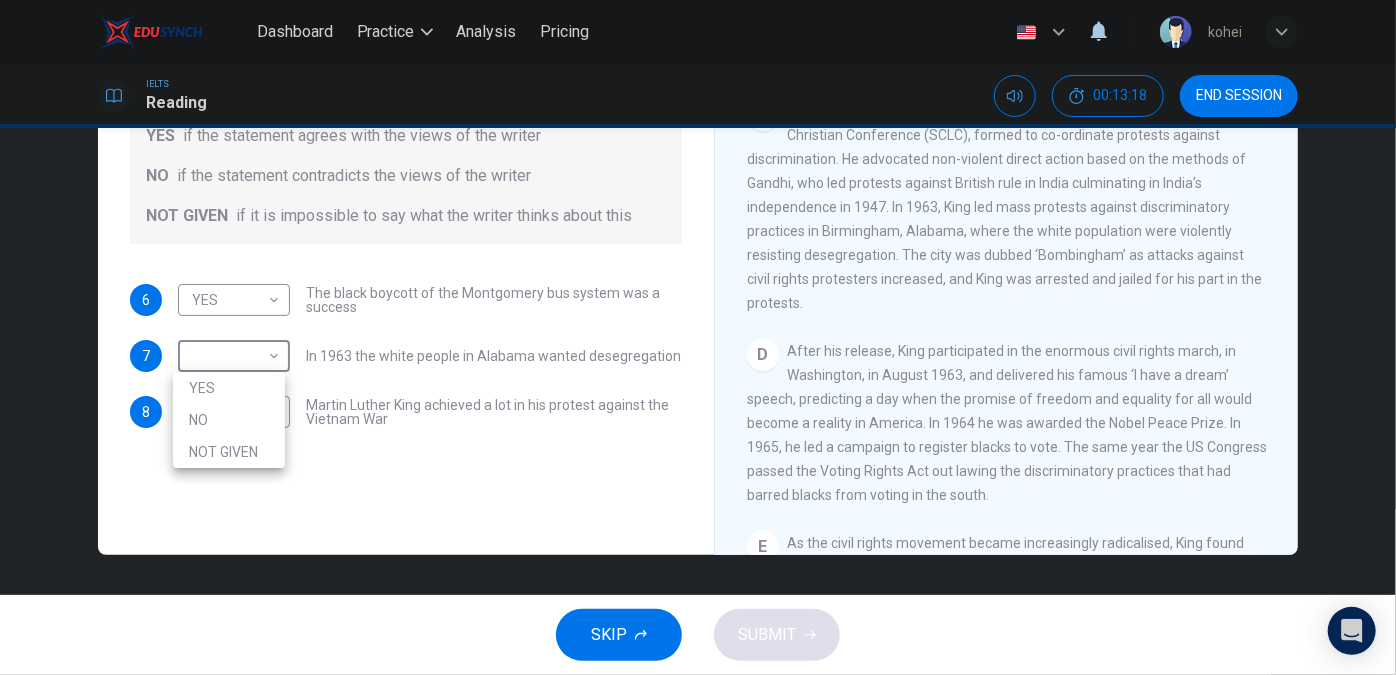 click on "NOT GIVEN" at bounding box center [229, 452] 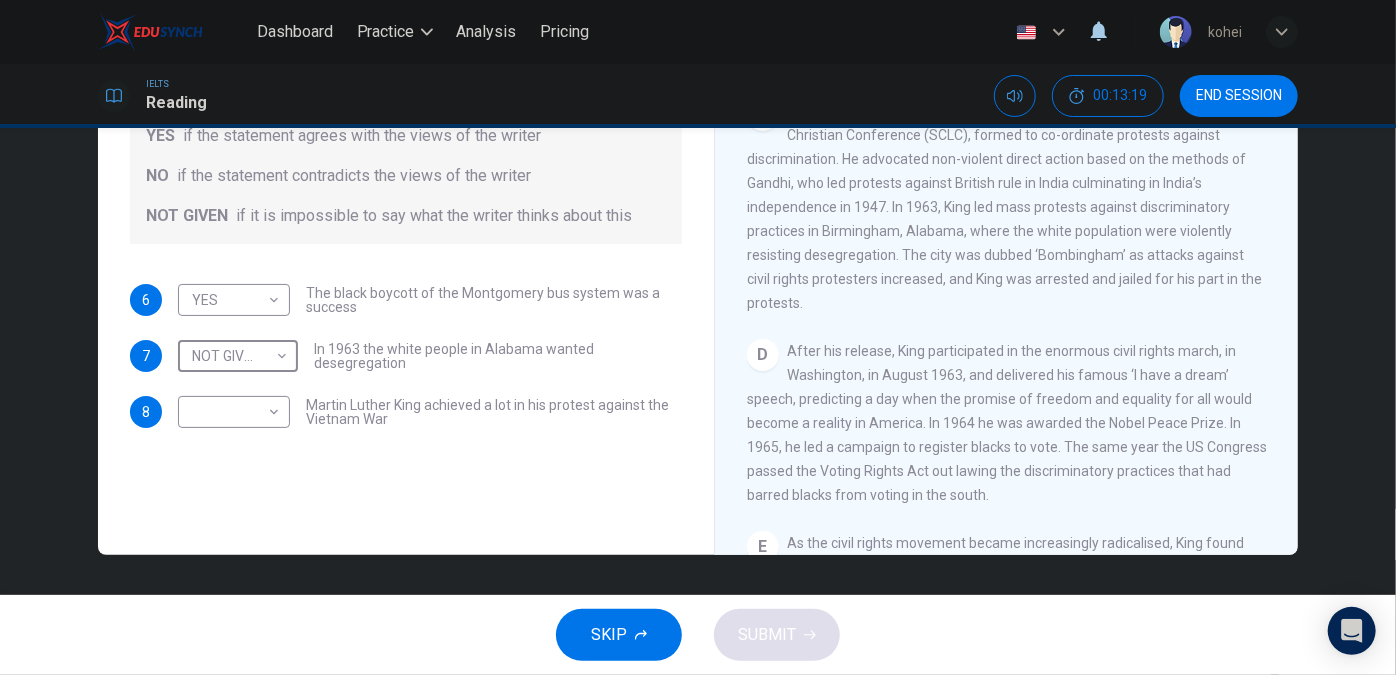 type on "NOT GIVEN" 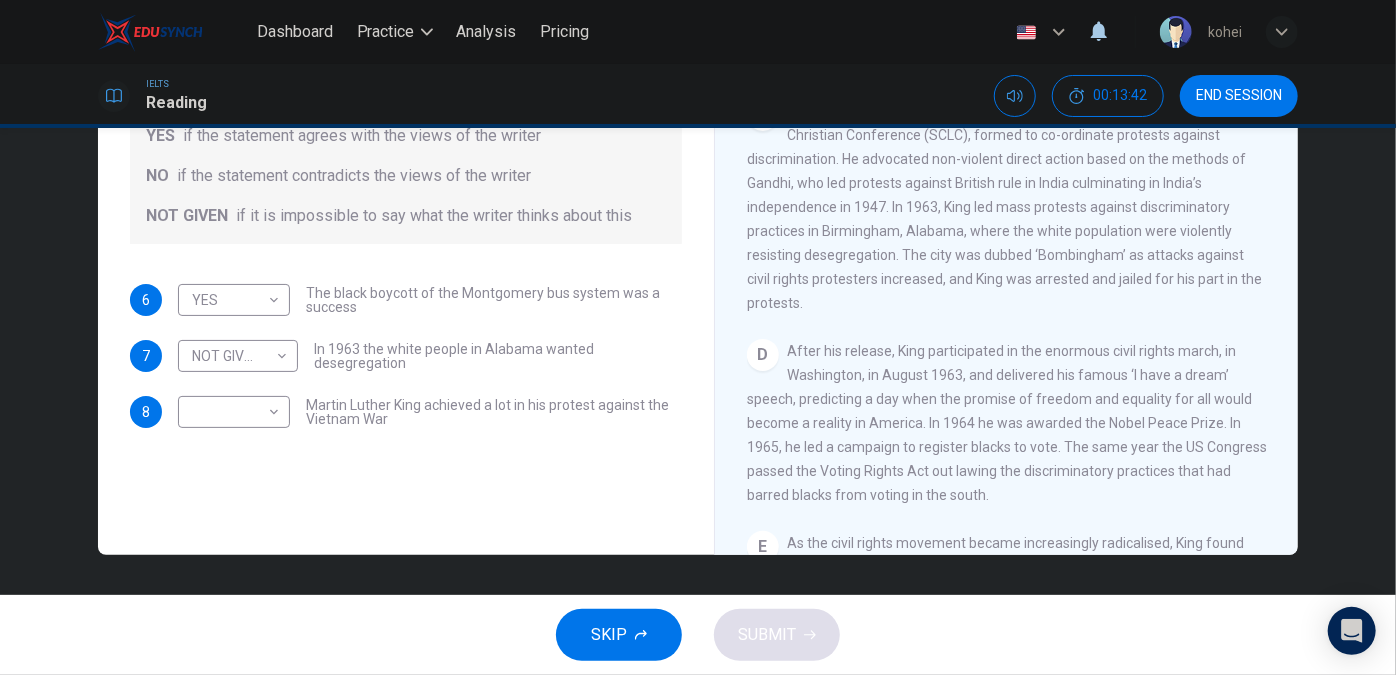 drag, startPoint x: 1277, startPoint y: 255, endPoint x: 1268, endPoint y: 322, distance: 67.601776 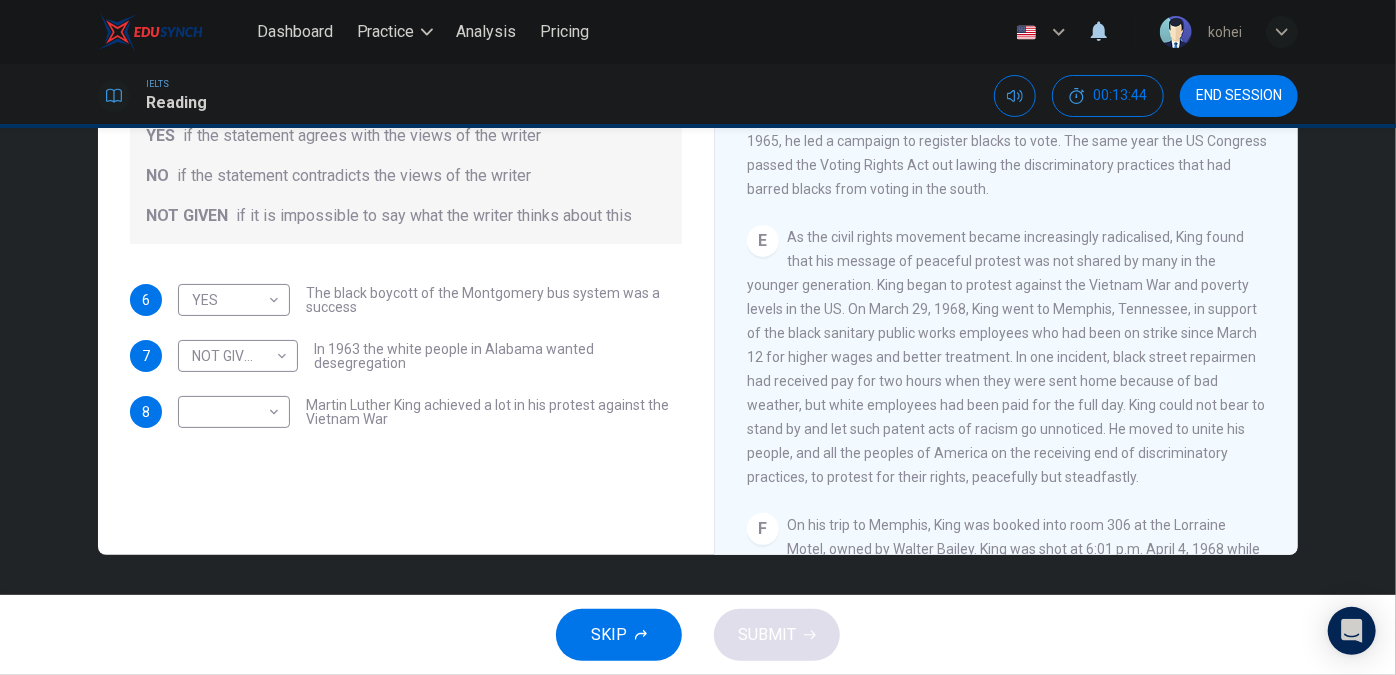 scroll, scrollTop: 1125, scrollLeft: 0, axis: vertical 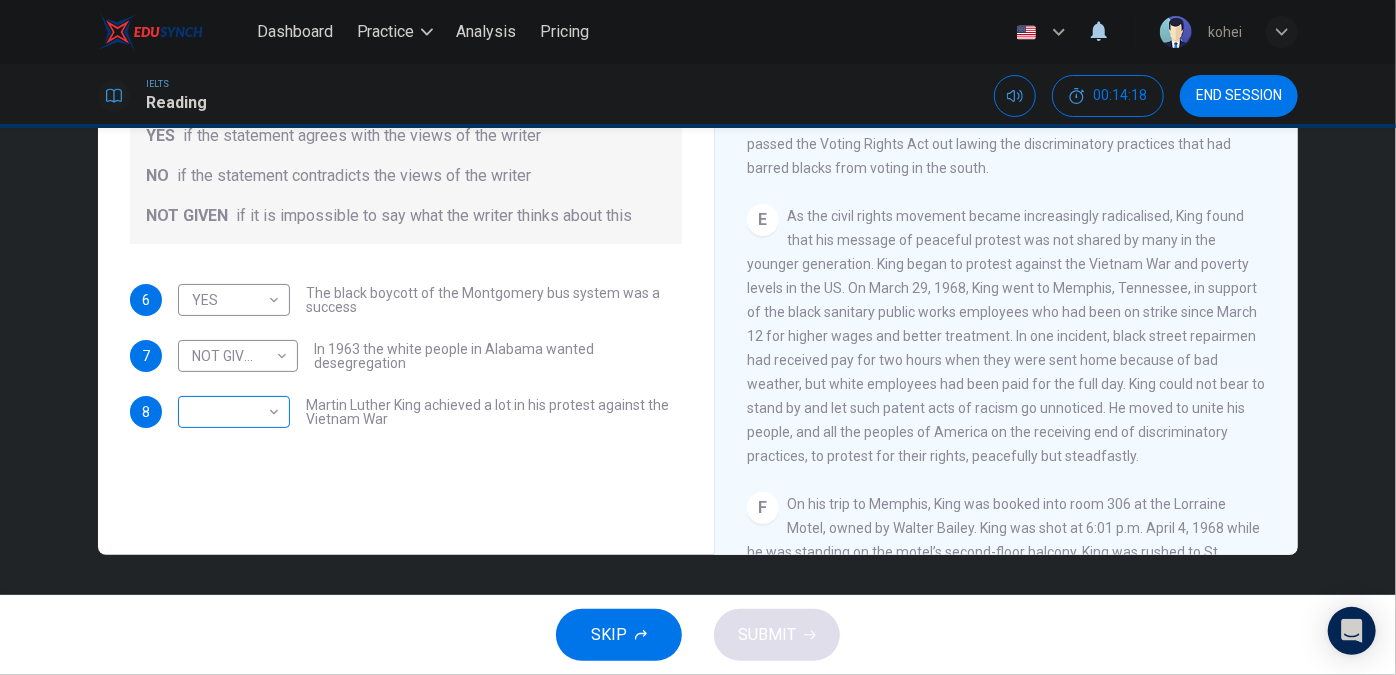 click on "Questions 6 - 8 Do the following statements agree with the information given in the Reading Passage? In the space below, write YES if the statement agrees with the views of the writer NO if the statement contradicts the views of the writer NOT GIVEN if it is impossible to say what the writer thinks about this 6 YES YES ​ The black boycott of the Montgomery bus system was a success 7 NOT GIVEN NOT GIVEN ​ In 1963 the white people in Alabama wanted desegregation 8 ​ ​ Martin Luther King achieved a lot in his protest against the Vietnam War Martin Luther King CLICK TO ZOOM Click to Zoom A B C D E F SKIP SUBMIT EduSynch - Online Language Proficiency Testing
Dashboard Practice Analysis Pricing   Notifications © Copyright  2025" at bounding box center [698, 337] 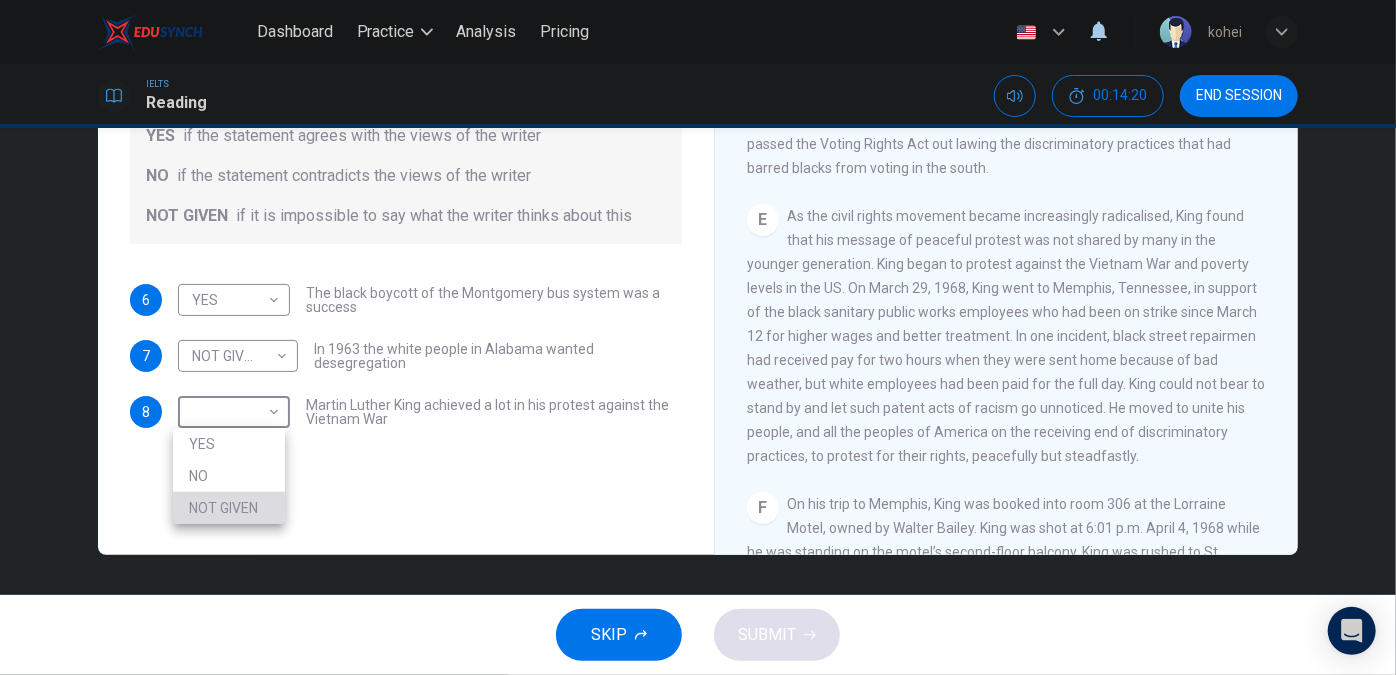 click on "NOT GIVEN" at bounding box center (229, 508) 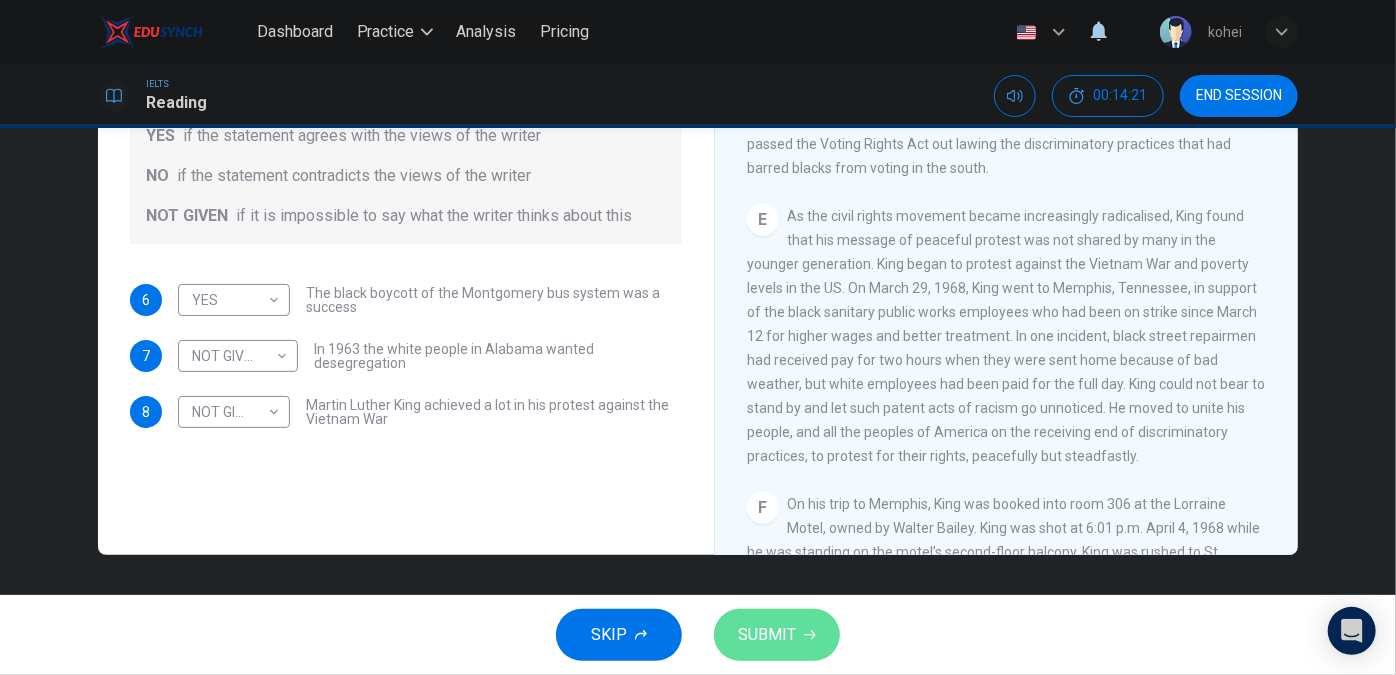 click on "SUBMIT" at bounding box center [777, 635] 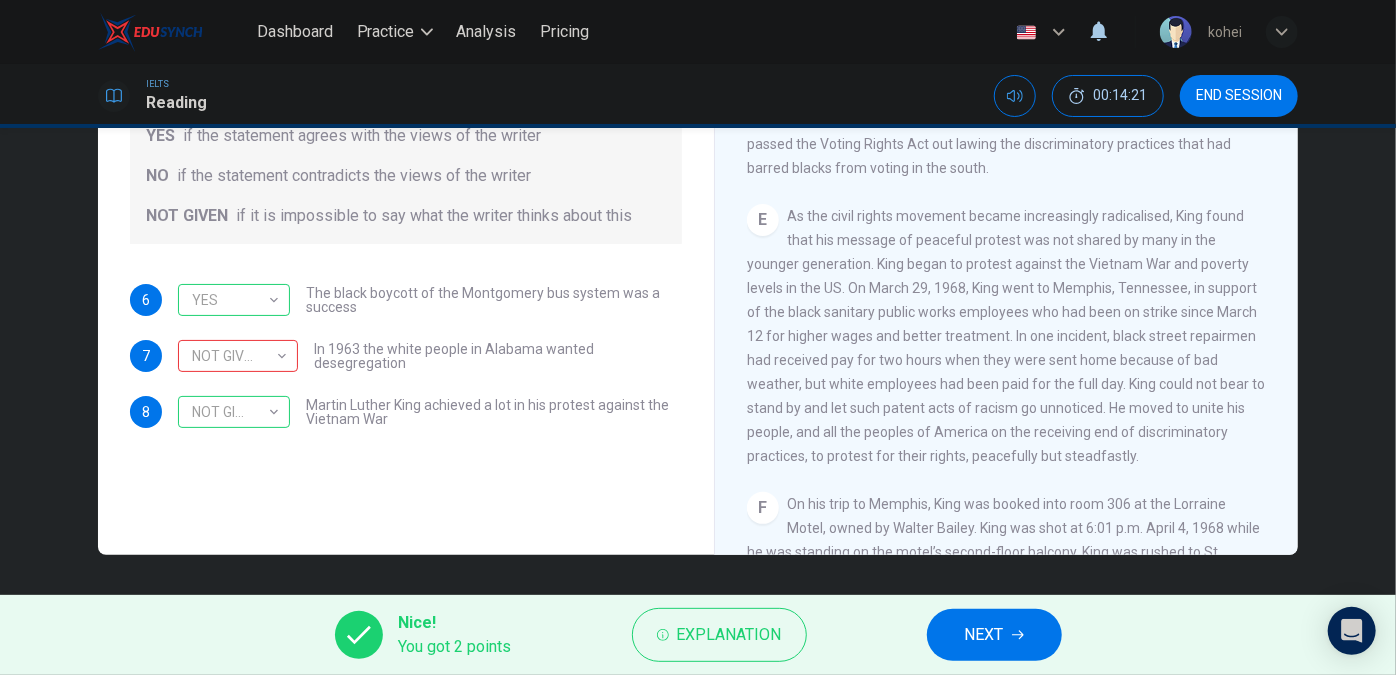 click 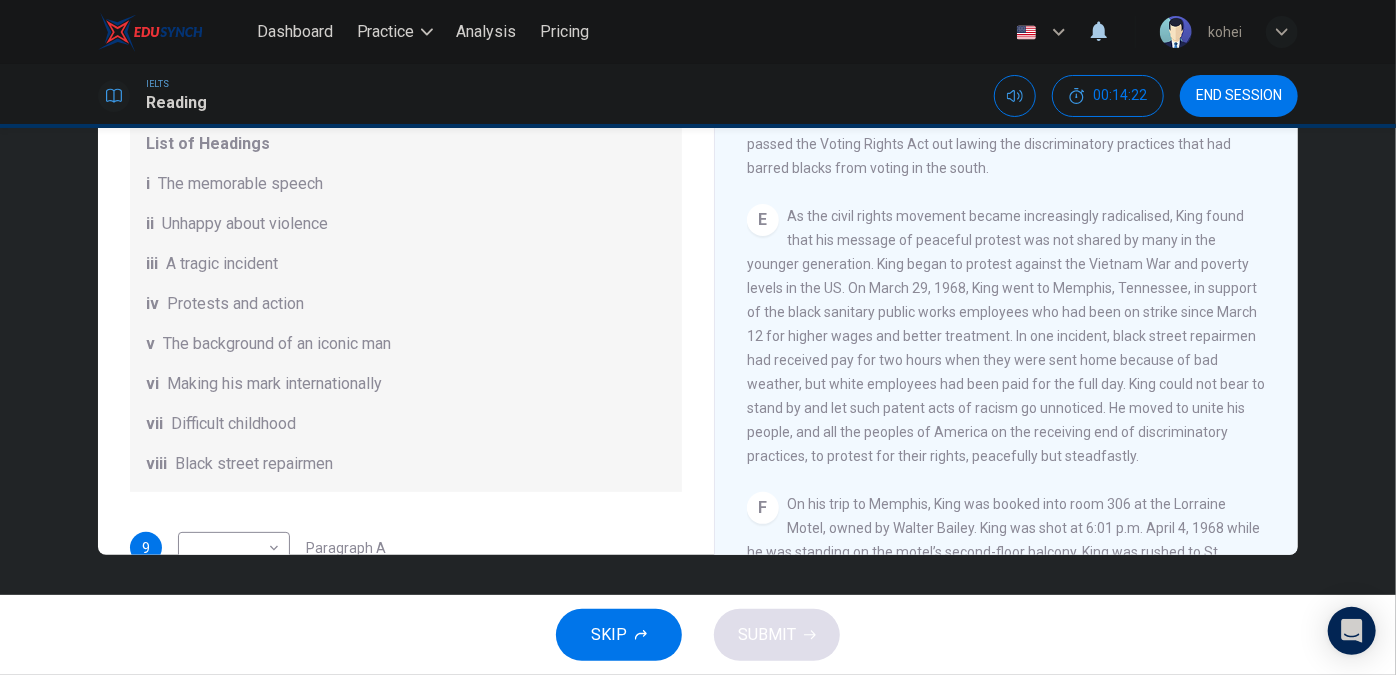scroll, scrollTop: 5, scrollLeft: 0, axis: vertical 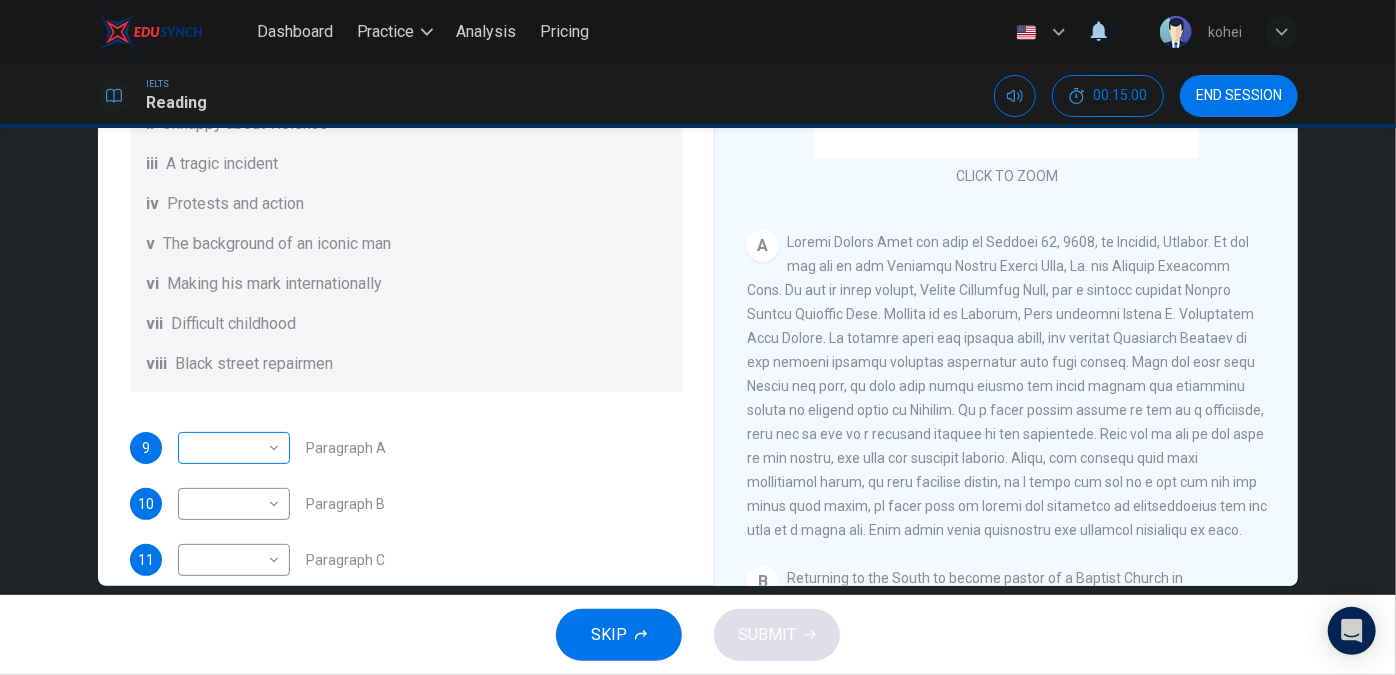 click on "Questions 9 - 14 The Reading Passage has 6 paragraphs.
Choose the correct heading for each paragraph  A – F , from the list of headings.
Write the correct number,  i – viii , in the spaces below. List of Headings i The memorable speech ii Unhappy about violence iii A tragic incident iv Protests and action v The background of an iconic man vi Making his mark internationally vii Difficult childhood viii Black street repairmen 9 ​ ​ Paragraph A 10 ​ ​ Paragraph B 11 ​ ​ Paragraph C 12 ​ ​ Paragraph D 13 ​ ​ Paragraph E 14 ​ ​ Paragraph F Martin Luther King CLICK TO ZOOM Click to Zoom A B C D E F SKIP SUBMIT EduSynch - Online Language Proficiency Testing
Dashboard Practice Analysis Pricing   Notifications © Copyright  2025" at bounding box center (698, 337) 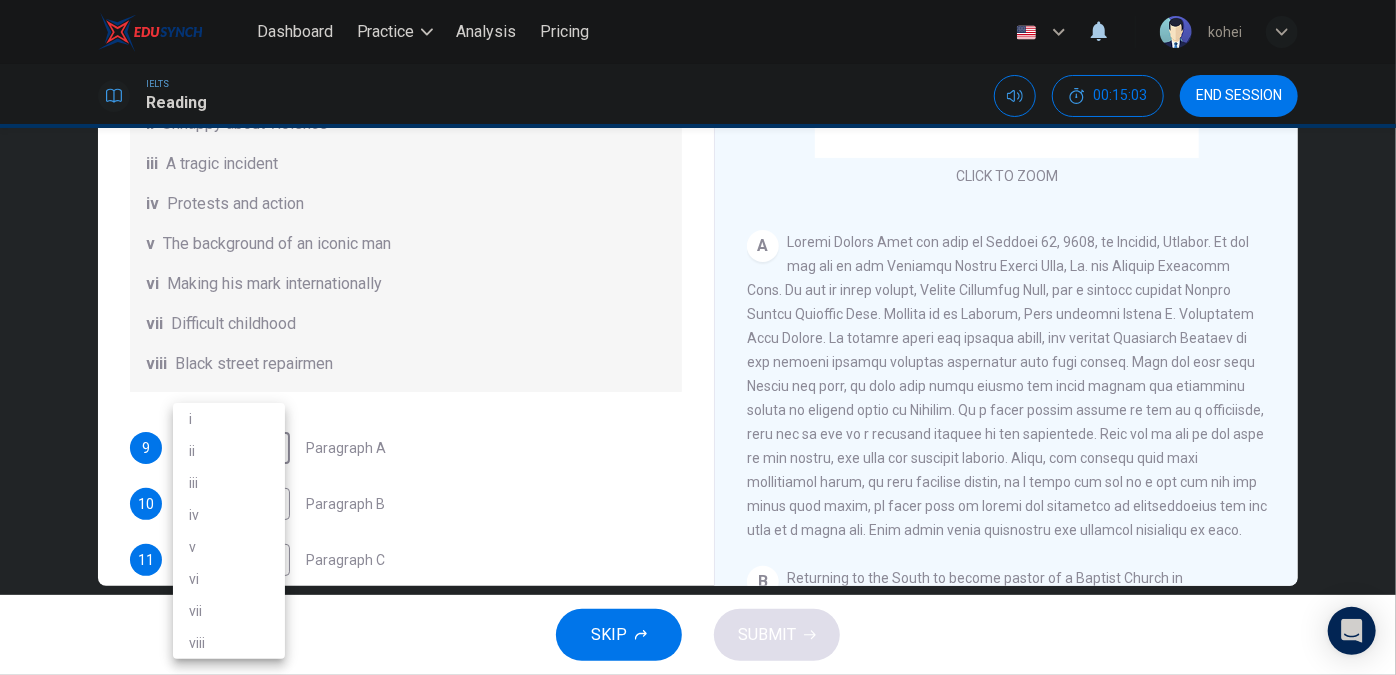 click on "v" at bounding box center [229, 547] 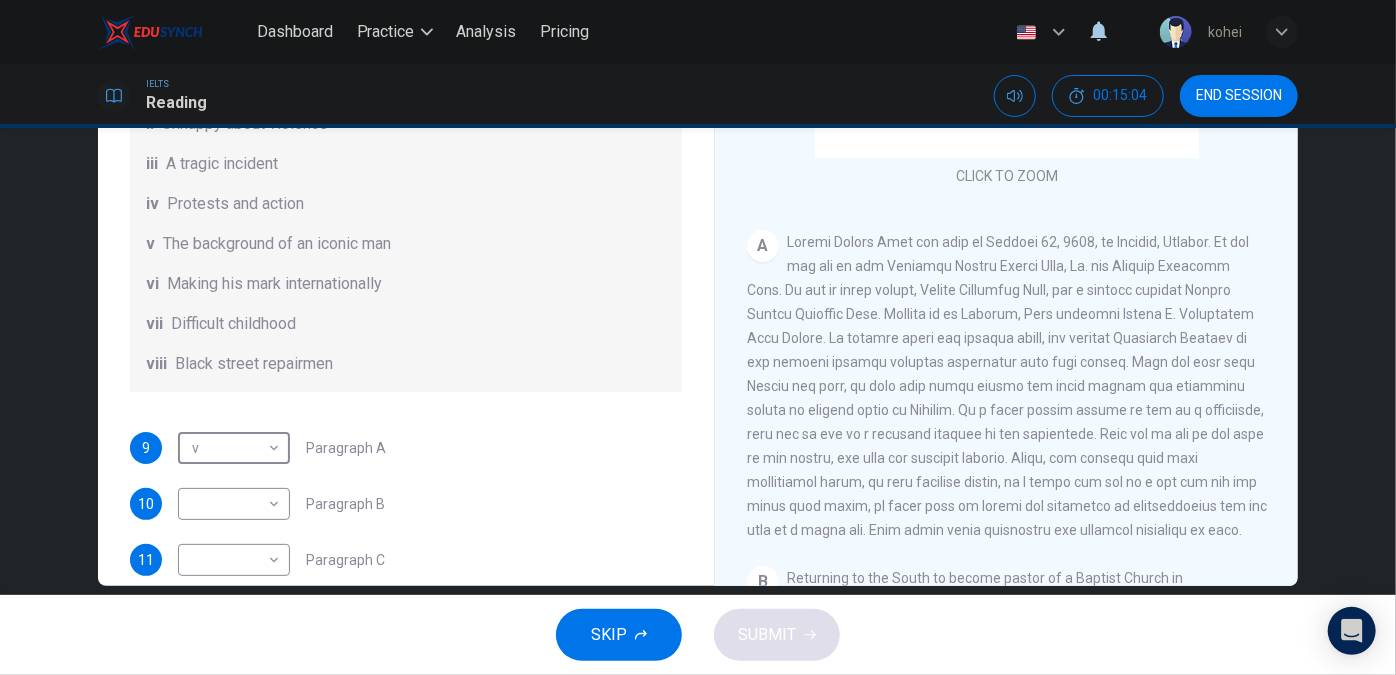 scroll, scrollTop: 0, scrollLeft: 0, axis: both 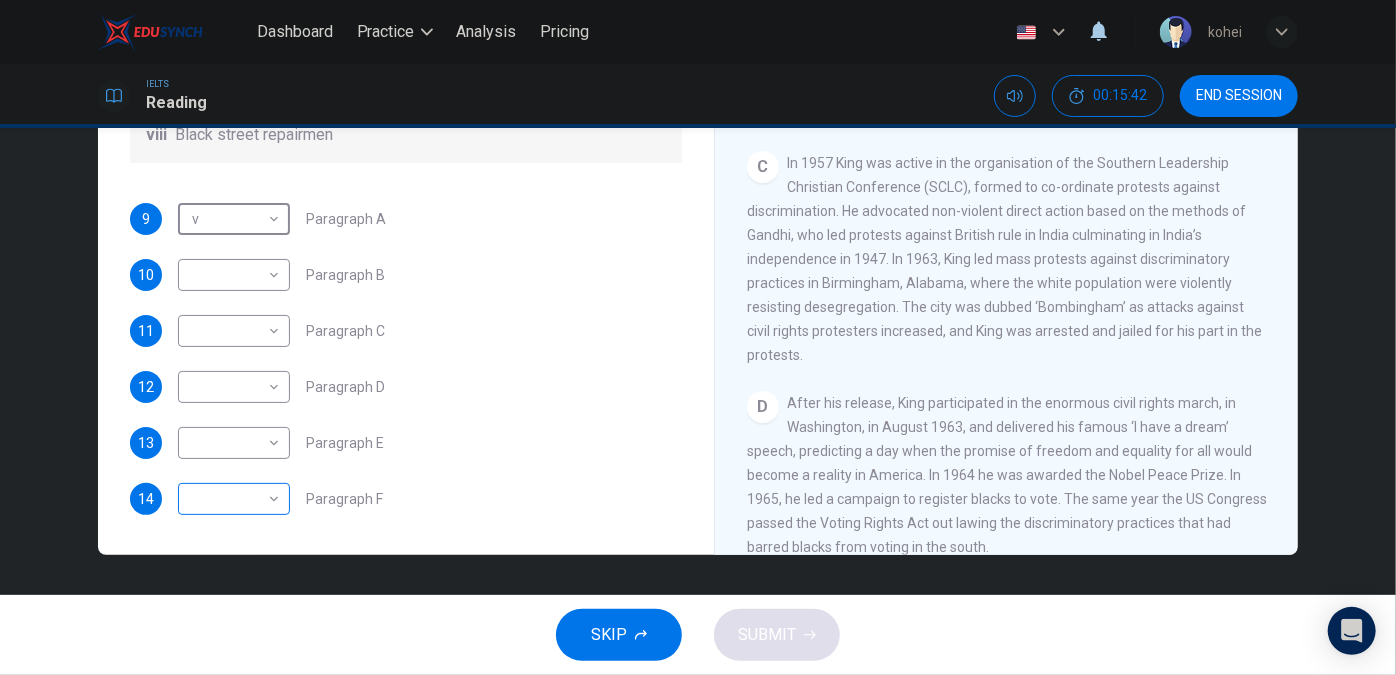 click on "Dashboard Practice Analysis Pricing English en ​ kohei IELTS Reading 00:15:42 END SESSION Questions 9 - 14 The Reading Passage has 6 paragraphs.
Choose the correct heading for each paragraph  A – F , from the list of headings.
Write the correct number,  i – viii , in the spaces below. List of Headings i The memorable speech ii Unhappy about violence iii A tragic incident iv Protests and action v The background of an iconic man vi Making his mark internationally vii Difficult childhood viii Black street repairmen 9 v v ​ Paragraph A 10 ​ ​ Paragraph B 11 ​ ​ Paragraph C 12 ​ ​ Paragraph D 13 ​ ​ Paragraph E 14 ​ ​ Paragraph F Martin Luther King CLICK TO ZOOM Click to Zoom A B C D E F SKIP SUBMIT EduSynch - Online Language Proficiency Testing
Dashboard Practice Analysis Pricing   Notifications © Copyright  2025" at bounding box center (698, 337) 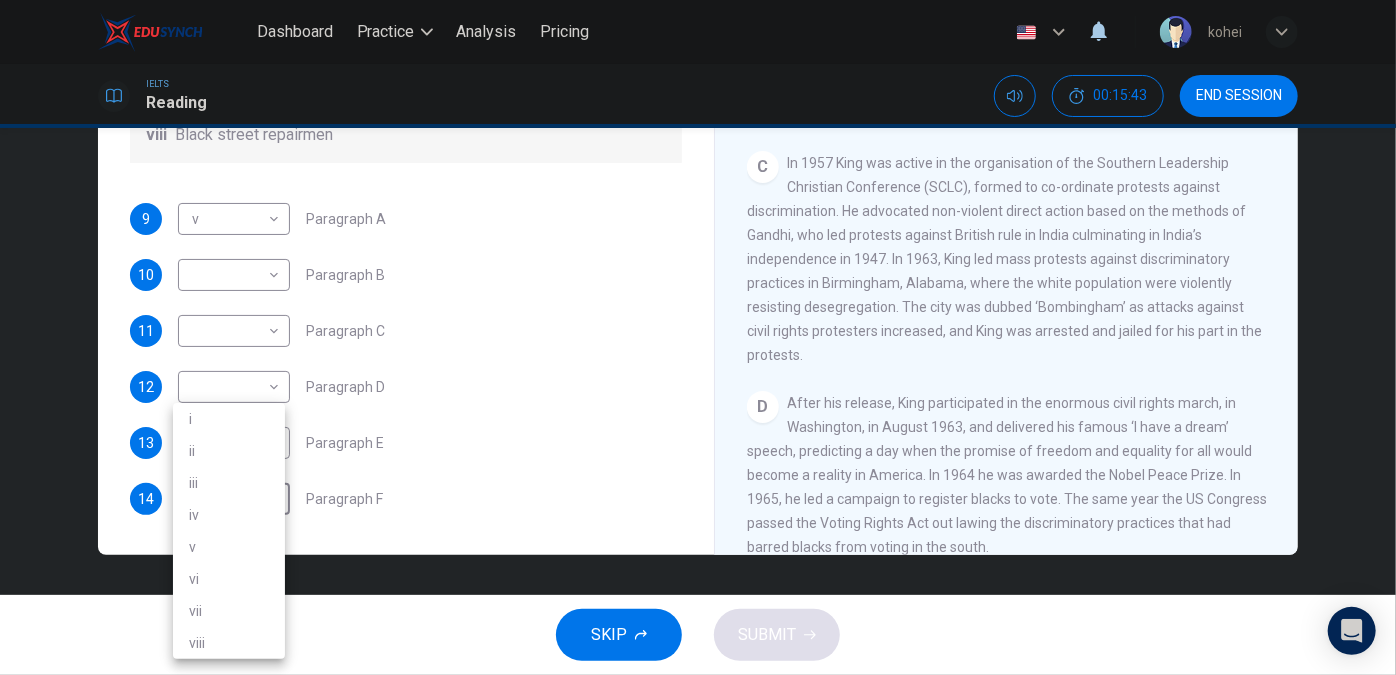 click on "iii" at bounding box center (229, 483) 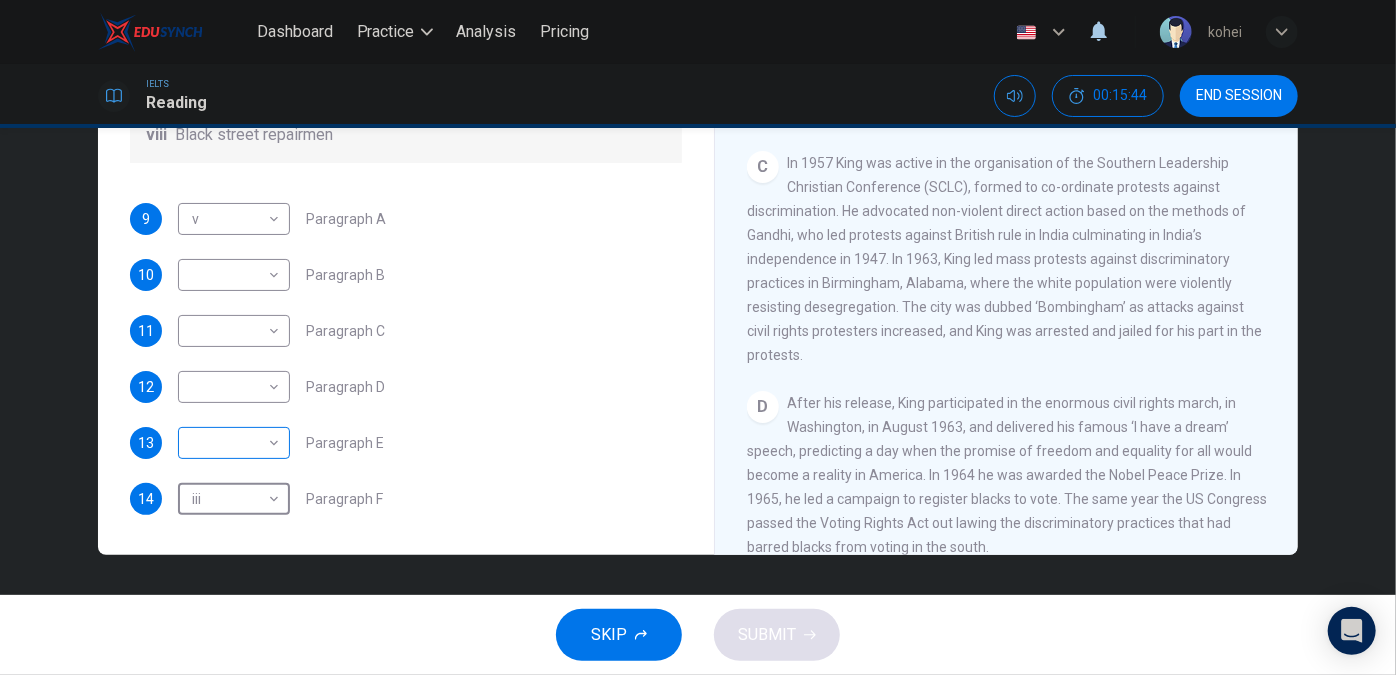 click on "​ ​" at bounding box center (234, 443) 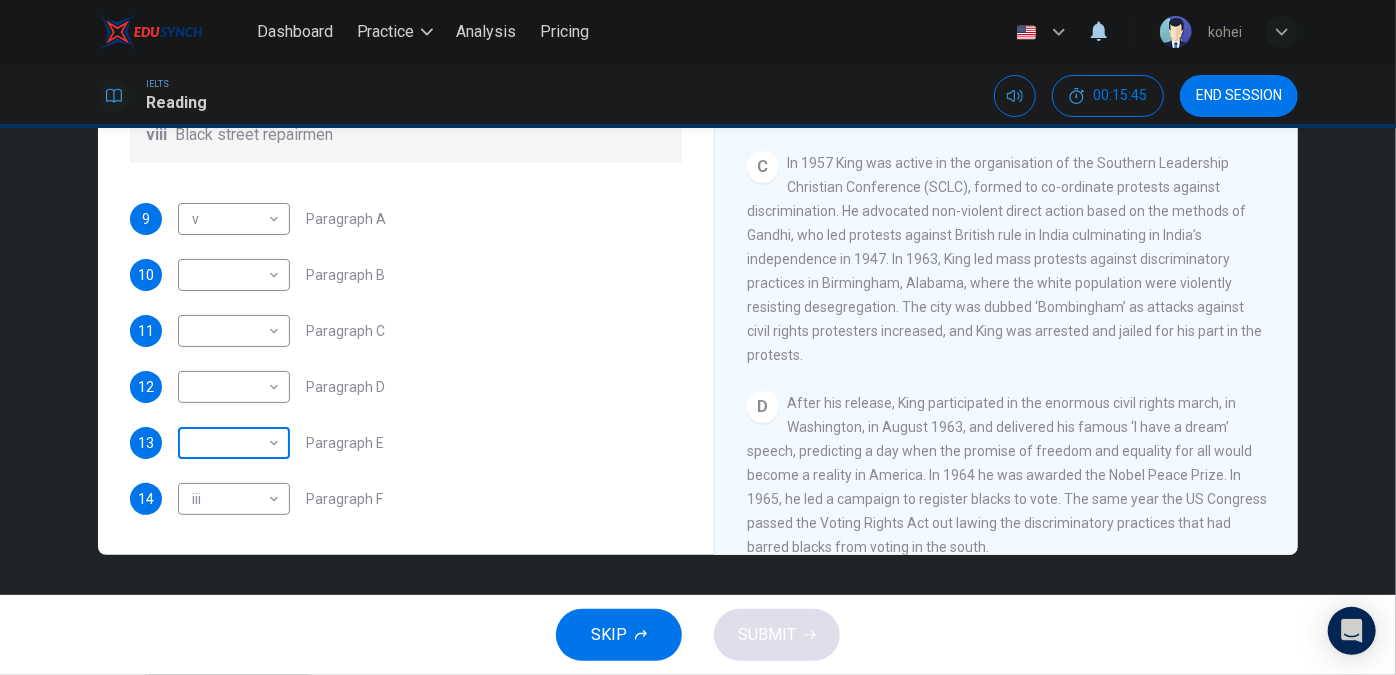 click on "​ ​" at bounding box center [234, 443] 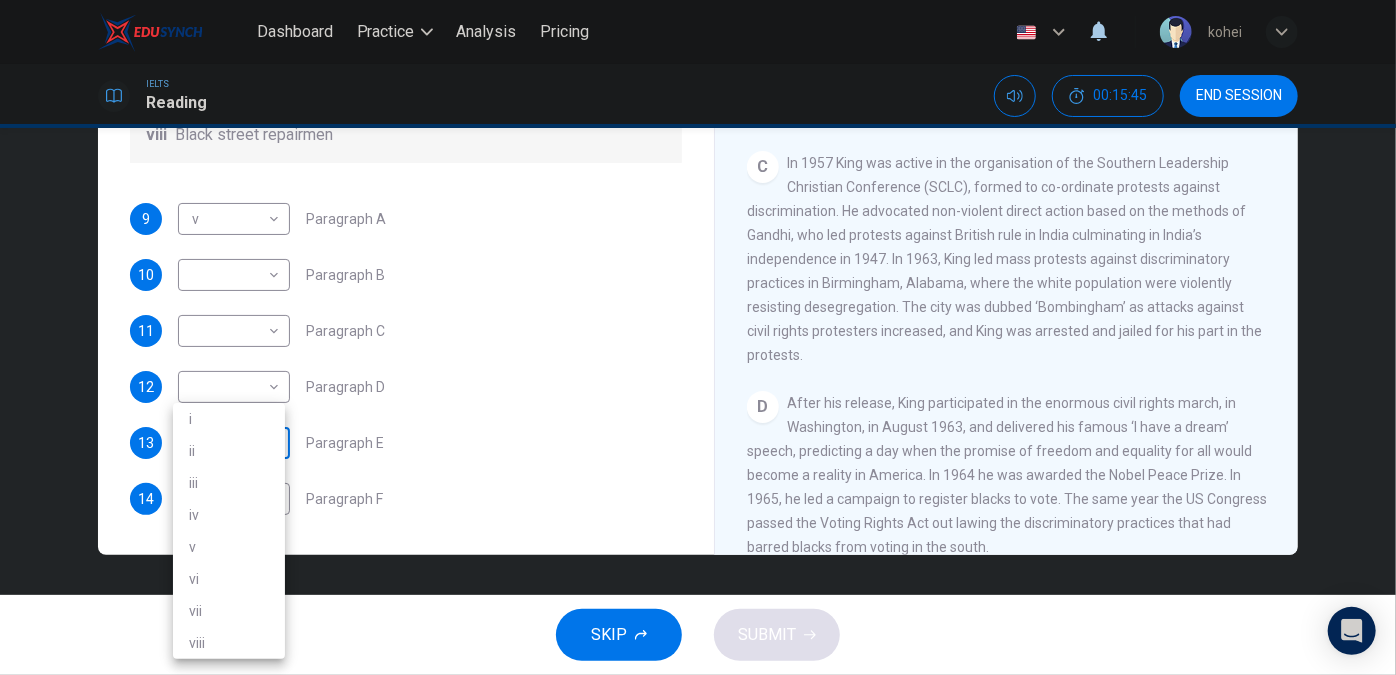 click on "Dashboard Practice Analysis Pricing English en ​ kohei IELTS Reading 00:15:45 END SESSION Questions 9 - 14 The Reading Passage has 6 paragraphs.
Choose the correct heading for each paragraph  A – F , from the list of headings.
Write the correct number,  i – viii , in the spaces below. List of Headings i The memorable speech ii Unhappy about violence iii A tragic incident iv Protests and action v The background of an iconic man vi Making his mark internationally vii Difficult childhood viii Black street repairmen 9 v v ​ Paragraph A 10 ​ ​ Paragraph B 11 ​ ​ Paragraph C 12 ​ ​ Paragraph D 13 ​ ​ Paragraph E 14 iii iii ​ Paragraph F Martin Luther King CLICK TO ZOOM Click to Zoom A B C D E F SKIP SUBMIT EduSynch - Online Language Proficiency Testing
Dashboard Practice Analysis Pricing   Notifications © Copyright  2025 i ii iii iv v vi vii viii" at bounding box center (698, 337) 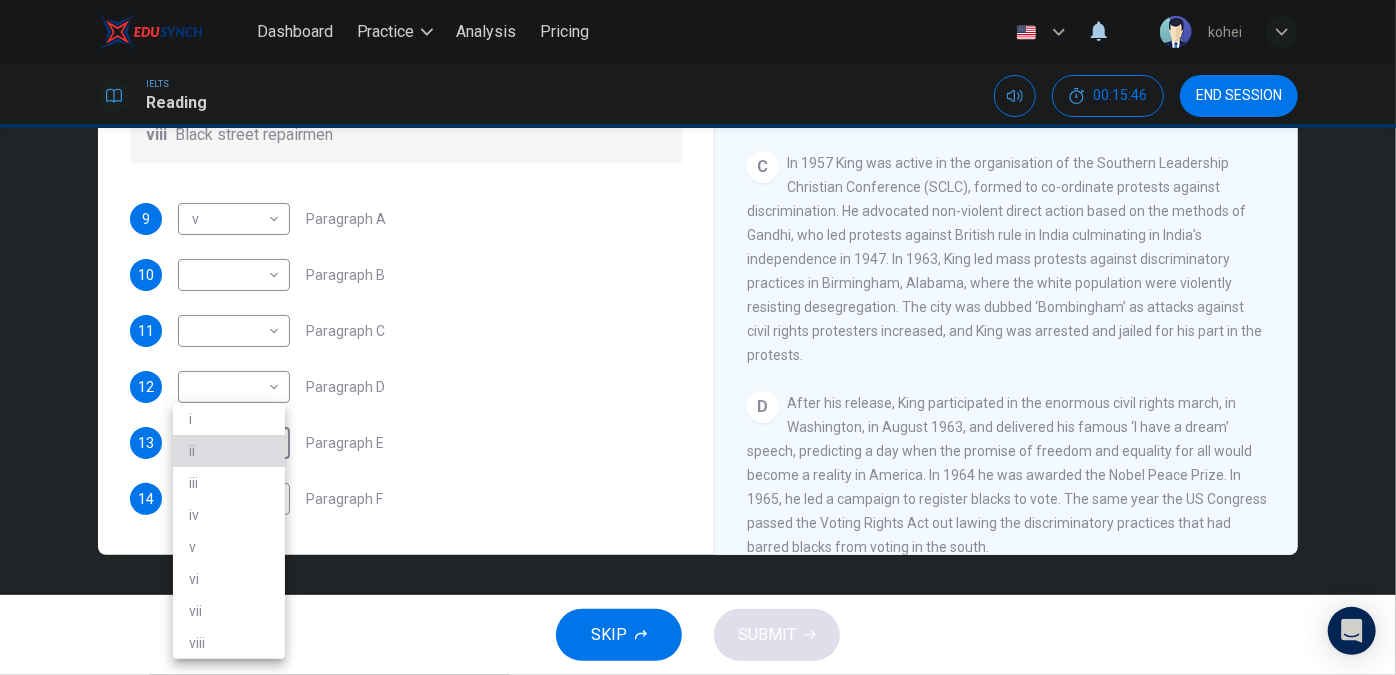 click on "ii" at bounding box center [229, 451] 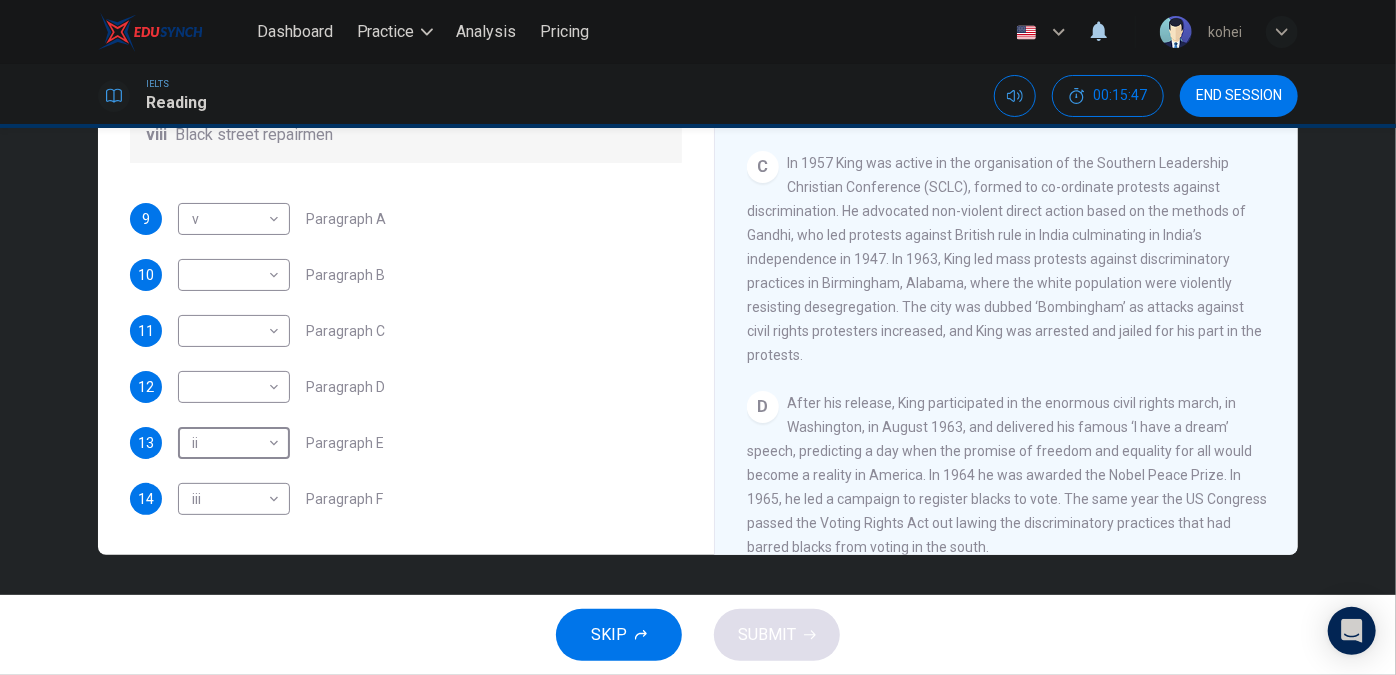 scroll, scrollTop: 49, scrollLeft: 0, axis: vertical 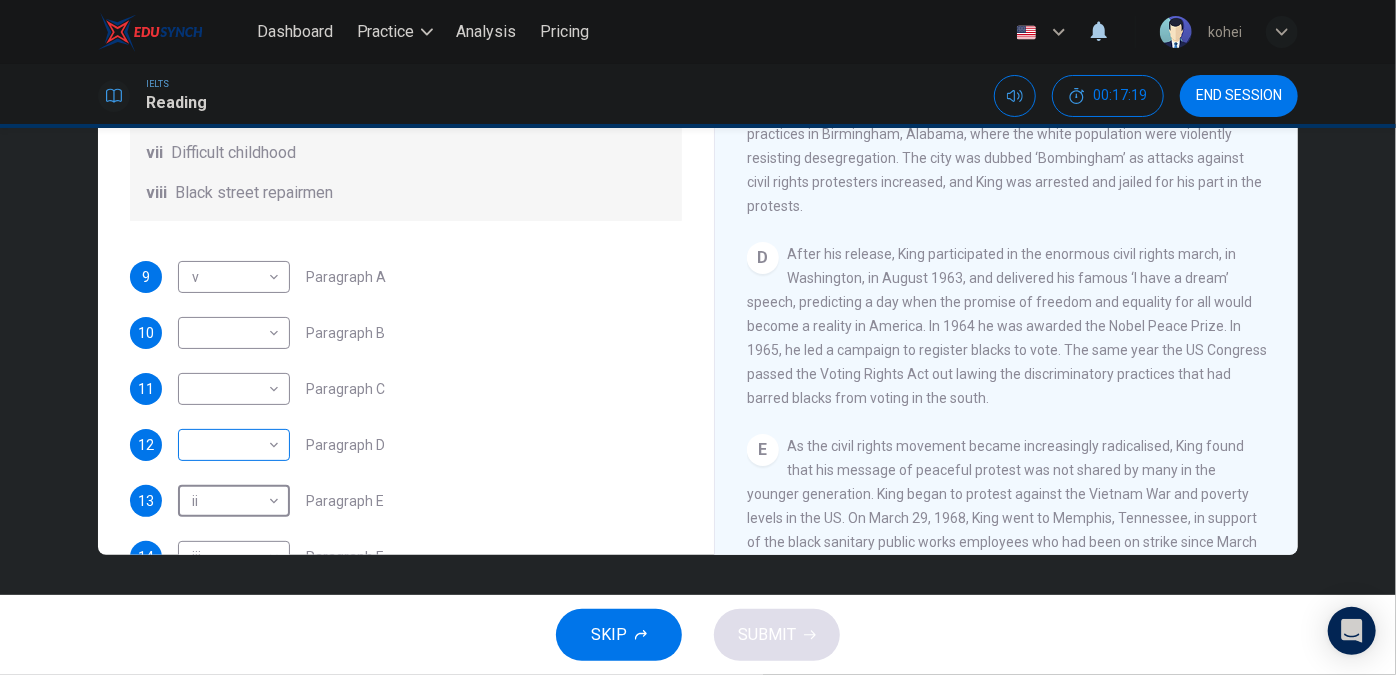 click on "Dashboard Practice Analysis Pricing English en ​ kohei IELTS Reading 00:17:19 END SESSION Questions 9 - 14 The Reading Passage has 6 paragraphs.
Choose the correct heading for each paragraph  A – F , from the list of headings.
Write the correct number,  i – viii , in the spaces below. List of Headings i The memorable speech ii Unhappy about violence iii A tragic incident iv Protests and action v The background of an iconic man vi Making his mark internationally vii Difficult childhood viii Black street repairmen 9 v v ​ Paragraph A 10 ​ ​ Paragraph B 11 ​ ​ Paragraph C 12 ​ ​ Paragraph D 13 ii ii ​ Paragraph E 14 iii iii ​ Paragraph F Martin Luther King CLICK TO ZOOM Click to Zoom A B C D E F SKIP SUBMIT EduSynch - Online Language Proficiency Testing
Dashboard Practice Analysis Pricing   Notifications © Copyright  2025 YES NO NOT GIVEN" at bounding box center [698, 337] 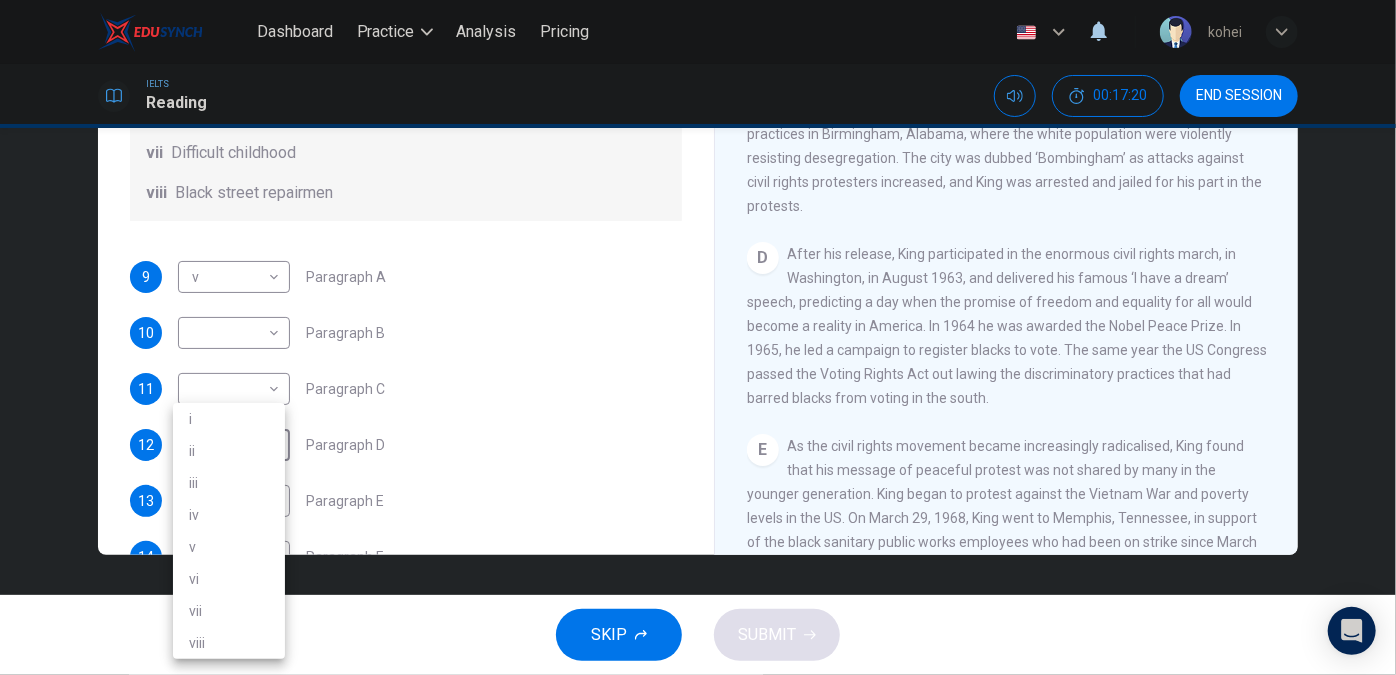 click on "i" at bounding box center (229, 419) 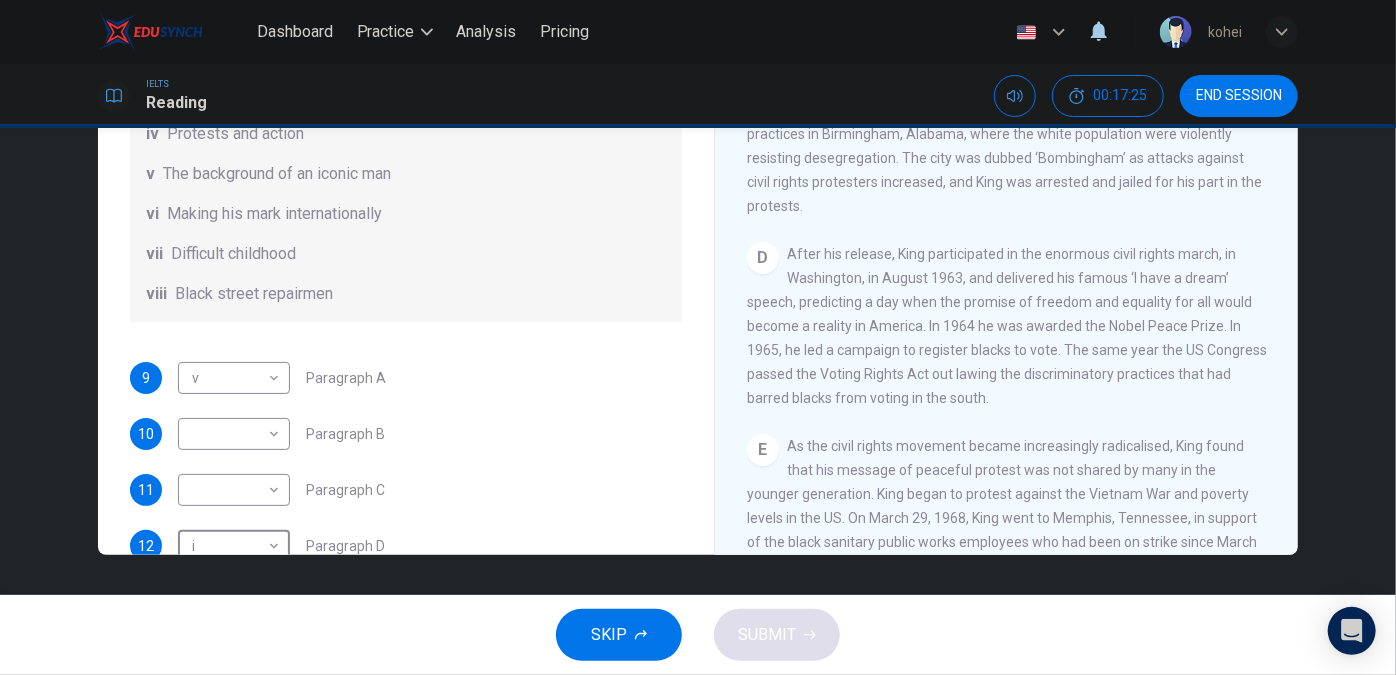 scroll, scrollTop: 173, scrollLeft: 0, axis: vertical 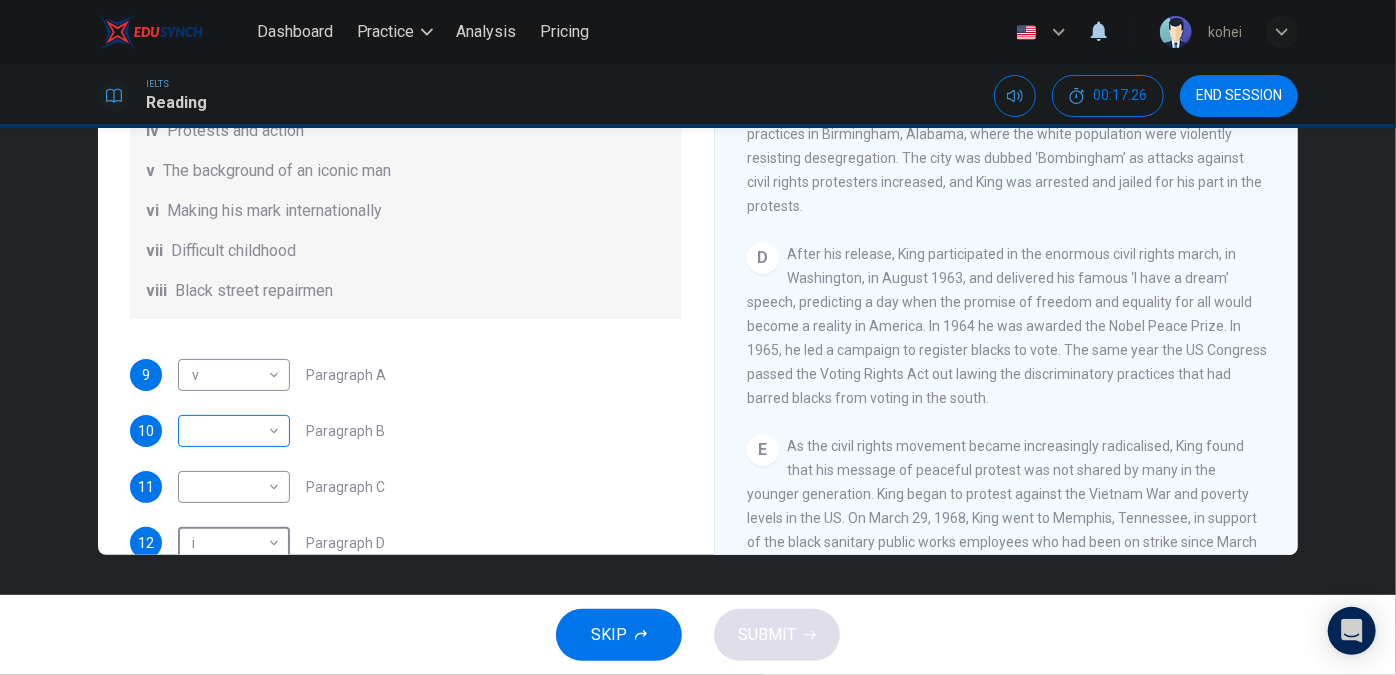 click on "Dashboard Practice Analysis Pricing English en ​ kohei IELTS Reading 00:17:26 END SESSION Questions 9 - 14 The Reading Passage has 6 paragraphs.
Choose the correct heading for each paragraph  A – F , from the list of headings.
Write the correct number,  i – viii , in the spaces below. List of Headings i The memorable speech ii Unhappy about violence iii A tragic incident iv Protests and action v The background of an iconic man vi Making his mark internationally vii Difficult childhood viii Black street repairmen 9 v v ​ Paragraph A 10 ​ ​ Paragraph B 11 ​ ​ Paragraph C 12 i i ​ Paragraph D 13 ii ii ​ Paragraph E 14 iii iii ​ Paragraph F Martin Luther King CLICK TO ZOOM Click to Zoom A B C D E F SKIP SUBMIT EduSynch - Online Language Proficiency Testing
Dashboard Practice Analysis Pricing   Notifications © Copyright  2025" at bounding box center (698, 337) 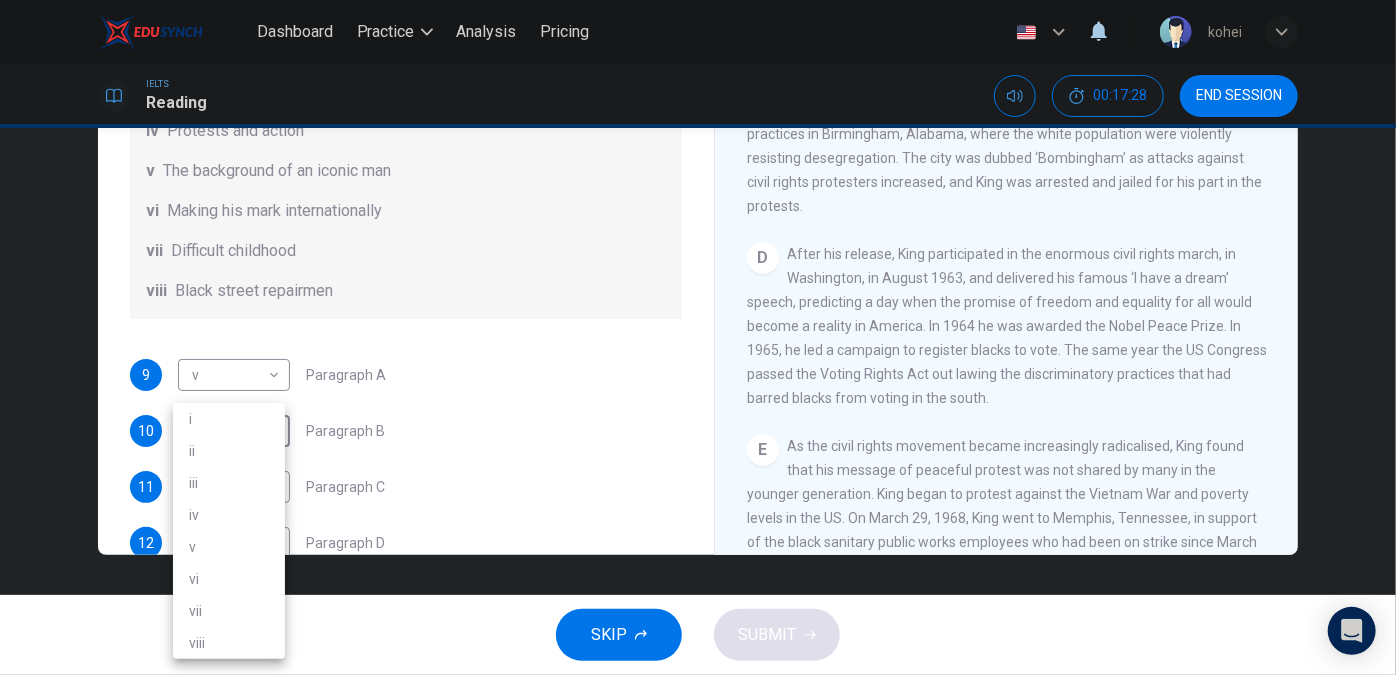 click on "iv" at bounding box center [229, 515] 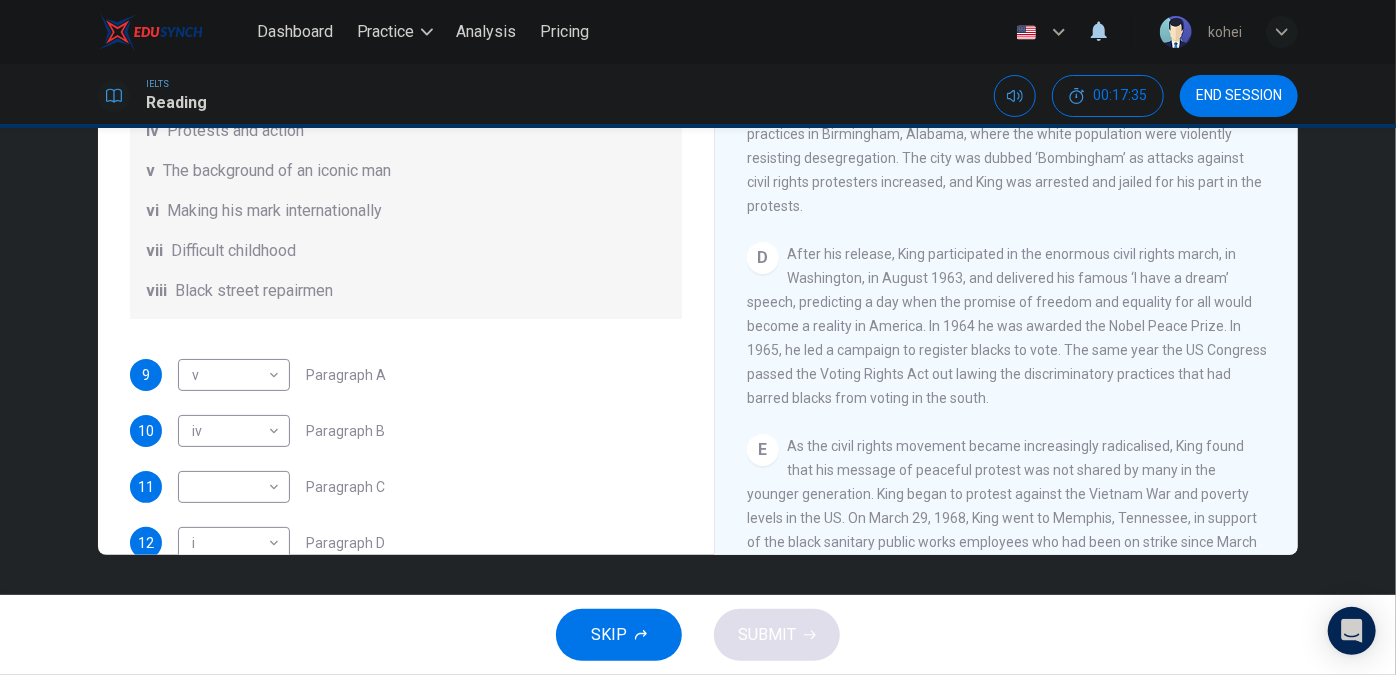drag, startPoint x: 693, startPoint y: 300, endPoint x: 689, endPoint y: 344, distance: 44.181442 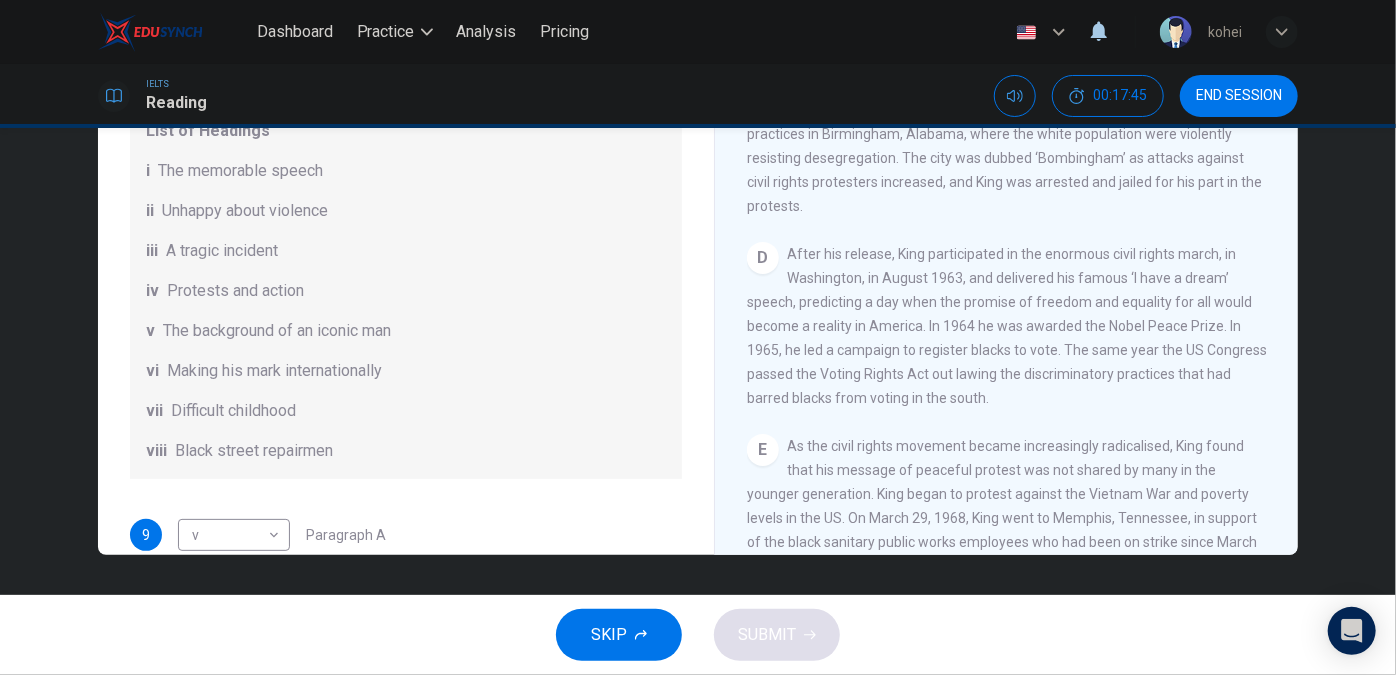 scroll, scrollTop: 0, scrollLeft: 0, axis: both 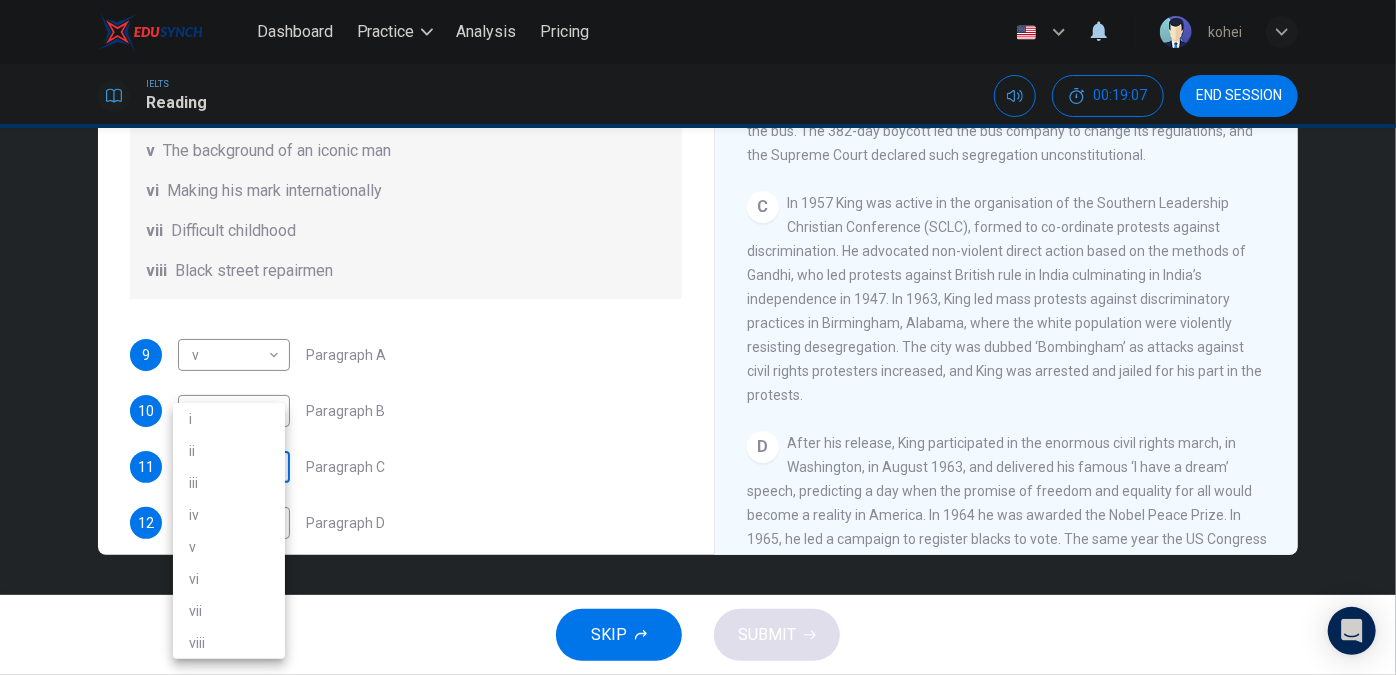 click on "Questions 9 - 14 The Reading Passage has 6 paragraphs.
Choose the correct heading for each paragraph  A – F , from the list of headings.
Write the correct number,  i – viii , in the spaces below. List of Headings i The memorable speech ii Unhappy about violence iii A tragic incident iv Protests and action v The background of an iconic man vi Making his mark internationally vii Difficult childhood viii Black street repairmen 9 v v ​ Paragraph A 10 iv iv ​ Paragraph B 11 ​ ​ Paragraph C 12 i i ​ Paragraph D 13 ii ii ​ Paragraph E 14 iii iii ​ Paragraph F Martin Luther King CLICK TO ZOOM Click to Zoom A B C D E F SKIP SUBMIT EduSynch - Online Language Proficiency Testing
Dashboard Practice Analysis Pricing   Notifications © Copyright  2025 i ii iii iv v vi vii viii" at bounding box center [698, 337] 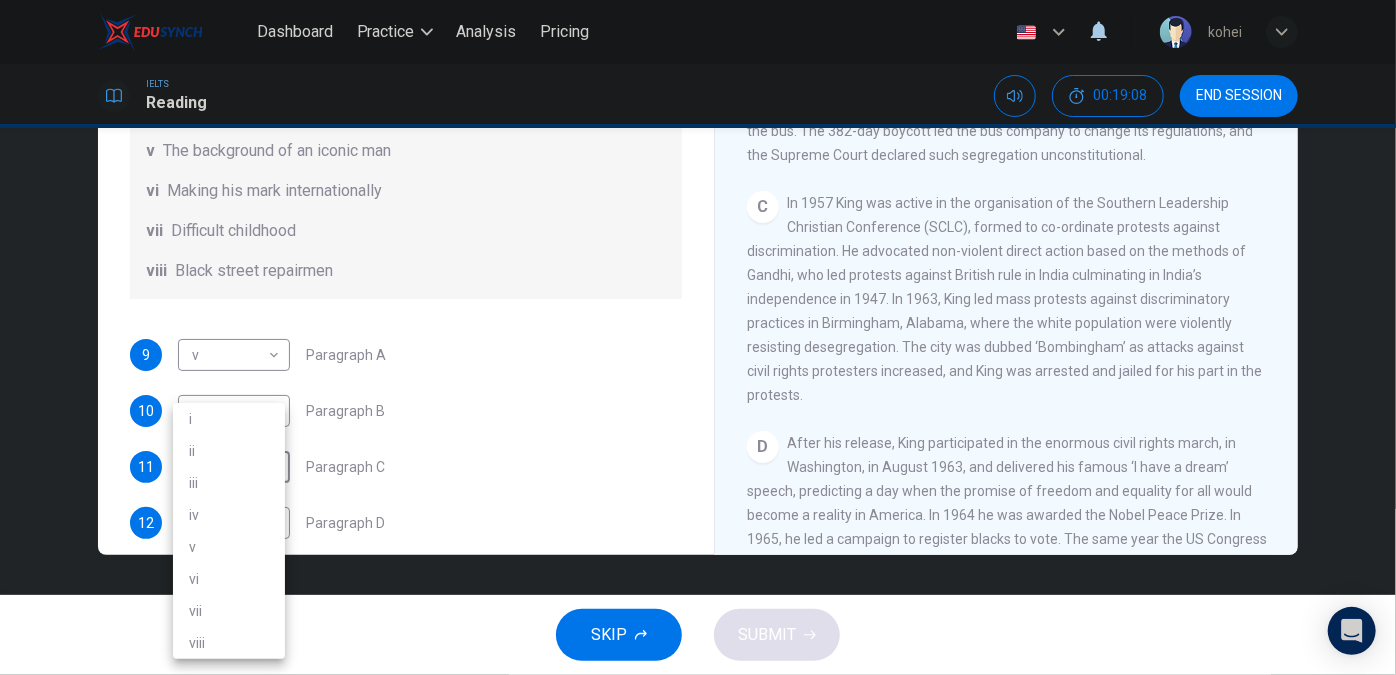 click on "vi" at bounding box center [229, 579] 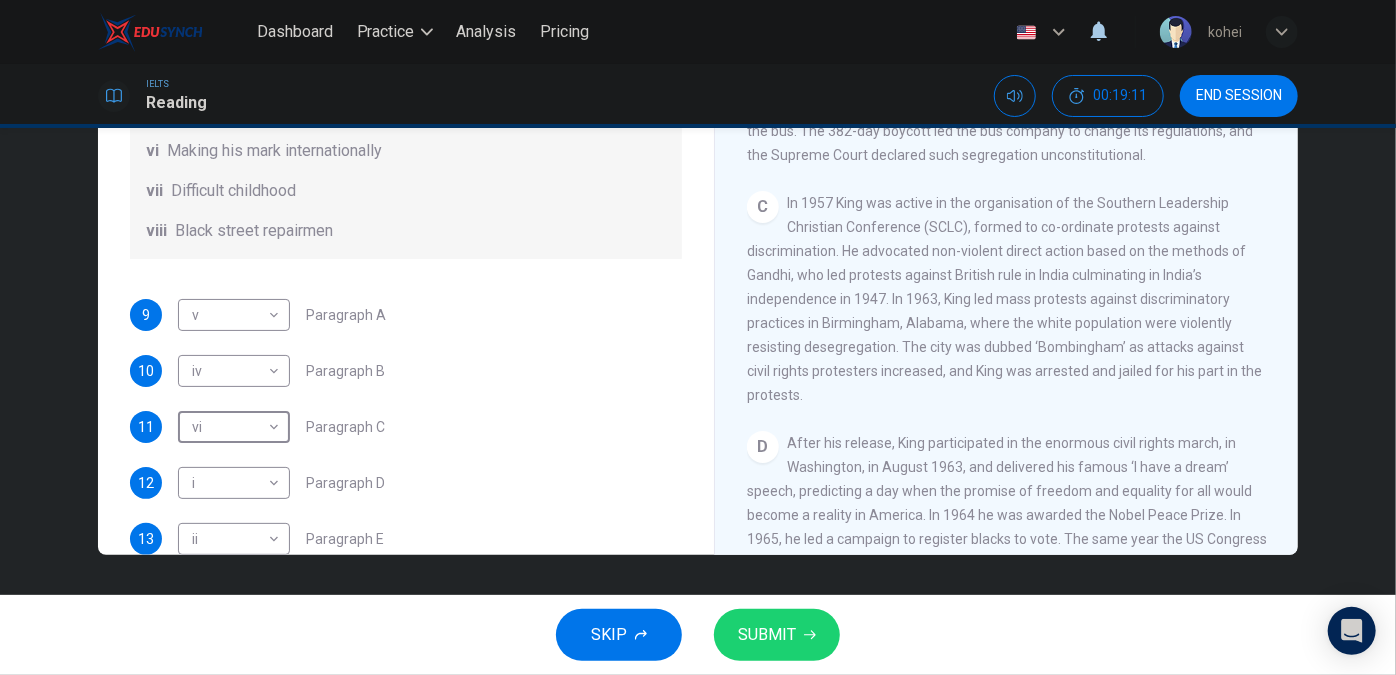 scroll, scrollTop: 245, scrollLeft: 0, axis: vertical 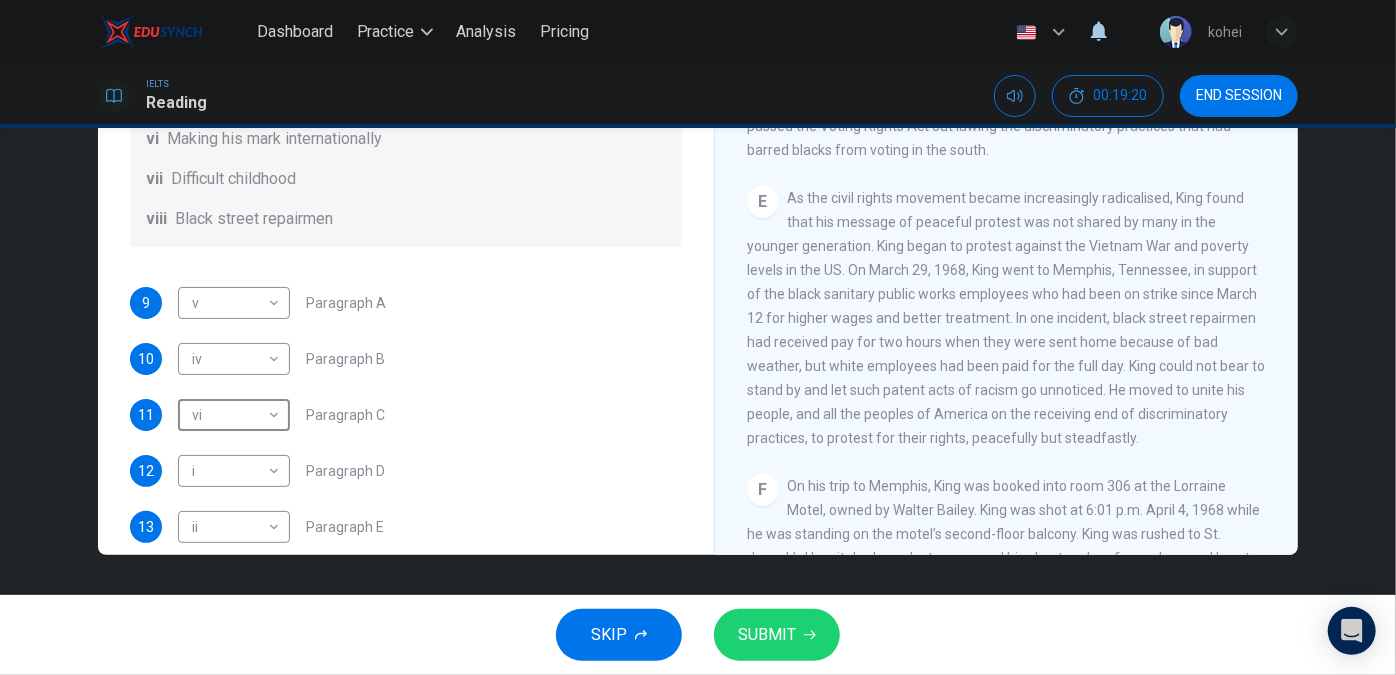 click on "SUBMIT" at bounding box center [767, 635] 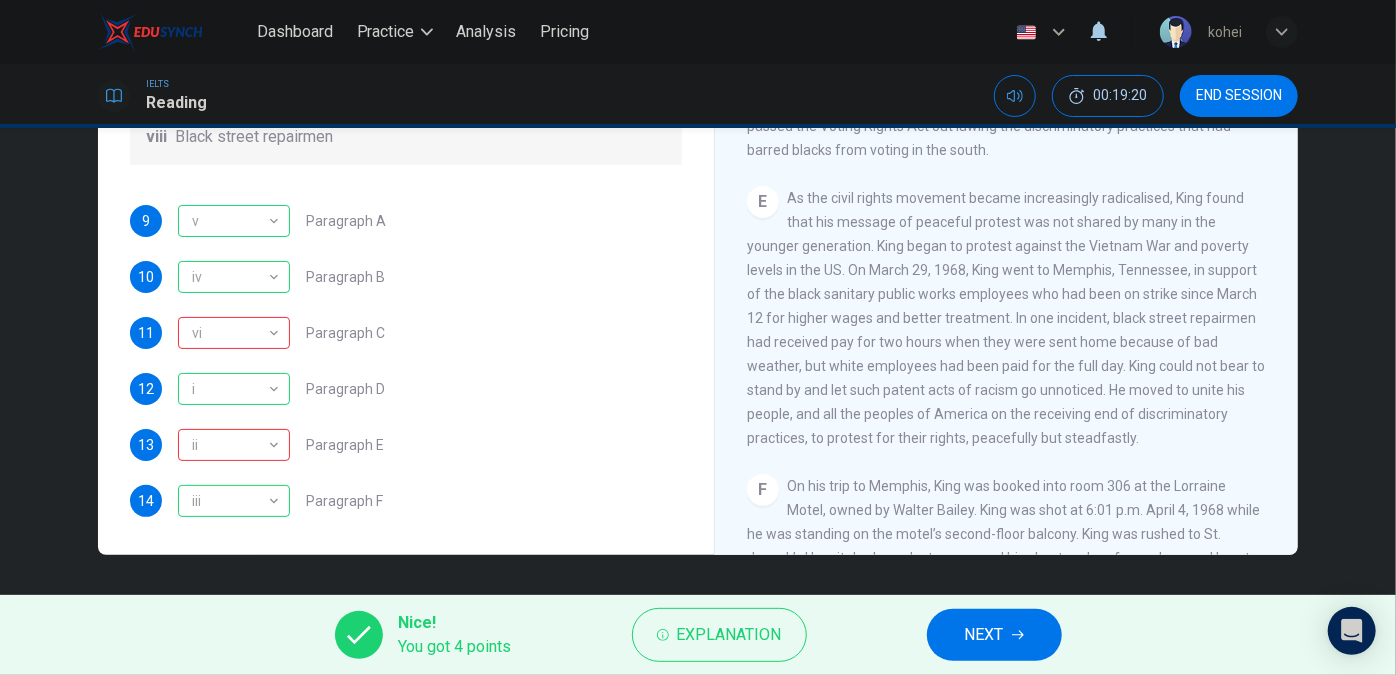 scroll, scrollTop: 352, scrollLeft: 0, axis: vertical 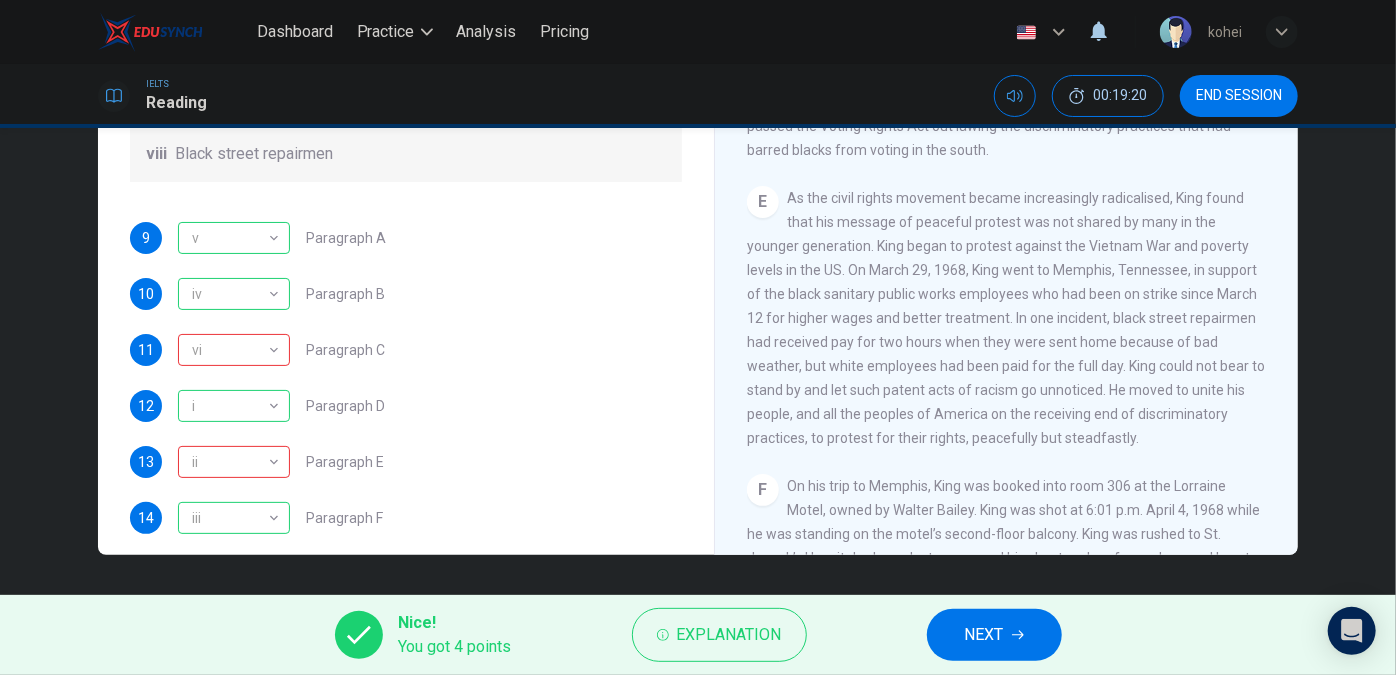 drag, startPoint x: 693, startPoint y: 402, endPoint x: 705, endPoint y: 376, distance: 28.635643 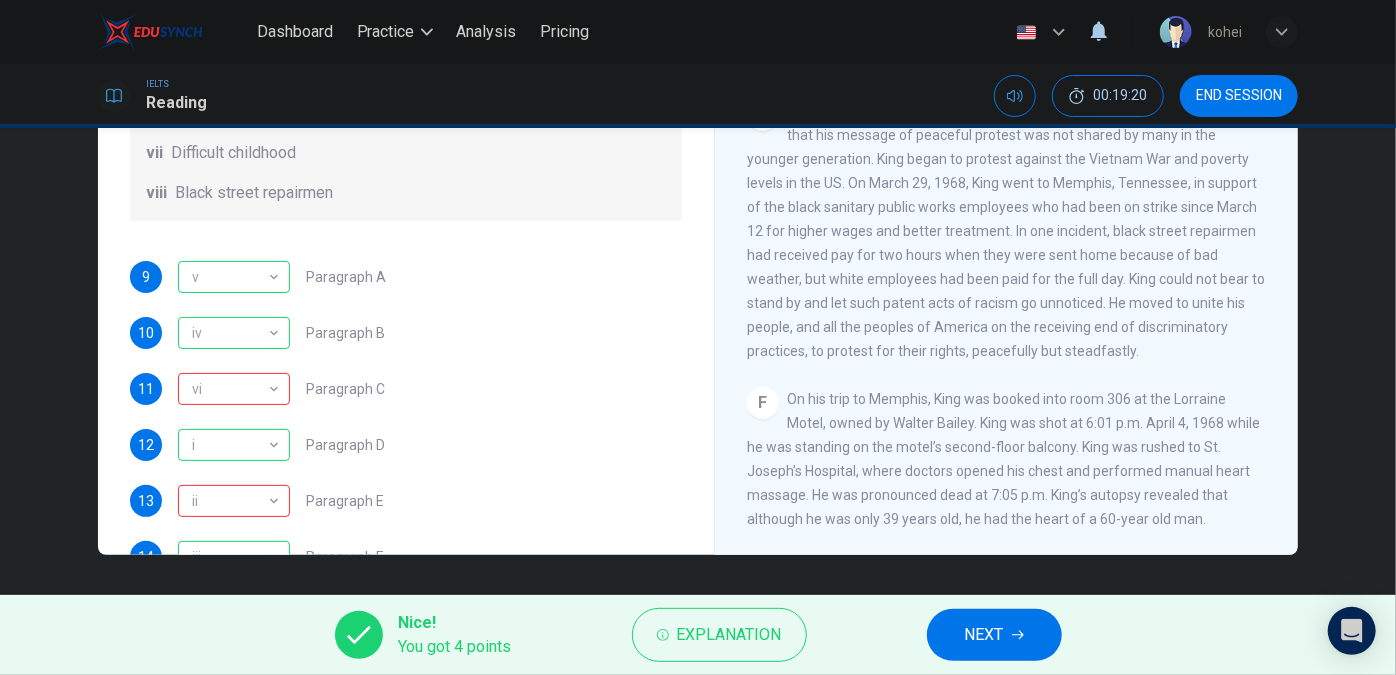 scroll, scrollTop: 280, scrollLeft: 0, axis: vertical 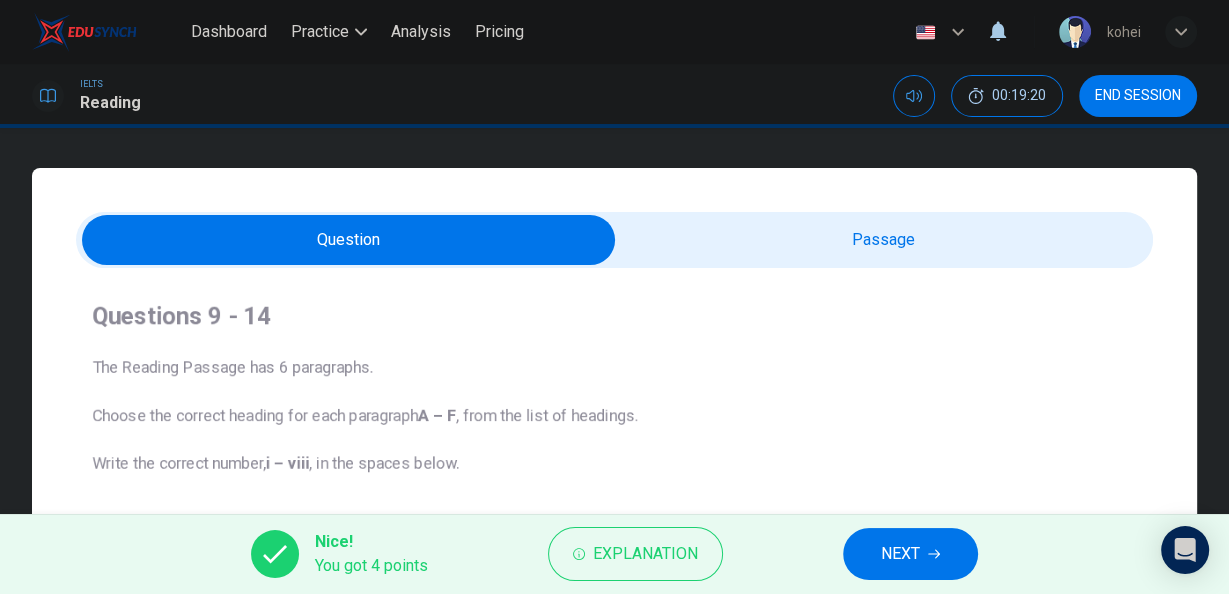 click at bounding box center [349, 240] 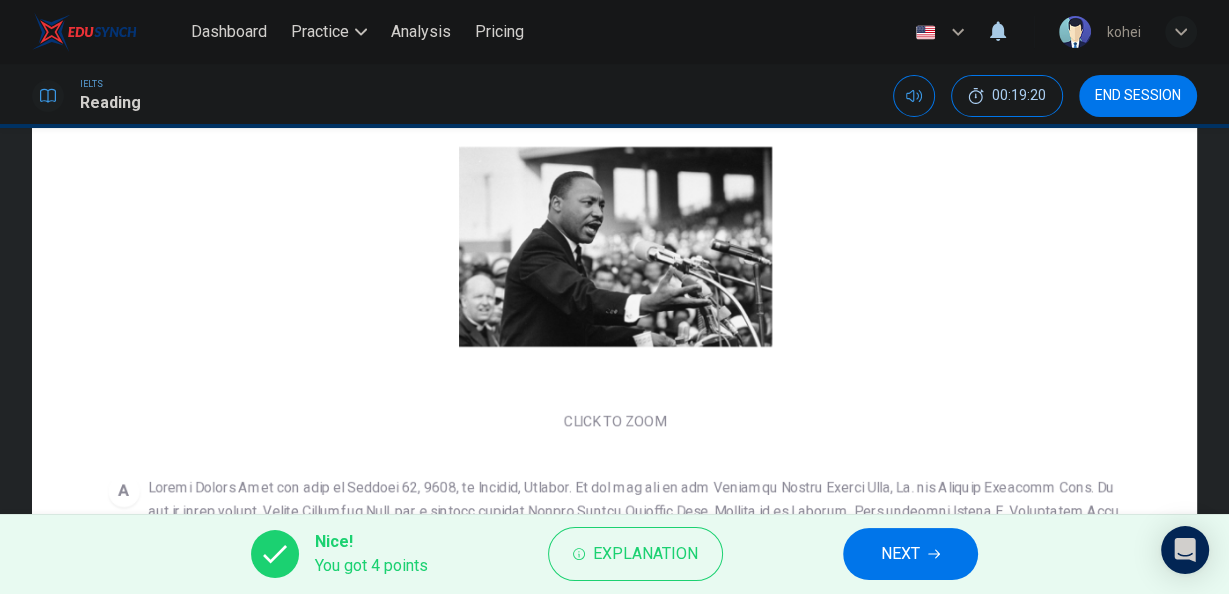 scroll, scrollTop: 0, scrollLeft: 0, axis: both 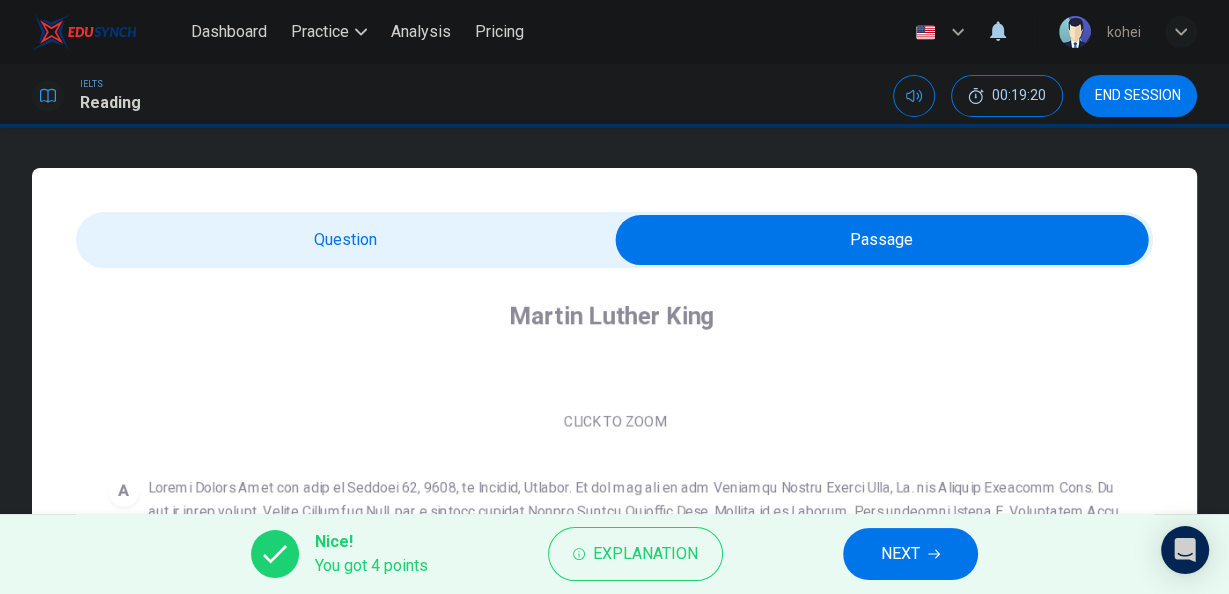 drag, startPoint x: 1219, startPoint y: 241, endPoint x: 1219, endPoint y: 282, distance: 41 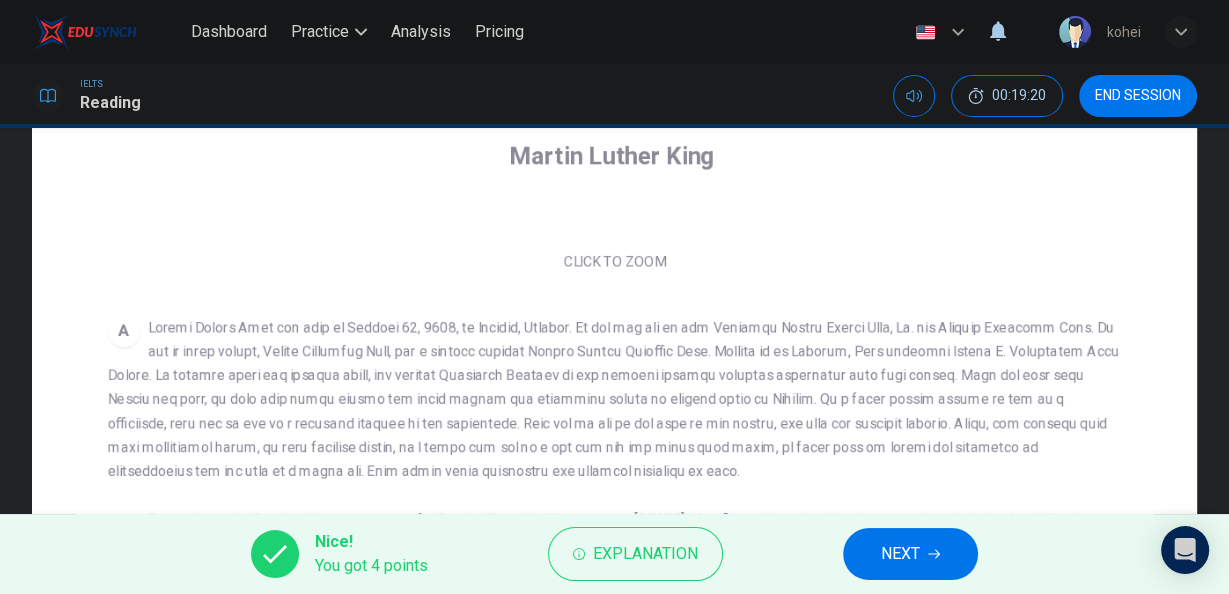 scroll, scrollTop: 168, scrollLeft: 0, axis: vertical 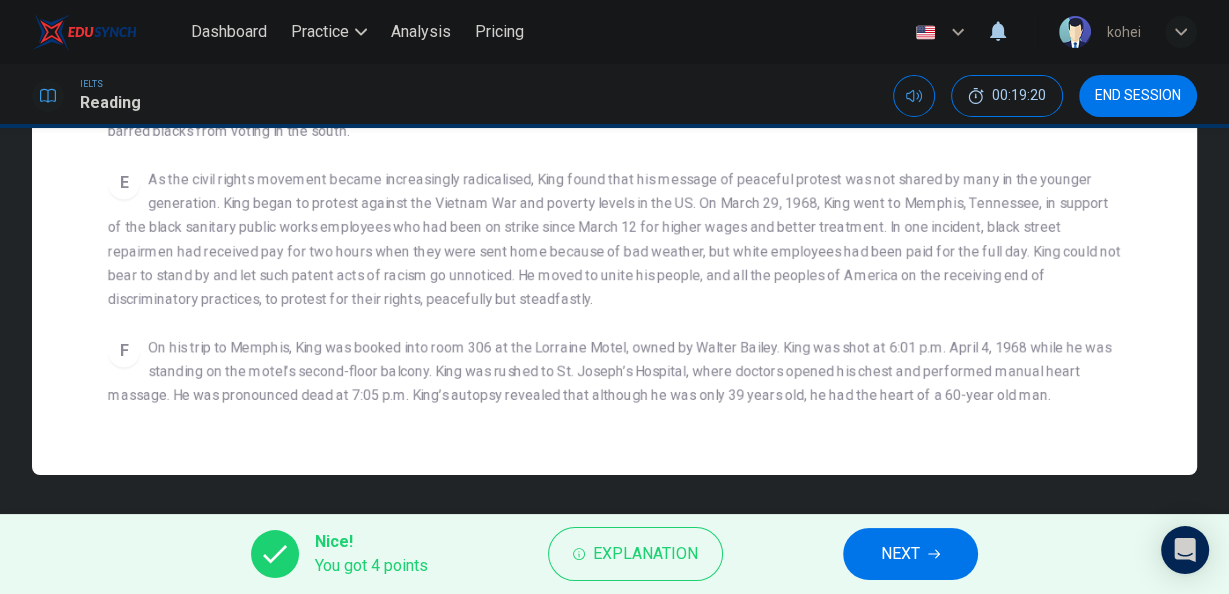 click on "NEXT" at bounding box center [910, 554] 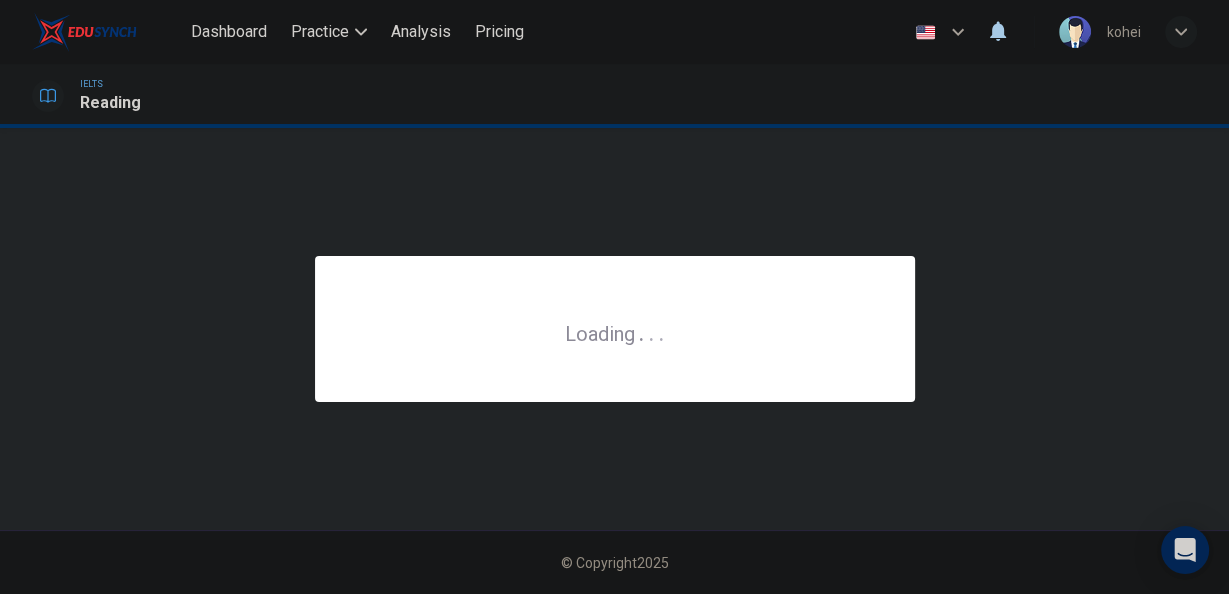 scroll, scrollTop: 0, scrollLeft: 0, axis: both 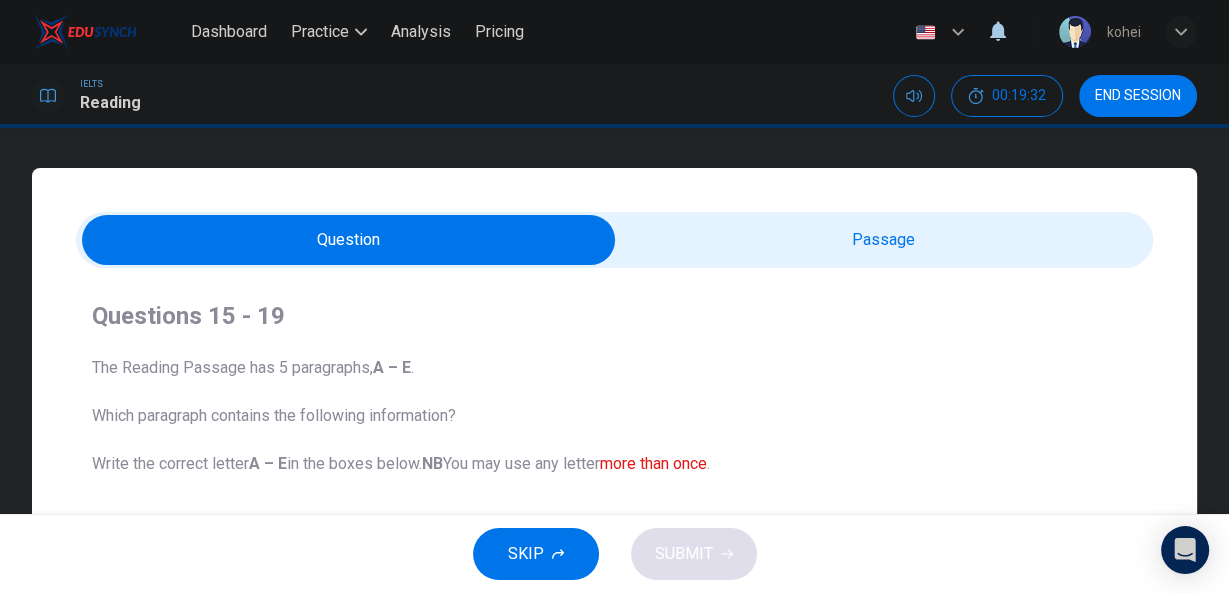 click at bounding box center [349, 240] 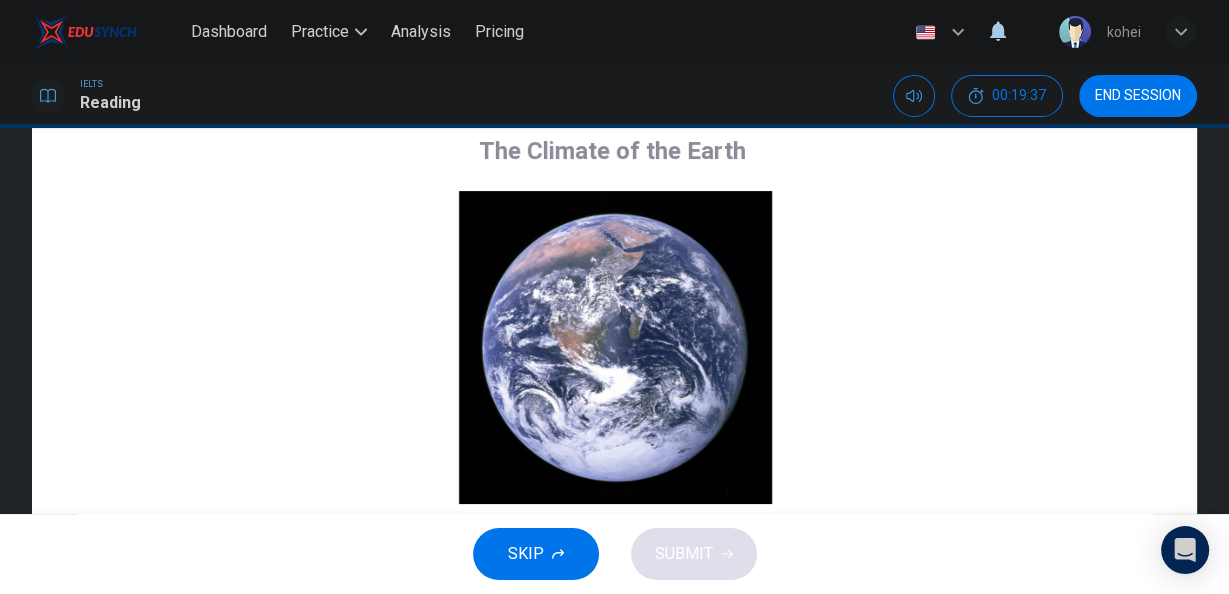 scroll, scrollTop: 168, scrollLeft: 0, axis: vertical 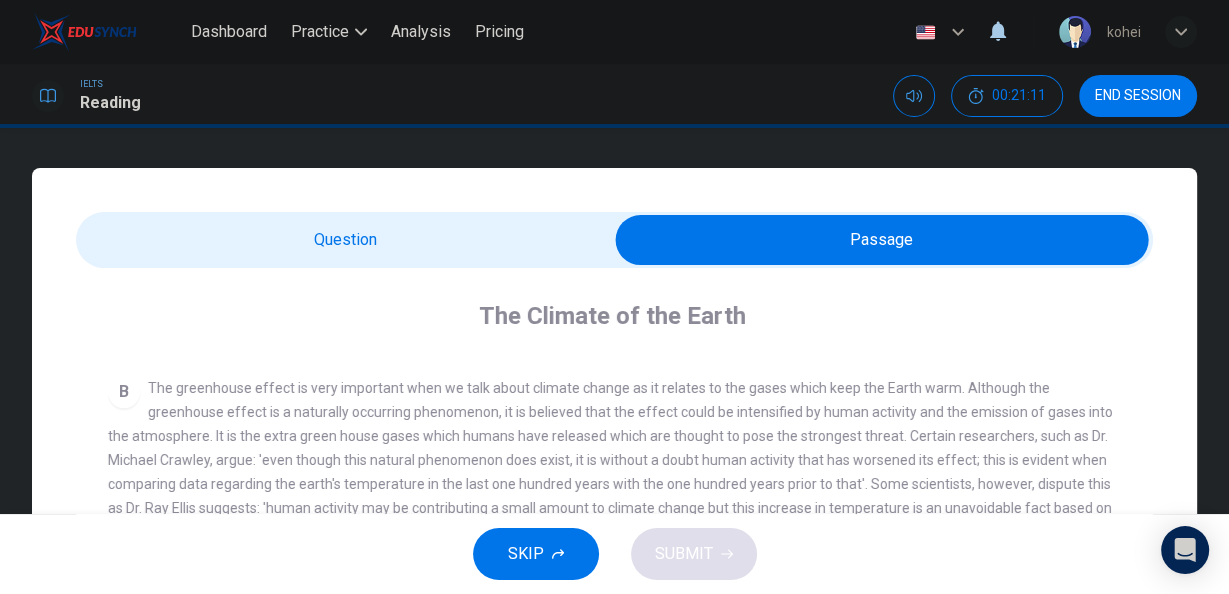 click at bounding box center (882, 240) 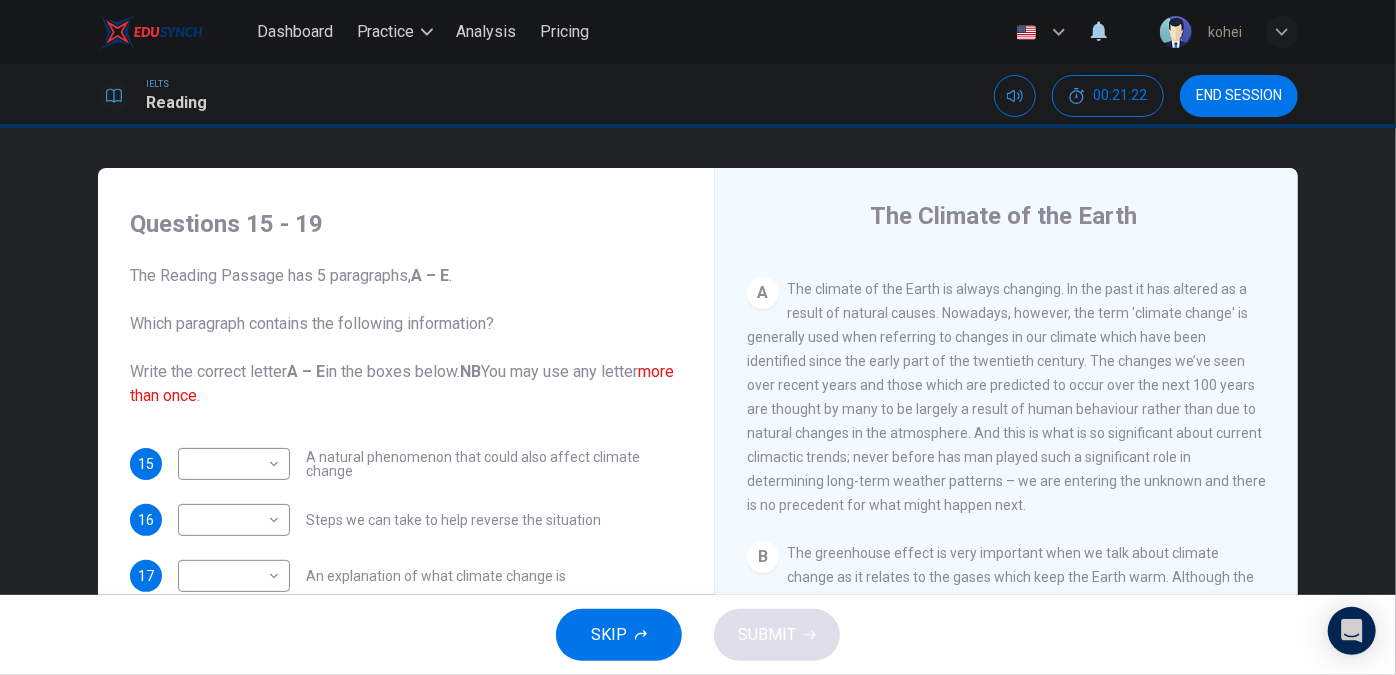 scroll, scrollTop: 405, scrollLeft: 0, axis: vertical 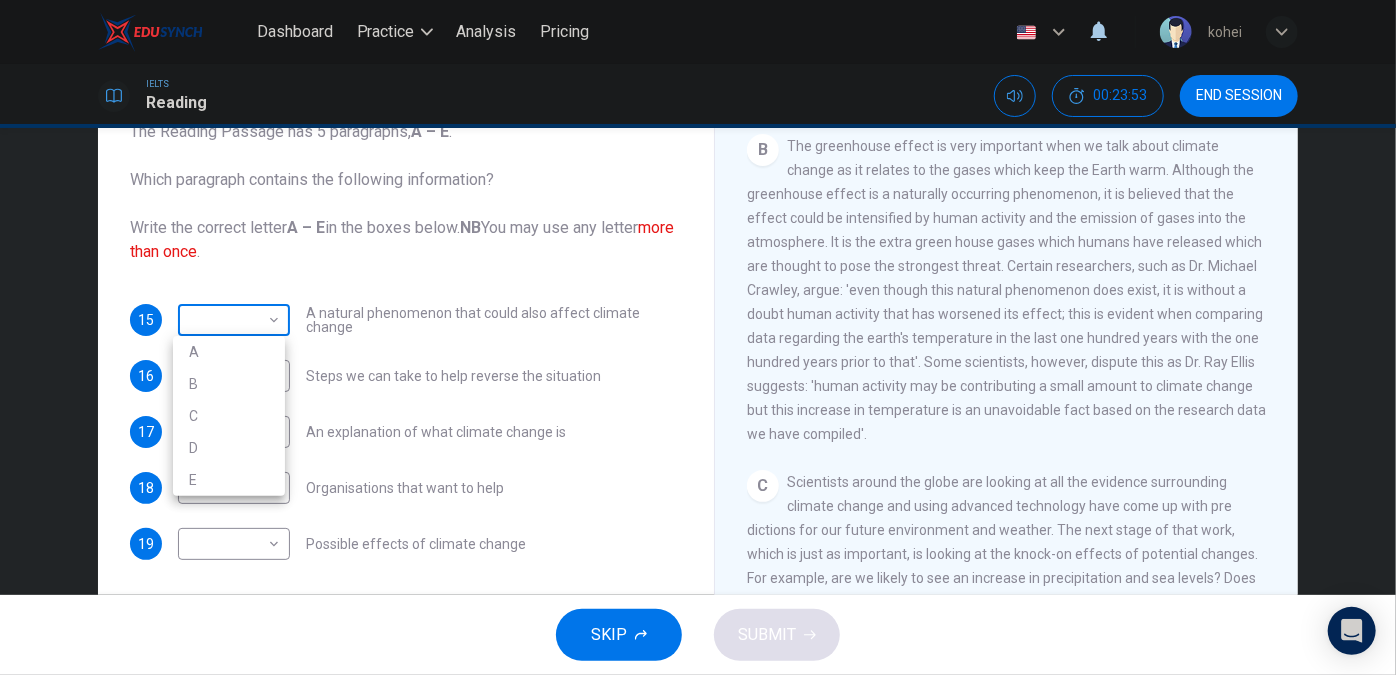 click on "Dashboard Practice Analysis Pricing English en ​ kohei IELTS Reading 00:23:53 END SESSION Questions 15 - 19 The Reading Passage has 5 paragraphs,  A – E . Which paragraph contains the following information?  Write the correct letter  A – E  in the boxes below.
NB  You may use any letter  more than once . 15 ​ ​ A natural phenomenon that could also affect climate change 16 ​ ​ Steps we can take to help reverse the situation 17 ​ ​ An explanation of what climate change is 18 ​ ​ Organisations that want to help 19 ​ ​ Possible effects of climate change The Climate of the Earth CLICK TO ZOOM Click to Zoom A B C D E SKIP SUBMIT EduSynch - Online Language Proficiency Testing
Dashboard Practice Analysis Pricing   Notifications © Copyright  2025 A B C D E" at bounding box center [698, 337] 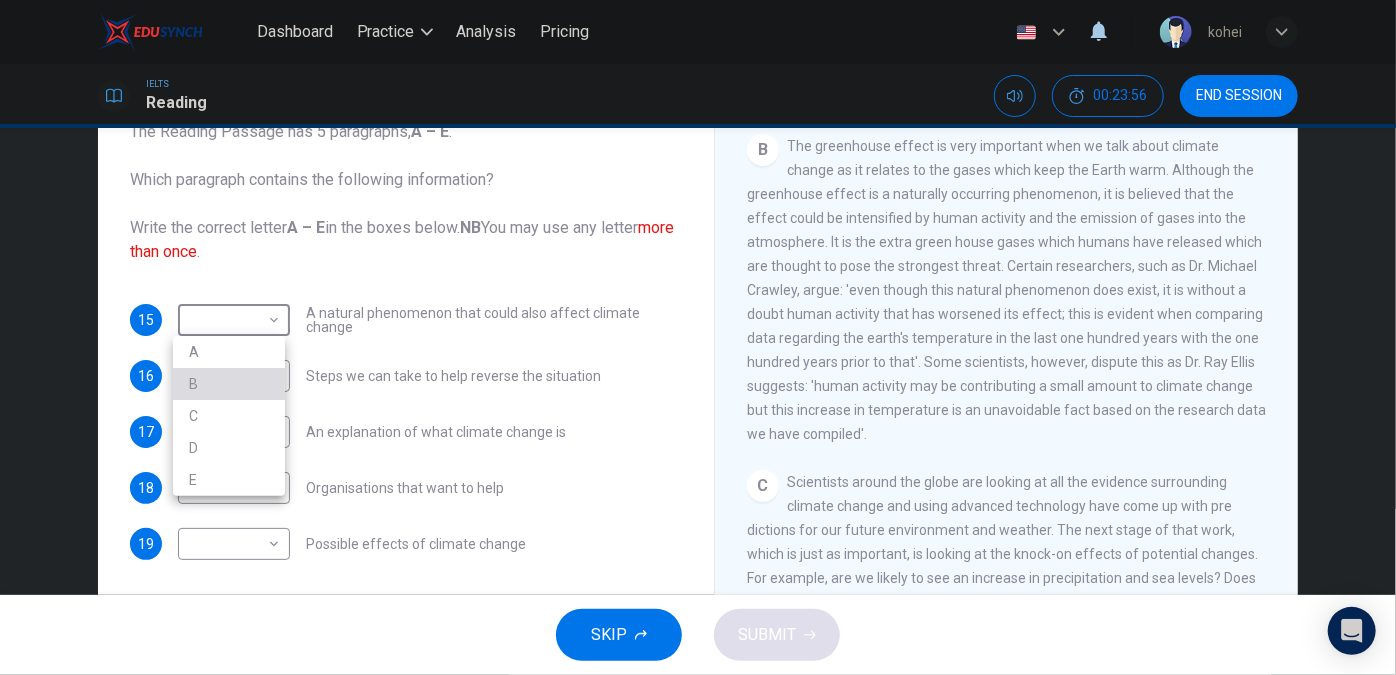 click on "B" at bounding box center [229, 384] 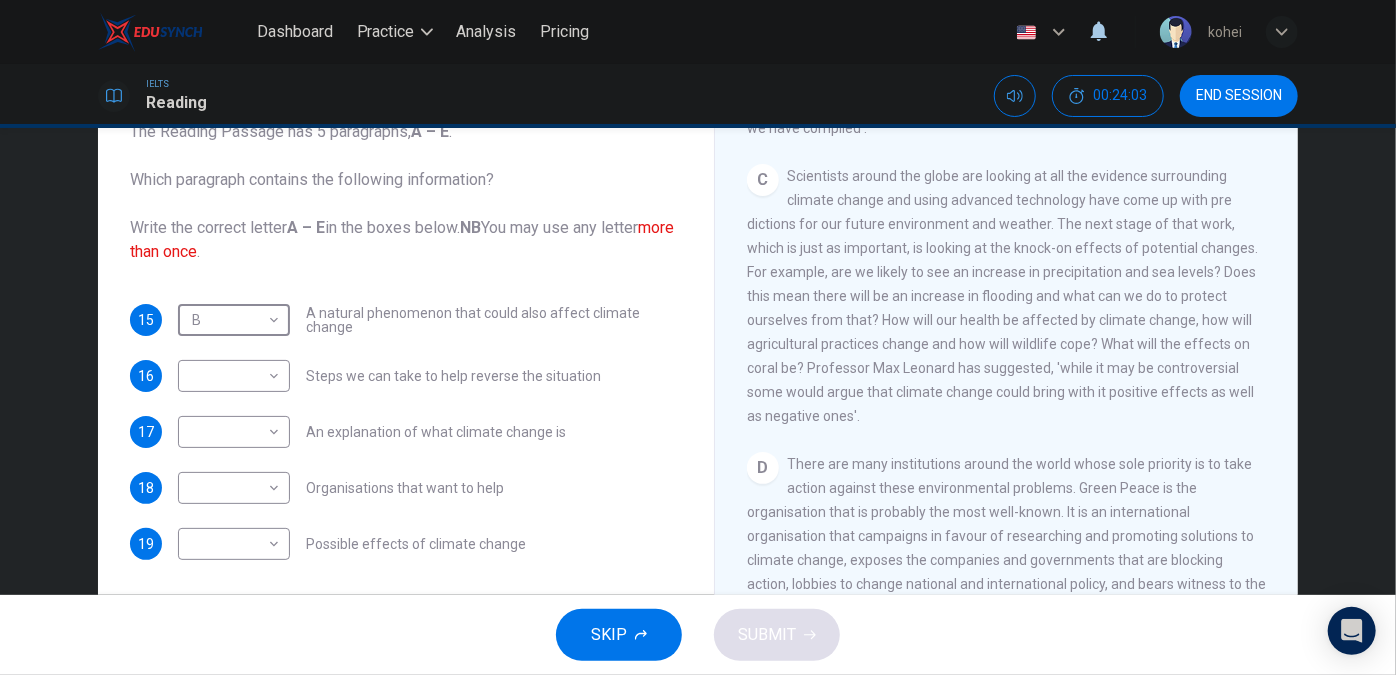 scroll, scrollTop: 976, scrollLeft: 0, axis: vertical 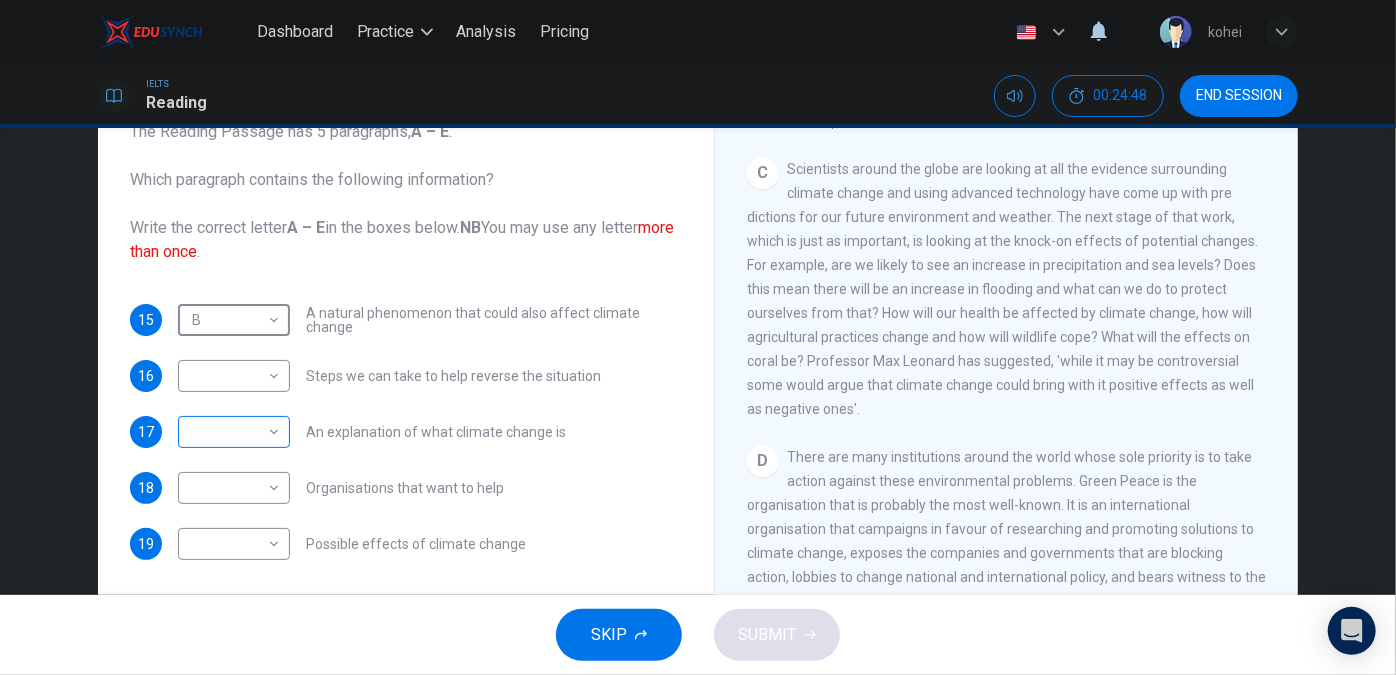 click on "Dashboard Practice Analysis Pricing English en ​ kohei IELTS Reading 00:24:48 END SESSION Questions 15 - 19 The Reading Passage has 5 paragraphs,  A – E . Which paragraph contains the following information?  Write the correct letter  A – E  in the boxes below.
NB  You may use any letter  more than once . 15 B B ​ A natural phenomenon that could also affect climate change 16 ​ ​ Steps we can take to help reverse the situation 17 ​ ​ An explanation of what climate change is 18 ​ ​ Organisations that want to help 19 ​ ​ Possible effects of climate change The Climate of the Earth CLICK TO ZOOM Click to Zoom A B C D E SKIP SUBMIT EduSynch - Online Language Proficiency Testing
Dashboard Practice Analysis Pricing   Notifications © Copyright  2025" at bounding box center (698, 337) 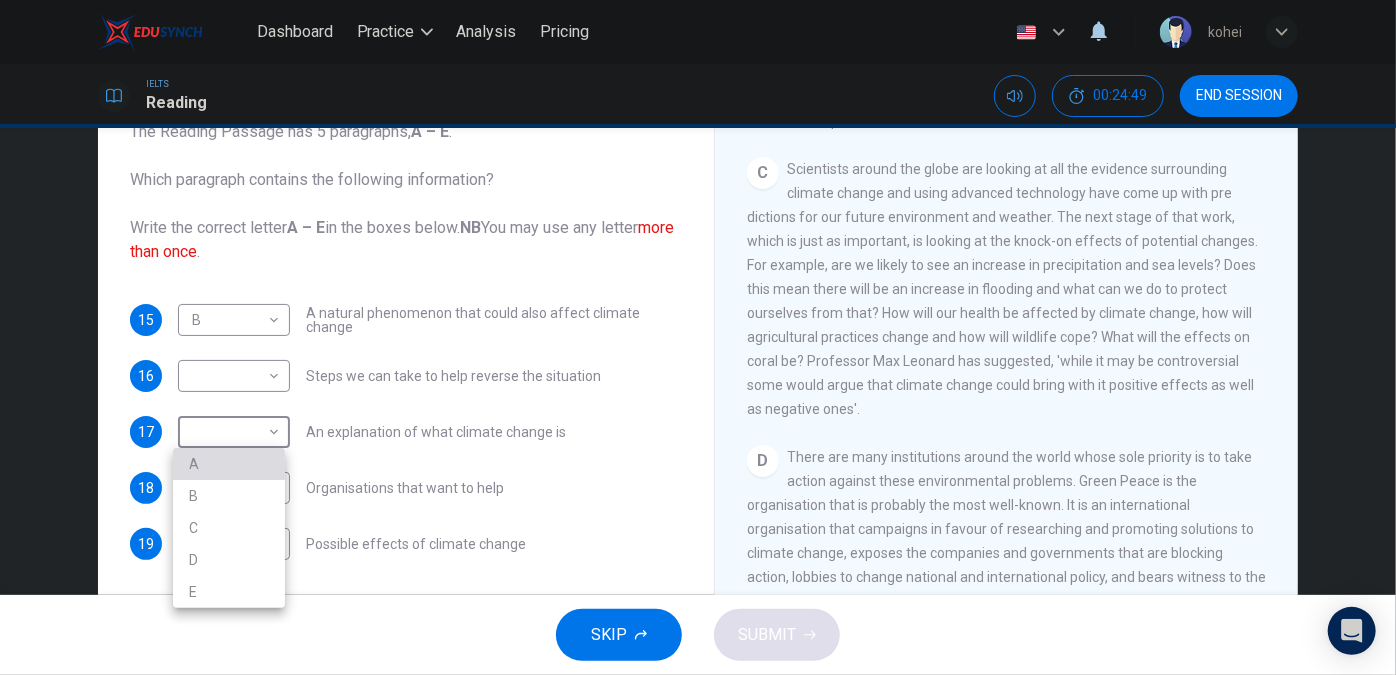 click on "A" at bounding box center [229, 464] 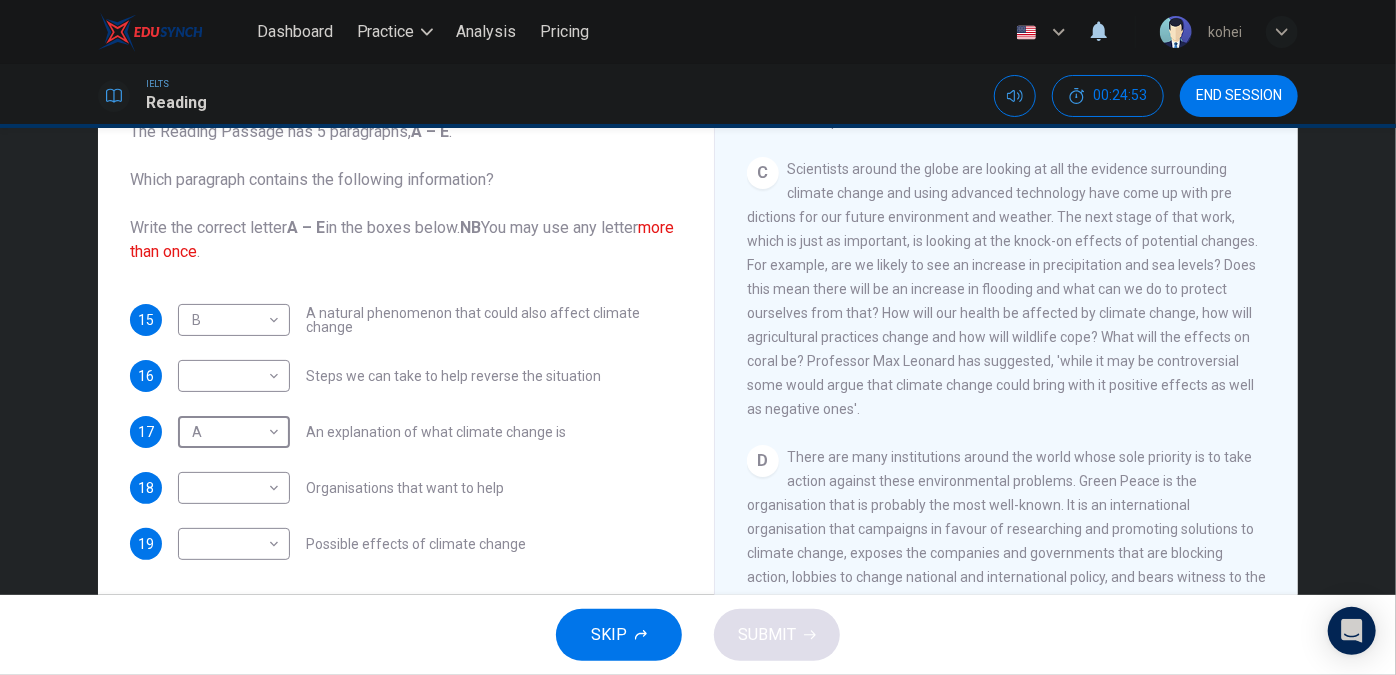 click on "​ ​ Steps we can take to help reverse the situation" at bounding box center (389, 376) 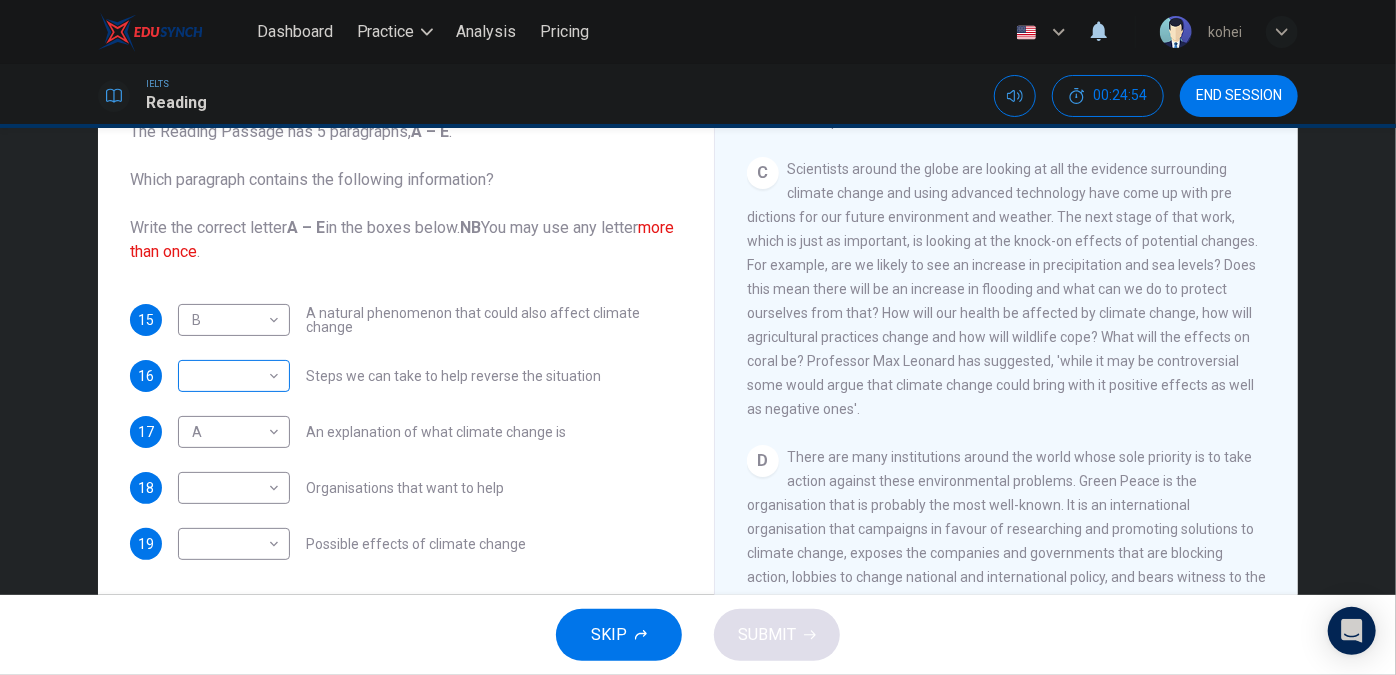 click on "Dashboard Practice Analysis Pricing English en ​ kohei IELTS Reading 00:24:54 END SESSION Questions 15 - 19 The Reading Passage has 5 paragraphs,  A – E . Which paragraph contains the following information?  Write the correct letter  A – E  in the boxes below.
NB  You may use any letter  more than once . 15 B B ​ A natural phenomenon that could also affect climate change 16 ​ ​ Steps we can take to help reverse the situation 17 A A ​ An explanation of what climate change is 18 ​ ​ Organisations that want to help 19 ​ ​ Possible effects of climate change The Climate of the Earth CLICK TO ZOOM Click to Zoom A B C D E SKIP SUBMIT EduSynch - Online Language Proficiency Testing
Dashboard Practice Analysis Pricing   Notifications © Copyright  2025" at bounding box center (698, 337) 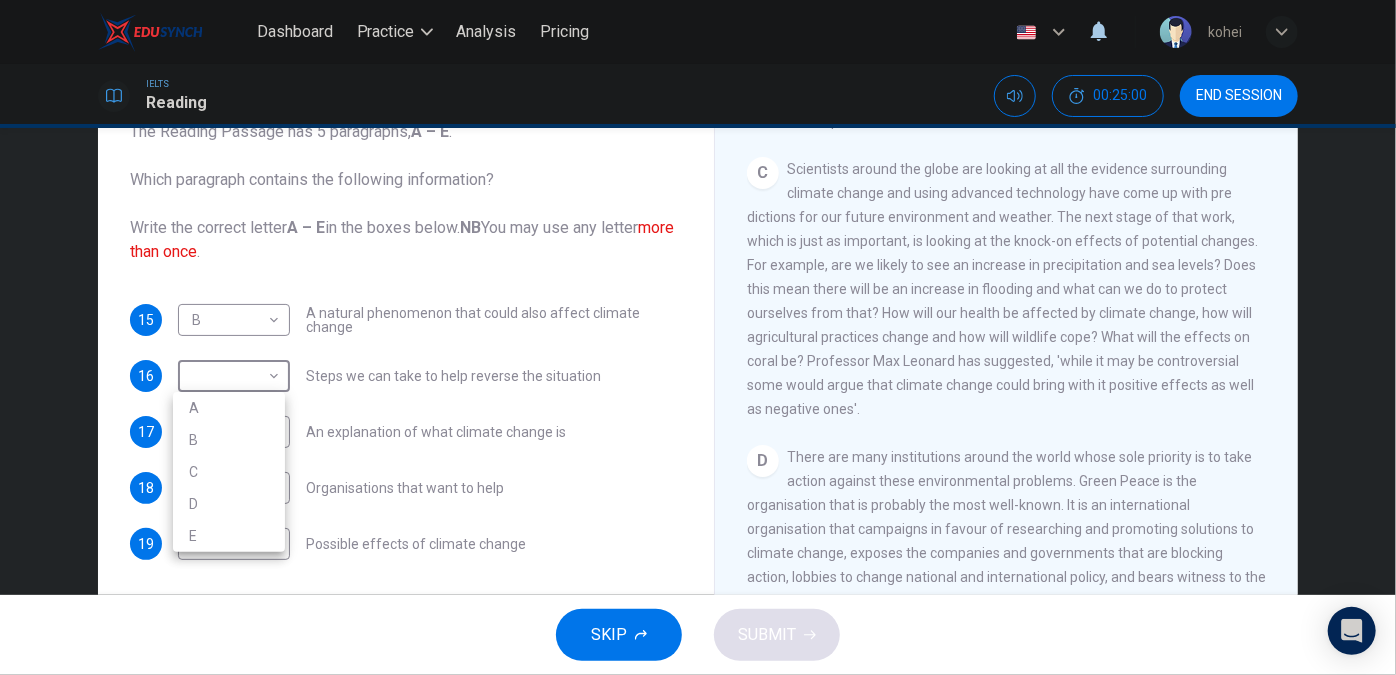 click at bounding box center [698, 337] 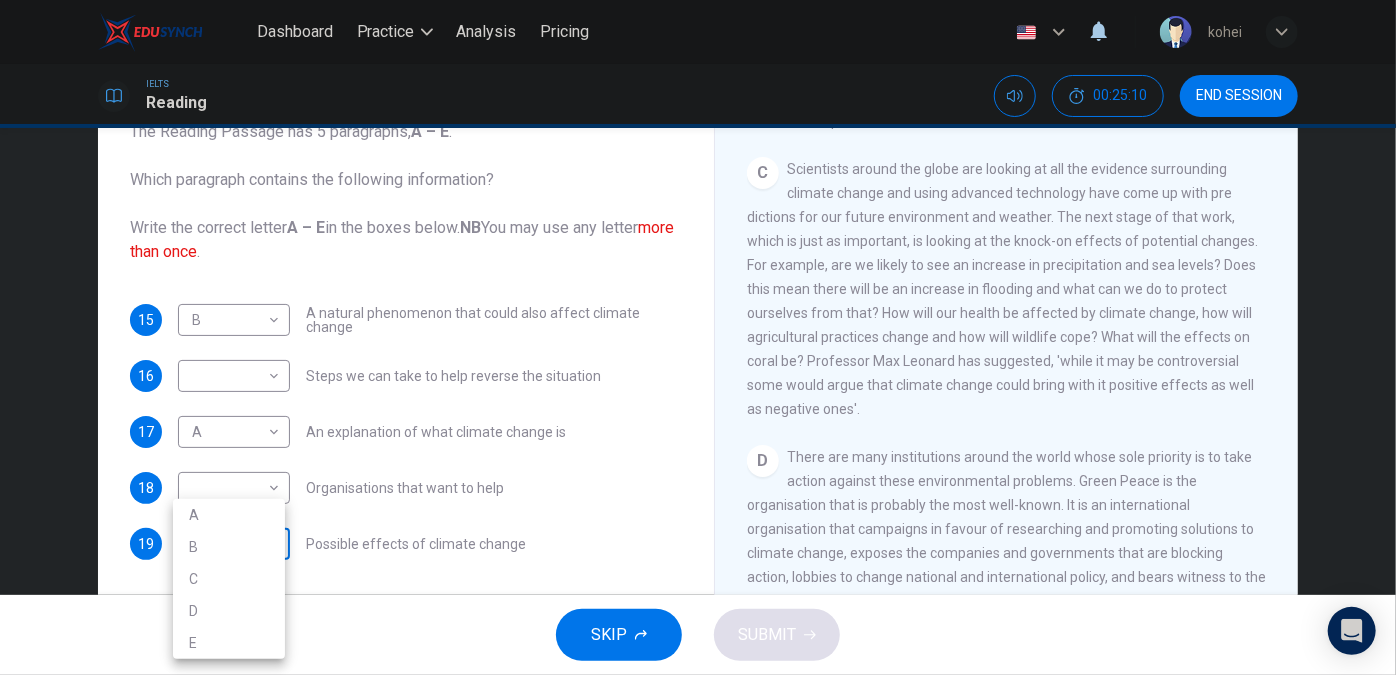 click on "Questions 15 - 19 The Reading Passage has 5 paragraphs,  A – E . Which paragraph contains the following information?  Write the correct letter  A – E  in the boxes below.
NB  You may use any letter  more than once . 15 B B ​ A natural phenomenon that could also affect climate change 16 ​ ​ Steps we can take to help reverse the situation 17 A A ​ An explanation of what climate change is 18 ​ ​ Organisations that want to help 19 ​ ​ Possible effects of climate change The Climate of the Earth CLICK TO ZOOM Click to Zoom A B C D E SKIP SUBMIT EduSynch - Online Language Proficiency Testing
Dashboard Practice Analysis Pricing   Notifications © Copyright  2025 A B C D E" at bounding box center (698, 337) 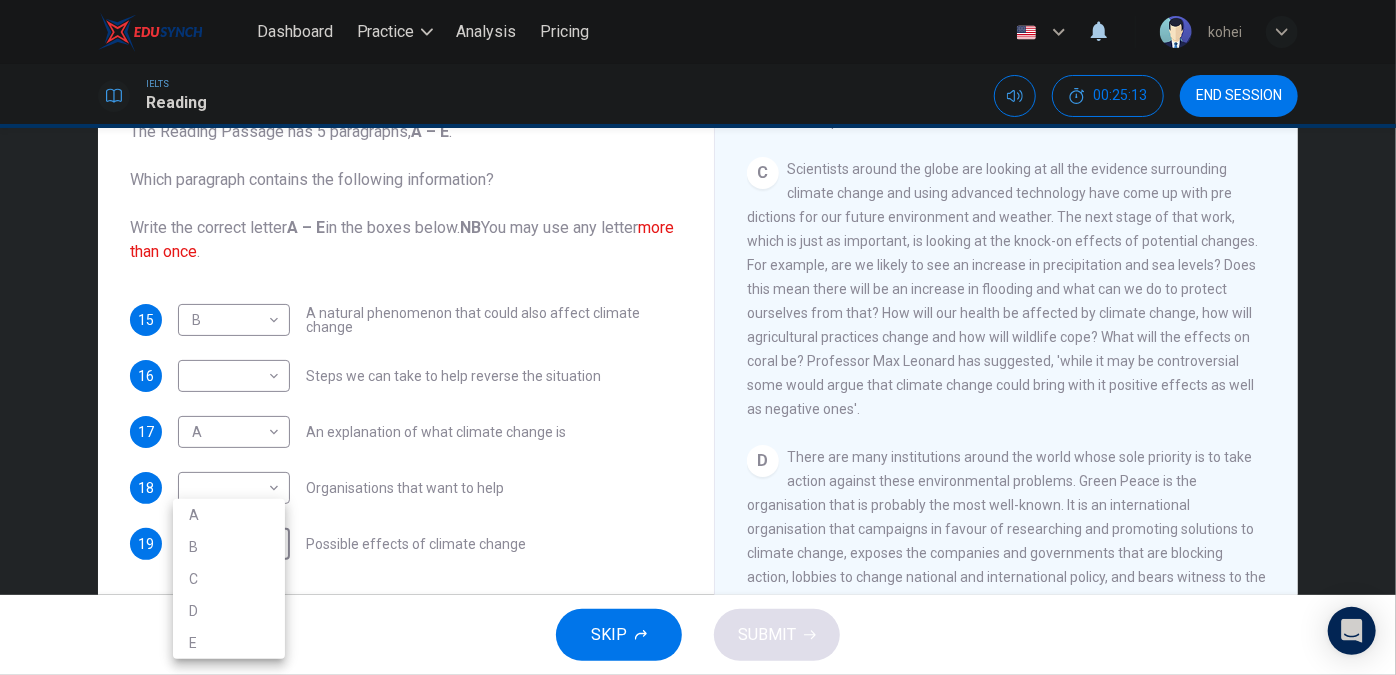 click on "C" at bounding box center [229, 579] 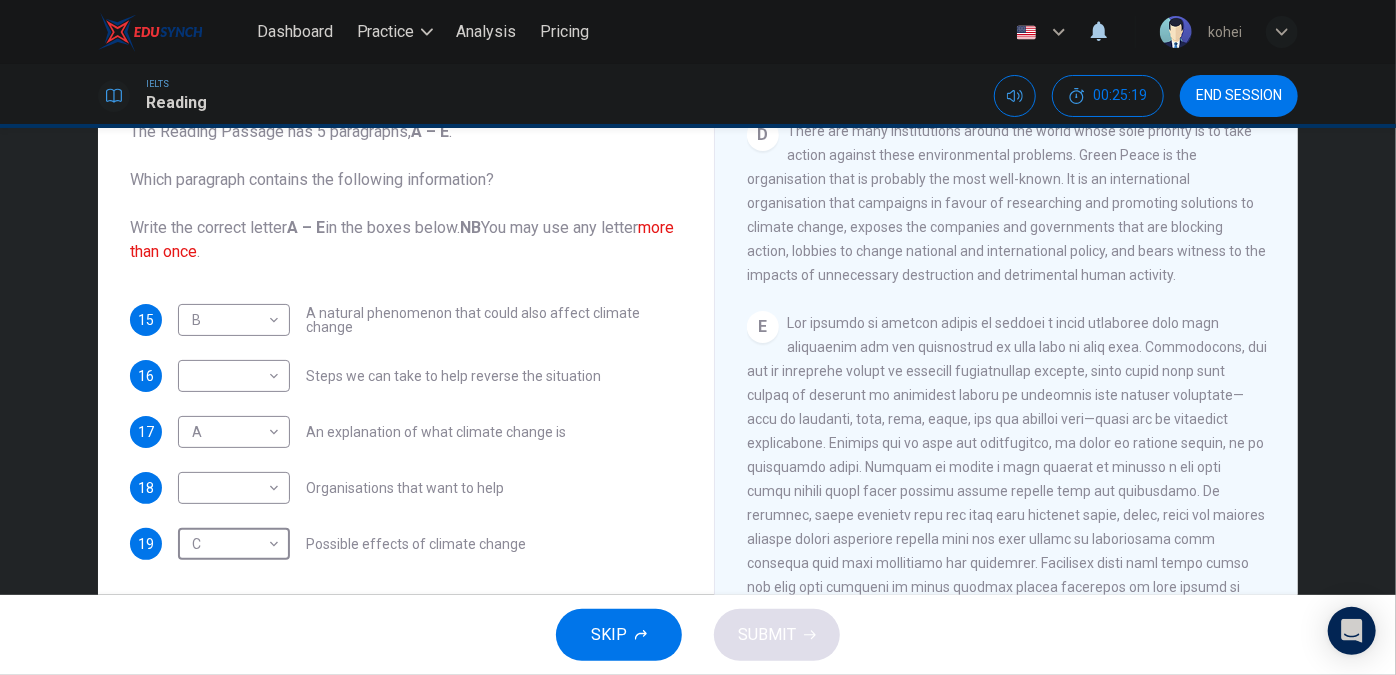 scroll, scrollTop: 1343, scrollLeft: 0, axis: vertical 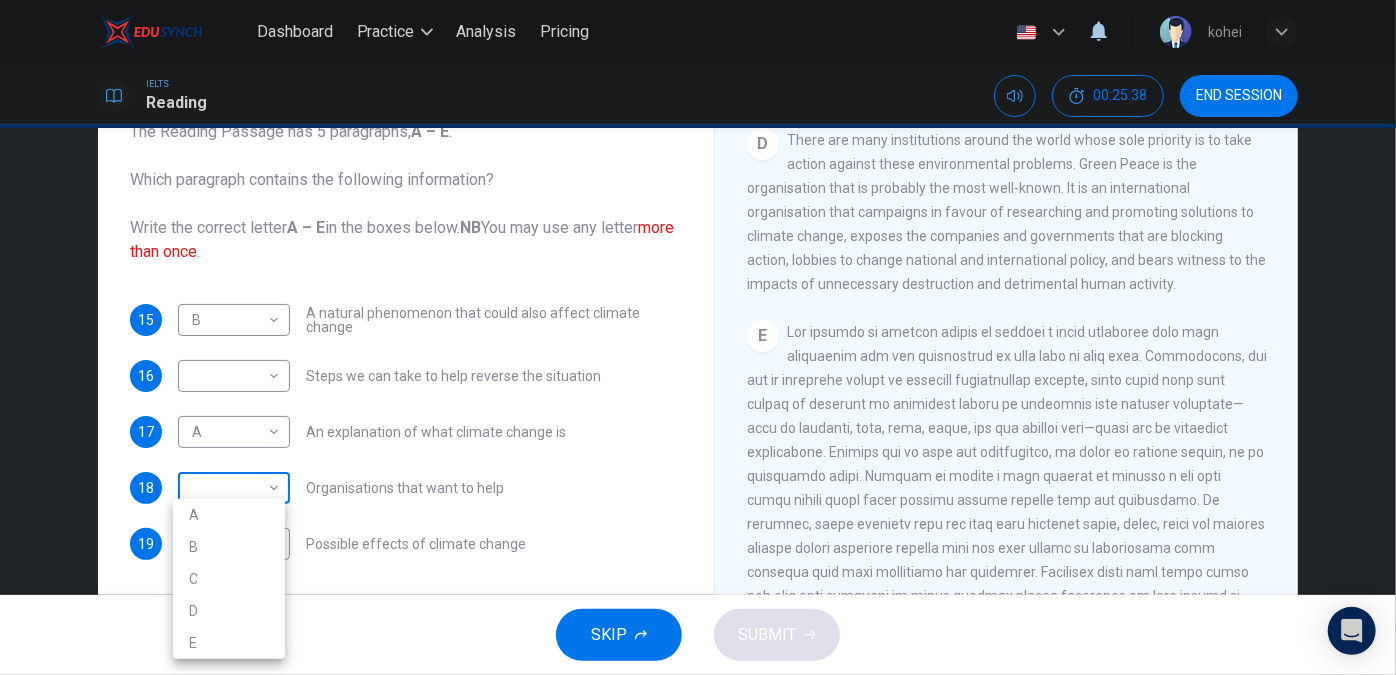 click on "Questions 15 - 19 The Reading Passage has 5 paragraphs,  A – E . Which paragraph contains the following information?  Write the correct letter  A – E  in the boxes below.
NB  You may use any letter  more than once . 15 B B ​ A natural phenomenon that could also affect climate change 16 ​ ​ Steps we can take to help reverse the situation 17 A A ​ An explanation of what climate change is 18 ​ ​ Organisations that want to help 19 C C ​ Possible effects of climate change The Climate of the Earth CLICK TO ZOOM Click to Zoom A B C D E SKIP SUBMIT EduSynch - Online Language Proficiency Testing
Dashboard Practice Analysis Pricing   Notifications © Copyright  2025 A B C D E" at bounding box center (698, 337) 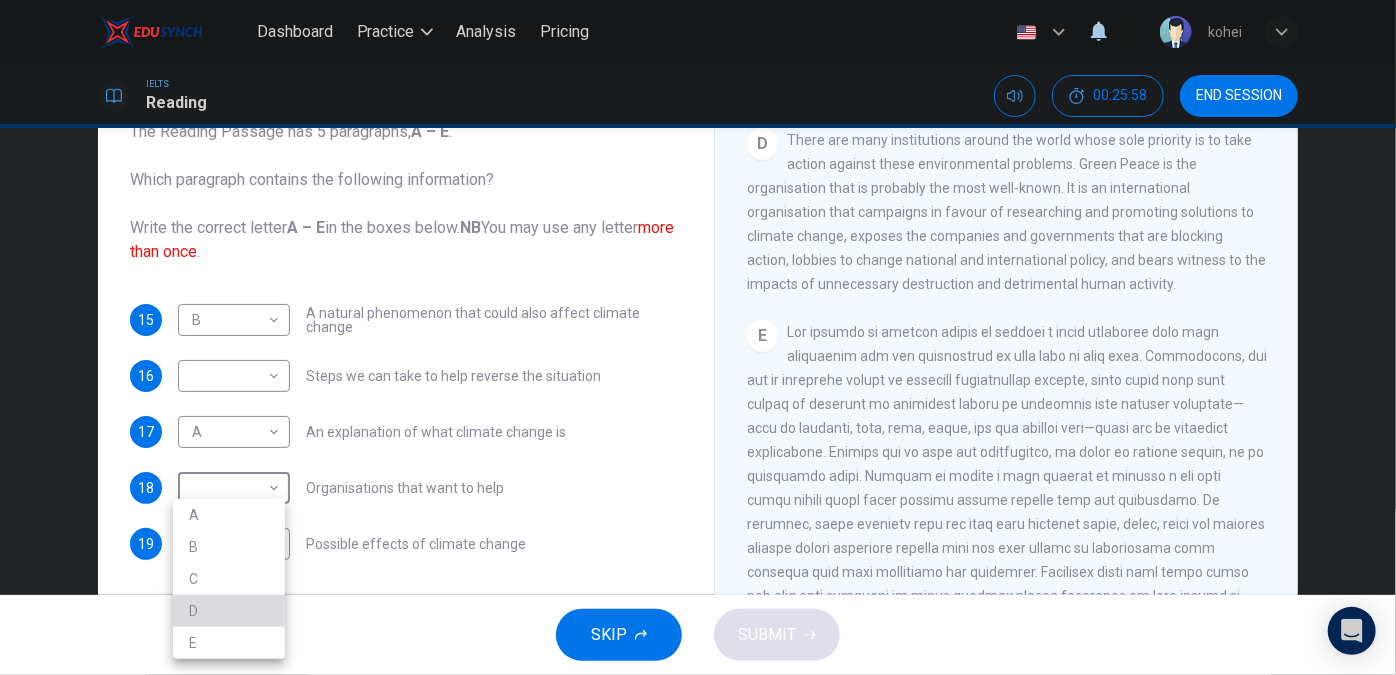 click on "D" at bounding box center [229, 611] 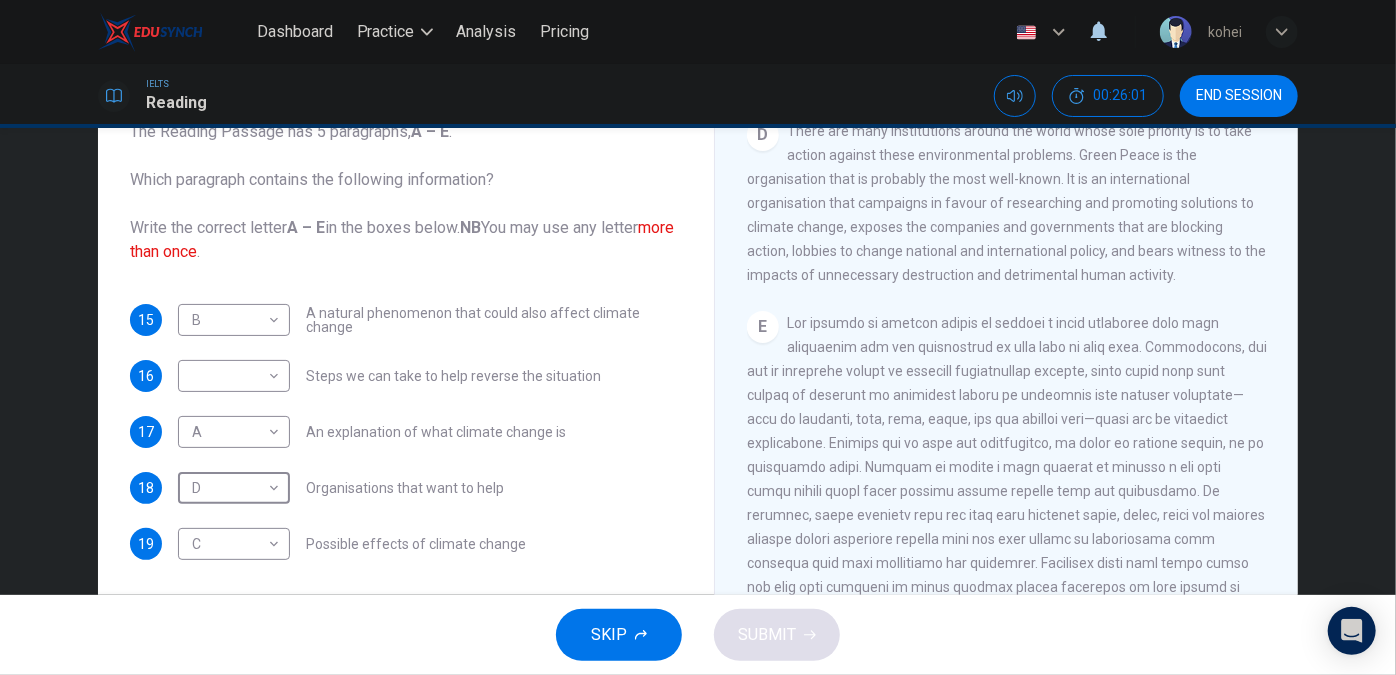 scroll, scrollTop: 1343, scrollLeft: 0, axis: vertical 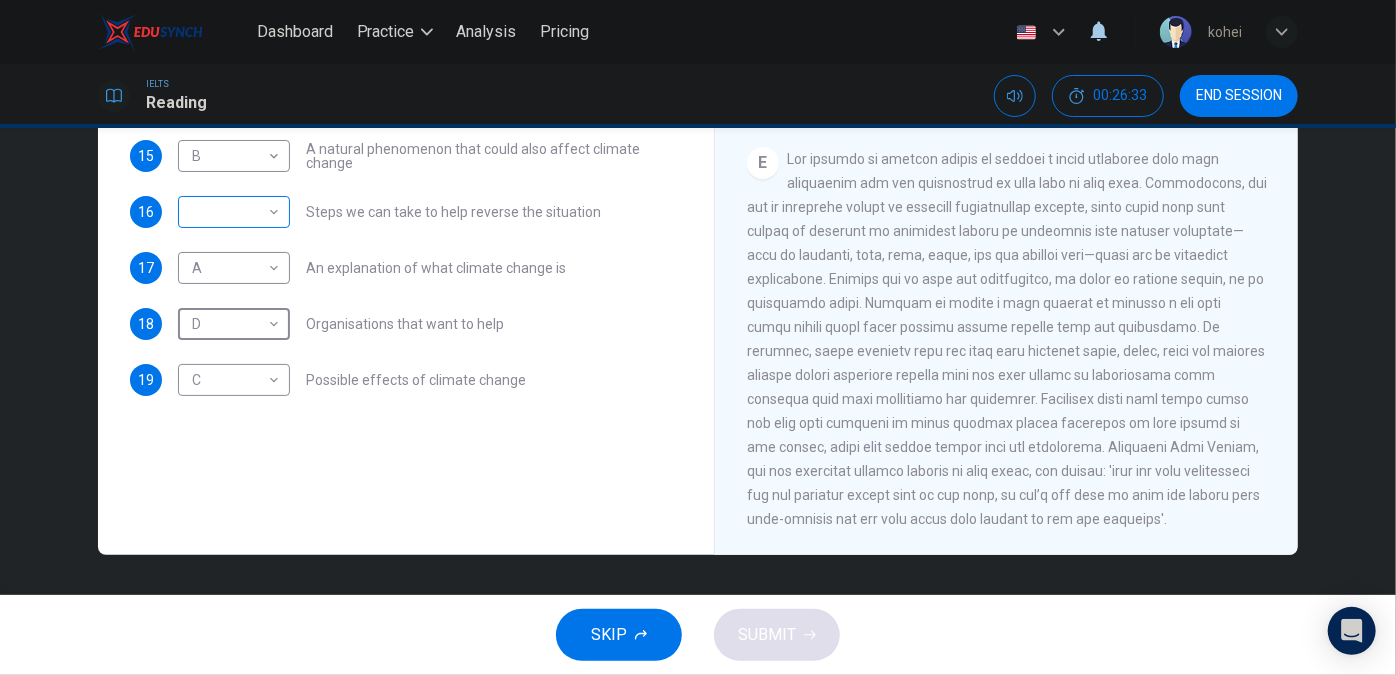 click on "Questions 15 - 19 The Reading Passage has 5 paragraphs,  A – E . Which paragraph contains the following information?  Write the correct letter  A – E  in the boxes below.
NB  You may use any letter  more than once . 15 B B ​ A natural phenomenon that could also affect climate change 16 ​ ​ Steps we can take to help reverse the situation 17 A A ​ An explanation of what climate change is 18 D D ​ Organisations that want to help 19 C C ​ Possible effects of climate change The Climate of the Earth CLICK TO ZOOM Click to Zoom A B C D E SKIP SUBMIT EduSynch - Online Language Proficiency Testing
Dashboard Practice Analysis Pricing   Notifications © Copyright  2025" at bounding box center [698, 337] 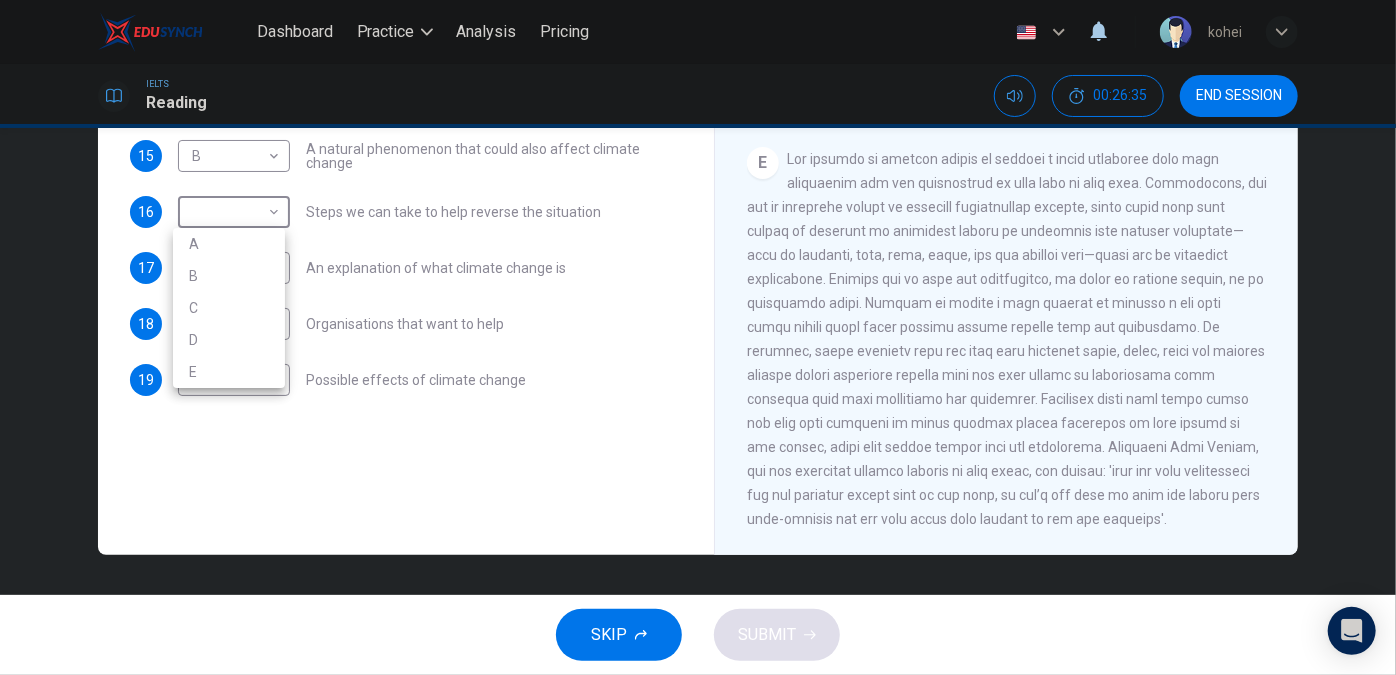 click on "D" at bounding box center [229, 340] 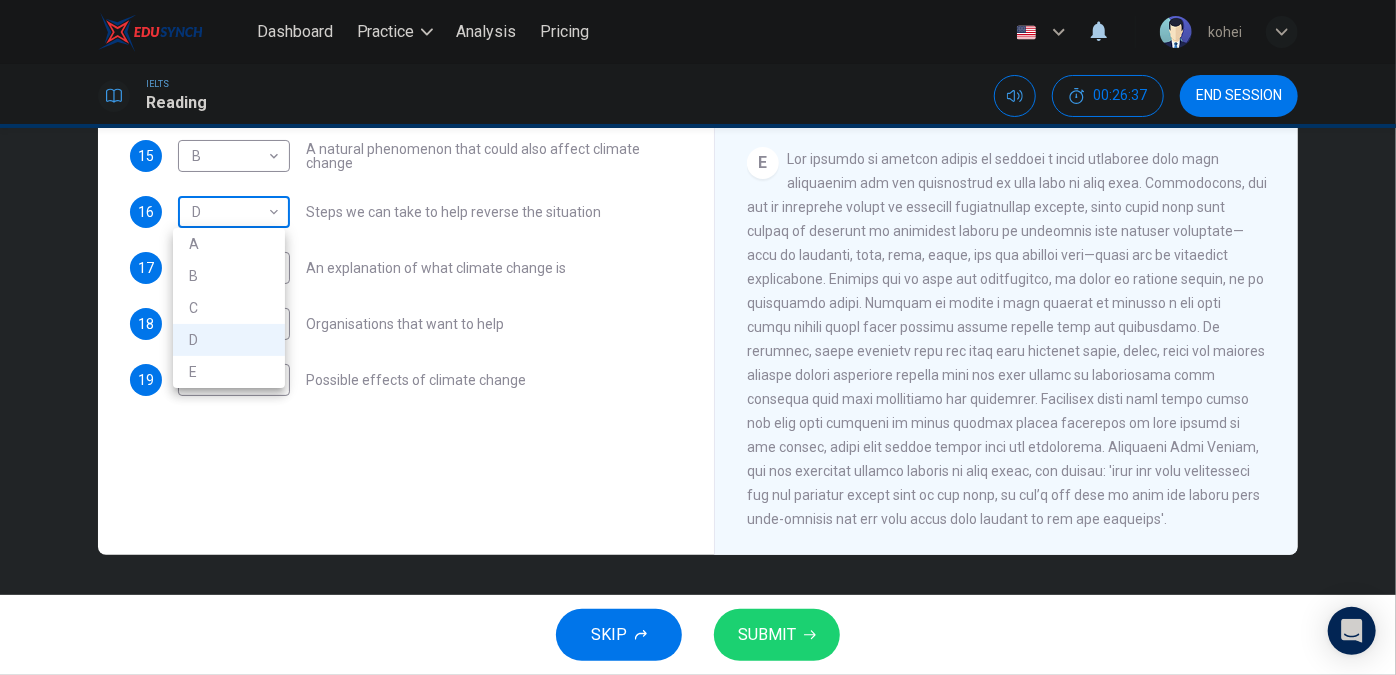 click on "Dashboard Practice Analysis Pricing English en ​ kohei IELTS Reading 00:26:37 END SESSION Questions 15 - 19 The Reading Passage has 5 paragraphs,  A – E . Which paragraph contains the following information?  Write the correct letter  A – E  in the boxes below.
NB  You may use any letter  more than once . 15 B B ​ A natural phenomenon that could also affect climate change 16 D D ​ Steps we can take to help reverse the situation 17 A A ​ An explanation of what climate change is 18 D D ​ Organisations that want to help 19 C C ​ Possible effects of climate change The Climate of the Earth CLICK TO ZOOM Click to Zoom A B C D E SKIP SUBMIT EduSynch - Online Language Proficiency Testing
Dashboard Practice Analysis Pricing   Notifications © Copyright  2025 A B C D E" at bounding box center [698, 337] 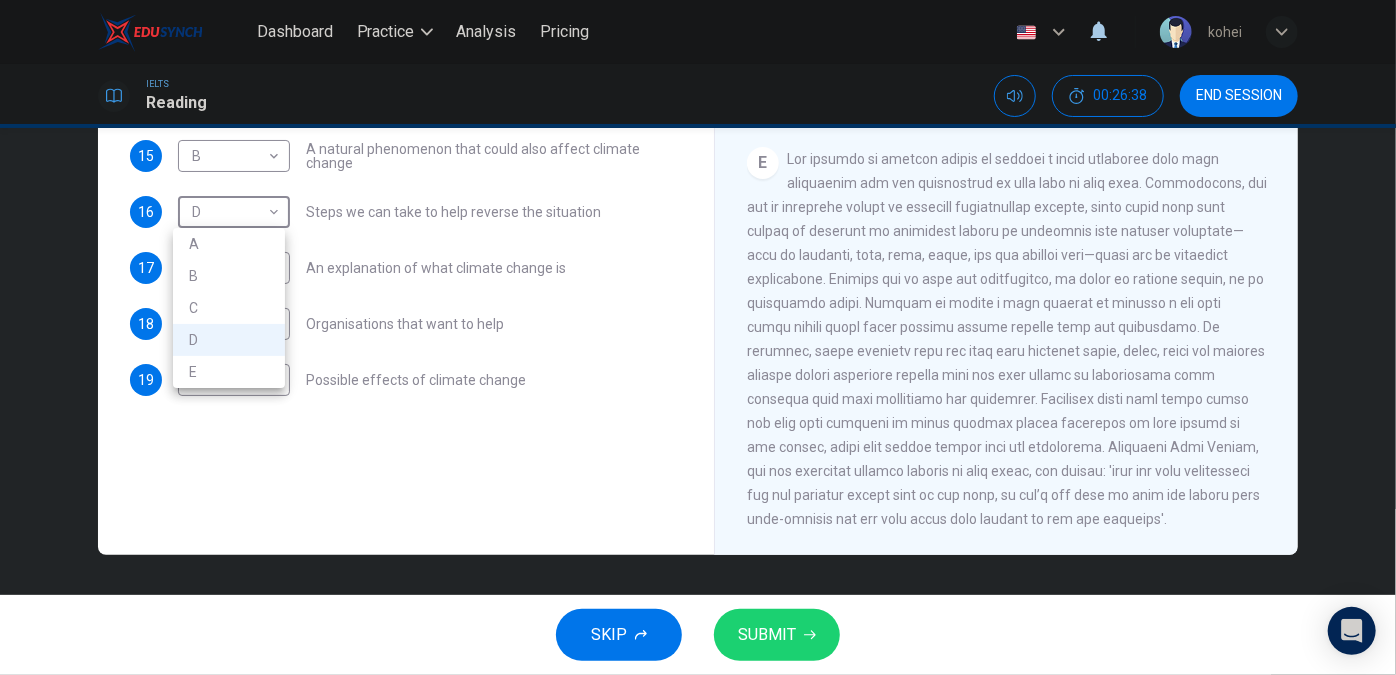 click on "E" at bounding box center (229, 372) 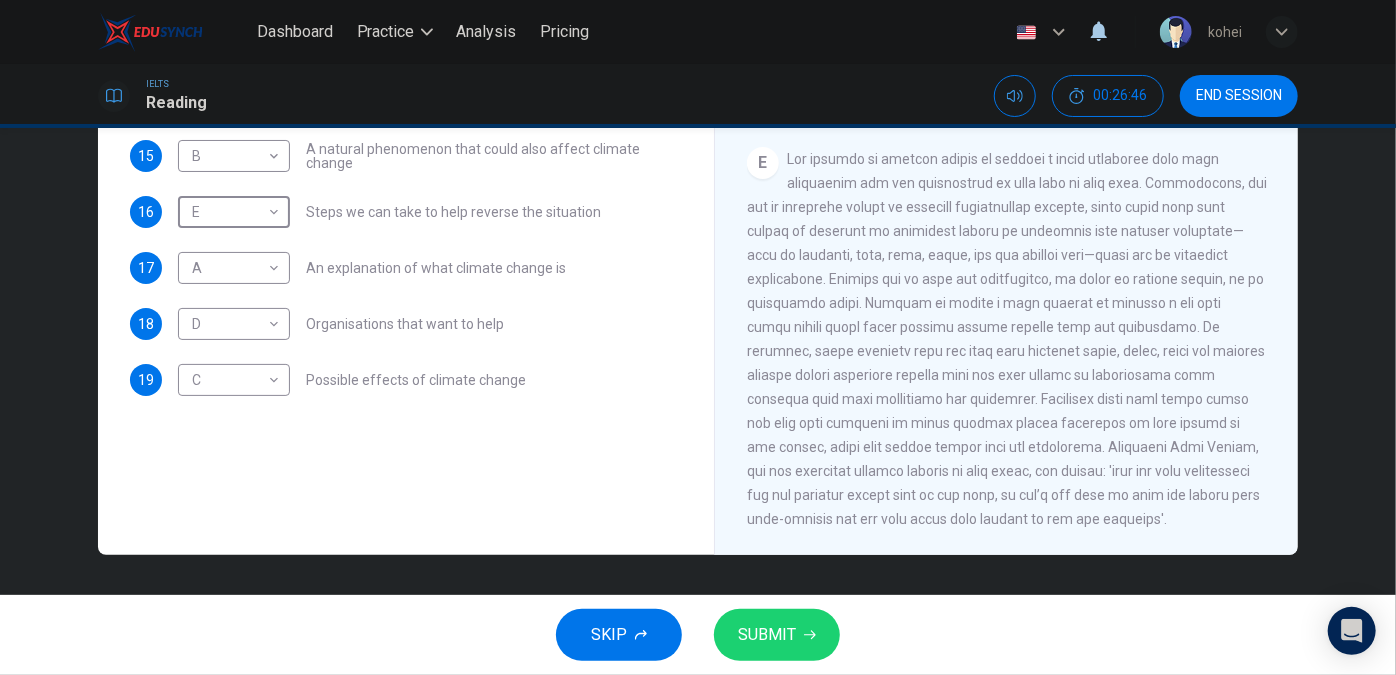 click on "SUBMIT" at bounding box center [777, 635] 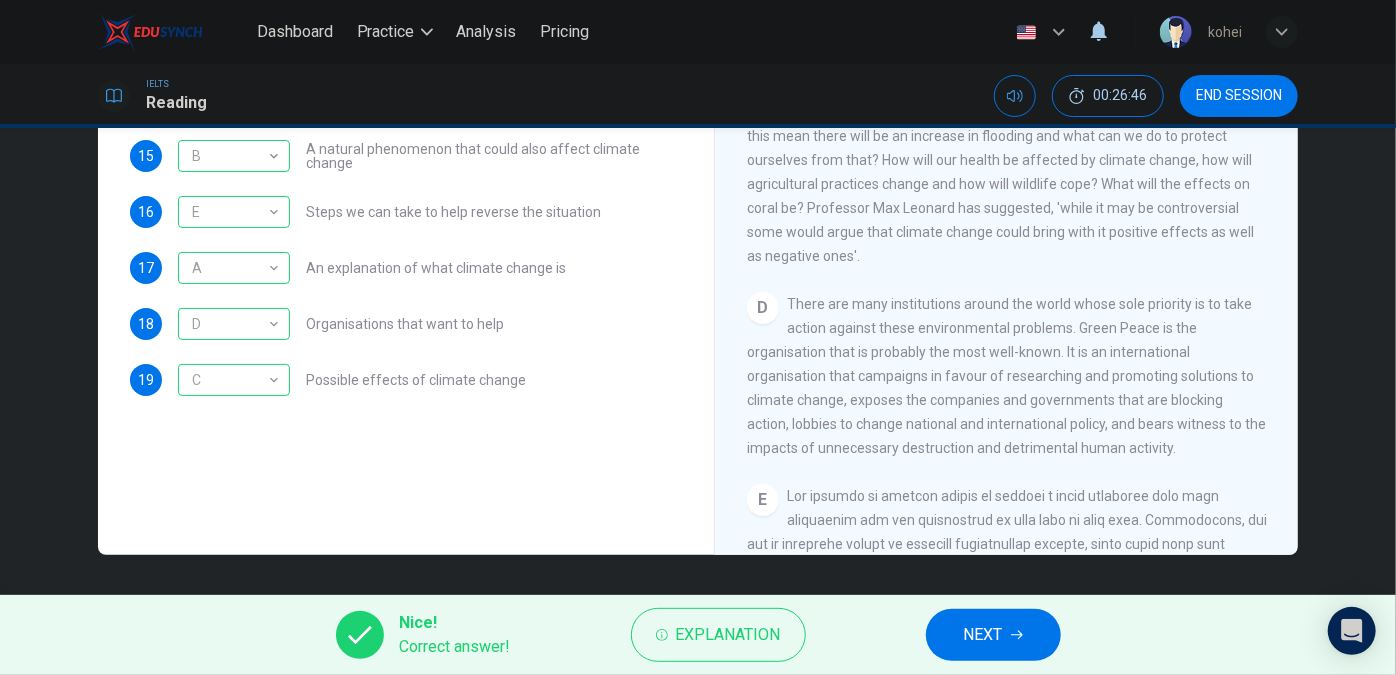 scroll, scrollTop: 962, scrollLeft: 0, axis: vertical 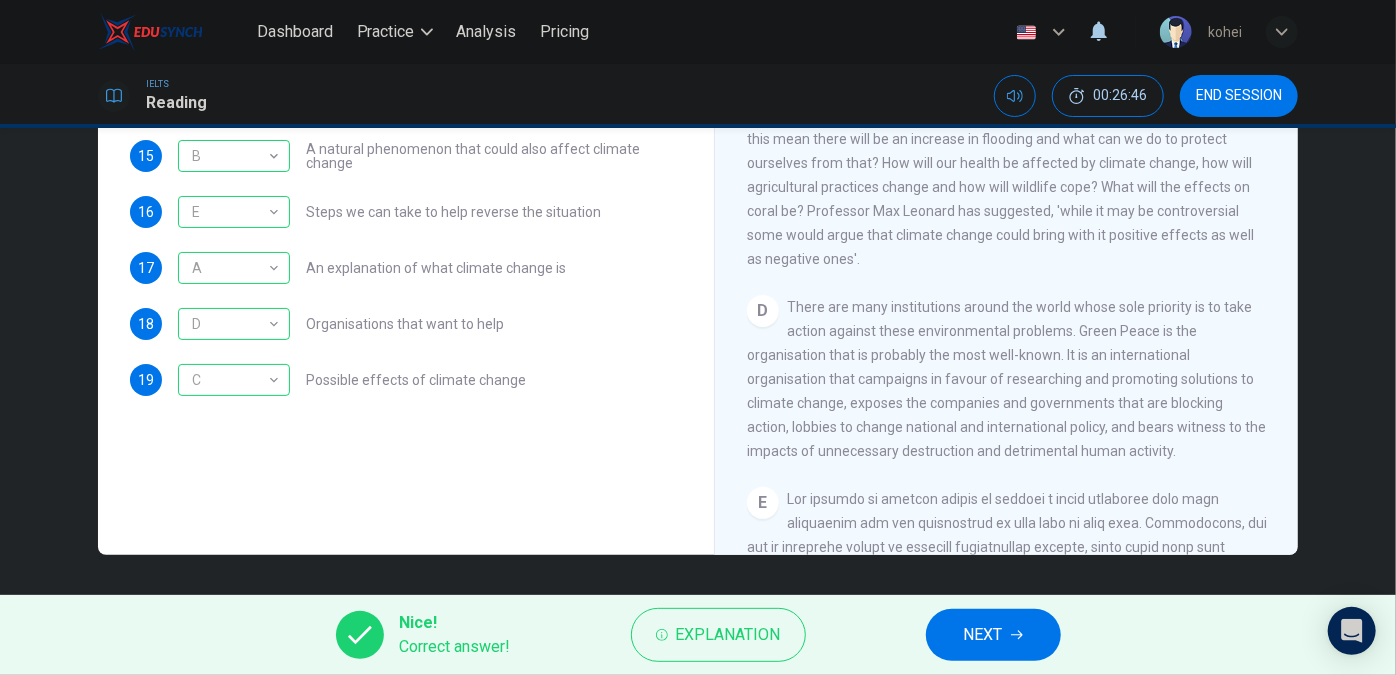 drag, startPoint x: 1386, startPoint y: 456, endPoint x: 1389, endPoint y: 421, distance: 35.128338 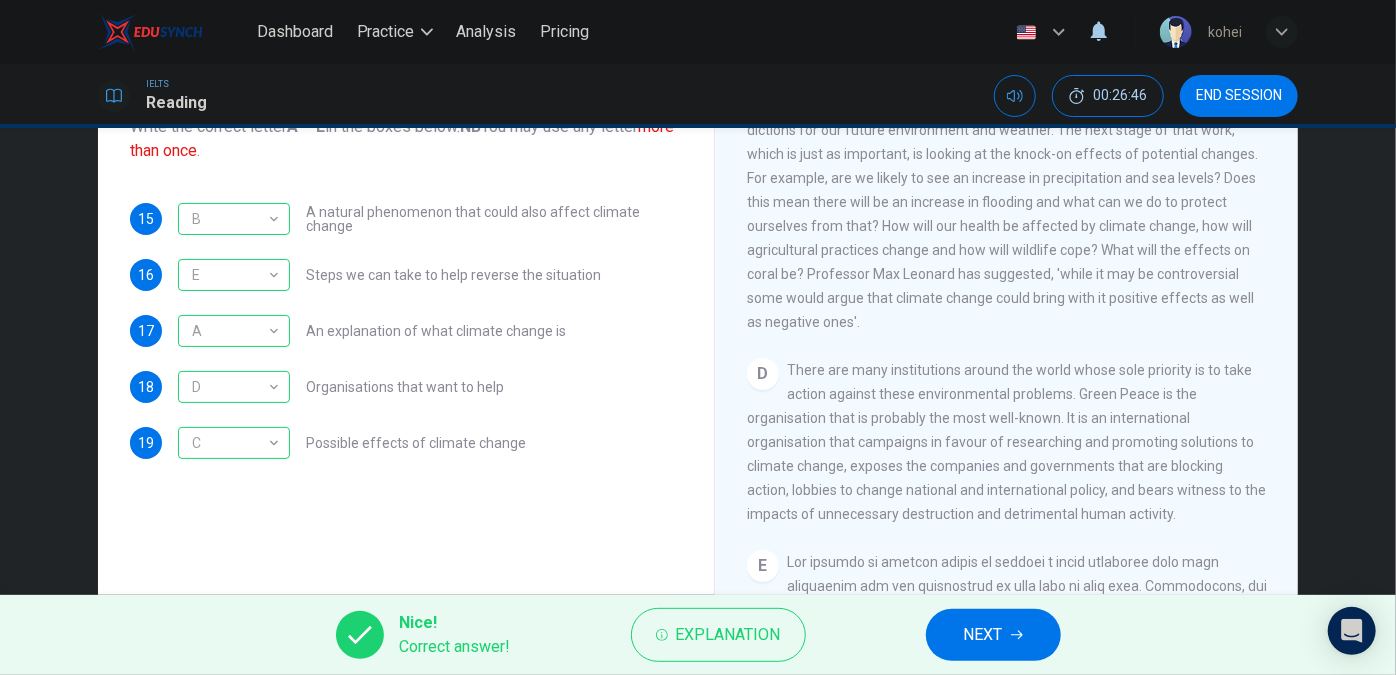 scroll, scrollTop: 246, scrollLeft: 0, axis: vertical 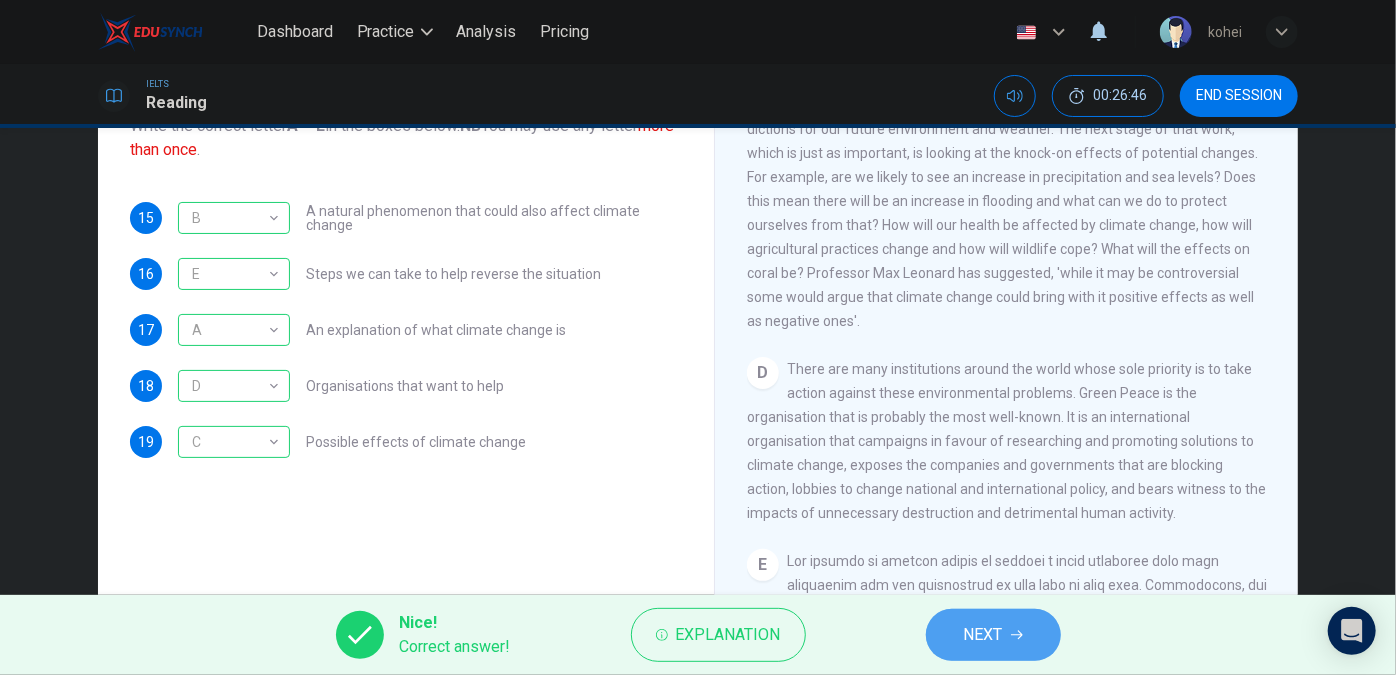 type 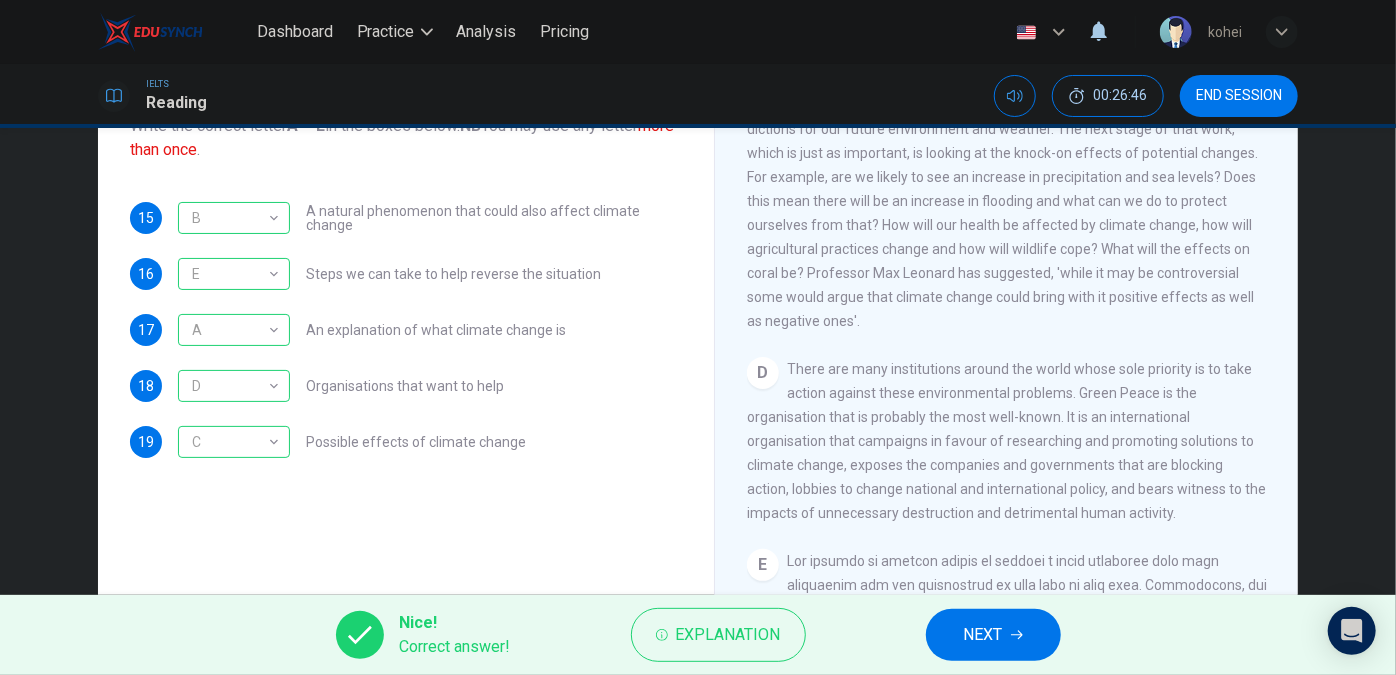 click on "NEXT" at bounding box center [993, 635] 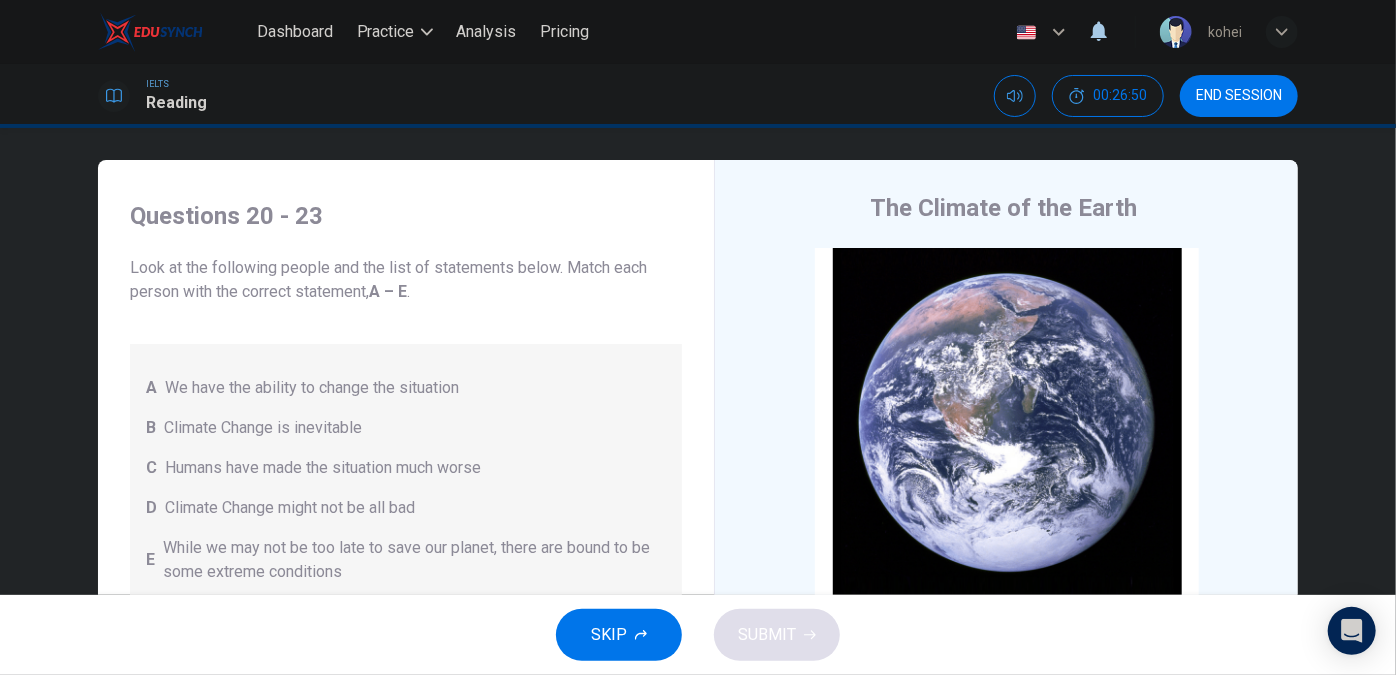 scroll, scrollTop: 0, scrollLeft: 0, axis: both 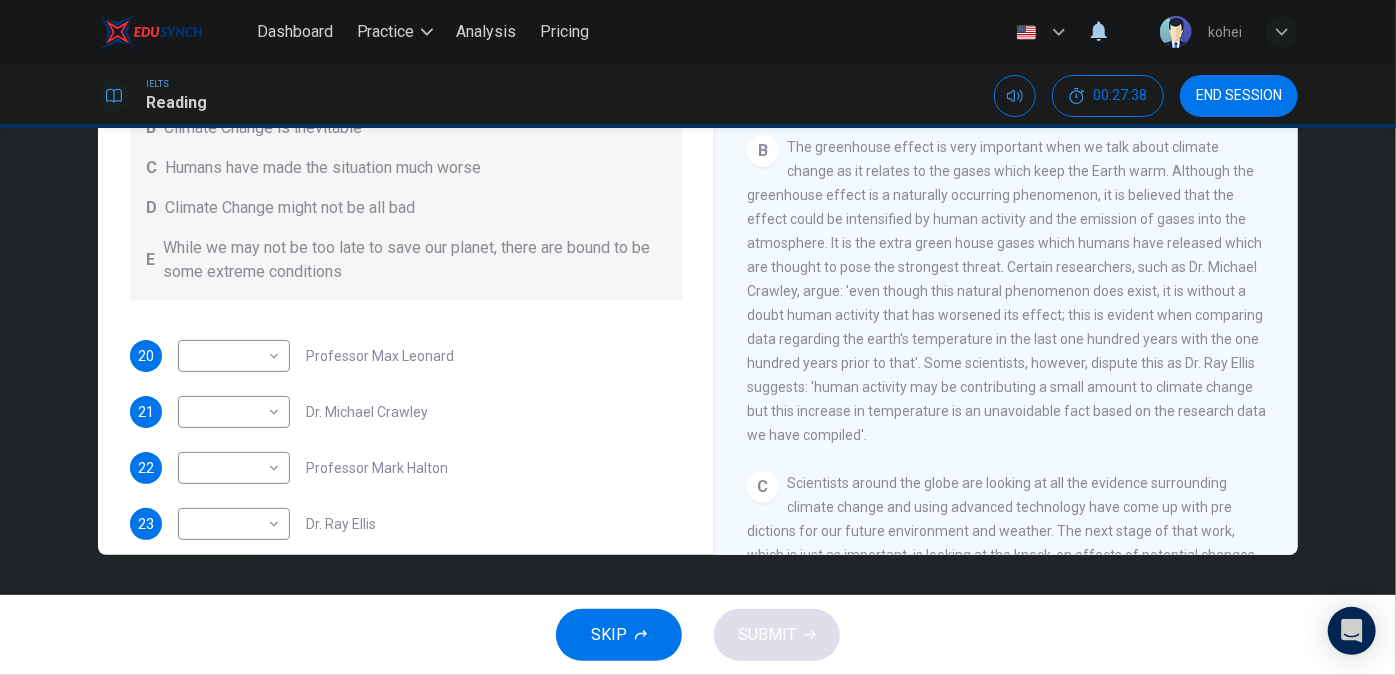 drag, startPoint x: 779, startPoint y: 306, endPoint x: 811, endPoint y: 309, distance: 32.140316 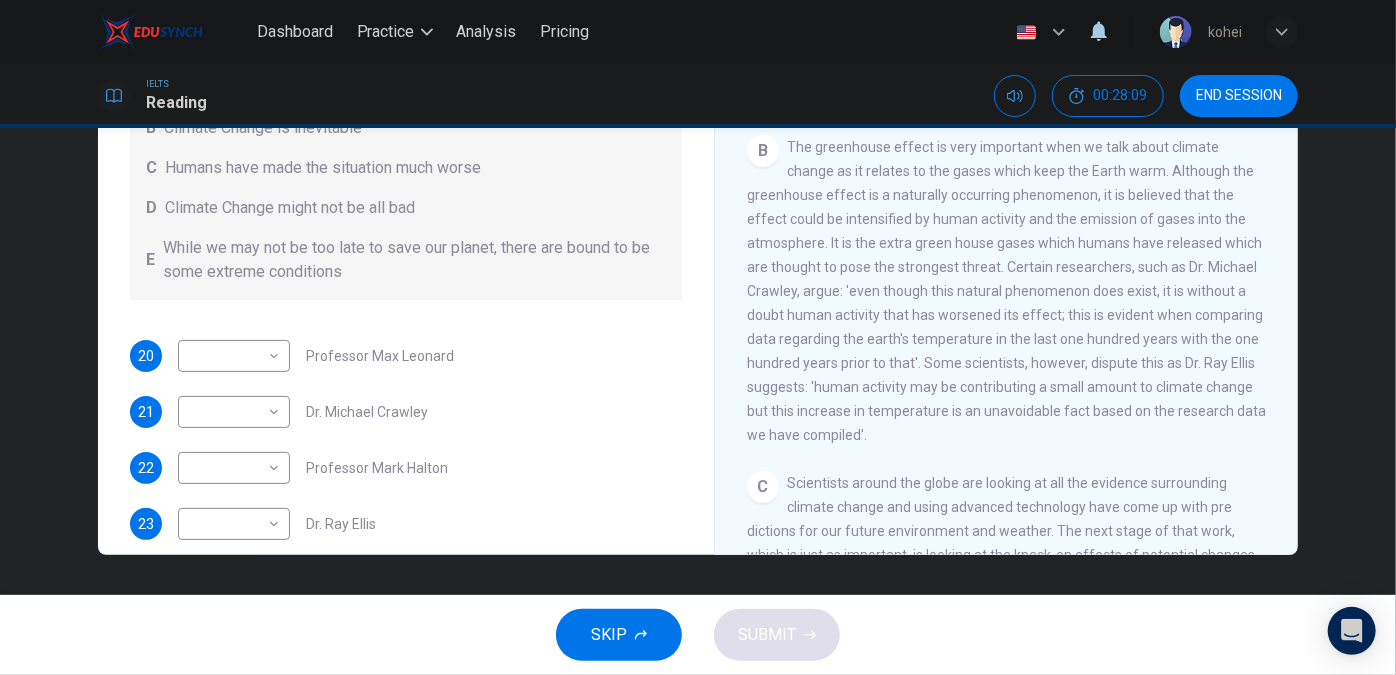 click on "The greenhouse effect is very important when we talk about climate change as it relates to the gases which keep the Earth warm. Although the greenhouse effect is a naturally occurring phenomenon, it is believed that the effect could be intensified by human activity and the emission of gases into the atmosphere. It is the extra green house gases which humans have released which are thought to pose the strongest threat. Certain researchers, such as Dr. Michael Crawley, argue: 'even though this natural phenomenon does exist, it is without a doubt human activity that has worsened its effect; this is evident when comparing data regarding the earth's temperature in the last one hundred years with the one hundred years prior to that'. Some scientists, however, dispute this as Dr. Ray Ellis suggests: 'human activity may be contributing a small amount to climate change but this increase in temperature is an unavoidable fact based on the research data we have compiled'." at bounding box center [1007, 291] 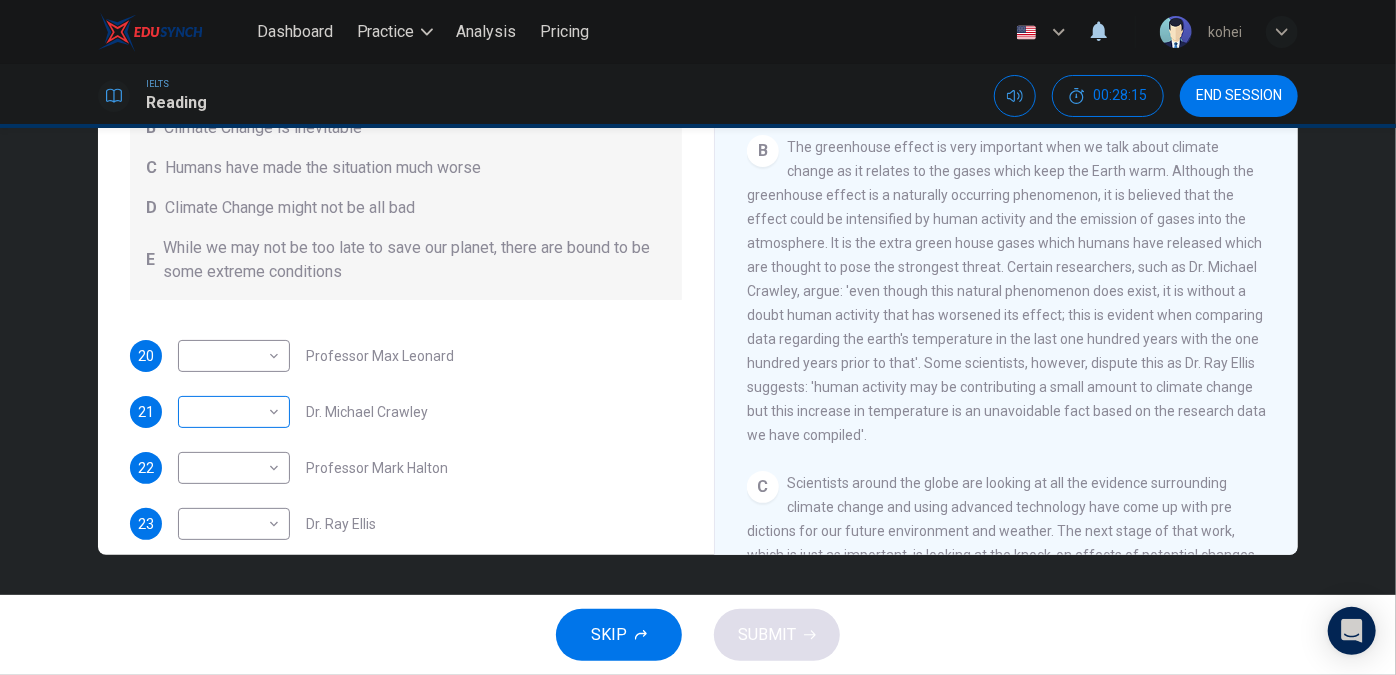 click on "Questions 20 - 23 Look at the following people and the list of statements below. Match each person with the correct statement,  A – E . A We have the ability to change the situation B Climate Change is inevitable C Humans have made the situation much worse D Climate Change might not be all bad E While we may not be too late to save our planet, there are bound to be some extreme conditions 20 ​ ​ Professor Max Leonard 21 ​ ​ Dr. Michael Crawley 22 ​ ​ Professor Mark Halton 23 ​ ​ Dr. Ray Ellis The Climate of the Earth CLICK TO ZOOM Click to Zoom A B C D E SKIP SUBMIT EduSynch - Online Language Proficiency Testing
Dashboard Practice Analysis Pricing   Notifications © Copyright  2025" at bounding box center [698, 337] 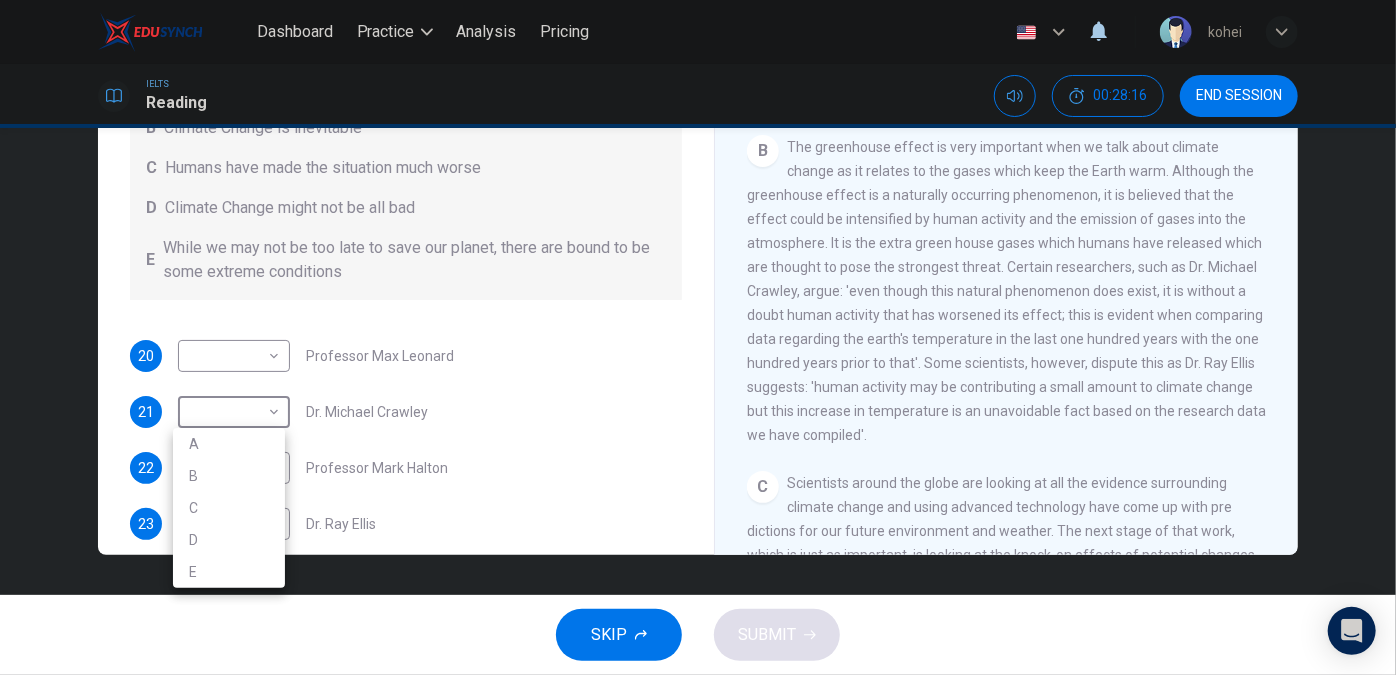 click on "C" at bounding box center (229, 508) 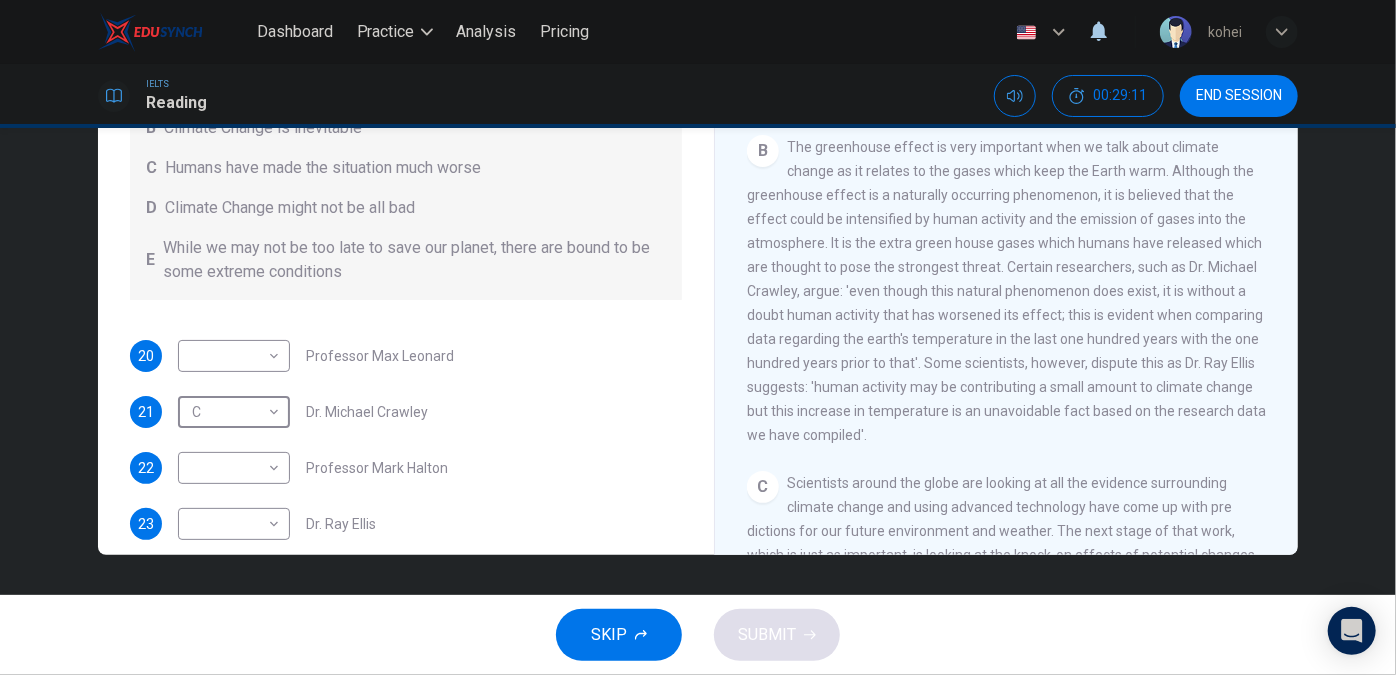 scroll, scrollTop: 0, scrollLeft: 0, axis: both 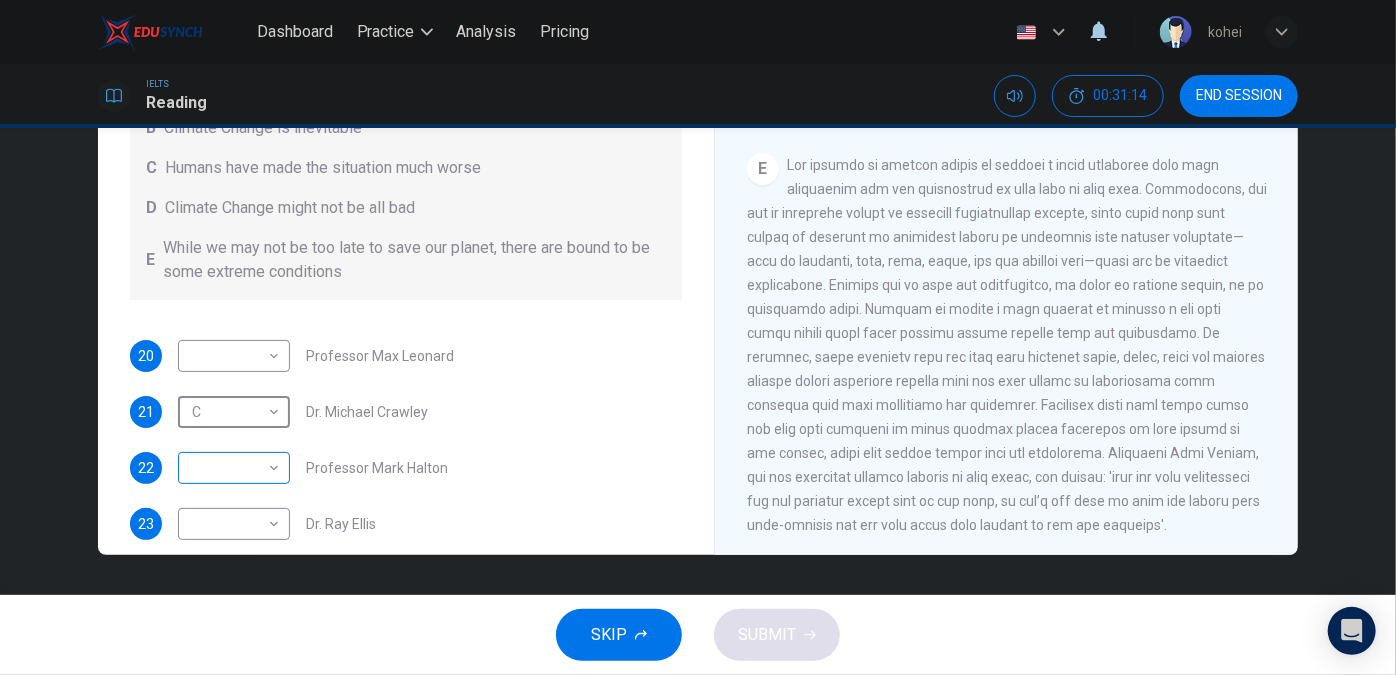 click on "Dashboard Practice Analysis Pricing English en ​ kohei IELTS Reading 00:31:14 END SESSION Questions 20 - 23 Look at the following people and the list of statements below. Match each person with the correct statement,  A – E . A We have the ability to change the situation B Climate Change is inevitable C Humans have made the situation much worse D Climate Change might not be all bad E While we may not be too late to save our planet, there are bound to be some extreme conditions 20 ​ ​ Professor Max Leonard 21 C C ​ Dr. [FIRST] [LAST] 22 ​ ​ Professor Mark Halton 23 ​ ​ Dr. [FIRST] [LAST] The Climate of the Earth CLICK TO ZOOM Click to Zoom A B C D E SKIP SUBMIT EduSynch - Online Language Proficiency Testing
Dashboard Practice Analysis Pricing   Notifications © Copyright  2025" at bounding box center [698, 337] 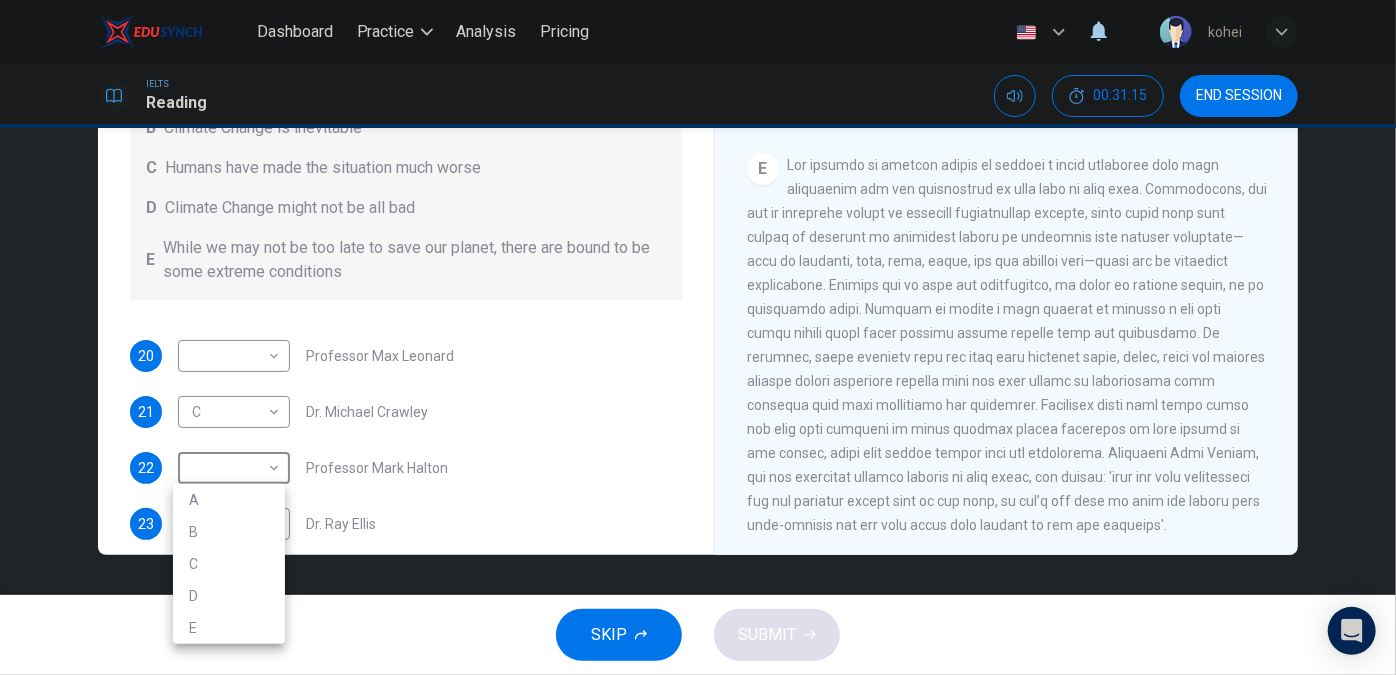 click on "A" at bounding box center [229, 500] 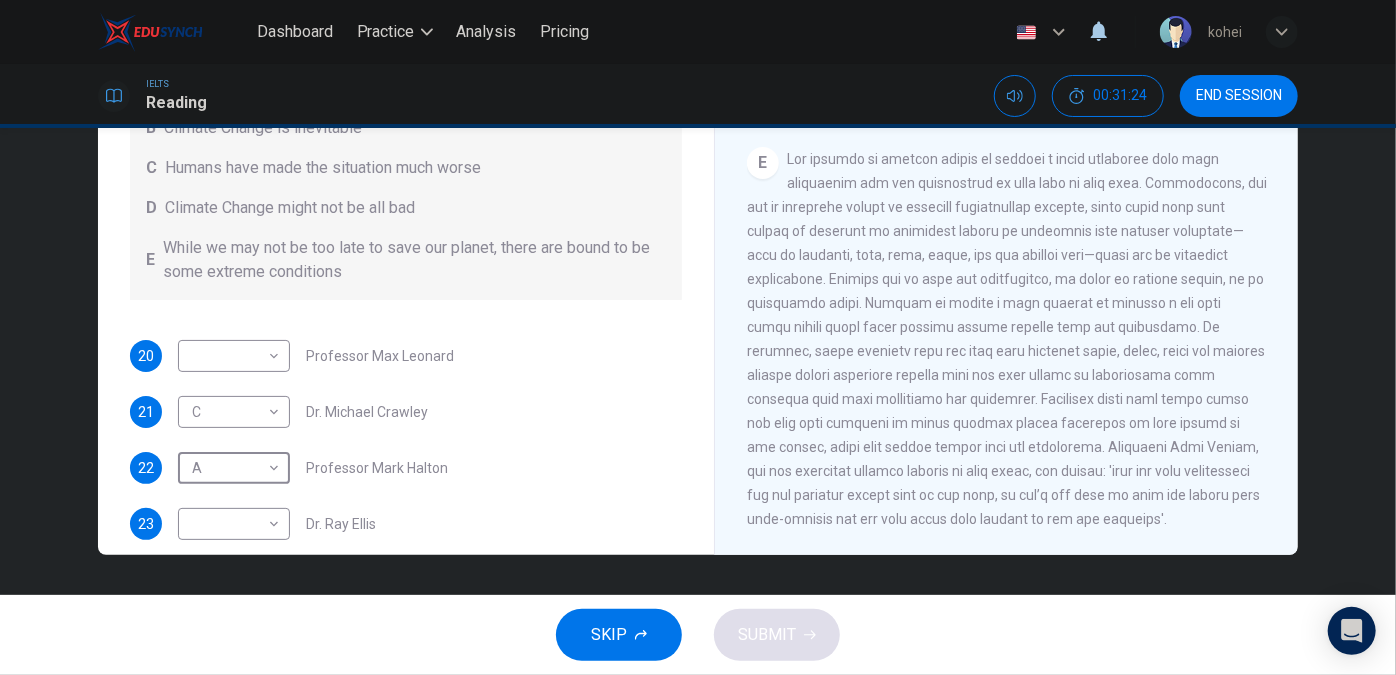 scroll, scrollTop: 1343, scrollLeft: 0, axis: vertical 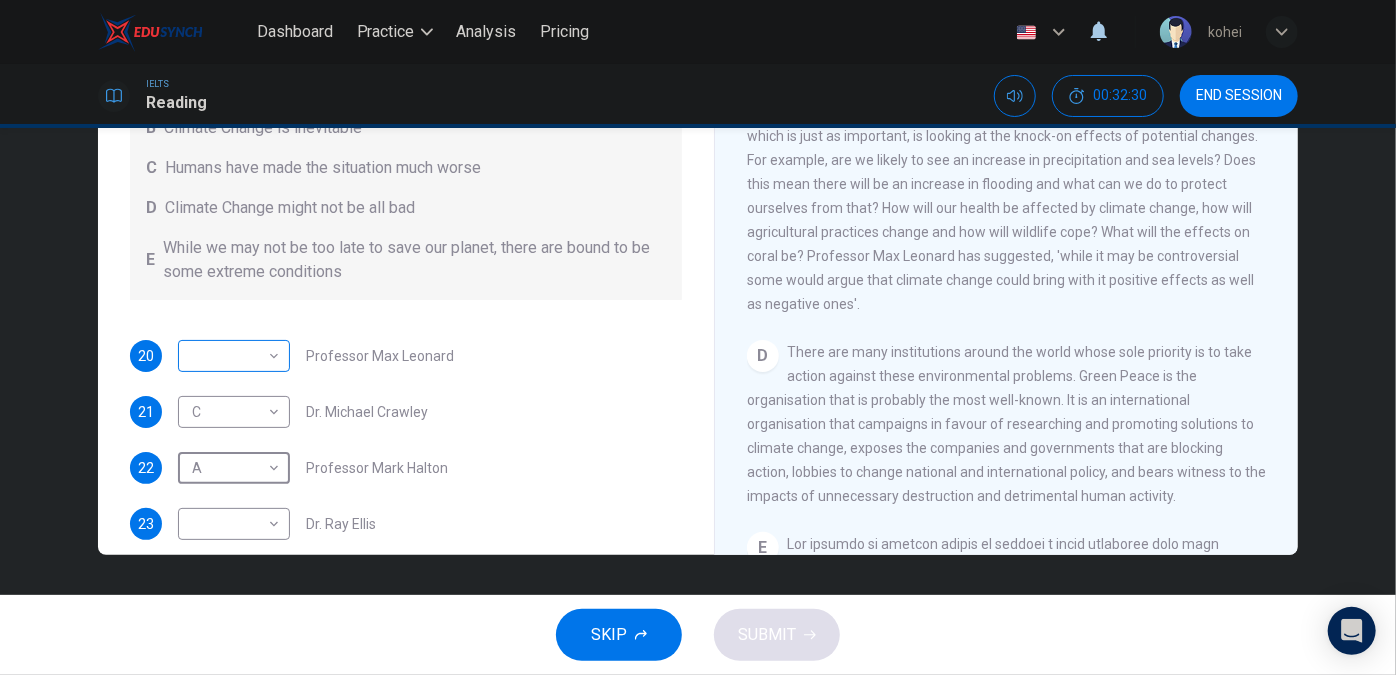 click on "Dashboard Practice Analysis Pricing English en ​ kohei IELTS Reading 00:32:30 END SESSION Questions 20 - 23 Look at the following people and the list of statements below. Match each person with the correct statement,  A – E . A We have the ability to change the situation B Climate Change is inevitable C Humans have made the situation much worse D Climate Change might not be all bad E While we may not be too late to save our planet, there are bound to be some extreme conditions 20 ​ ​ Professor Max Leonard 21 C C ​ Dr. [FIRST] [LAST] 22 A A ​ Professor Mark Halton 23 ​ ​ Dr. [FIRST] [LAST] The Climate of the Earth CLICK TO ZOOM Click to Zoom A B C D E SKIP SUBMIT EduSynch - Online Language Proficiency Testing
Dashboard Practice Analysis Pricing   Notifications © Copyright  2025" at bounding box center [698, 337] 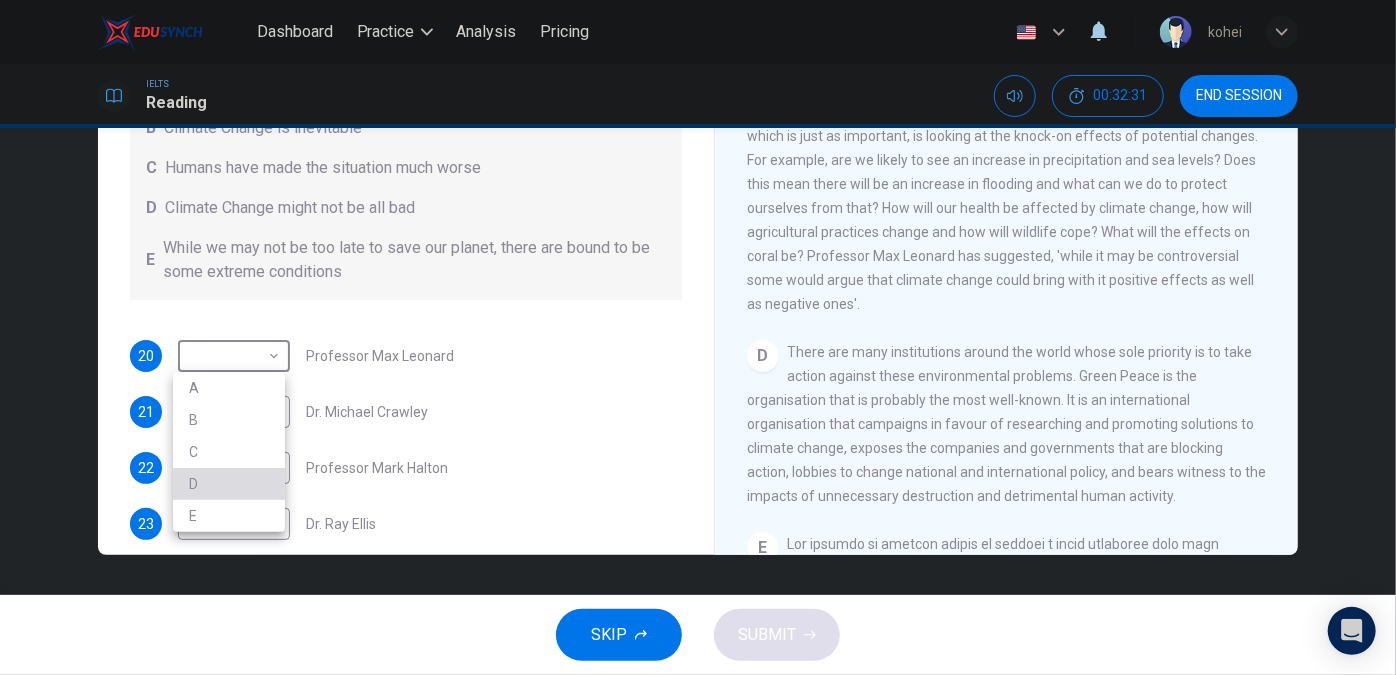 click on "D" at bounding box center (229, 484) 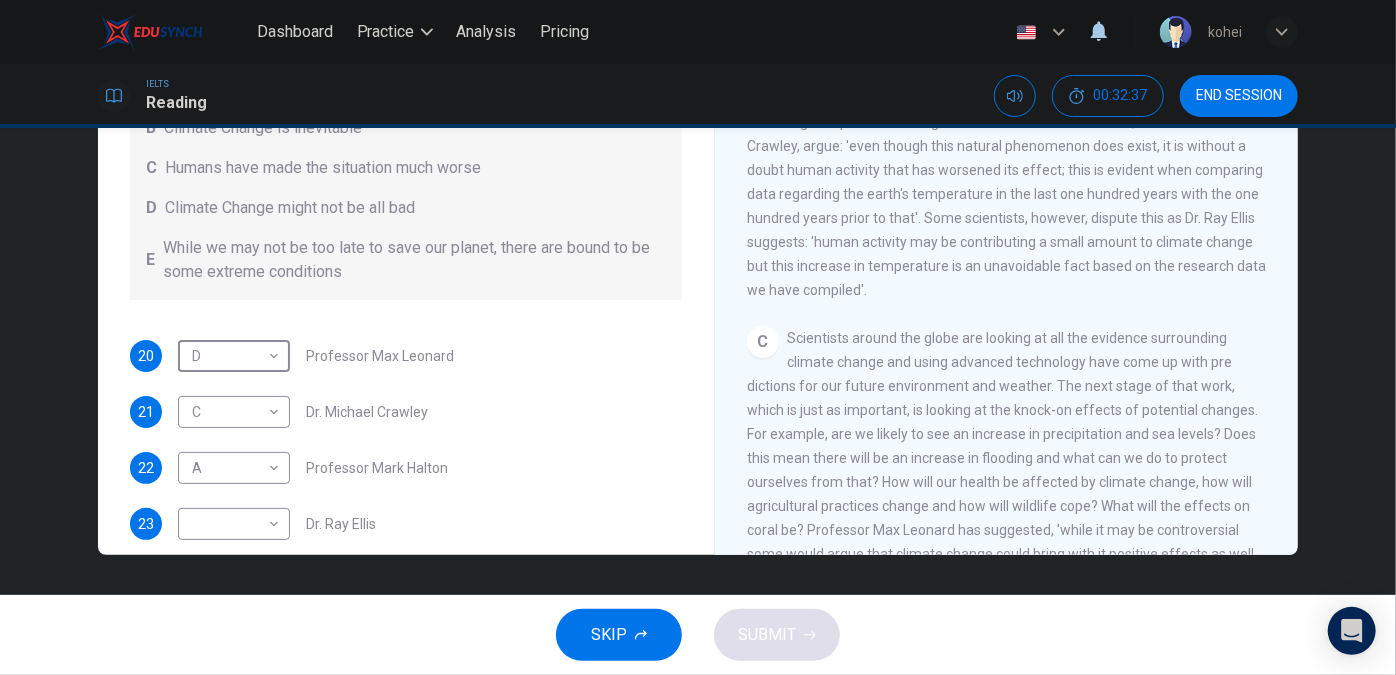 scroll, scrollTop: 636, scrollLeft: 0, axis: vertical 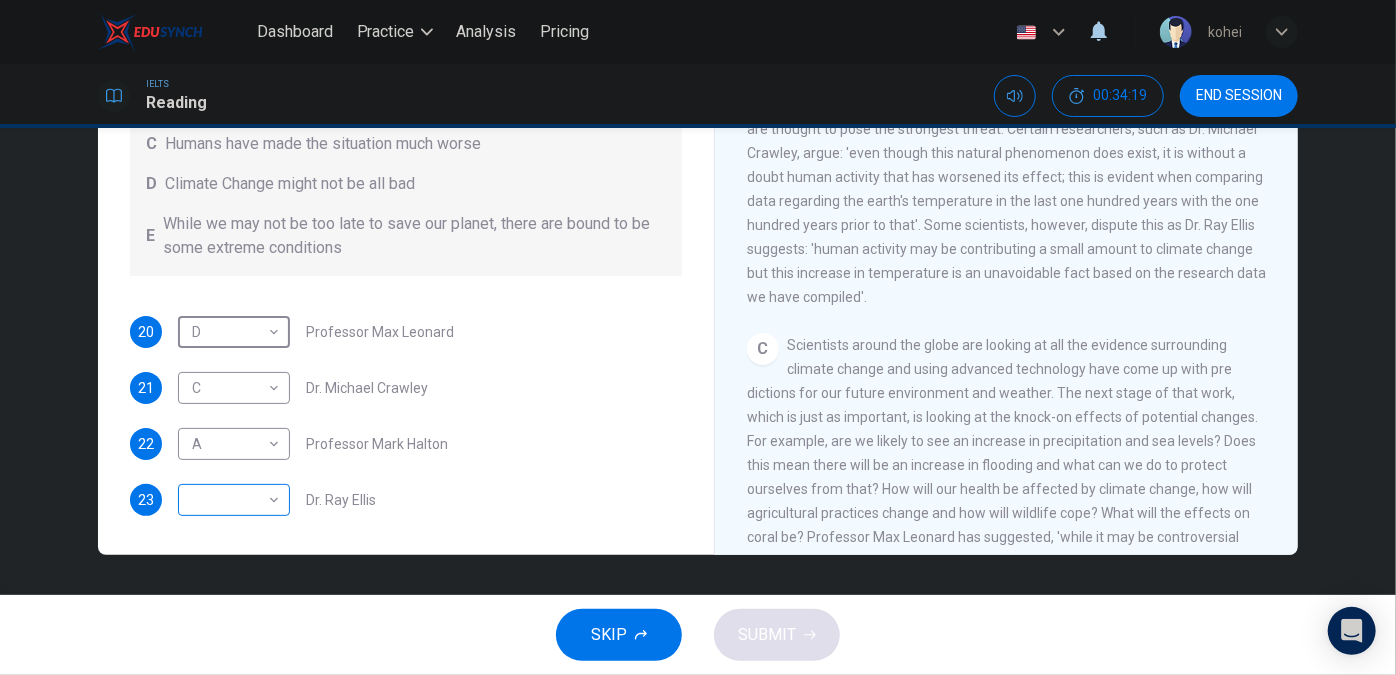 click on "Dashboard Practice Analysis Pricing English en ​ kohei IELTS Reading 00:34:19 END SESSION Questions 20 - 23 Look at the following people and the list of statements below. Match each person with the correct statement,  A – E . A We have the ability to change the situation B Climate Change is inevitable C Humans have made the situation much worse D Climate Change might not be all bad E While we may not be too late to save our planet, there are bound to be some extreme conditions 20 D D ​ Professor Max Leonard 21 C C ​ Dr. [FIRST] [LAST] 22 A A ​ Professor Mark Halton 23 ​ ​ Dr. [FIRST] [LAST] The Climate of the Earth CLICK TO ZOOM Click to Zoom A B C D E SKIP SUBMIT EduSynch - Online Language Proficiency Testing
Dashboard Practice Analysis Pricing   Notifications © Copyright  2025" at bounding box center (698, 337) 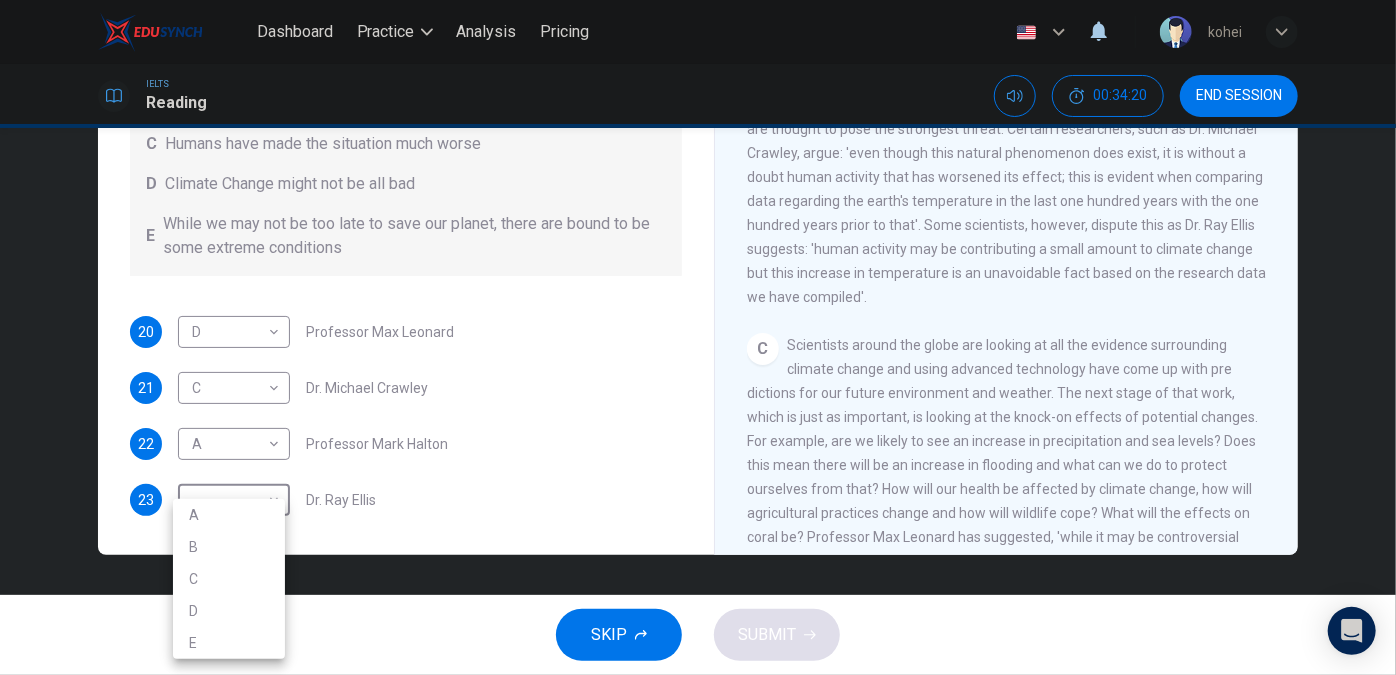 click on "B" at bounding box center (229, 547) 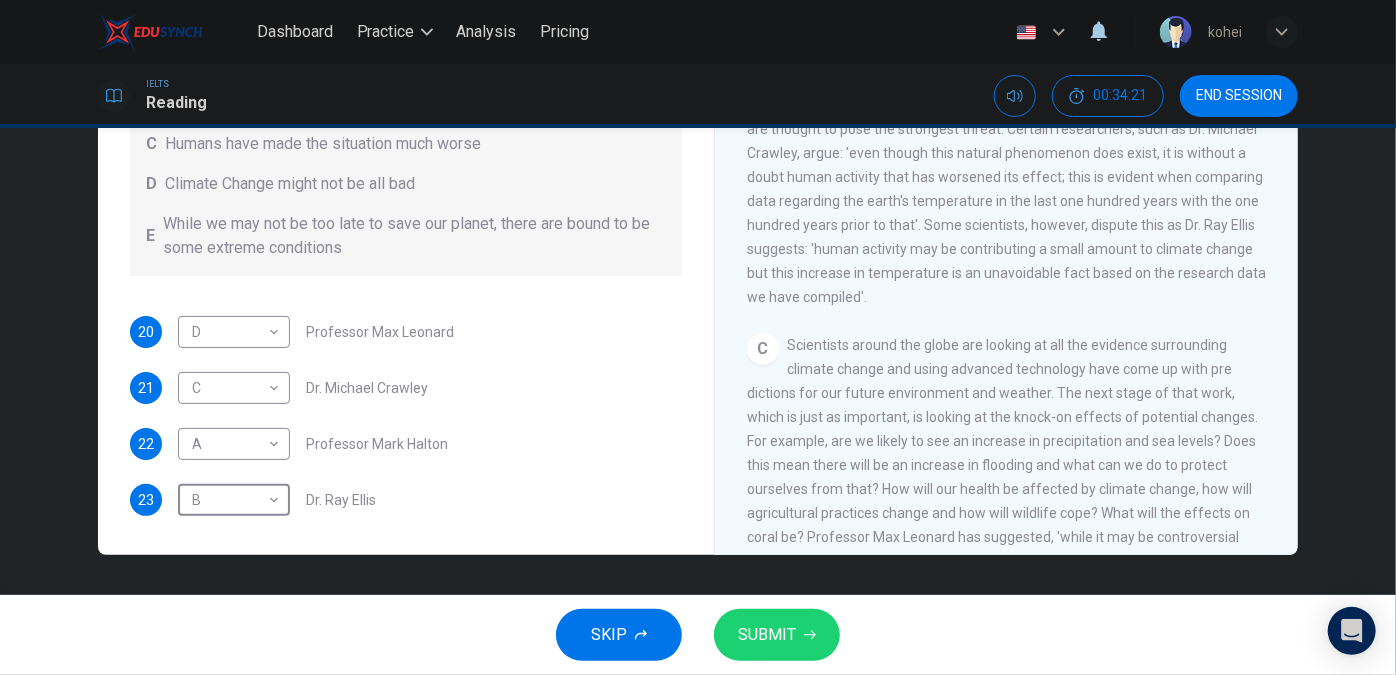 click on "SUBMIT" at bounding box center (777, 635) 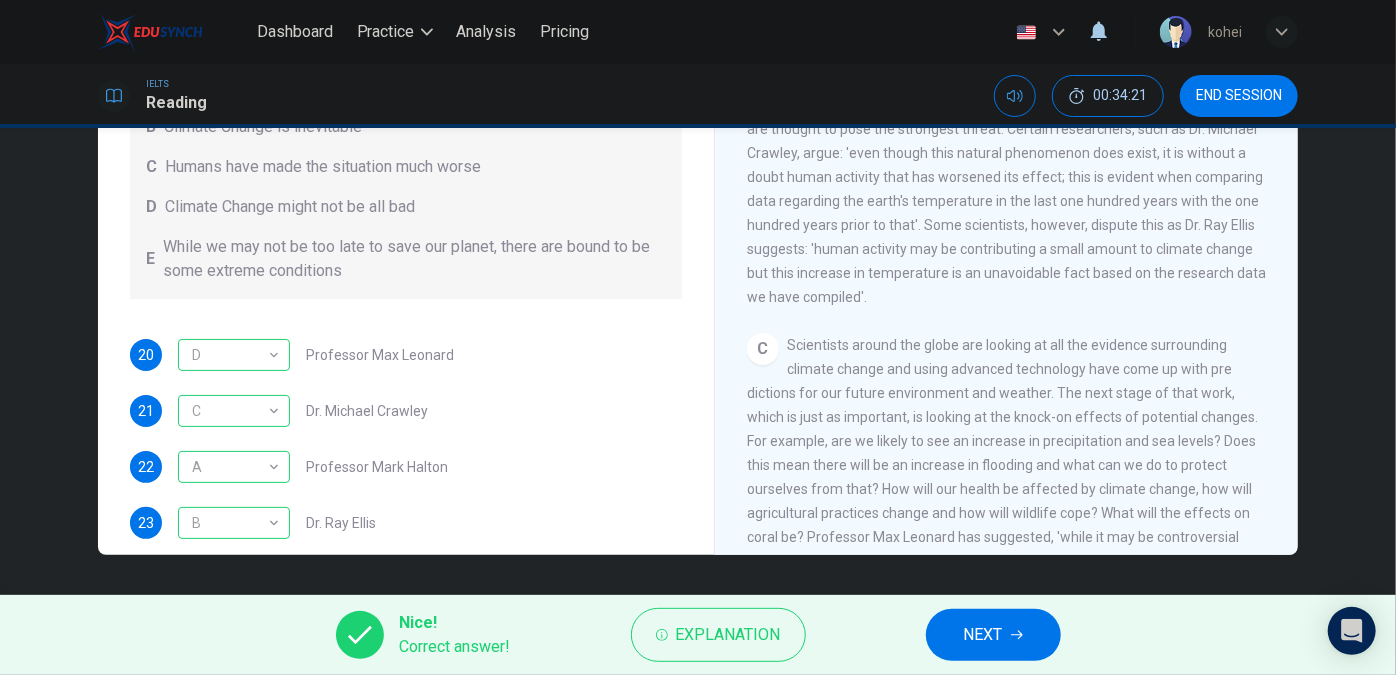 scroll, scrollTop: 0, scrollLeft: 0, axis: both 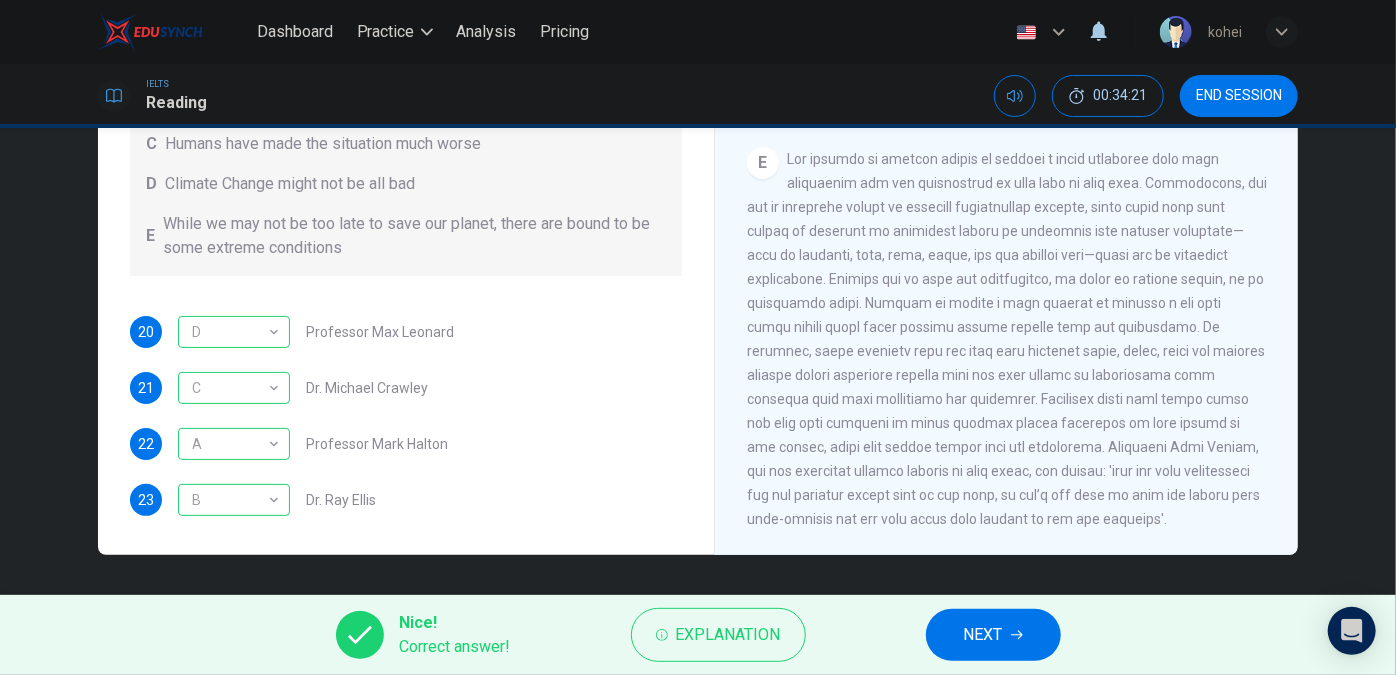 click on "NEXT" at bounding box center (993, 635) 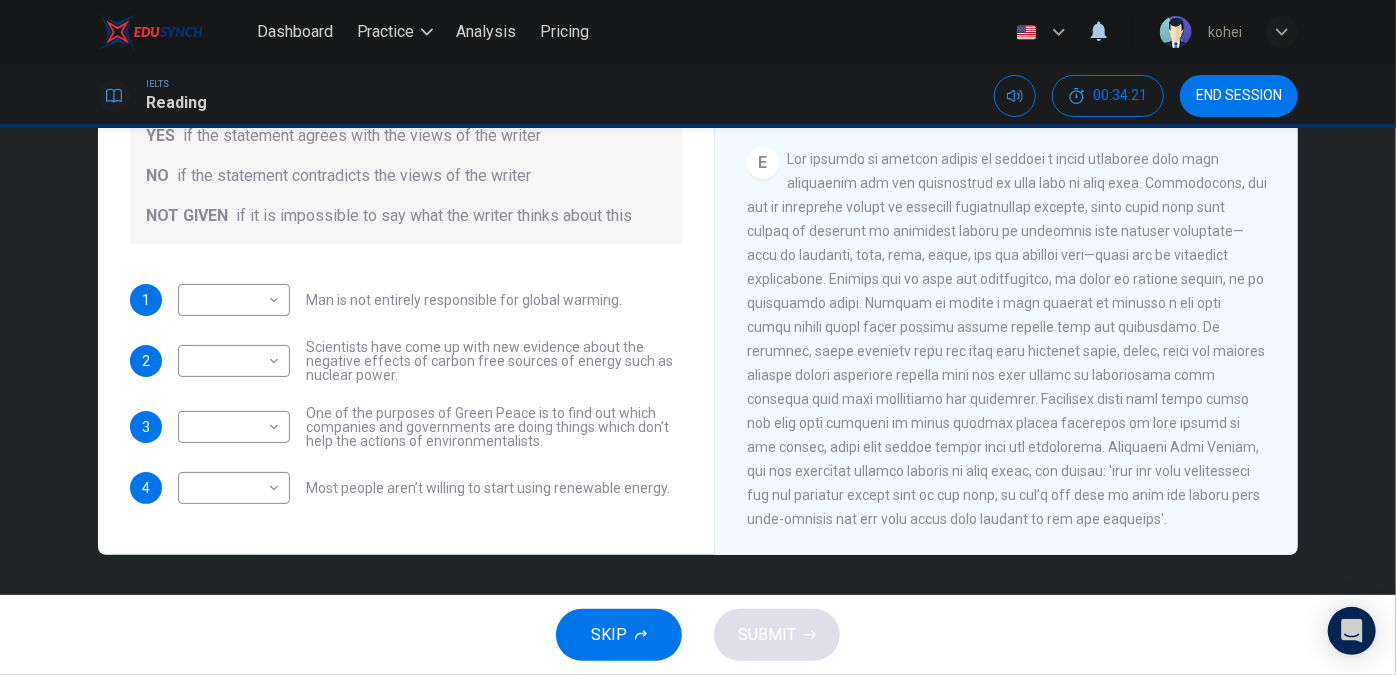 scroll, scrollTop: 0, scrollLeft: 0, axis: both 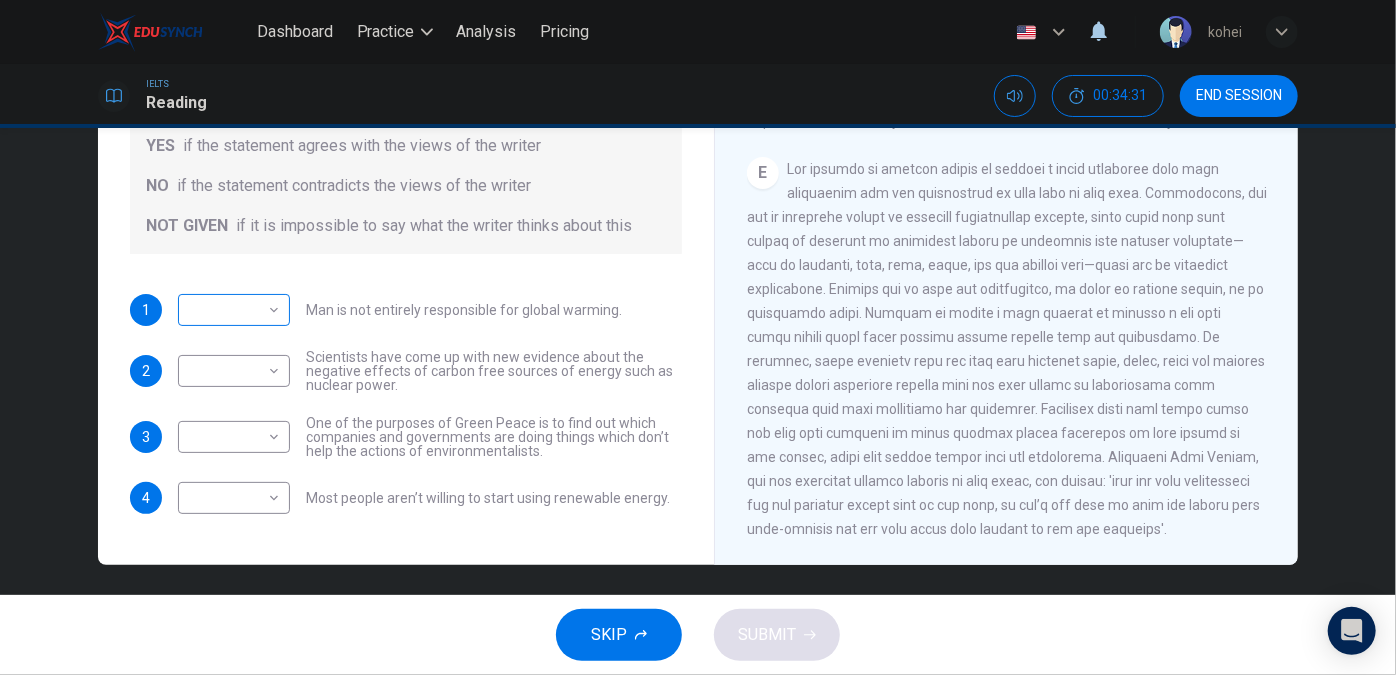 click on "Dashboard Practice Analysis Pricing English en ​ kohei IELTS Reading 00:34:31 END SESSION Question 24 Do the following statements agree with the information given in the Reading Passage? In the boxes below, write YES if the statement agrees with the views of the writer NO if the statement contradicts the views of the writer NOT GIVEN if it is impossible to say what the writer thinks about this 1 ​ ​ Man is not entirely responsible for global warming. 2 ​ ​ Scientists have come up with new evidence about the negative effects of carbon free sources of energy such as nuclear power. 3 ​ ​ One of the purposes of Green Peace is to find out which companies and governments are doing things which don’t help the actions of environmentalists. 4 ​ ​ Most people aren’t willing to start using renewable energy. The Climate of the Earth CLICK TO ZOOM Click to Zoom A B C D E SKIP SUBMIT EduSynch - Online Language Proficiency Testing
Dashboard Practice Analysis Pricing   Notifications 2025" at bounding box center [698, 337] 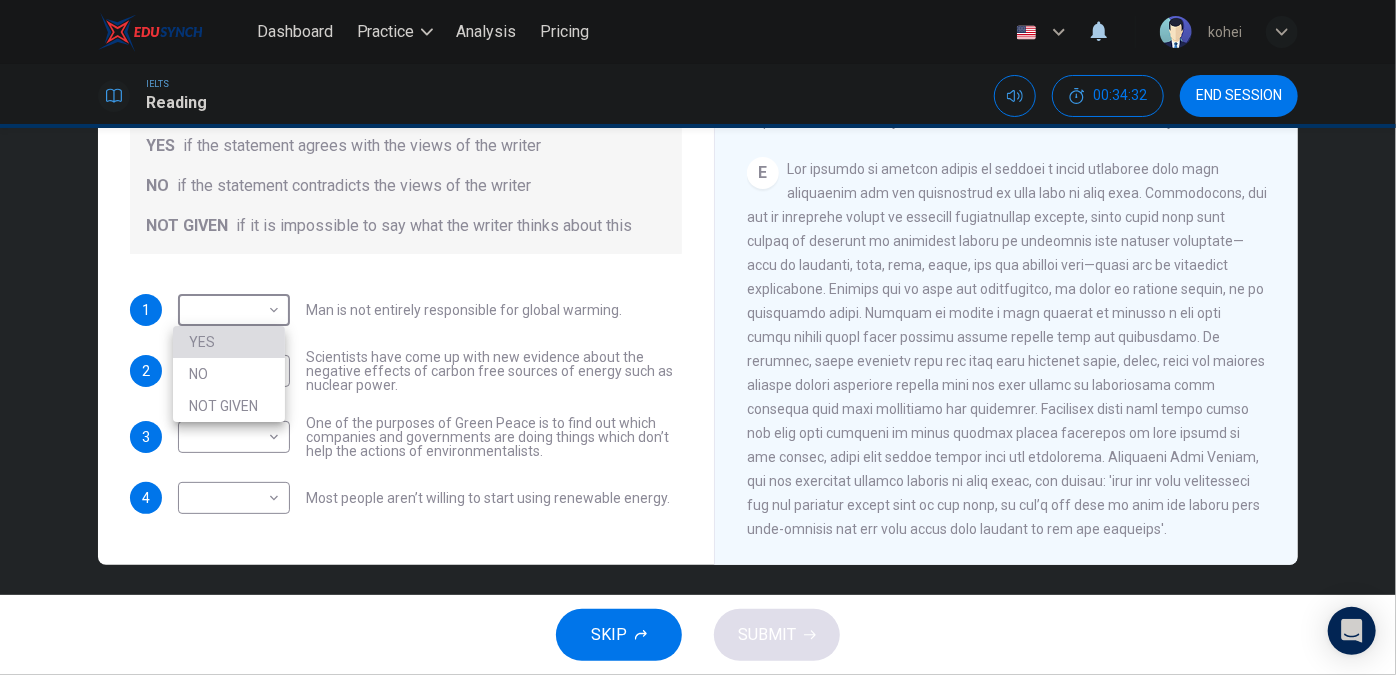 click on "YES" at bounding box center (229, 342) 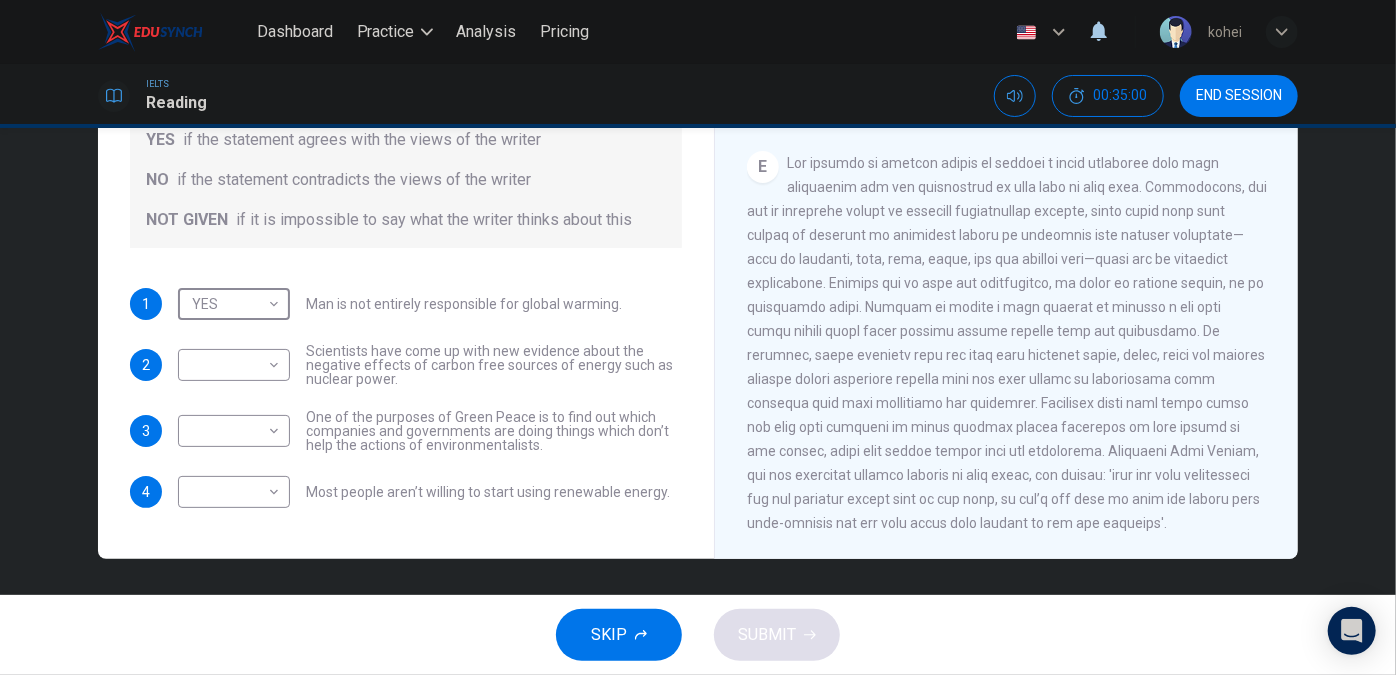 scroll, scrollTop: 308, scrollLeft: 0, axis: vertical 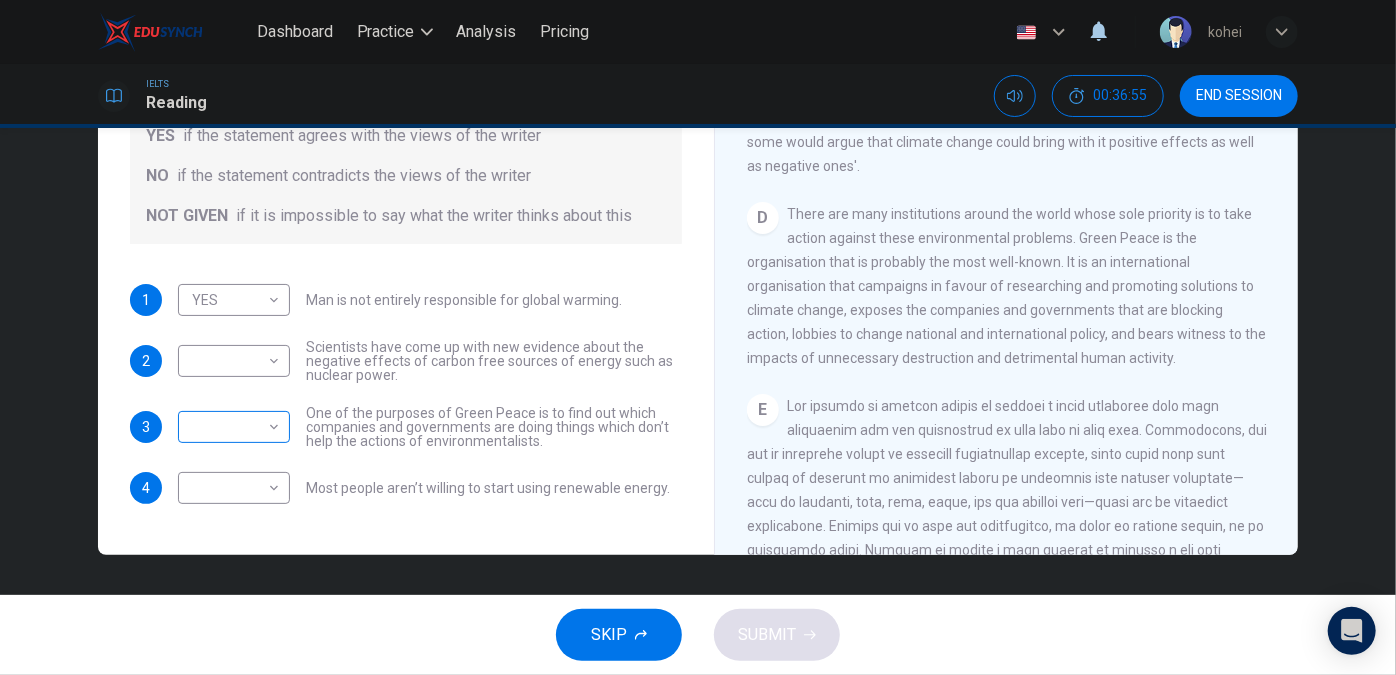 drag, startPoint x: 784, startPoint y: 365, endPoint x: 274, endPoint y: 426, distance: 513.6351 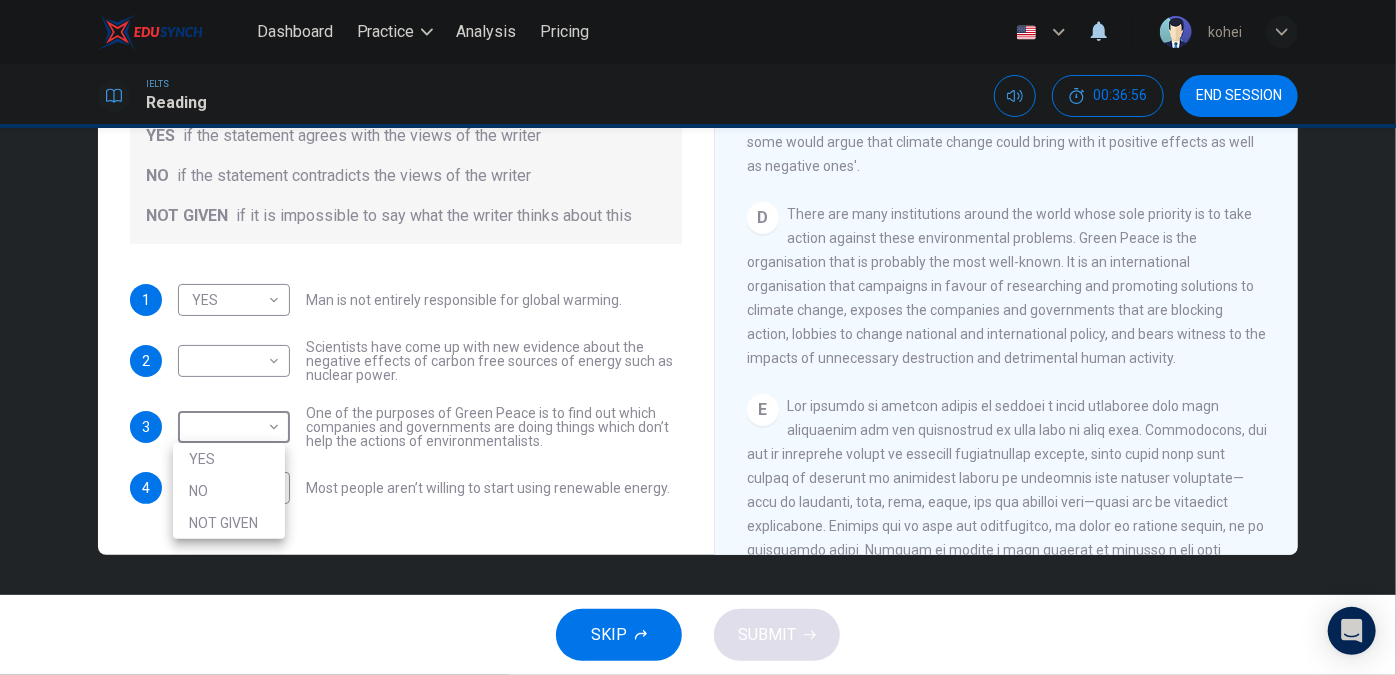 click on "YES" at bounding box center (229, 459) 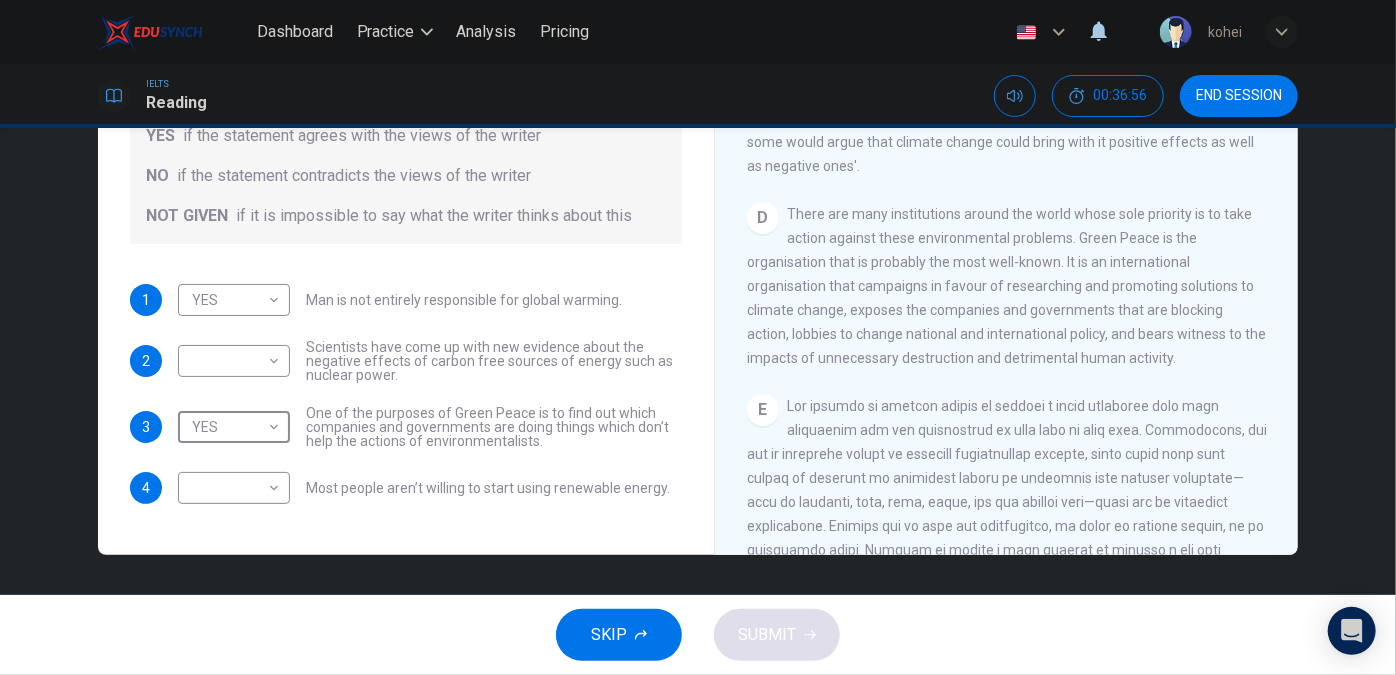 type on "YES" 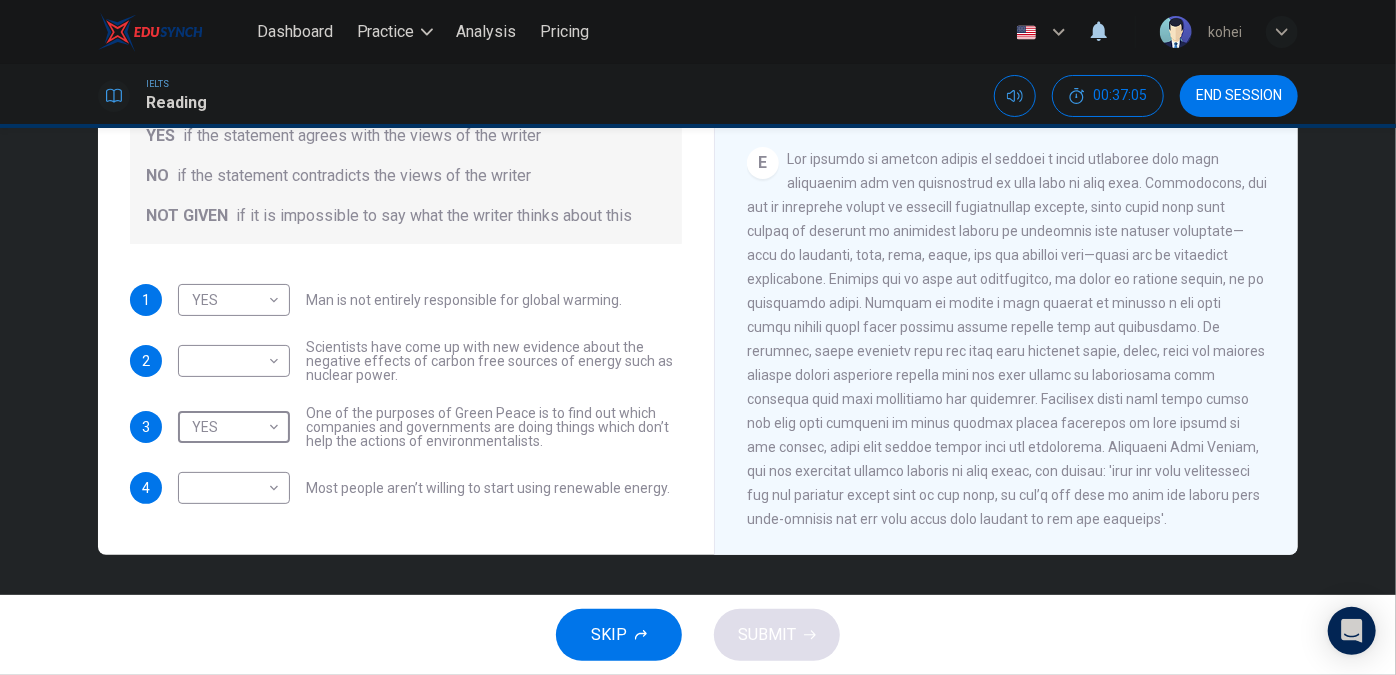 scroll, scrollTop: 1325, scrollLeft: 0, axis: vertical 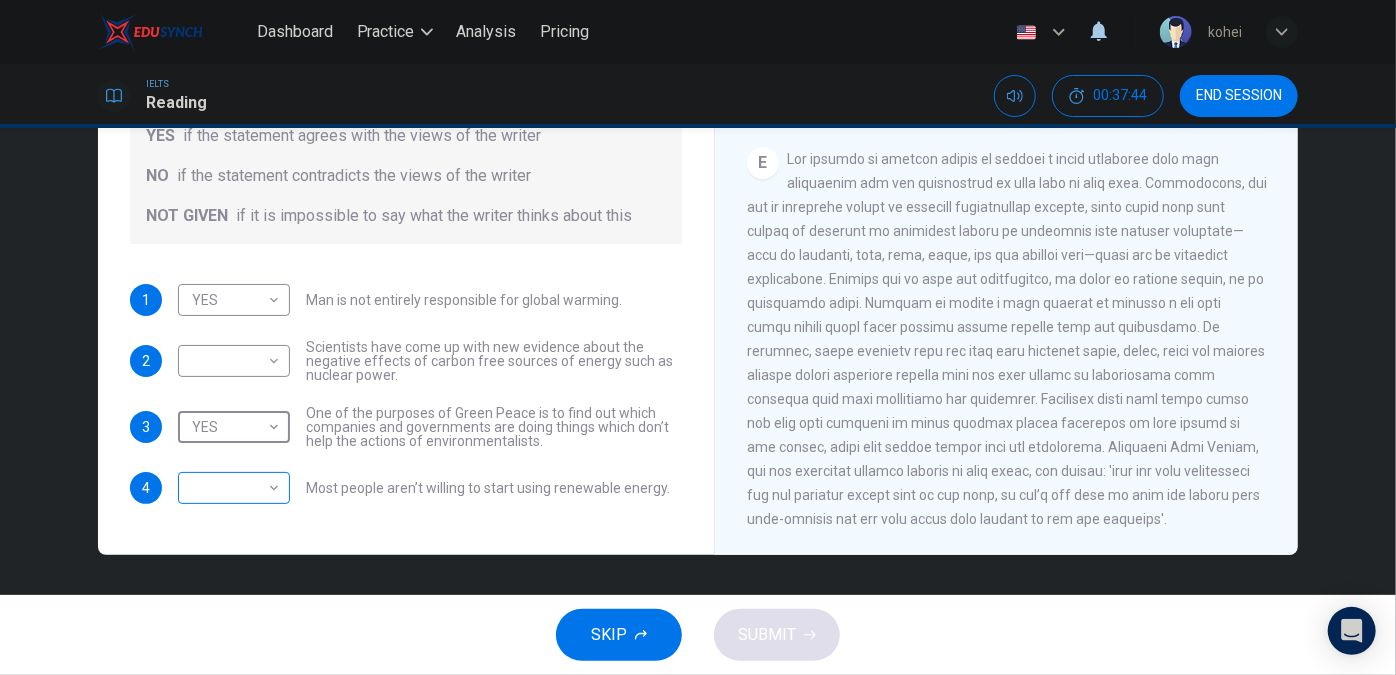 click on "Dashboard Practice Analysis Pricing English en ​ kohei IELTS Reading 00:37:44 END SESSION Question 24 Do the following statements agree with the information given in the Reading Passage? In the boxes below, write YES if the statement agrees with the views of the writer NO if the statement contradicts the views of the writer NOT GIVEN if it is impossible to say what the writer thinks about this 1 YES YES ​ Man is not entirely responsible for global warming. 2 ​ ​ Scientists have come up with new evidence about the negative effects of carbon free sources of energy such as nuclear power. 3 YES YES ​ One of the purposes of Green Peace is to find out which companies and governments are doing things which don’t help the actions of environmentalists. 4 ​ ​ Most people aren’t willing to start using renewable energy. The Climate of the Earth CLICK TO ZOOM Click to Zoom A B C D E SKIP SUBMIT EduSynch - Online Language Proficiency Testing
Dashboard Practice Analysis Pricing   Notifications 2025" at bounding box center [698, 337] 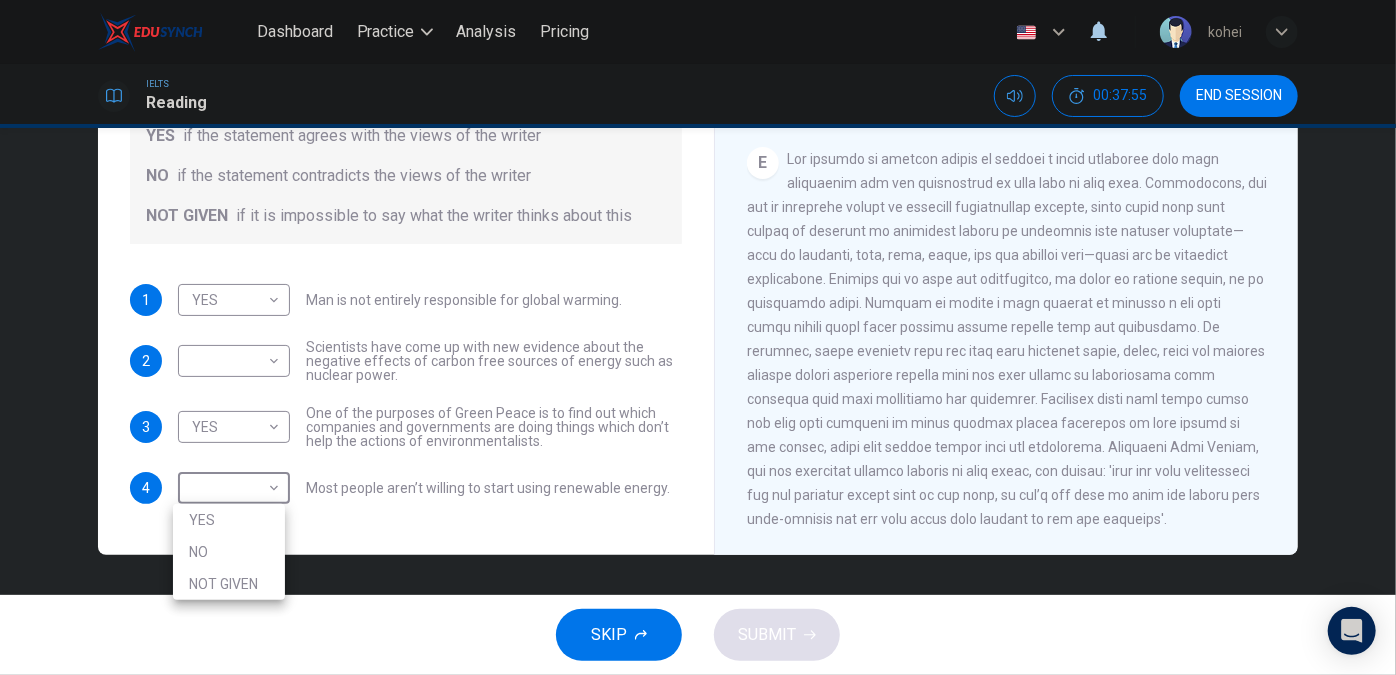 click on "NOT GIVEN" at bounding box center (229, 584) 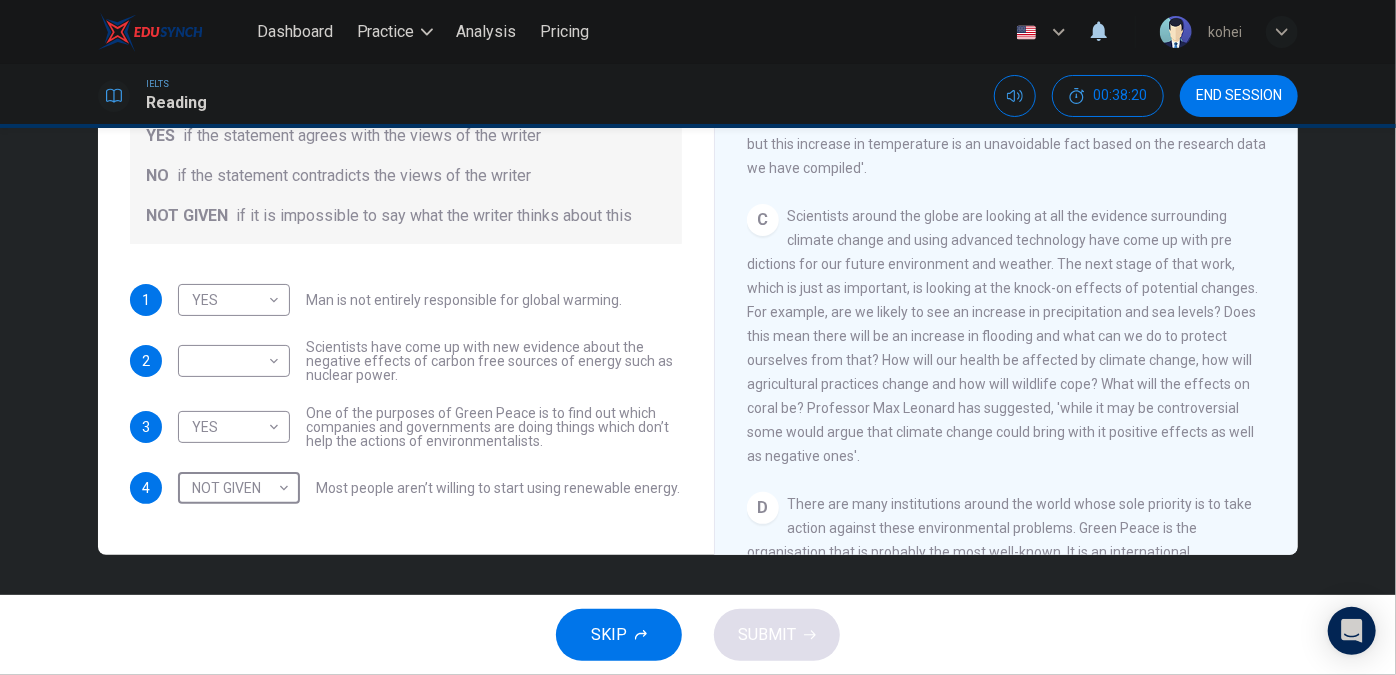 scroll, scrollTop: 784, scrollLeft: 0, axis: vertical 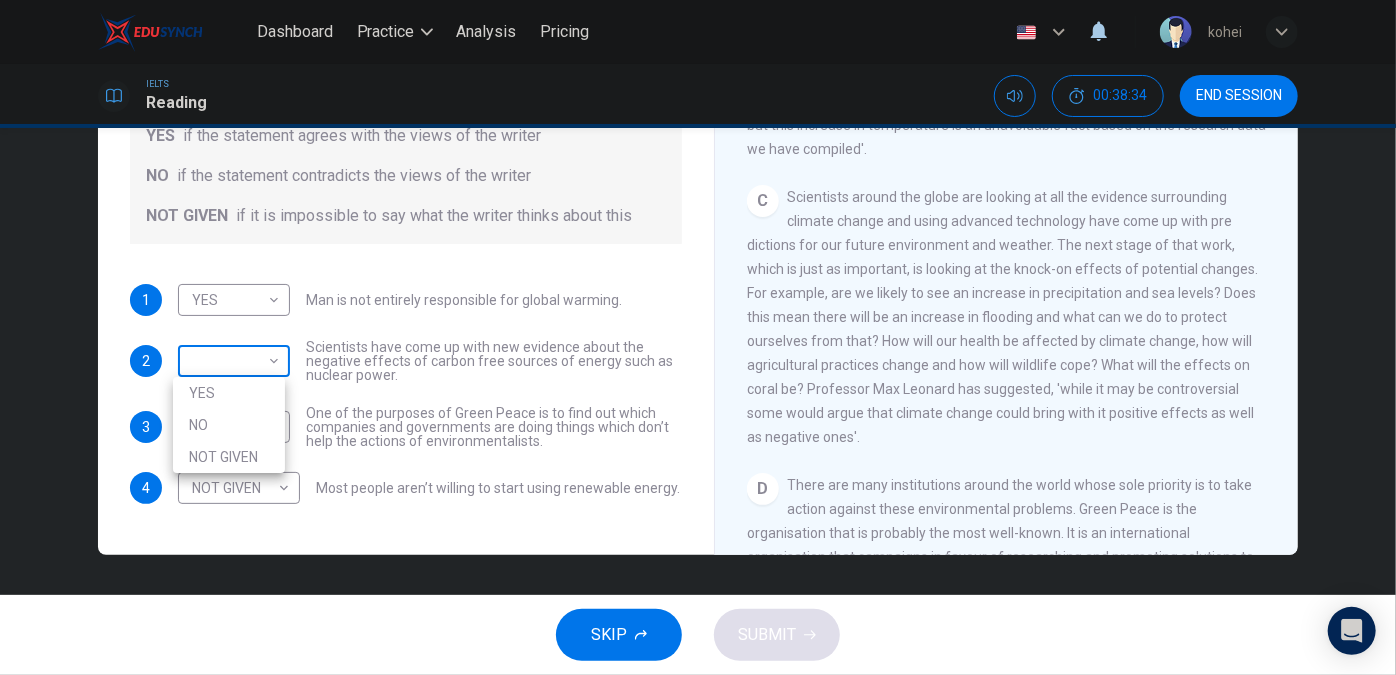 click on "Dashboard Practice Analysis Pricing English en ​ kohei IELTS Reading 00:38:34 END SESSION Question 24 Do the following statements agree with the information given in the Reading Passage? In the boxes below, write YES if the statement agrees with the views of the writer NO if the statement contradicts the views of the writer NOT GIVEN if it is impossible to say what the writer thinks about this 1 YES YES ​ Man is not entirely responsible for global warming. 2 ​ ​ Scientists have come up with new evidence about the negative effects of carbon free sources of energy such as nuclear power. 3 YES YES ​ One of the purposes of Green Peace is to find out which companies and governments are doing things which don’t help the actions of environmentalists. 4 NOT GIVEN NOT GIVEN ​ Most people aren’t willing to start using renewable energy. The Climate of the Earth CLICK TO ZOOM Click to Zoom A B C D E SKIP SUBMIT EduSynch - Online Language Proficiency Testing
Dashboard Practice Analysis Pricing   NO" at bounding box center [698, 337] 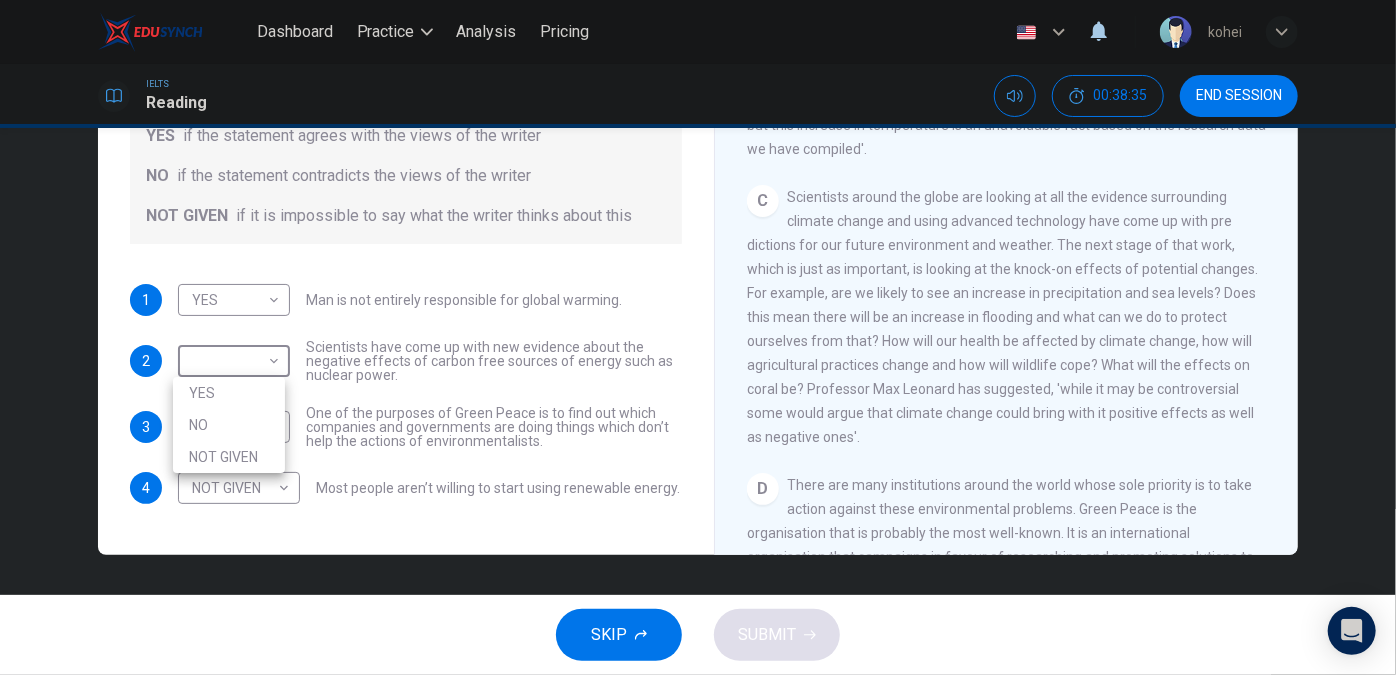 click on "NOT GIVEN" at bounding box center (229, 457) 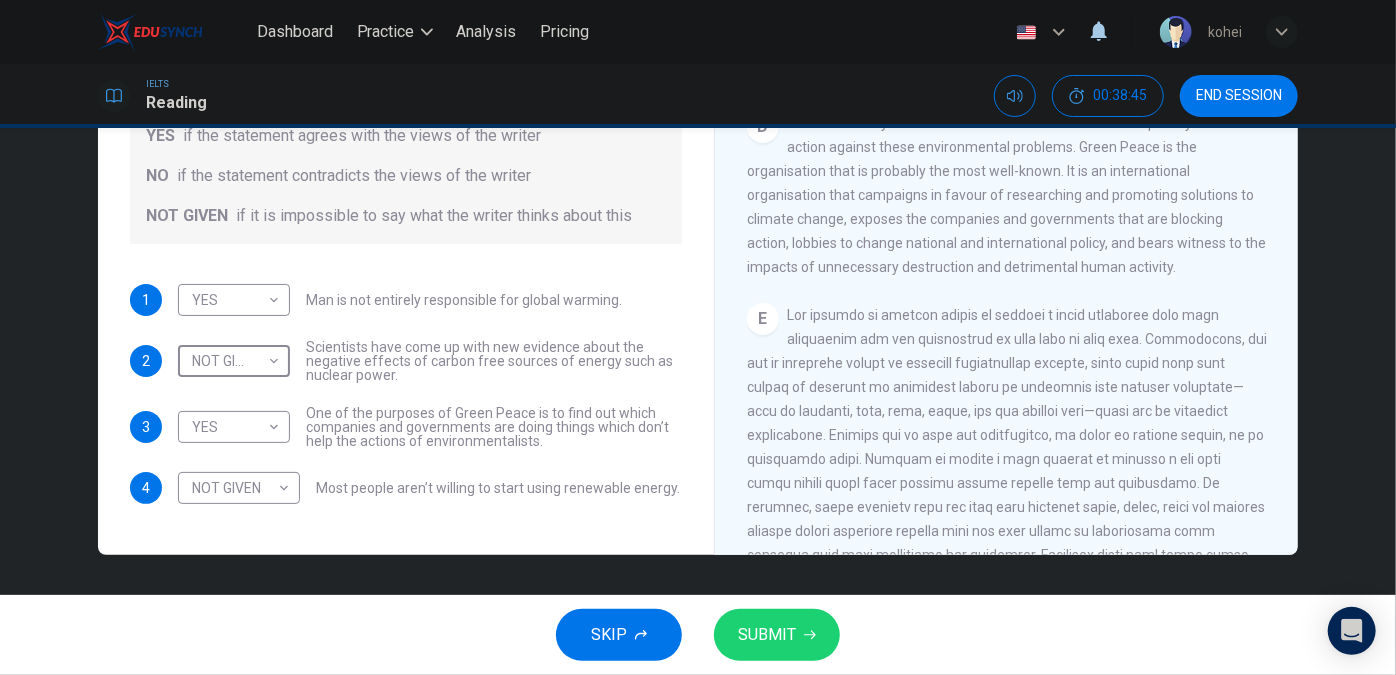 scroll, scrollTop: 1343, scrollLeft: 0, axis: vertical 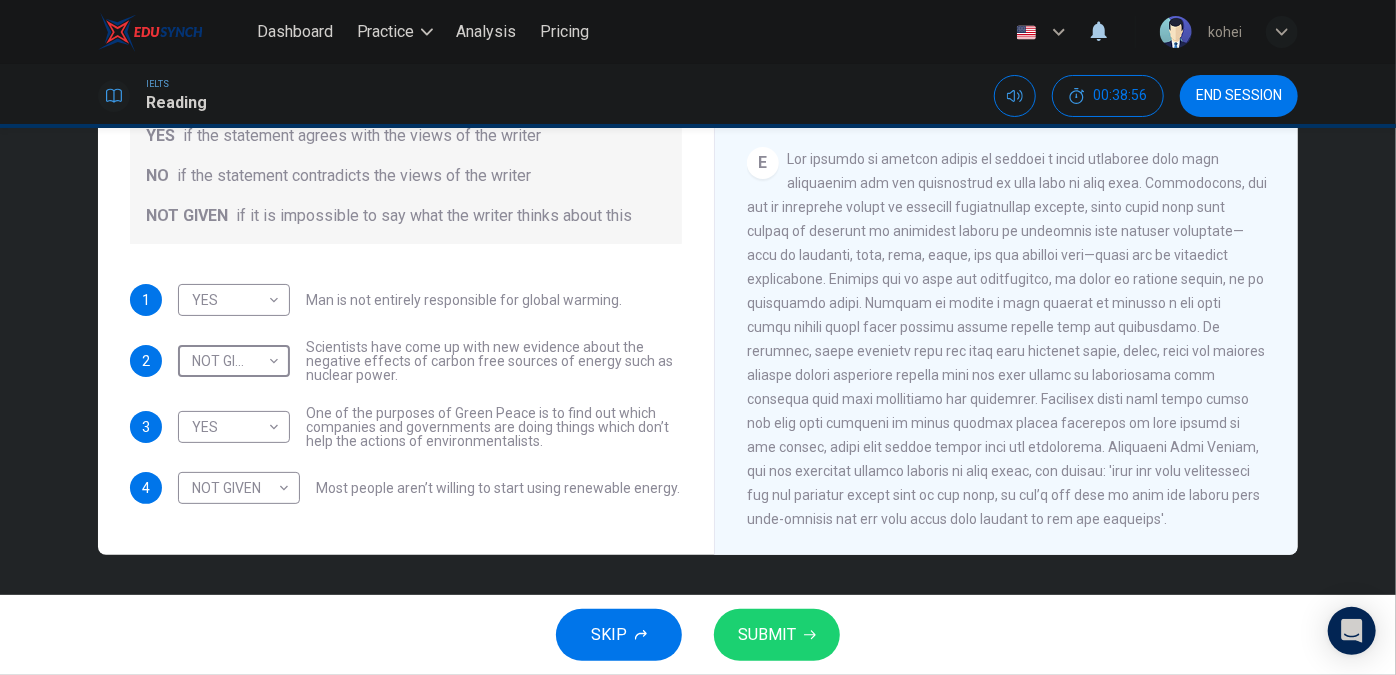 click on "SUBMIT" at bounding box center [777, 635] 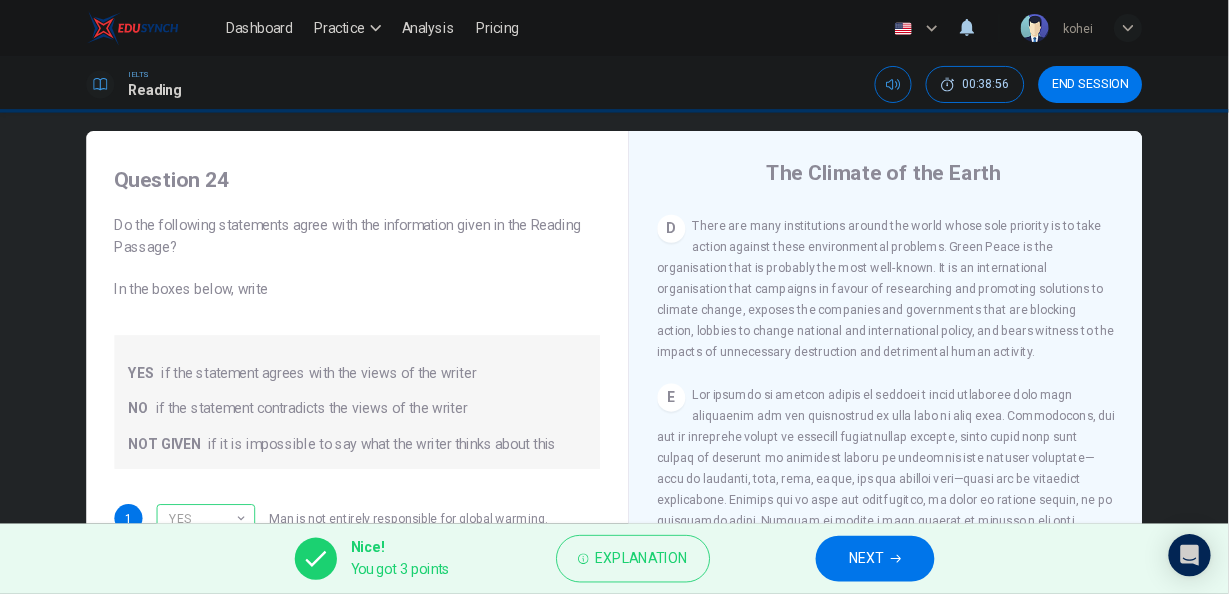 scroll, scrollTop: 0, scrollLeft: 0, axis: both 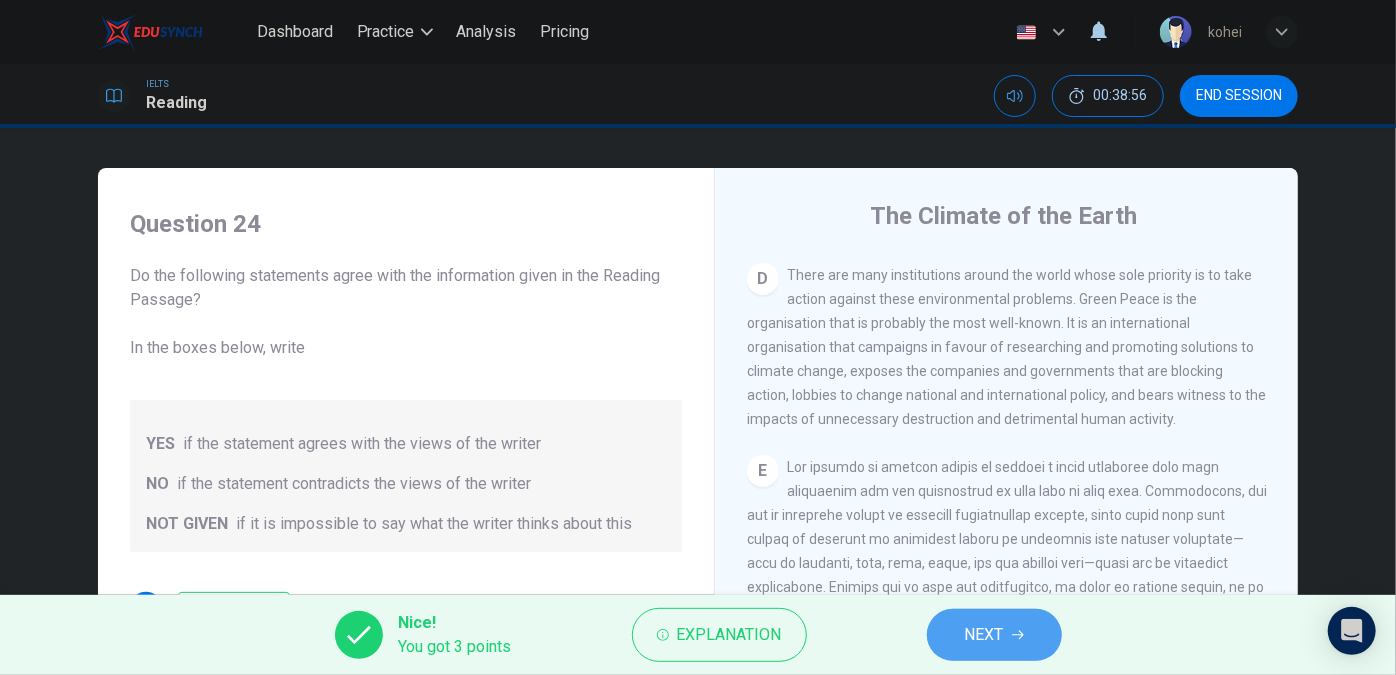 click on "NEXT" at bounding box center [994, 635] 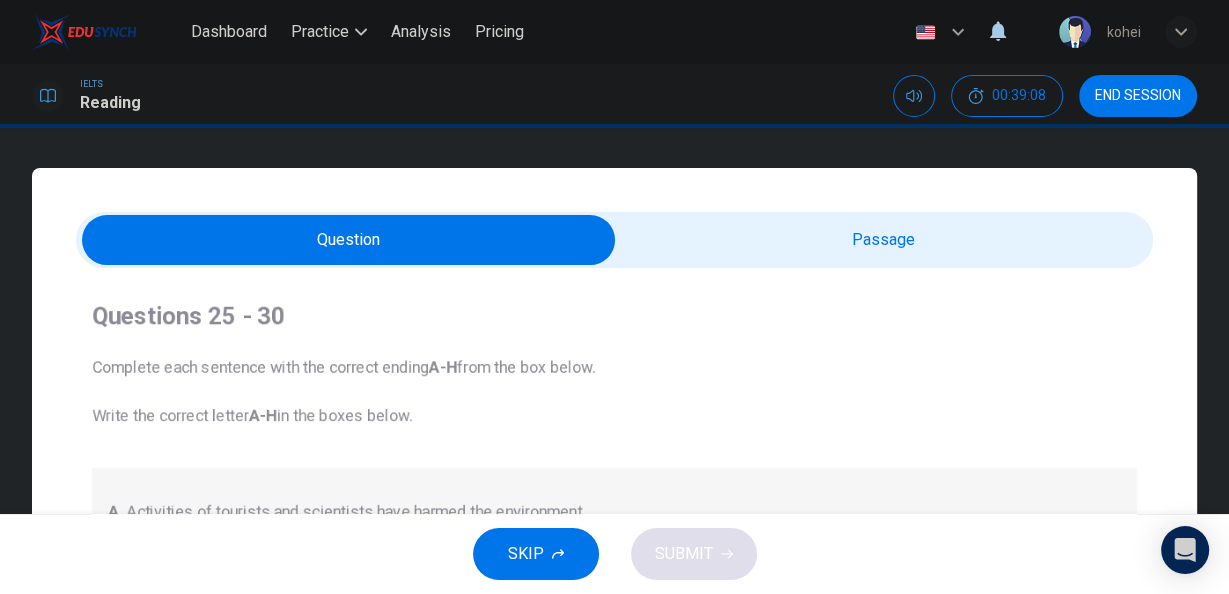 click at bounding box center [349, 240] 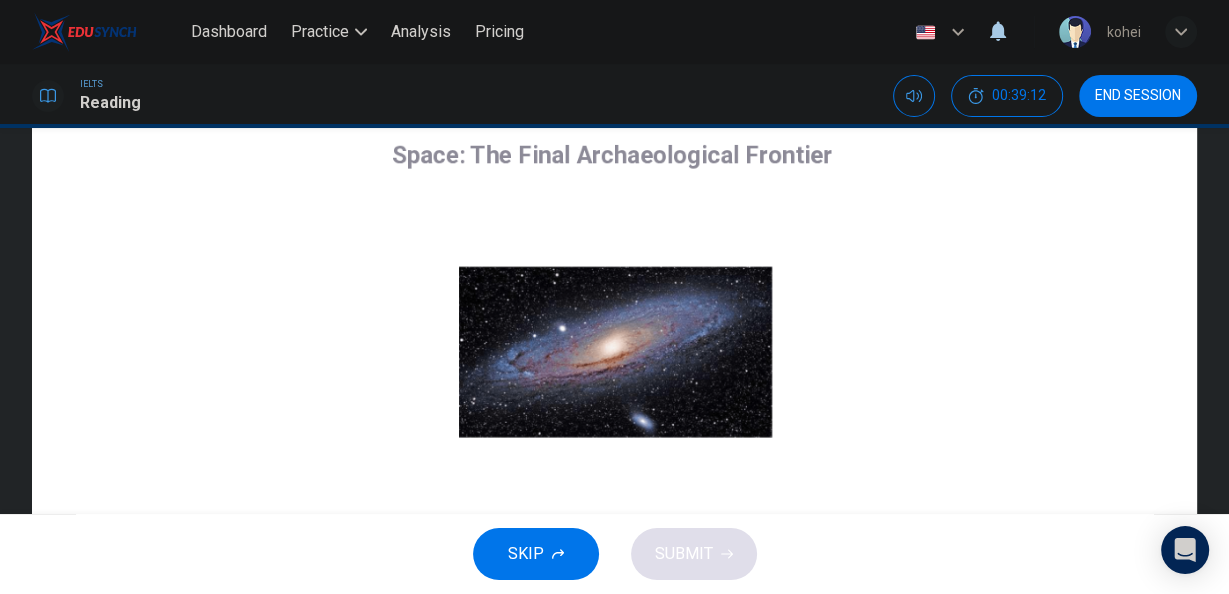 scroll, scrollTop: 167, scrollLeft: 0, axis: vertical 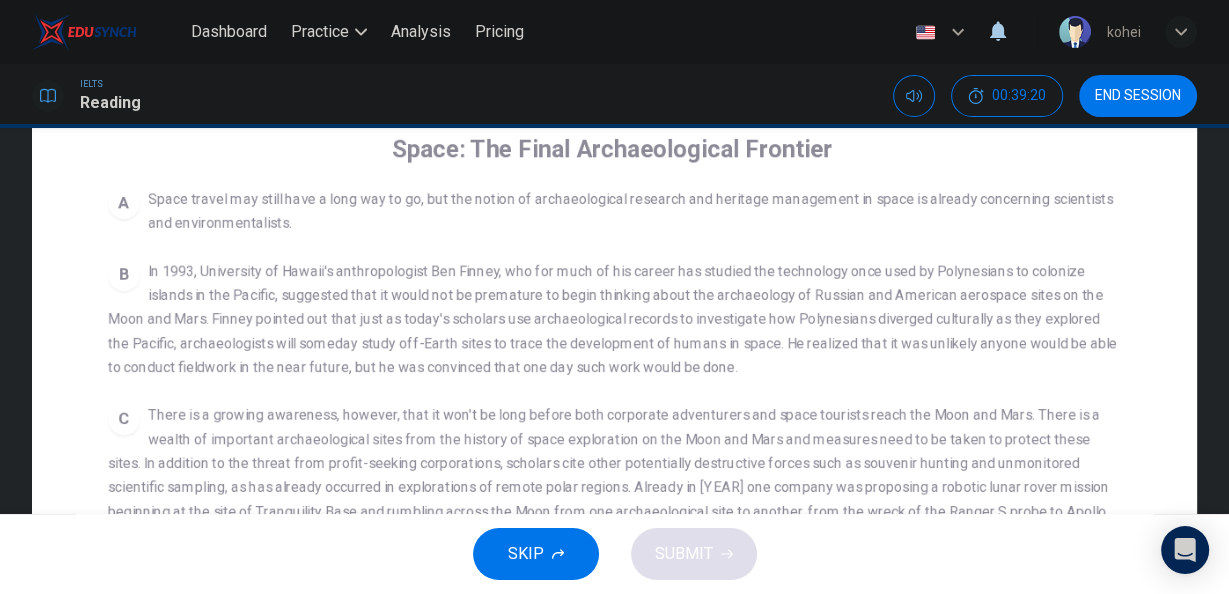 drag, startPoint x: 1139, startPoint y: 254, endPoint x: 1125, endPoint y: 419, distance: 165.59288 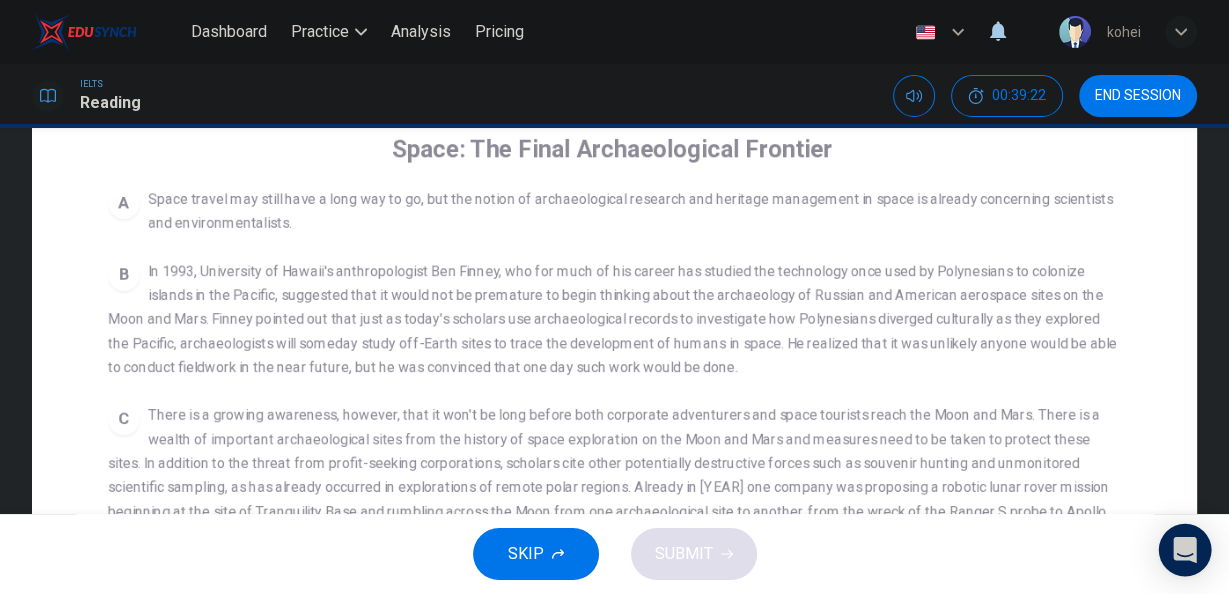 click at bounding box center (1185, 550) 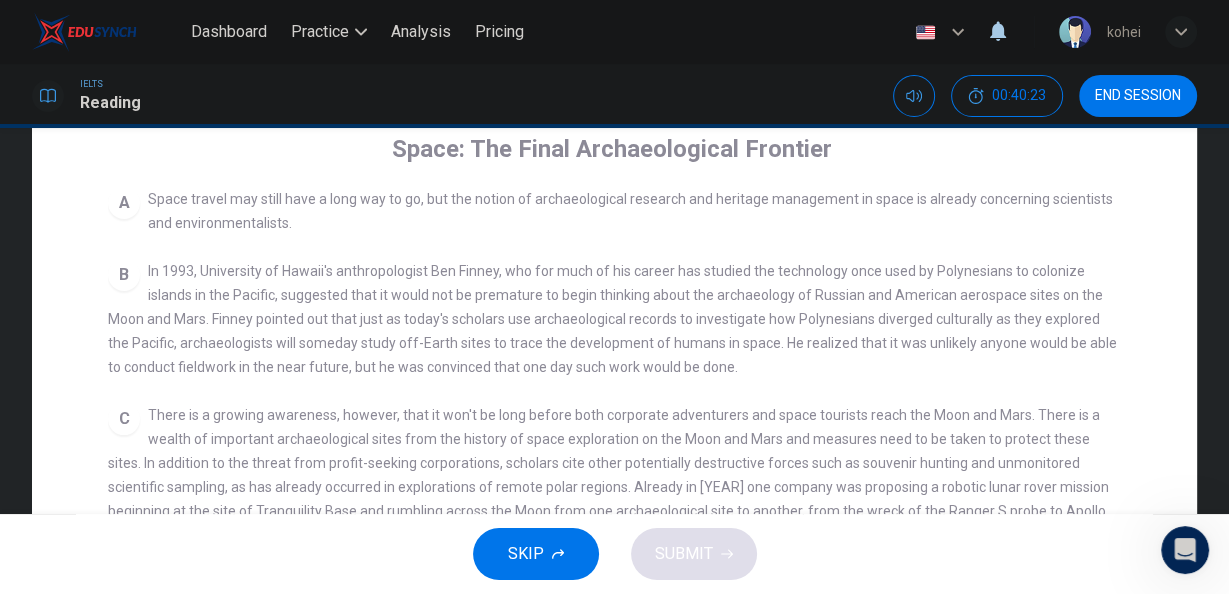 scroll, scrollTop: 0, scrollLeft: 0, axis: both 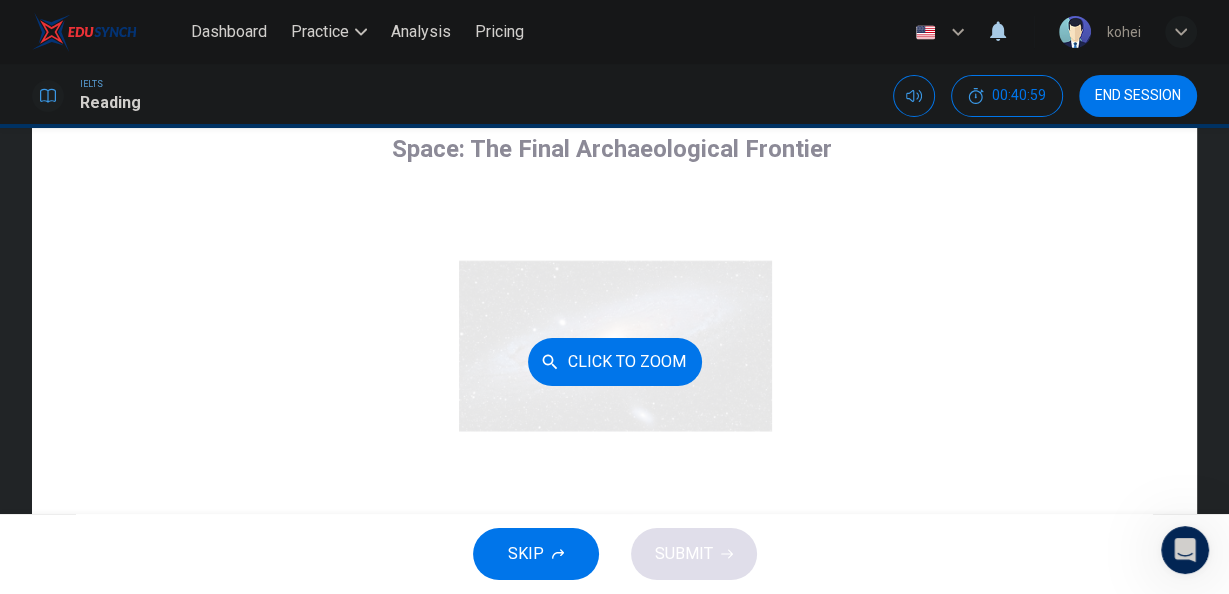 click on "Click to Zoom" at bounding box center (615, 361) 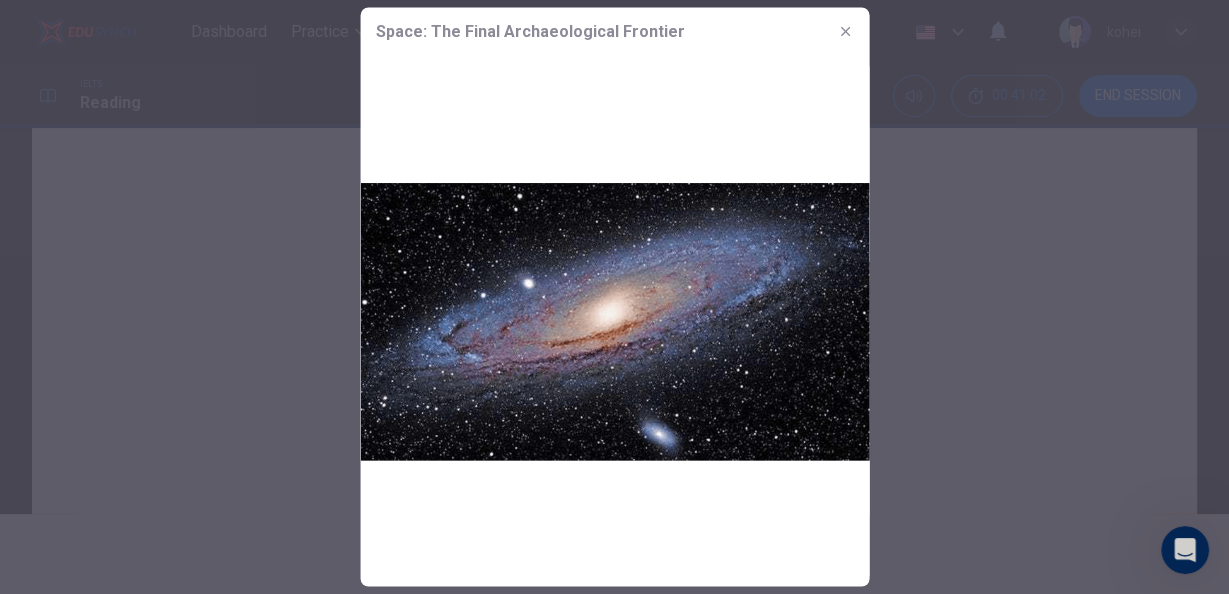 click at bounding box center (845, 32) 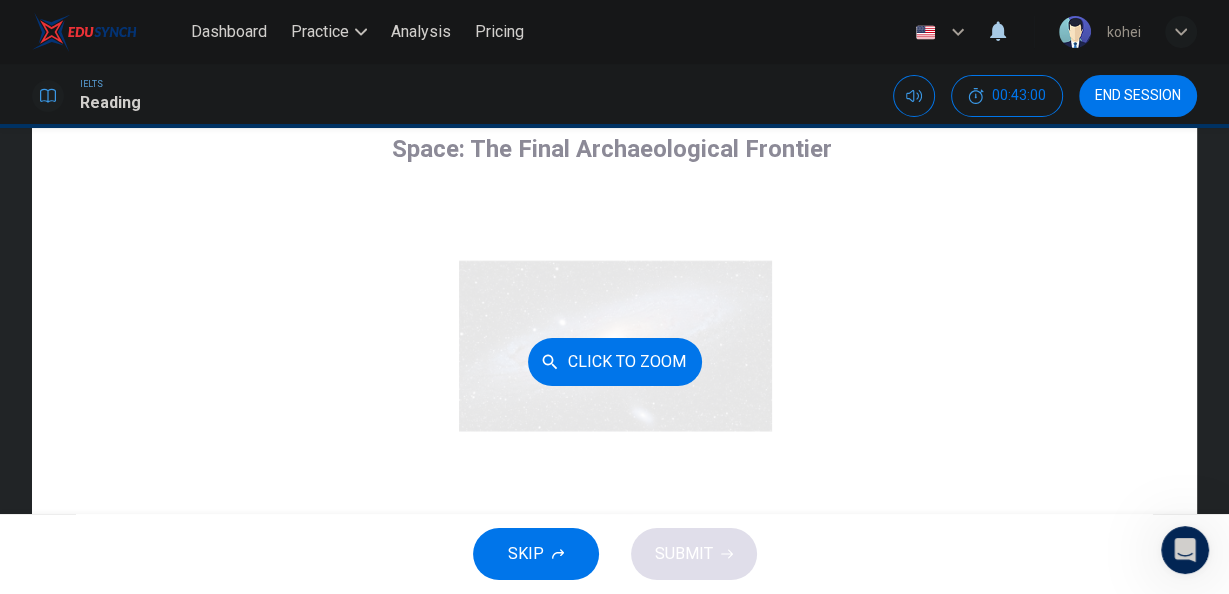 scroll, scrollTop: 266, scrollLeft: 0, axis: vertical 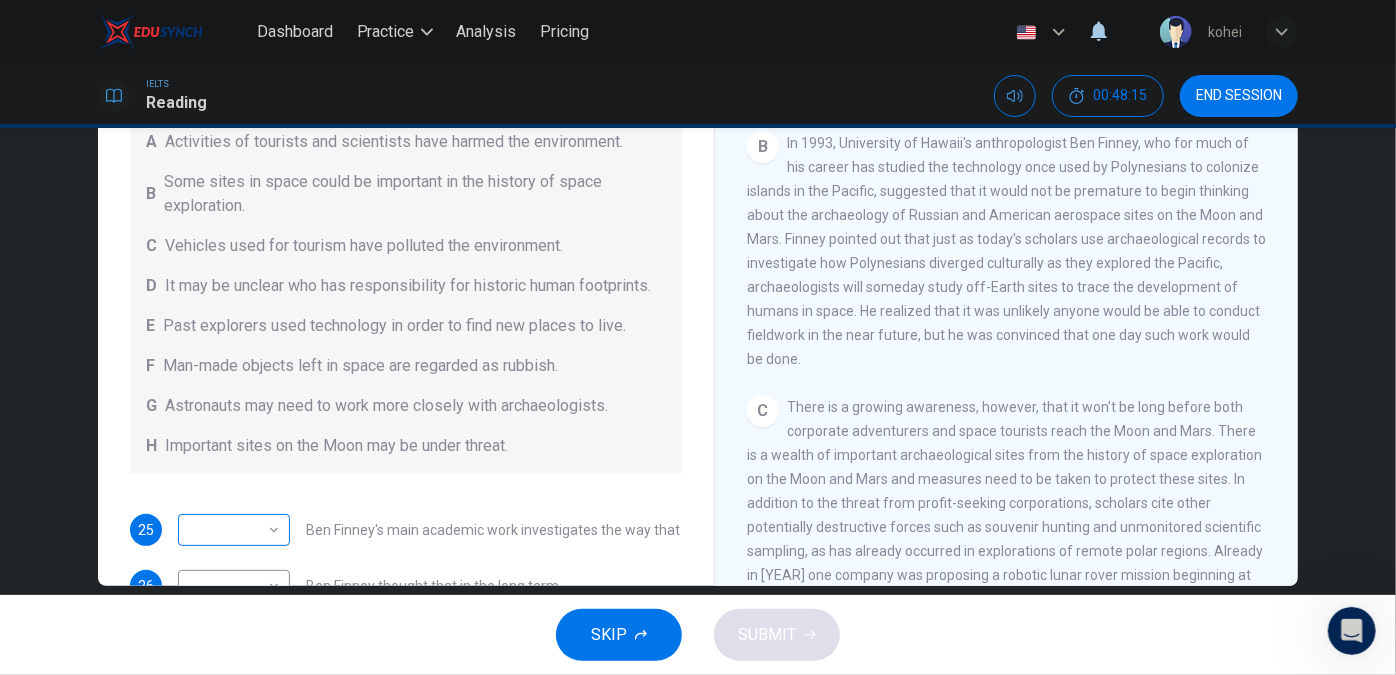 click on "Questions 25 - 30 Complete each sentence with the correct ending  A-H  from the box below.
Write the correct letter  A-H  in the boxes below. A Activities of tourists and scientists have harmed the environment. B Some sites in space could be important in the history of space exploration. C Vehicles used for tourism have polluted the environment. D It may be unclear who has responsibility for historic human footprints. E Past explorers used technology in order to find new places to live. F Man-made objects left in space are regarded as rubbish. G Astronauts may need to work more closely with archaeologists. H Important sites on the Moon may be under threat. 25 ​ ​ Ben Finney's main academic work investigates the way that 26 ​ ​ Ben Finney thought that in the long term 27 ​ ​ Commercial pressures mean that in the immediate future 28 ​ ​ 29 ​ ​ One problem with the 1967 UN treaty is that 30 ​ ​ A" at bounding box center [698, 337] 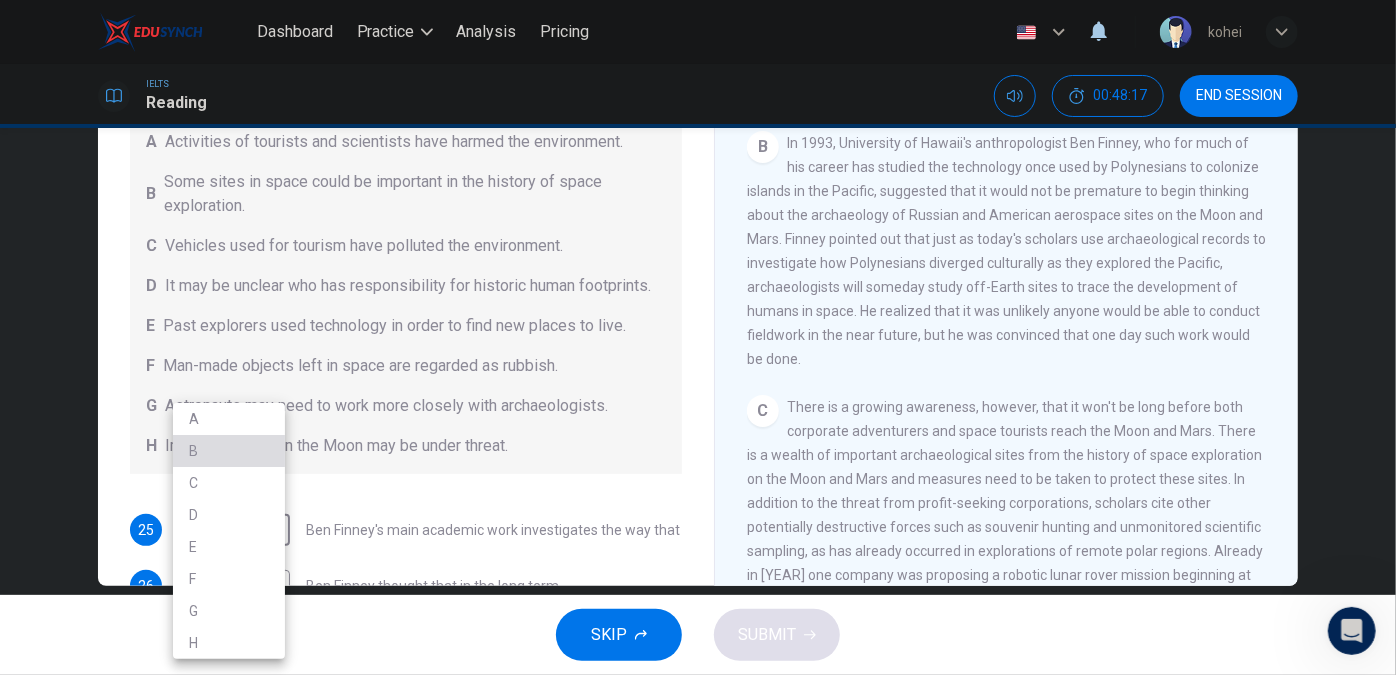 click on "B" at bounding box center [229, 451] 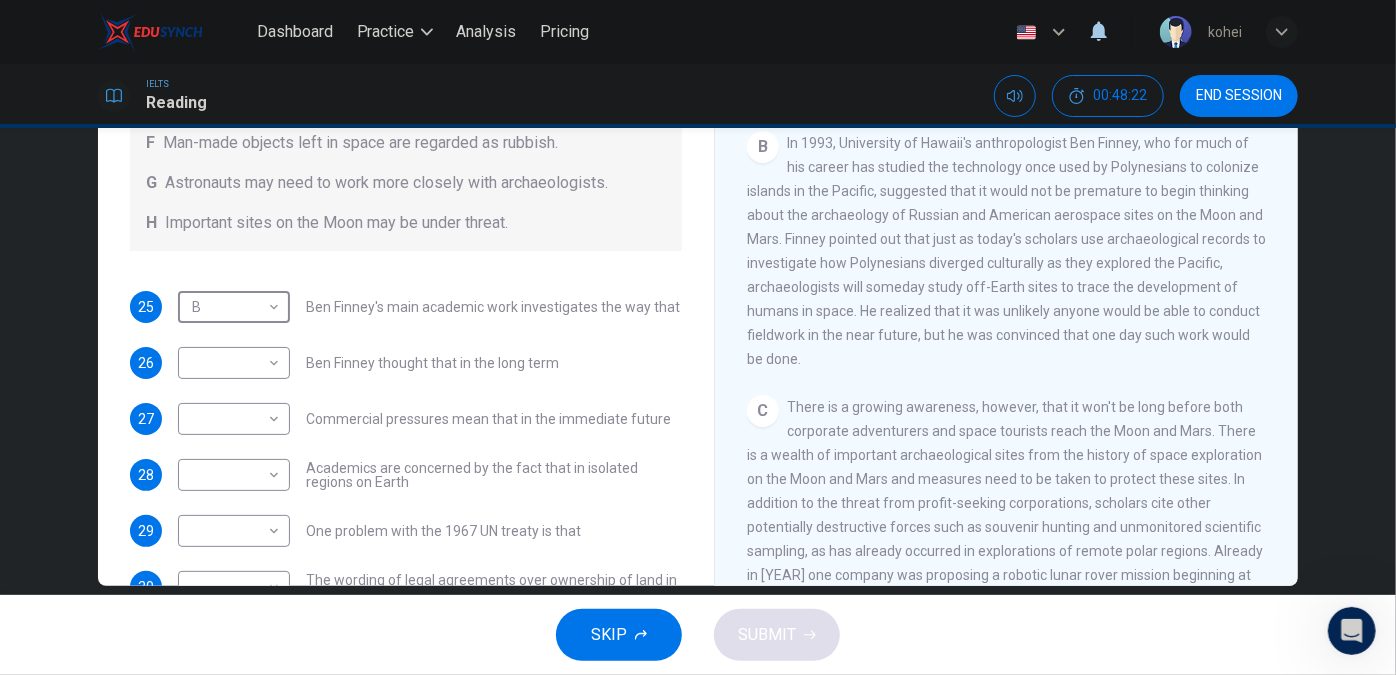 scroll, scrollTop: 243, scrollLeft: 0, axis: vertical 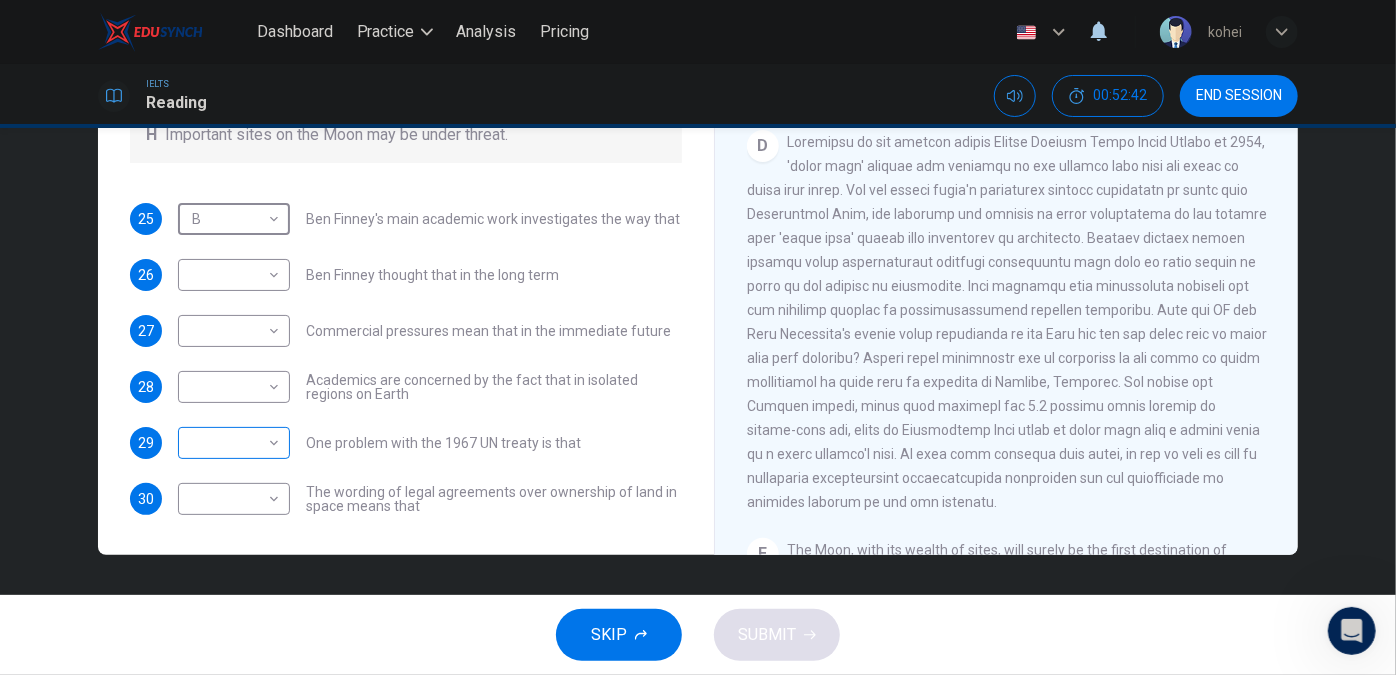 click on "Dashboard Practice Analysis Pricing English en ​ kohei IELTS Reading 00:52:42 END SESSION Questions 25 - 30 Complete each sentence with the correct ending  A-H  from the box below.
Write the correct letter  A-H  in the boxes below. A Activities of tourists and scientists have harmed the environment. B Some sites in space could be important in the history of space exploration. C Vehicles used for tourism have polluted the environment. D It may be unclear who has responsibility for historic human footprints. E Past explorers used technology in order to find new places to live. F Man-made objects left in space are regarded as rubbish. G Astronauts may need to work more closely with archaeologists. H Important sites on the Moon may be under threat. 25 B B ​ Ben Finney's main academic work investigates the way that 26 ​ ​ Ben Finney thought that in the long term 27 ​ ​ Commercial pressures mean that in the immediate future 28 ​ ​ 29 ​ ​ One problem with the 1967 UN treaty is that 30 ​ ​ A" at bounding box center [698, 337] 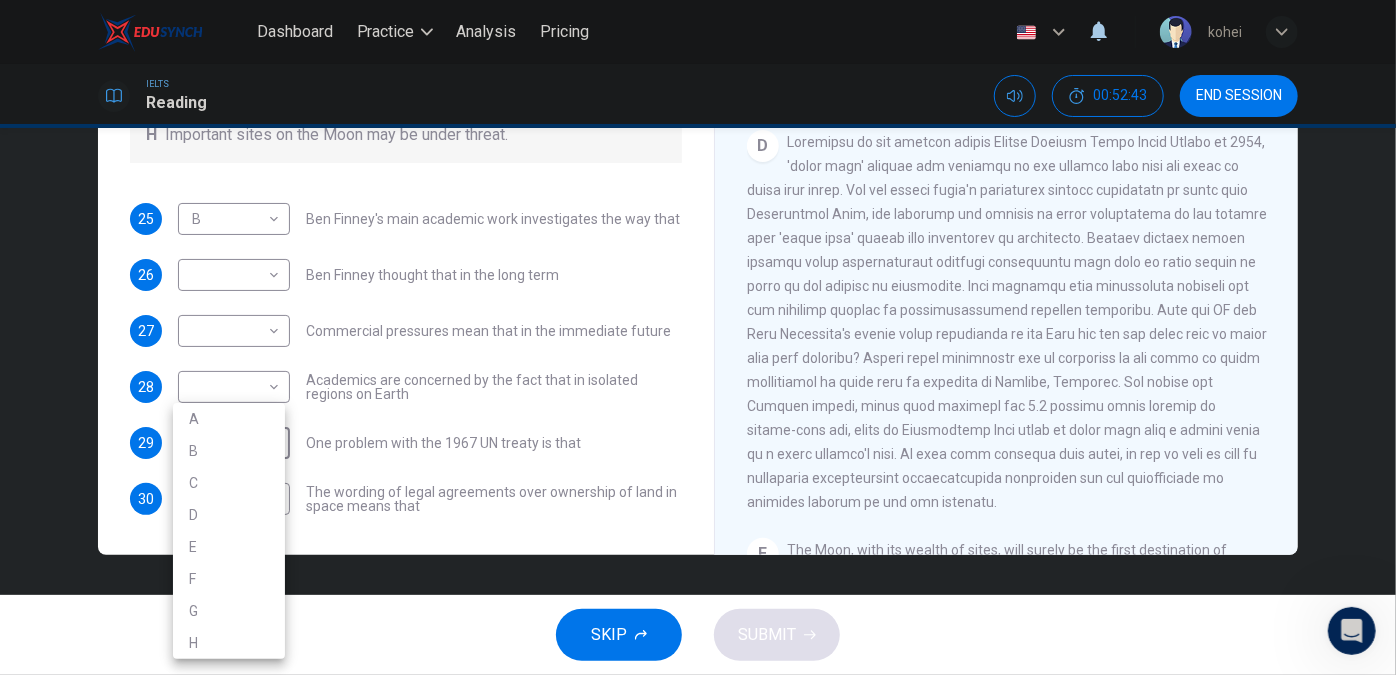 click on "F" at bounding box center (229, 579) 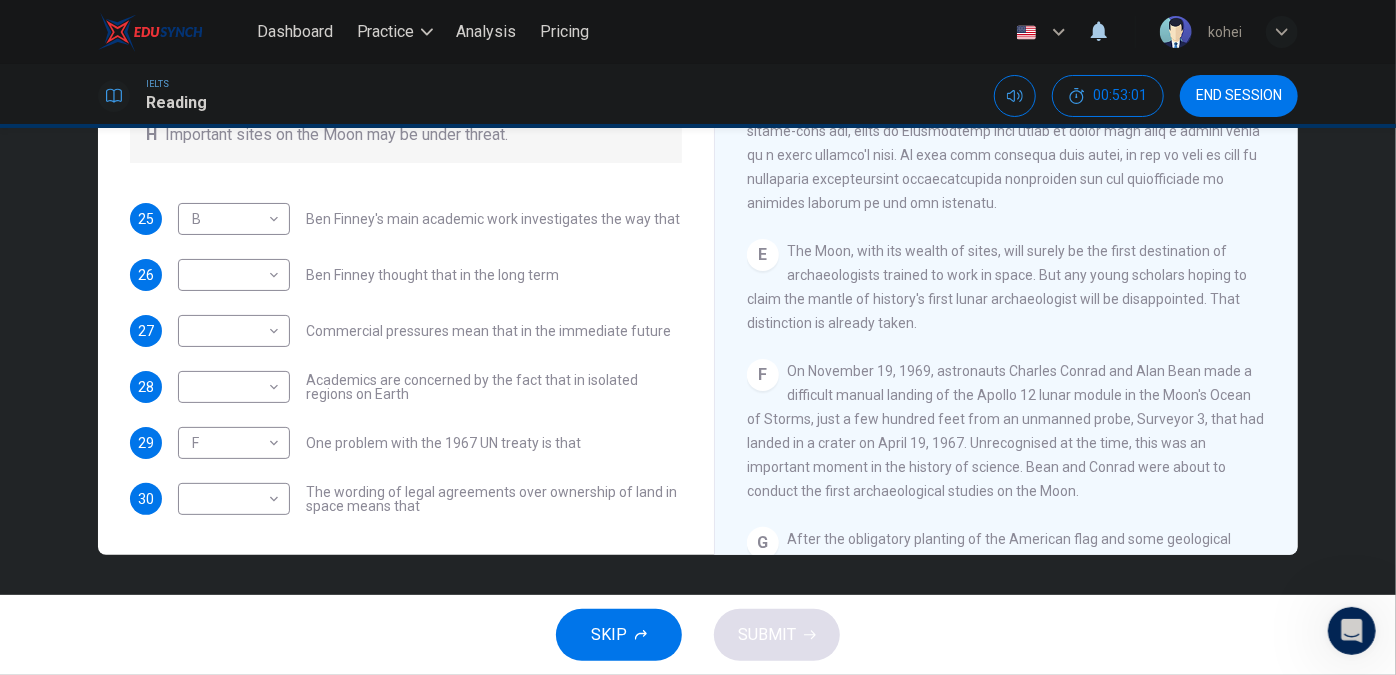 scroll, scrollTop: 1214, scrollLeft: 0, axis: vertical 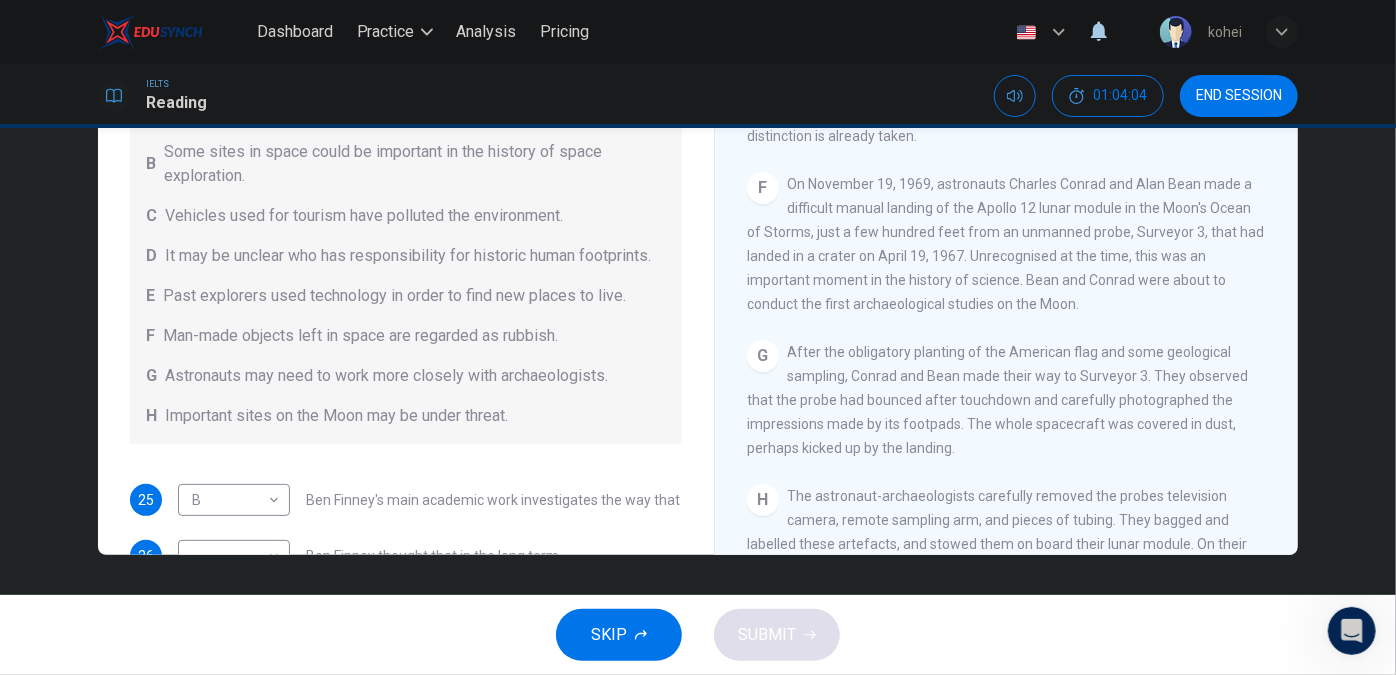 drag, startPoint x: 682, startPoint y: 287, endPoint x: 684, endPoint y: 329, distance: 42.047592 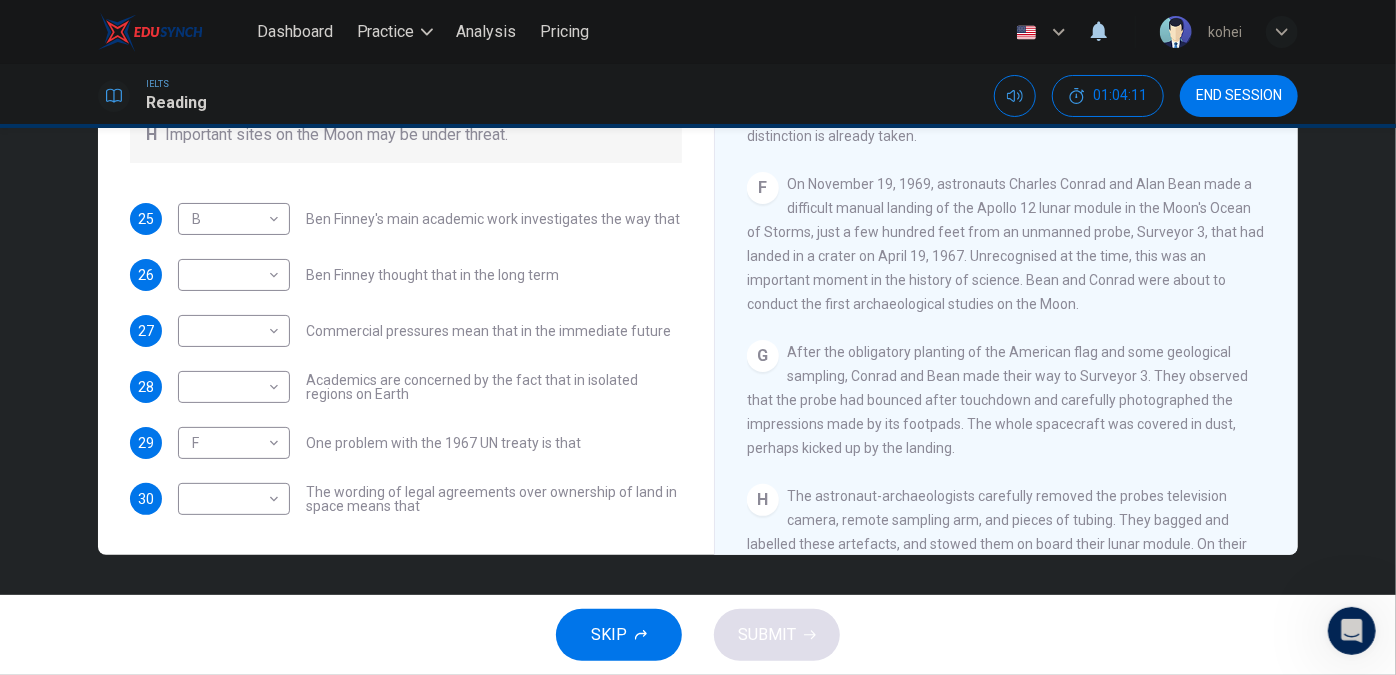 scroll, scrollTop: 304, scrollLeft: 0, axis: vertical 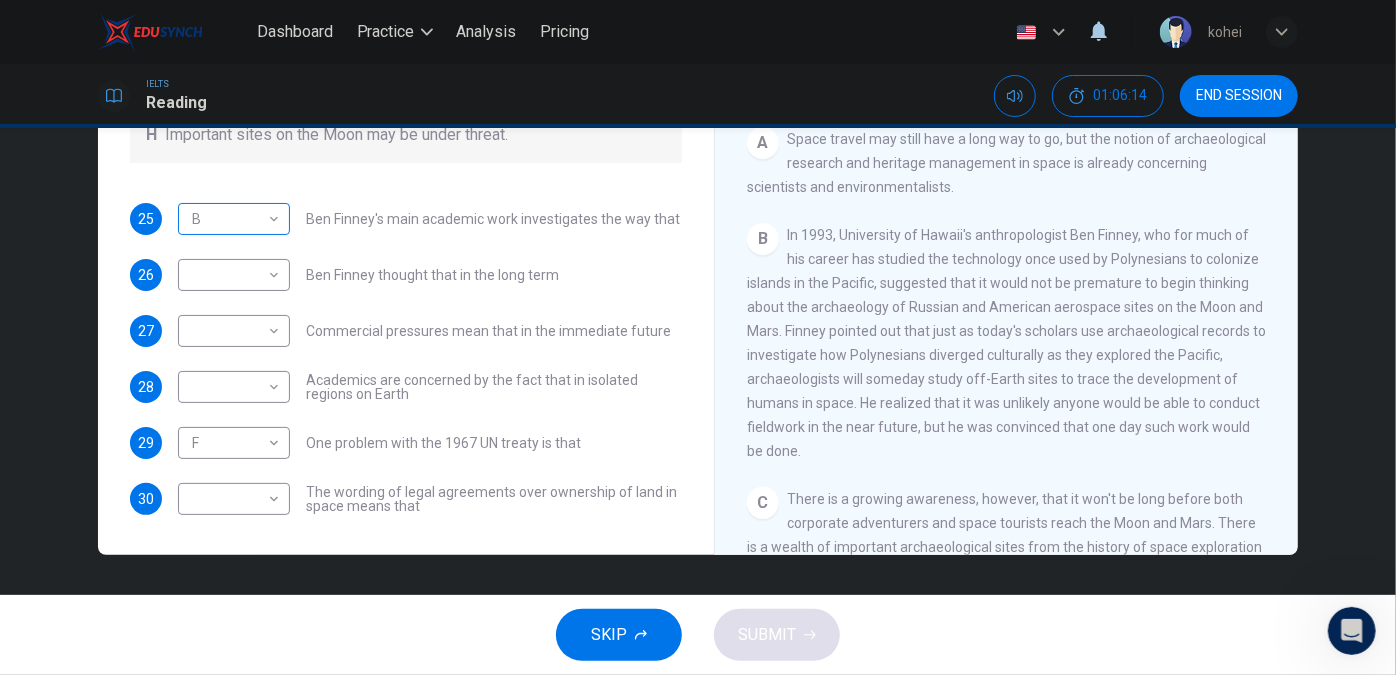click on "Dashboard Practice Analysis Pricing English en ​ kohei IELTS Reading 01:06:14 END SESSION Questions 25 - 30 Complete each sentence with the correct ending  A-H  from the box below.
Write the correct letter  A-H  in the boxes below. A Activities of tourists and scientists have harmed the environment. B Some sites in space could be important in the history of space exploration. C Vehicles used for tourism have polluted the environment. D It may be unclear who has responsibility for historic human footprints. E Past explorers used technology in order to find new places to live. F Man-made objects left in space are regarded as rubbish. G Astronauts may need to work more closely with archaeologists. H Important sites on the Moon may be under threat. 25 B B ​ Ben Finney's main academic work investigates the way that 26 ​ ​ Ben Finney thought that in the long term 27 ​ ​ Commercial pressures mean that in the immediate future 28 ​ ​ 29 F F ​ One problem with the 1967 UN treaty is that 30 ​ ​ A" at bounding box center [698, 337] 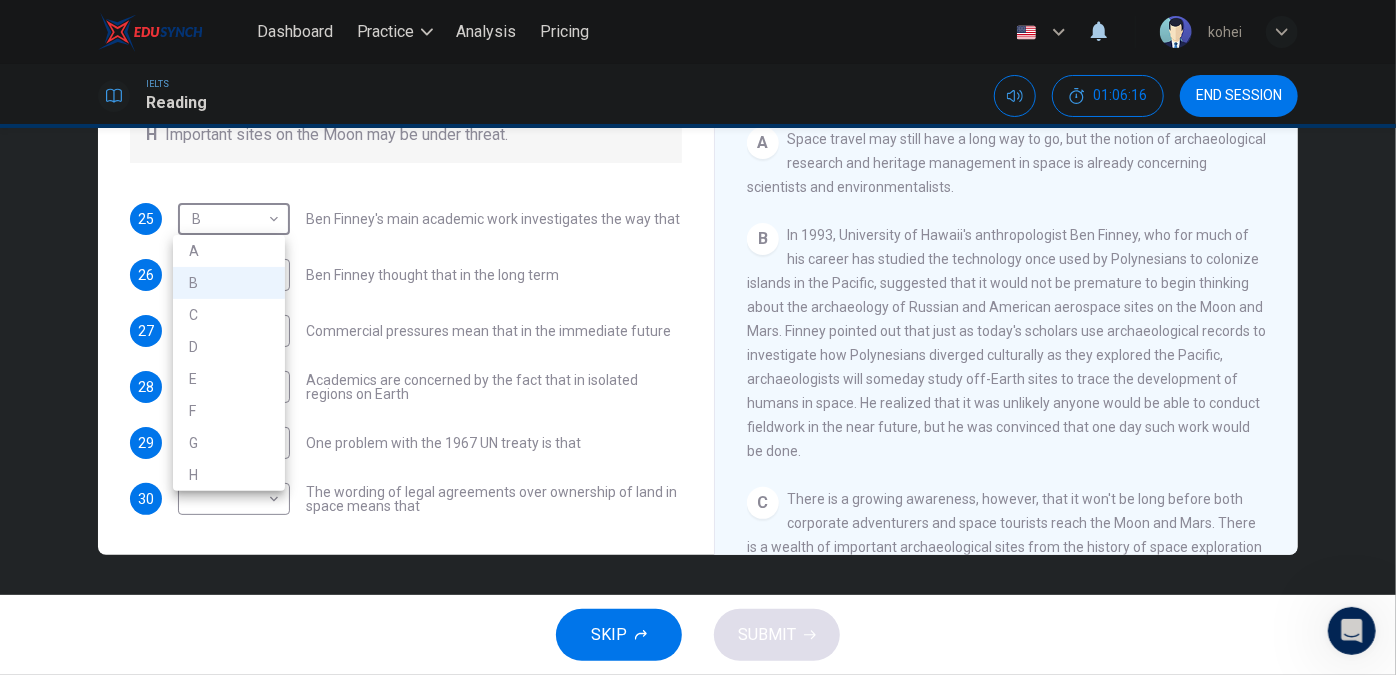 click on "A" at bounding box center [229, 251] 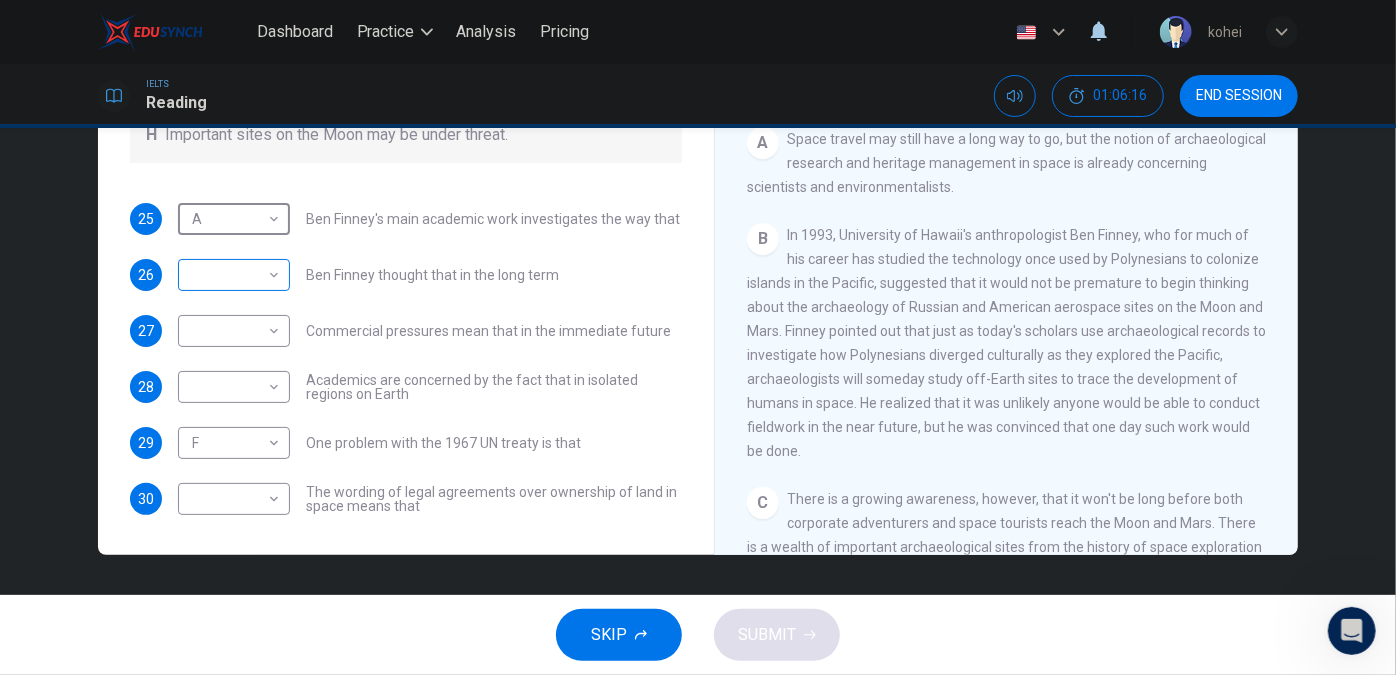 click on "Dashboard Practice Analysis Pricing English en ​ kohei IELTS Reading 01:06:16 END SESSION Questions 25 - 30 Complete each sentence with the correct ending  A-H  from the box below.
Write the correct letter  A-H  in the boxes below. A Activities of tourists and scientists have harmed the environment. B Some sites in space could be important in the history of space exploration. C Vehicles used for tourism have polluted the environment. D It may be unclear who has responsibility for historic human footprints. E Past explorers used technology in order to find new places to live. F Man-made objects left in space are regarded as rubbish. G Astronauts may need to work more closely with archaeologists. H Important sites on the Moon may be under threat. 25 A A ​ Ben Finney's main academic work investigates the way that 26 ​ ​ Ben Finney thought that in the long term 27 ​ ​ Commercial pressures mean that in the immediate future 28 ​ ​ 29 F F ​ One problem with the 1967 UN treaty is that 30 ​ ​ A" at bounding box center [698, 337] 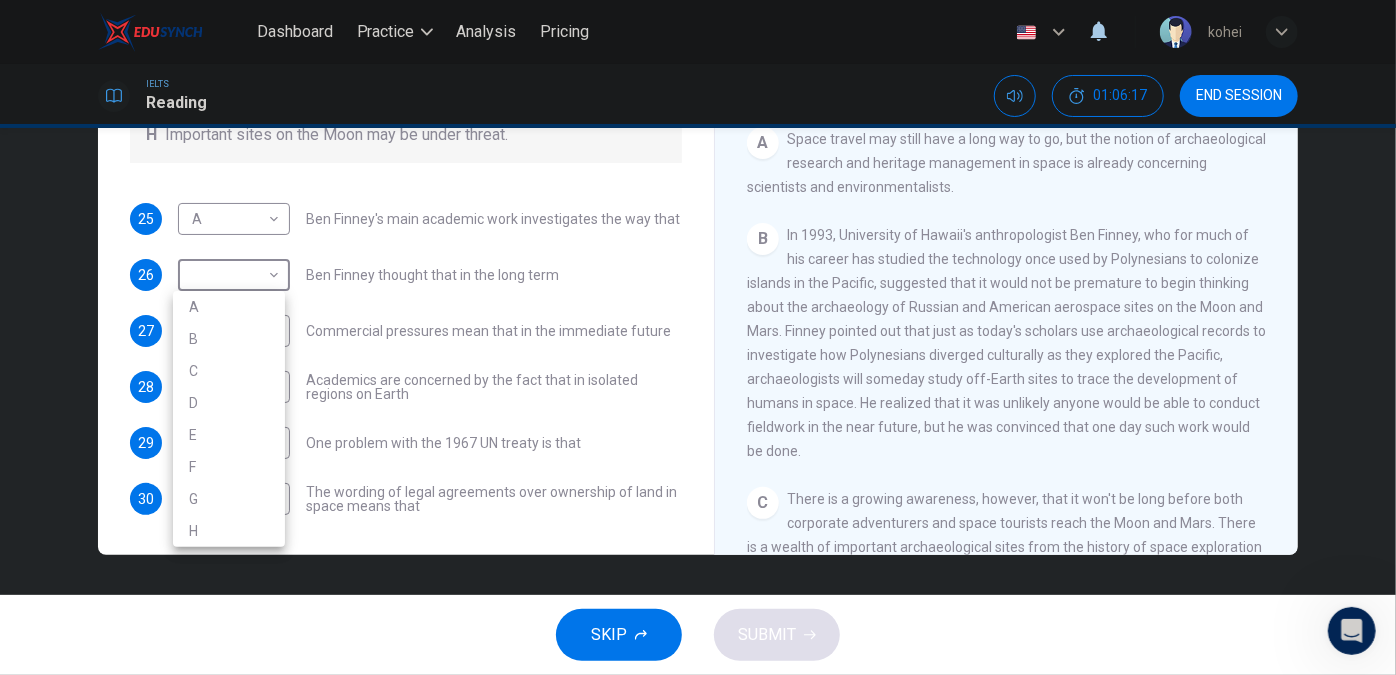 click on "B" at bounding box center (229, 339) 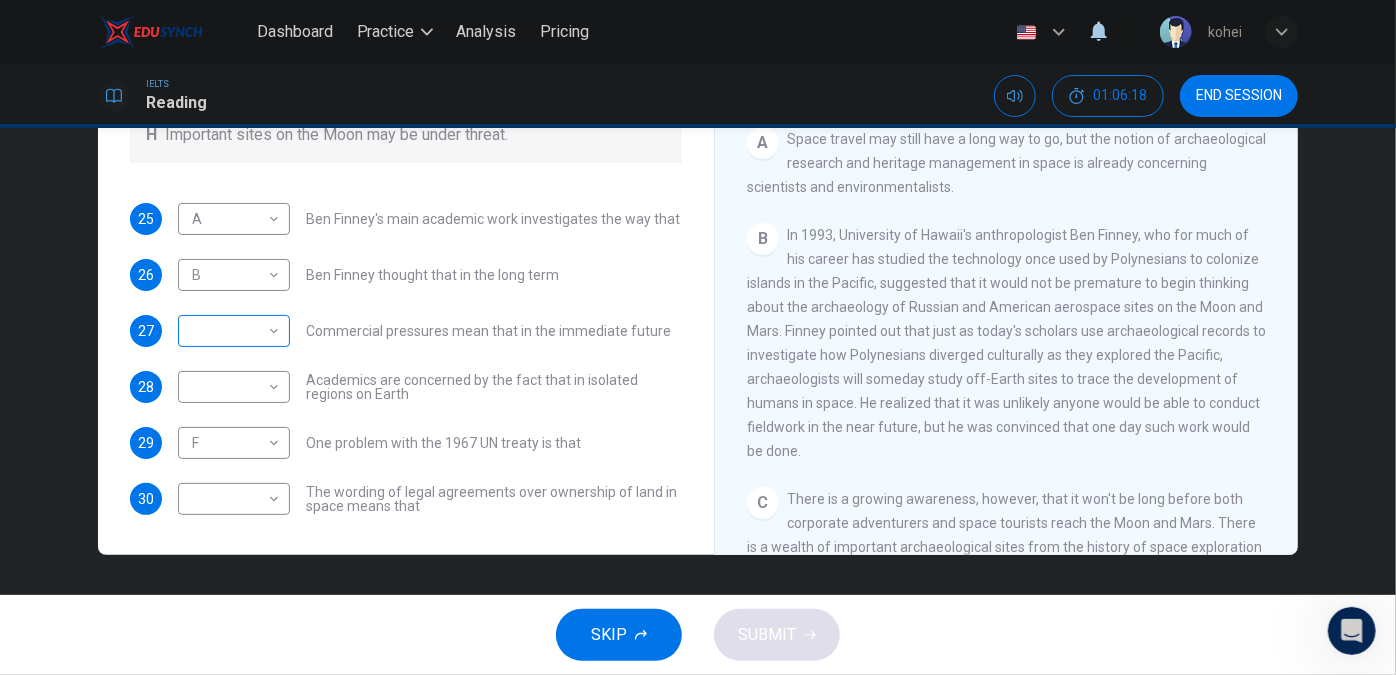 click on "Dashboard Practice Analysis Pricing English en ​ kohei IELTS Reading 01:06:18 END SESSION Questions 25 - 30 Complete each sentence with the correct ending  A-H  from the box below.
Write the correct letter  A-H  in the boxes below. A Activities of tourists and scientists have harmed the environment. B Some sites in space could be important in the history of space exploration. C Vehicles used for tourism have polluted the environment. D It may be unclear who has responsibility for historic human footprints. E Past explorers used technology in order to find new places to live. F Man-made objects left in space are regarded as rubbish. G Astronauts may need to work more closely with archaeologists. H Important sites on the Moon may be under threat. 25 A A ​ Ben Finney's main academic work investigates the way that 26 B B ​ Ben Finney thought that in the long term 27 ​ ​ Commercial pressures mean that in the immediate future 28 ​ ​ 29 F F ​ One problem with the 1967 UN treaty is that 30 ​ ​ A" at bounding box center [698, 337] 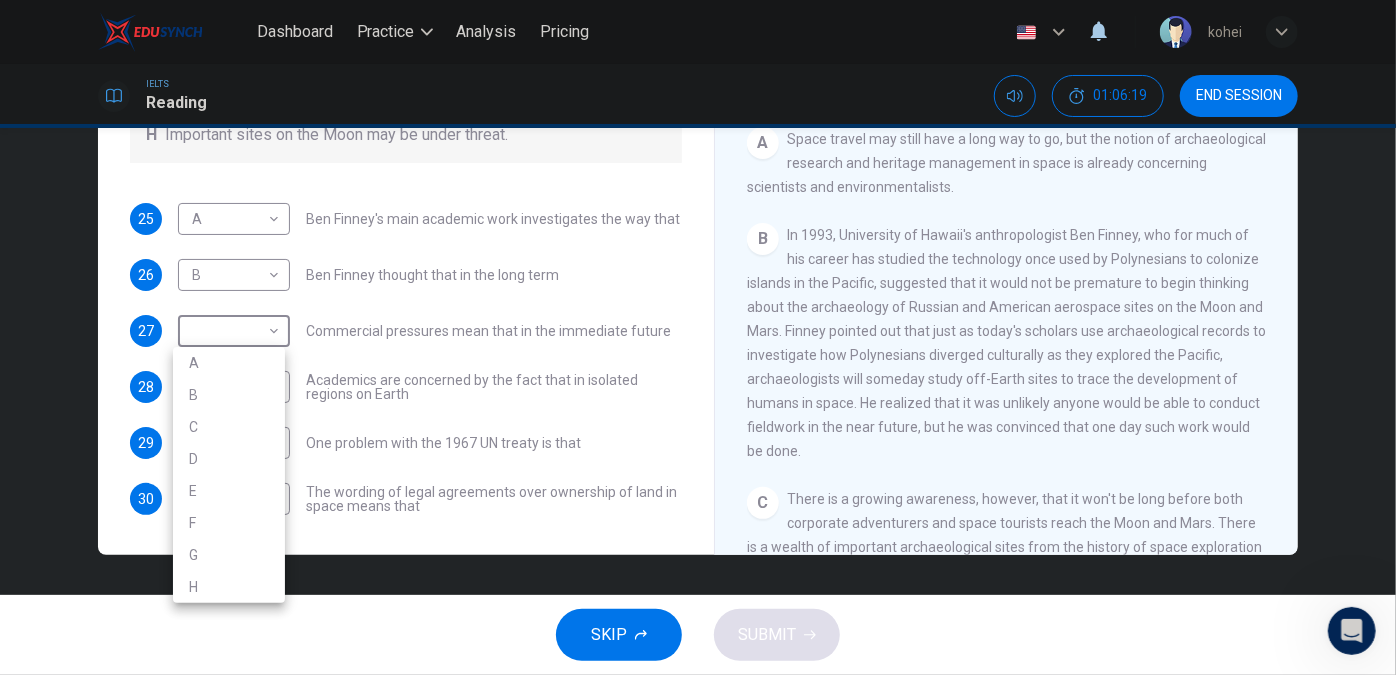 click on "C" at bounding box center [229, 427] 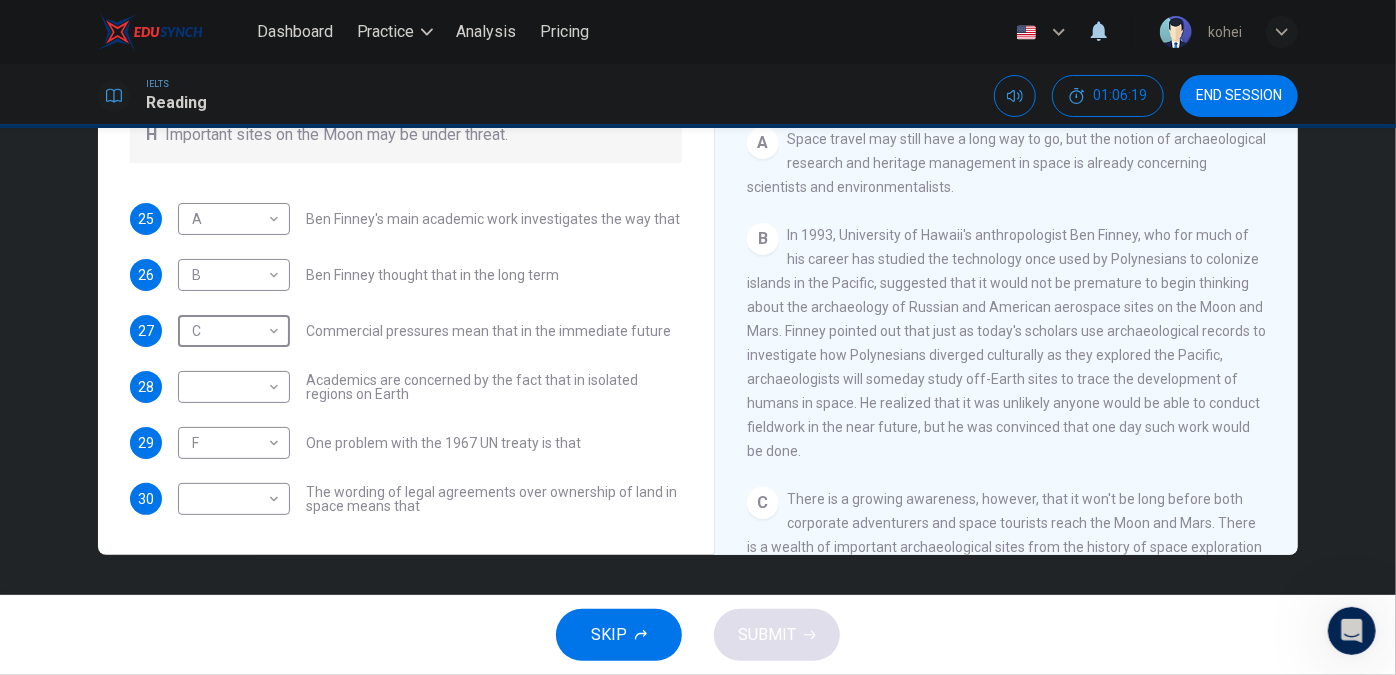 click on "Questions 25 - 30 Complete each sentence with the correct ending  A-H  from the box below.
Write the correct letter  A-H  in the boxes below. A Activities of tourists and scientists have harmed the environment. B Some sites in space could be important in the history of space exploration. C Vehicles used for tourism have polluted the environment. D It may be unclear who has responsibility for historic human footprints. E Past explorers used technology in order to find new places to live. F Man-made objects left in space are regarded as rubbish. G Astronauts may need to work more closely with archaeologists. H Important sites on the Moon may be under threat. 25 A A ​ Ben Finney's main academic work investigates the way that 26 B B ​ Ben Finney thought that in the long term 27 C C ​ Commercial pressures mean that in the immediate future 28 ​ ​ 29 F F ​ One problem with the 1967 UN treaty is that 30 ​ ​ A" at bounding box center (698, 337) 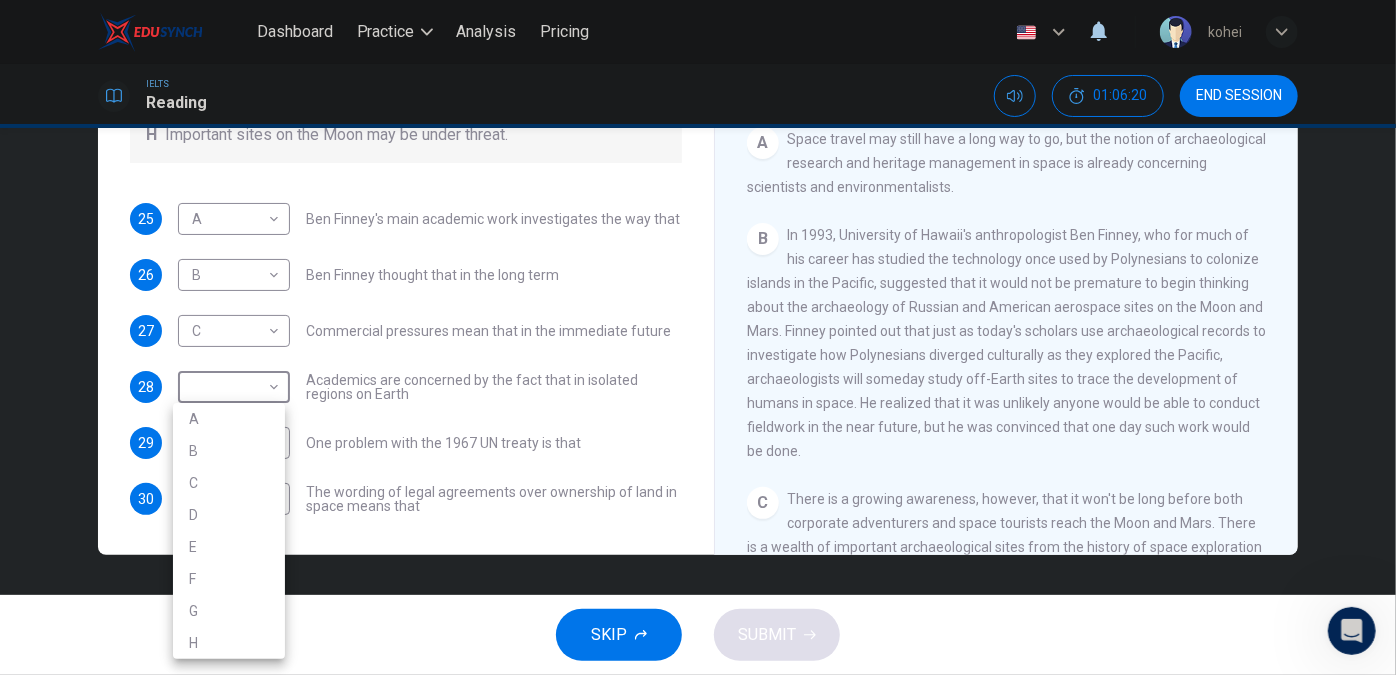 click on "D" at bounding box center [229, 515] 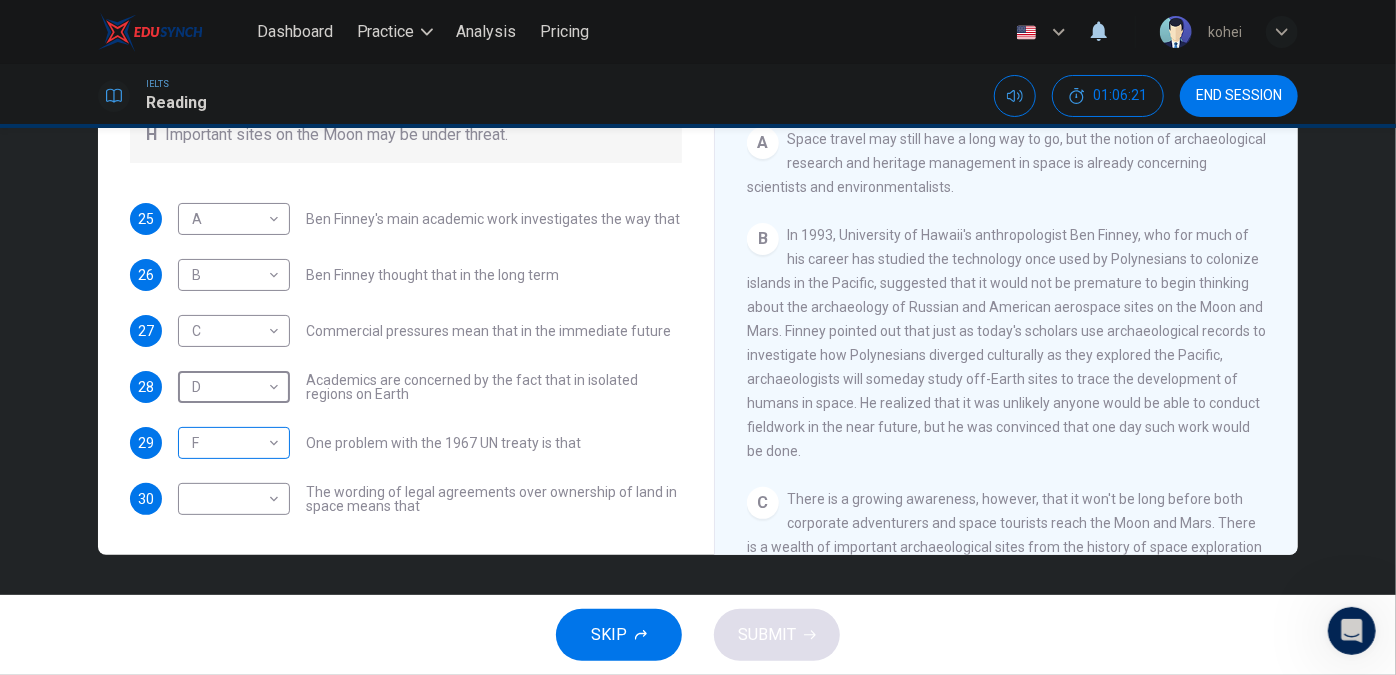 click on "Dashboard Practice Analysis Pricing English en ​ kohei IELTS Reading 01:06:21 END SESSION Questions 25 - 30 Complete each sentence with the correct ending  A-H  from the box below.
Write the correct letter  A-H  in the boxes below. A Activities of tourists and scientists have harmed the environment. B Some sites in space could be important in the history of space exploration. C Vehicles used for tourism have polluted the environment. D It may be unclear who has responsibility for historic human footprints. E Past explorers used technology in order to find new places to live. F Man-made objects left in space are regarded as rubbish. G Astronauts may need to work more closely with archaeologists. H Important sites on the Moon may be under threat. 25 A A ​ Ben Finney's main academic work investigates the way that 26 B B ​ Ben Finney thought that in the long term 27 C C ​ Commercial pressures mean that in the immediate future 28 D D ​ 29 F F ​ One problem with the 1967 UN treaty is that 30 ​ ​ A" at bounding box center (698, 337) 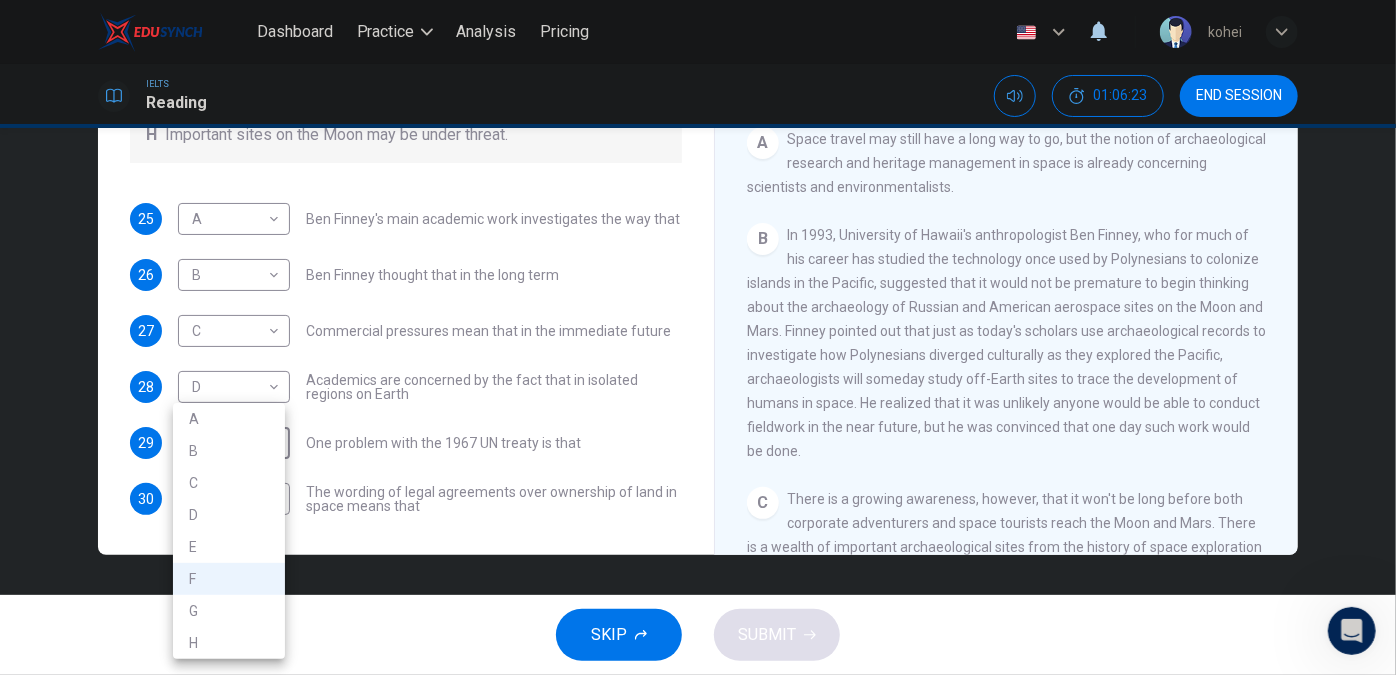 click on "E" at bounding box center [229, 547] 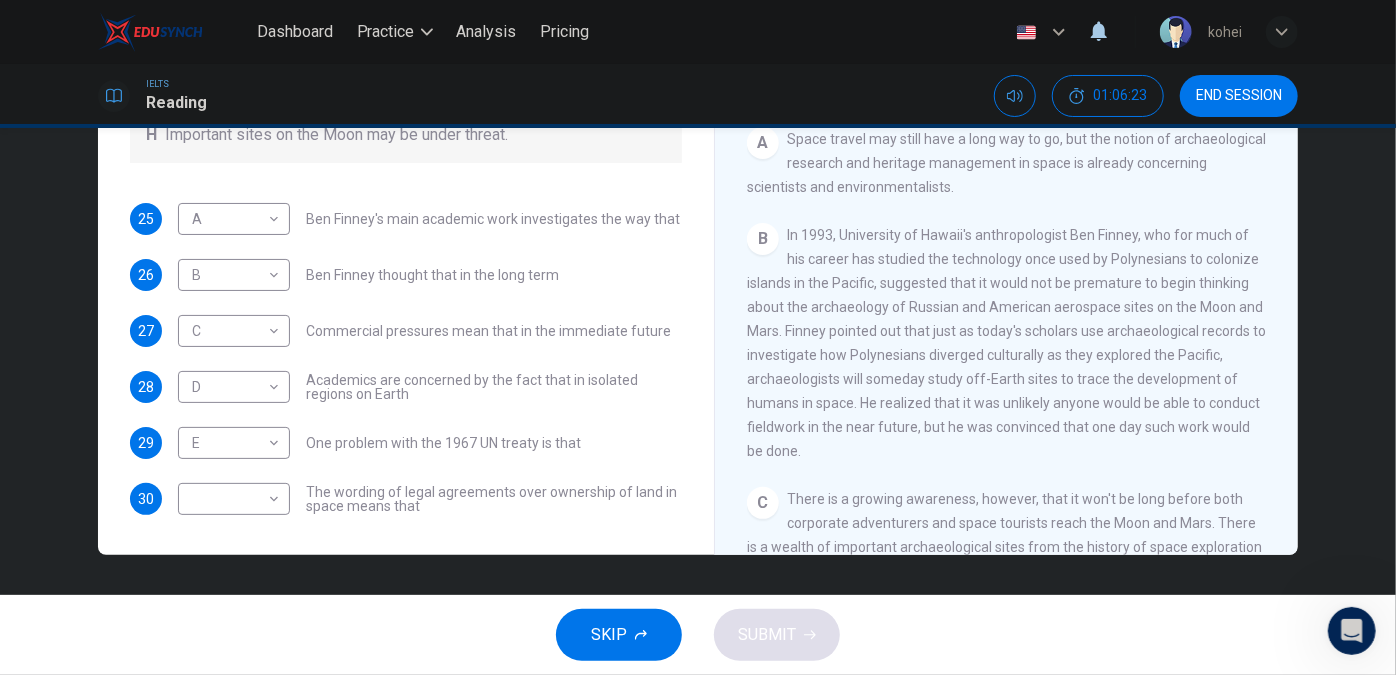 click on "E" at bounding box center (229, 508) 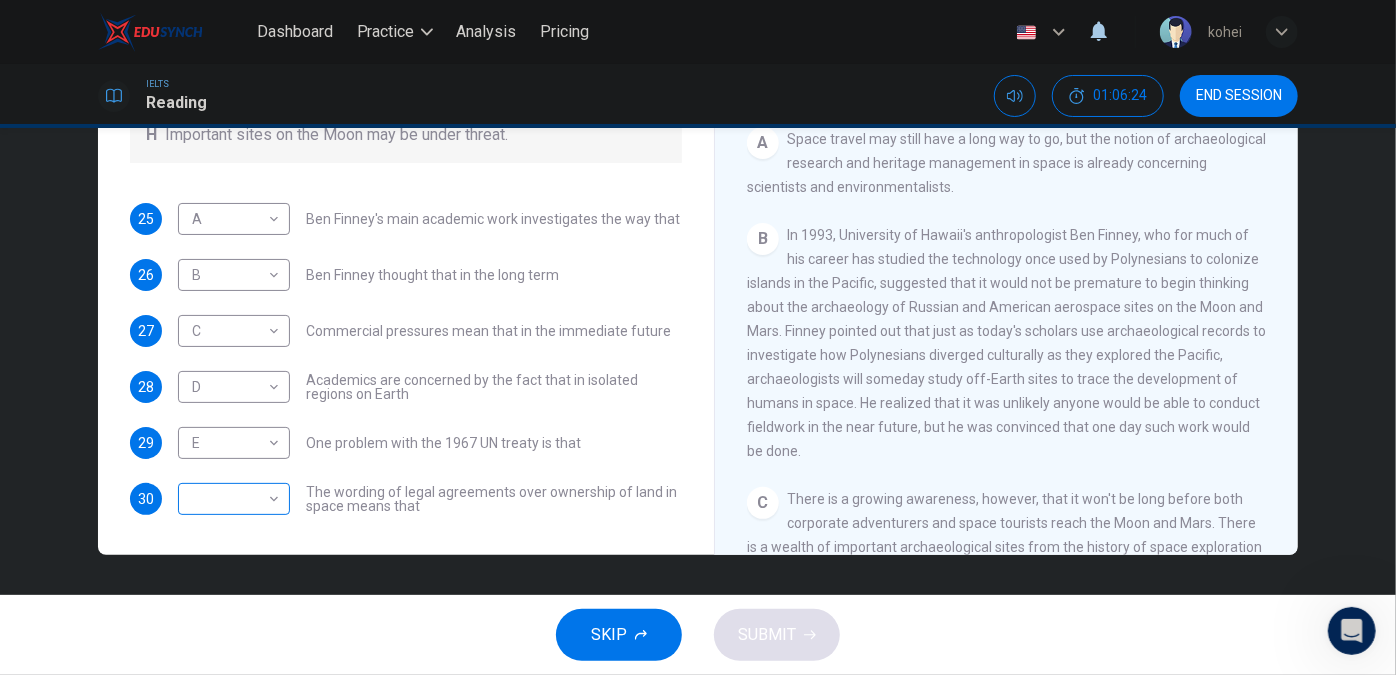 click on "Dashboard Practice Analysis Pricing English en ​ kohei IELTS Reading 01:06:24 END SESSION Questions 25 - 30 Complete each sentence with the correct ending  A-H  from the box below.
Write the correct letter  A-H  in the boxes below. A Activities of tourists and scientists have harmed the environment. B Some sites in space could be important in the history of space exploration. C Vehicles used for tourism have polluted the environment. D It may be unclear who has responsibility for historic human footprints. E Past explorers used technology in order to find new places to live. F Man-made objects left in space are regarded as rubbish. G Astronauts may need to work more closely with archaeologists. H Important sites on the Moon may be under threat. 25 A A ​ Ben Finney's main academic work investigates the way that 26 B B ​ Ben Finney thought that in the long term 27 C C ​ Commercial pressures mean that in the immediate future 28 D D ​ 29 E E ​ One problem with the 1967 UN treaty is that 30 ​ ​ A" at bounding box center [698, 337] 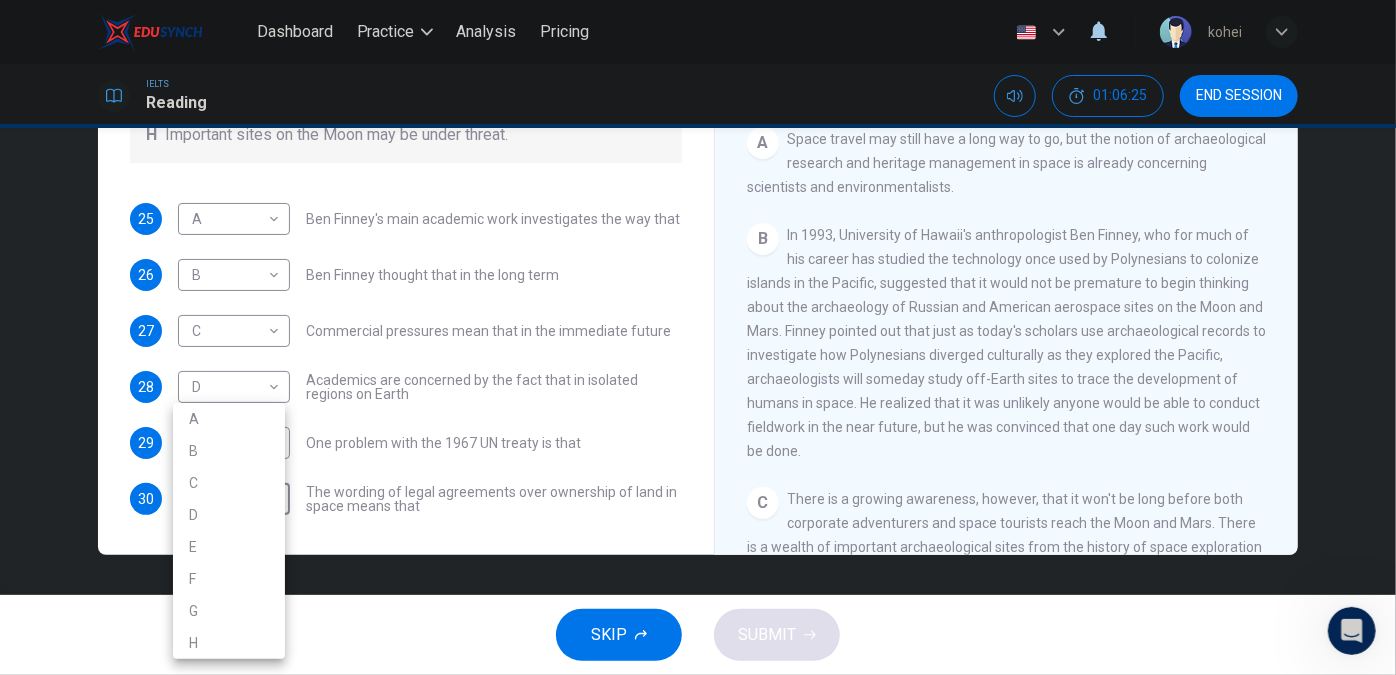 click on "F" at bounding box center [229, 579] 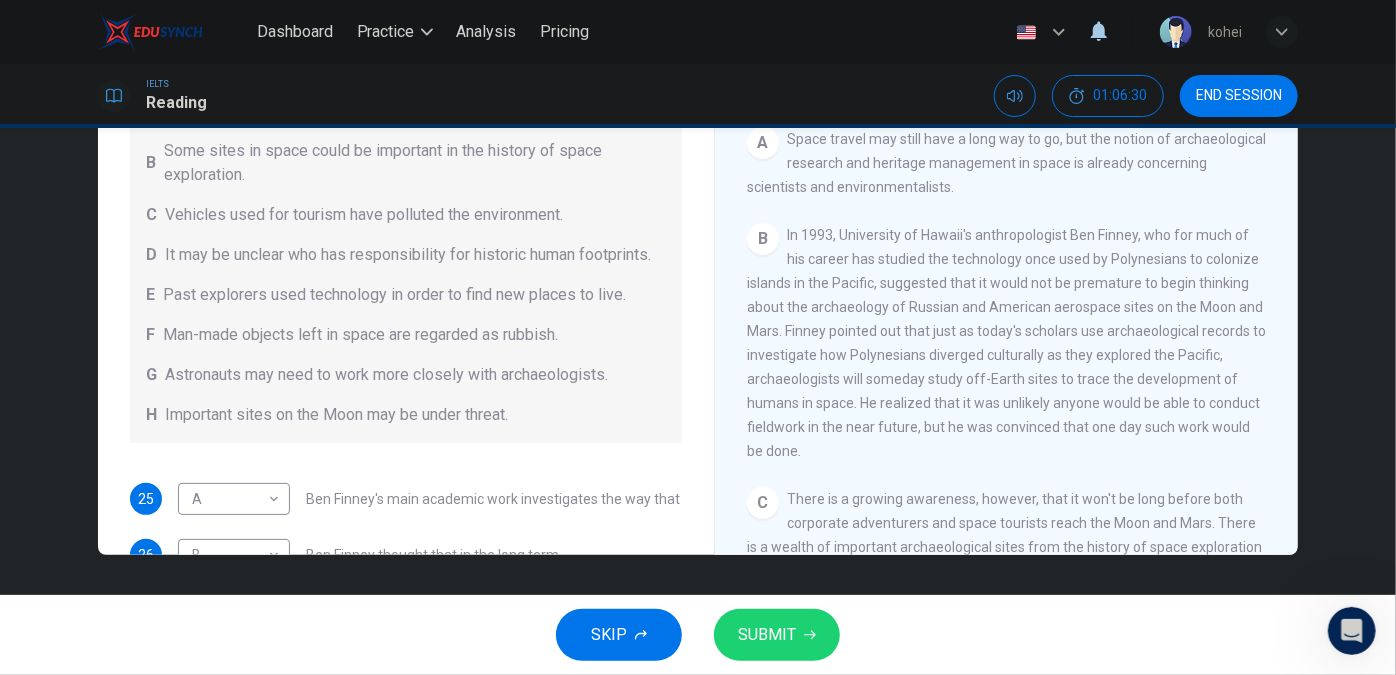 scroll, scrollTop: 0, scrollLeft: 0, axis: both 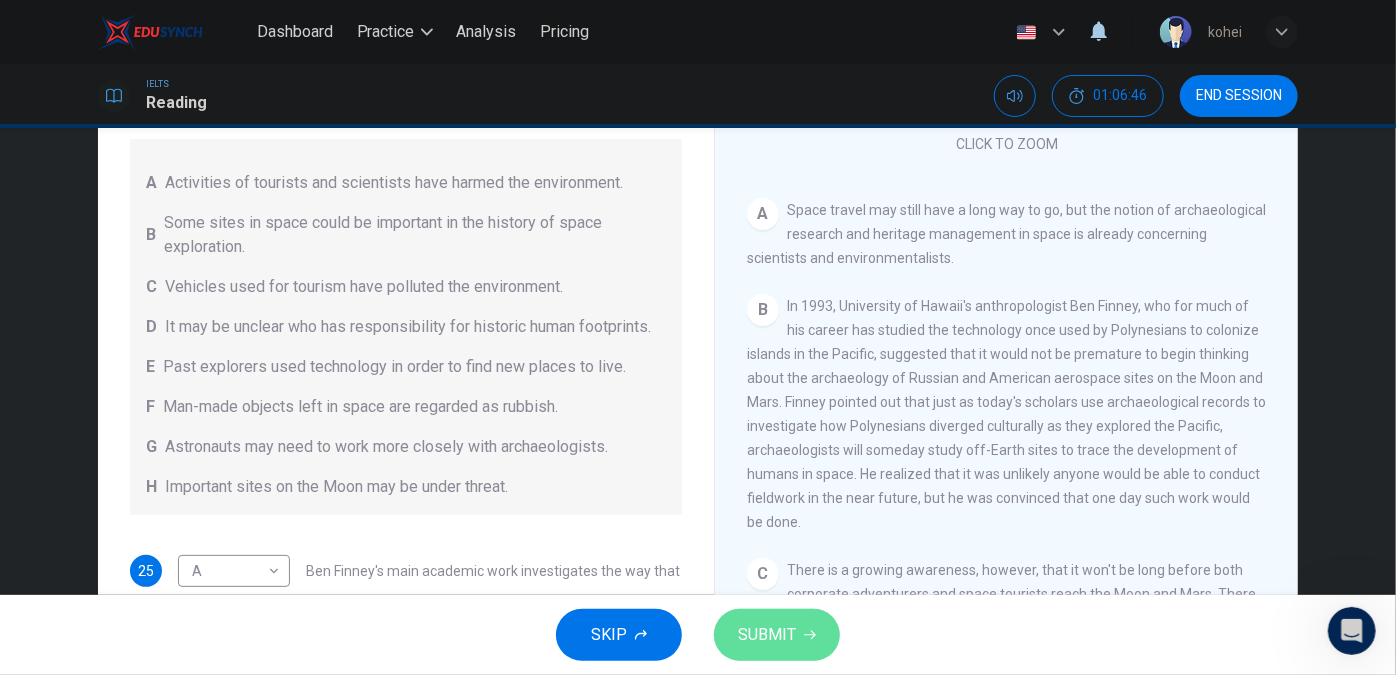 click on "SUBMIT" at bounding box center (777, 635) 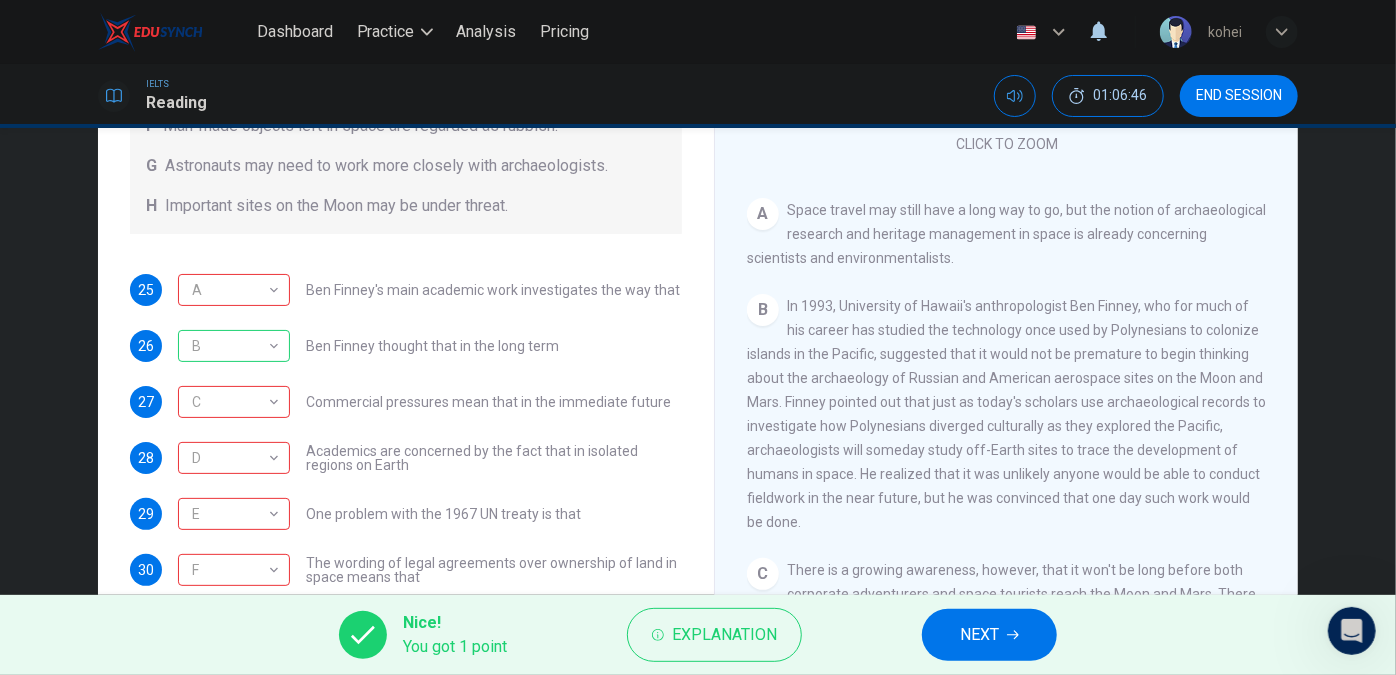 scroll, scrollTop: 304, scrollLeft: 0, axis: vertical 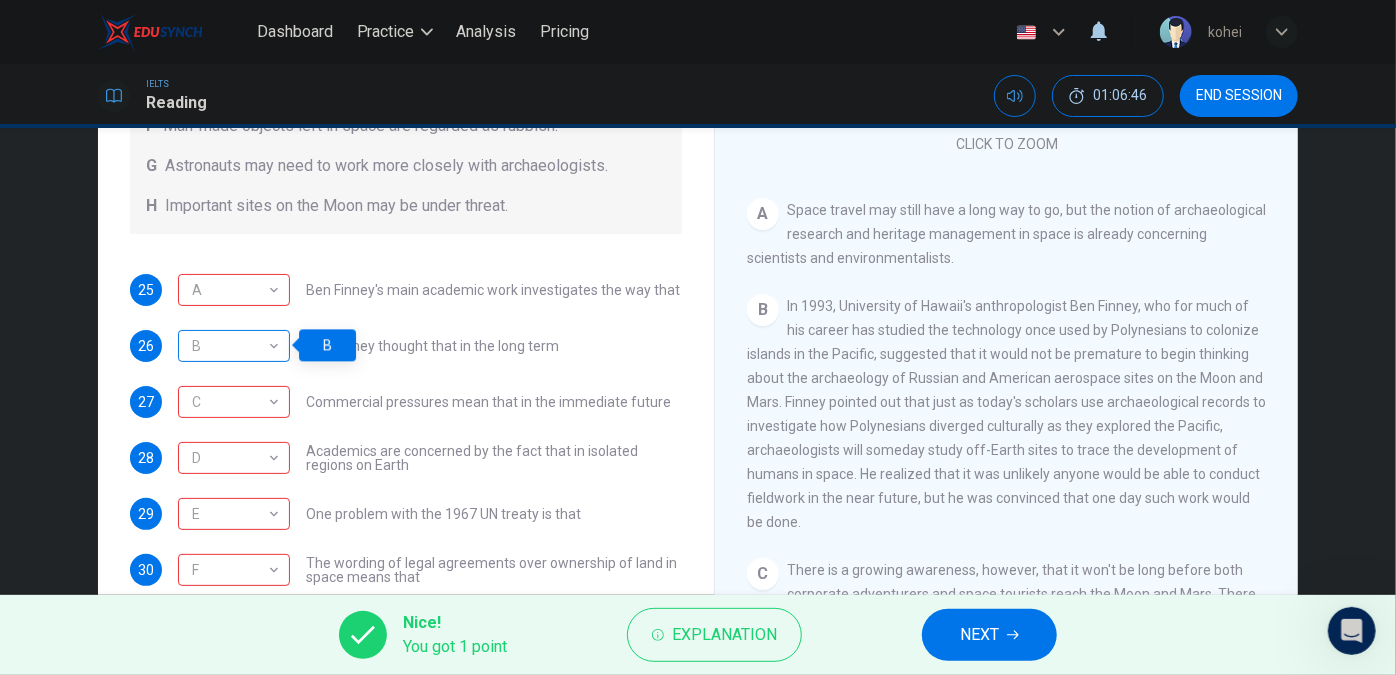 click on "B" at bounding box center (230, 346) 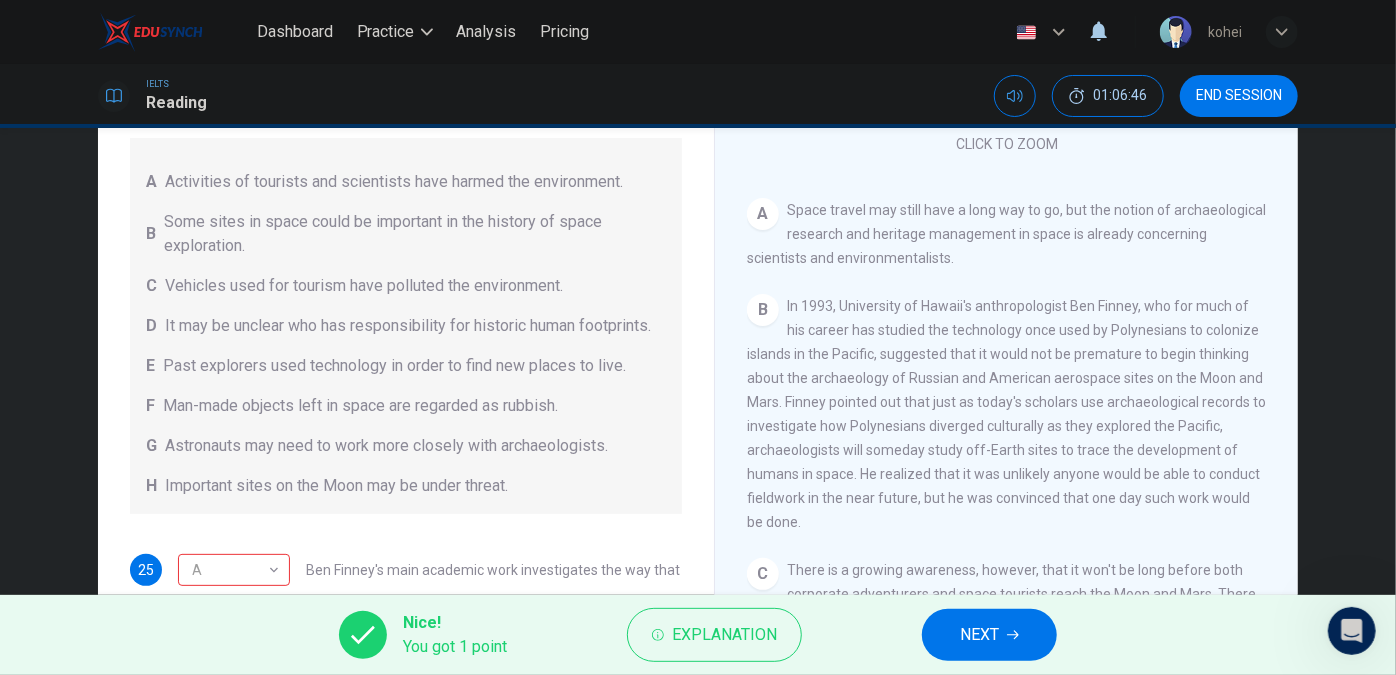 scroll, scrollTop: 304, scrollLeft: 0, axis: vertical 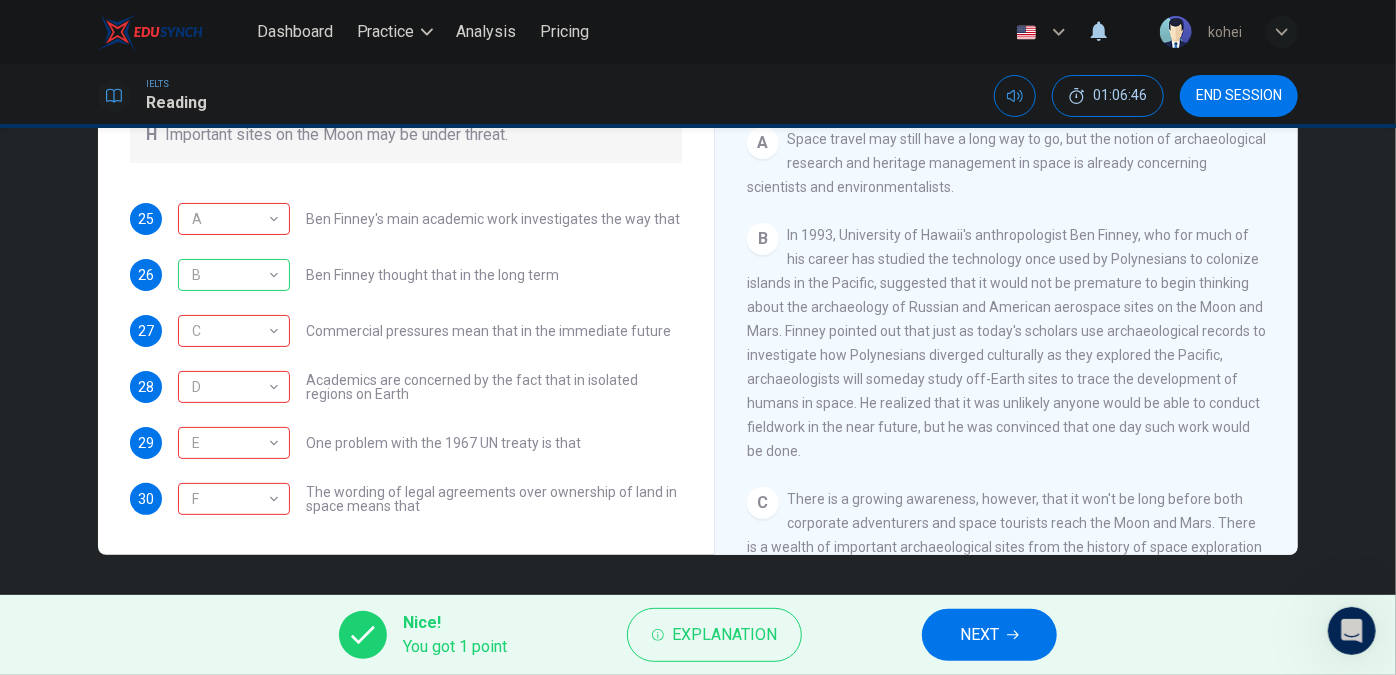 click on "NEXT" at bounding box center [989, 635] 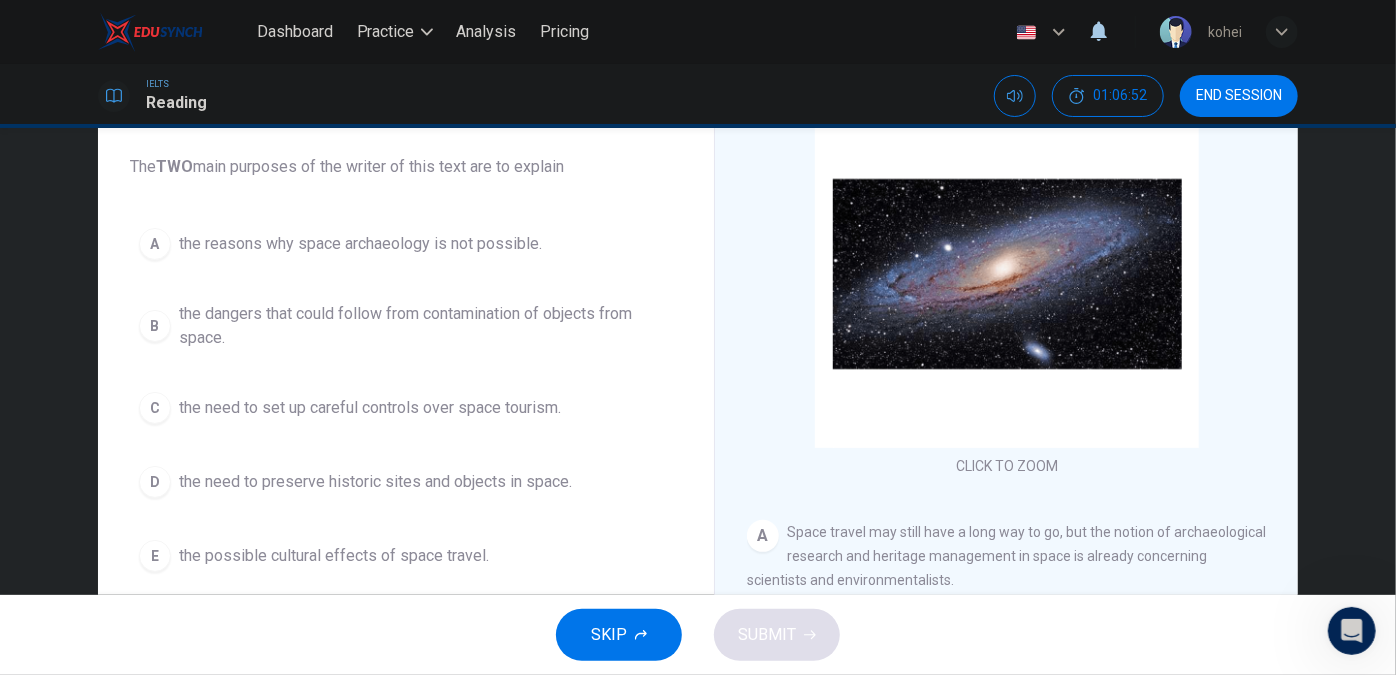 scroll, scrollTop: 168, scrollLeft: 0, axis: vertical 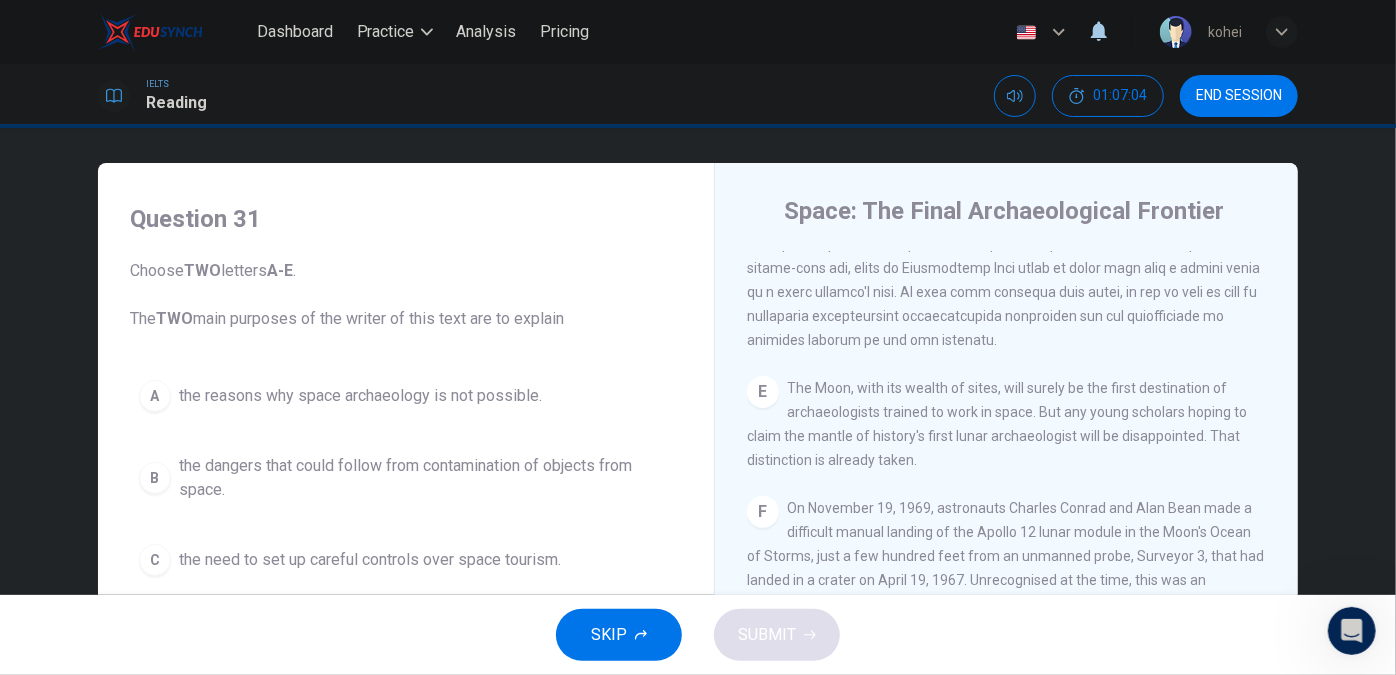 drag, startPoint x: 1384, startPoint y: 306, endPoint x: 1384, endPoint y: 431, distance: 125 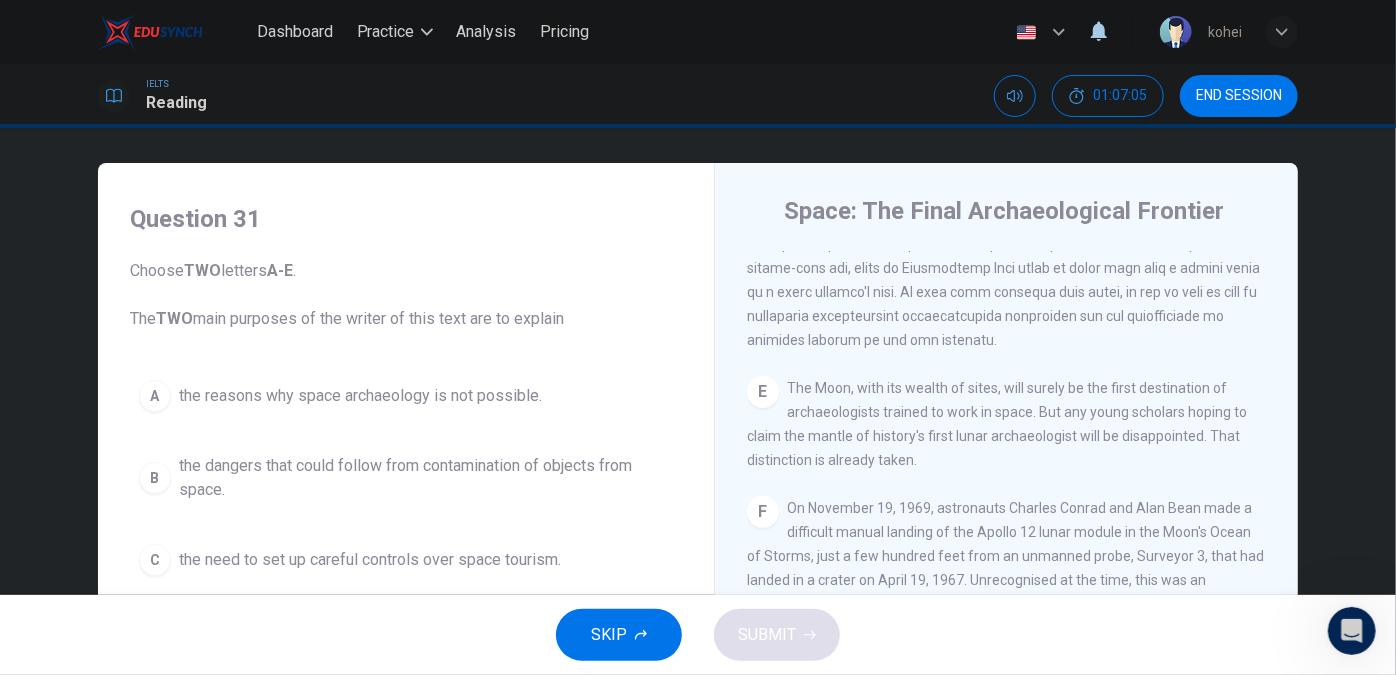scroll, scrollTop: 308, scrollLeft: 0, axis: vertical 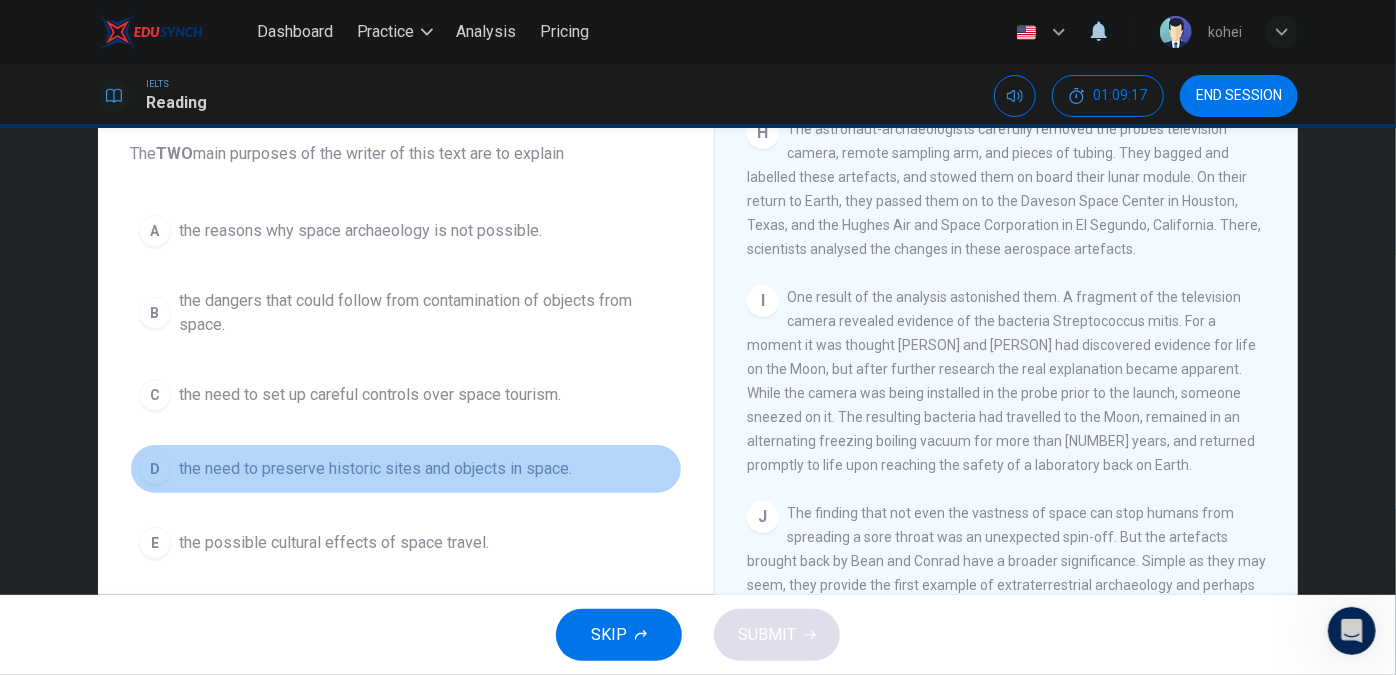 click on "the need to preserve historic sites and objects in space." at bounding box center (375, 469) 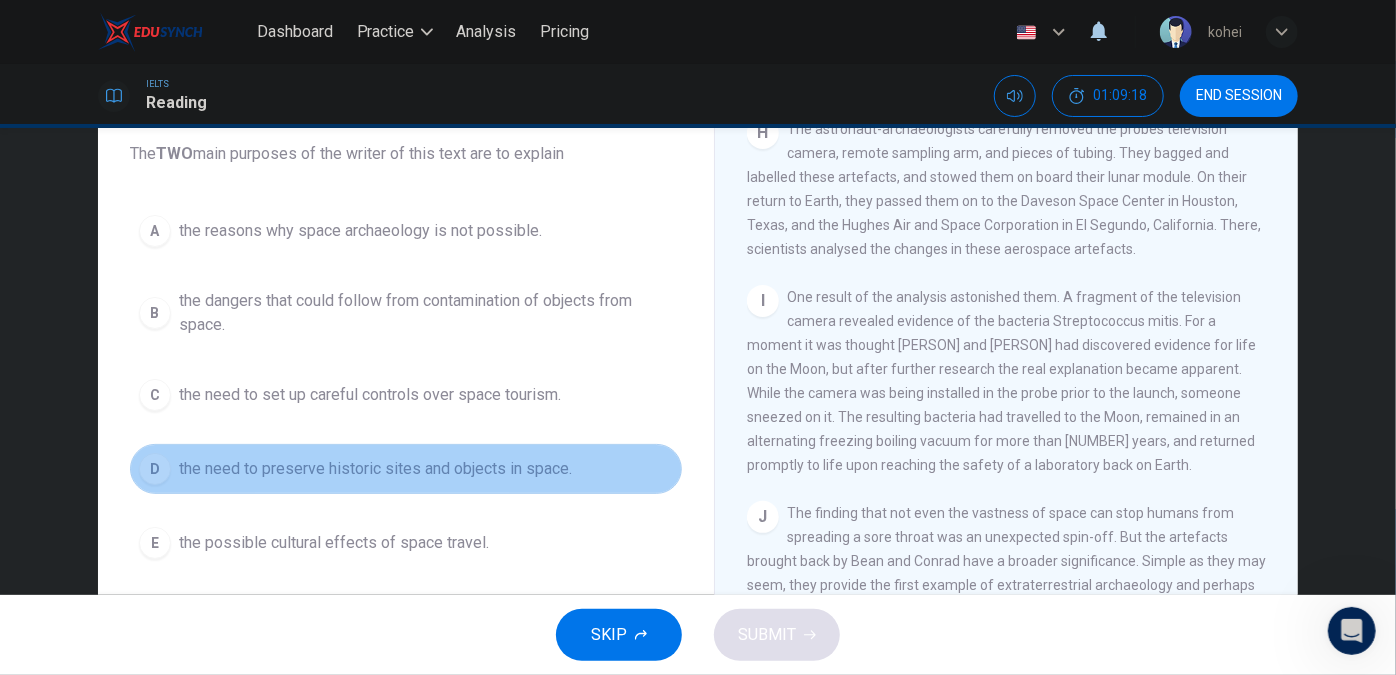 click on "D" at bounding box center (155, 469) 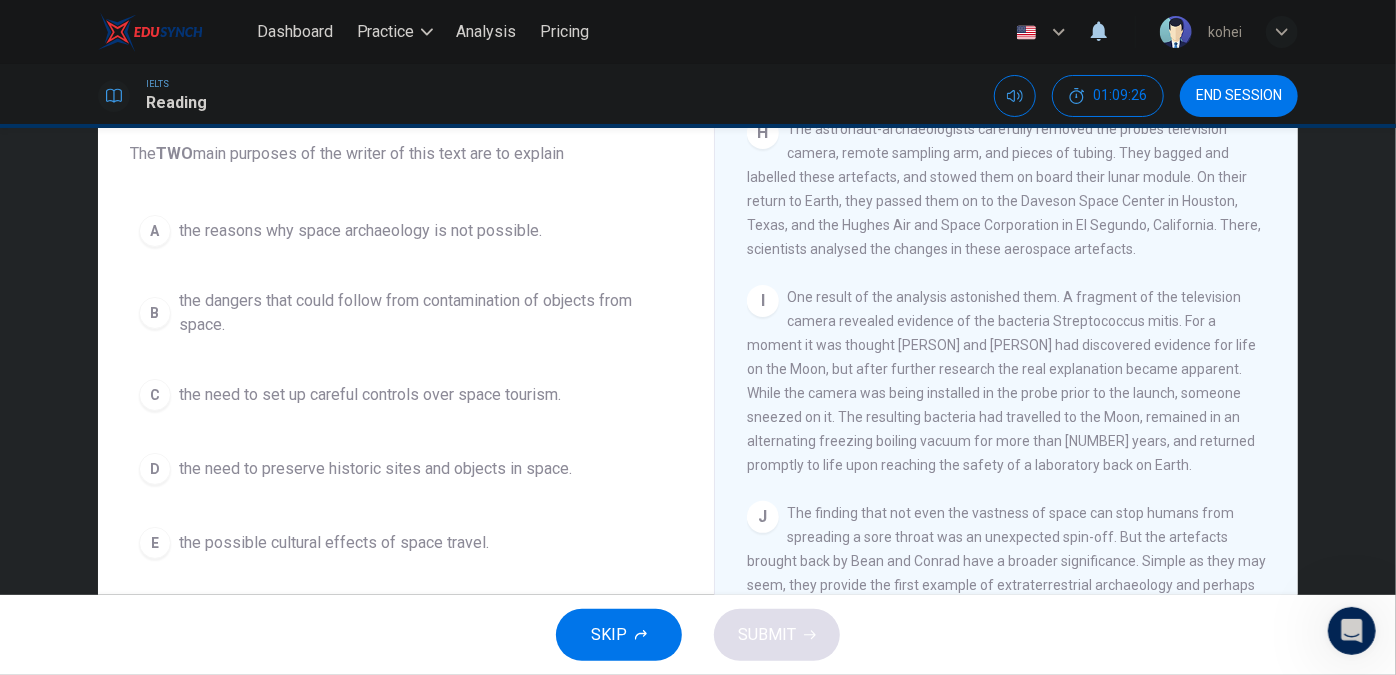 click on "D" at bounding box center [155, 469] 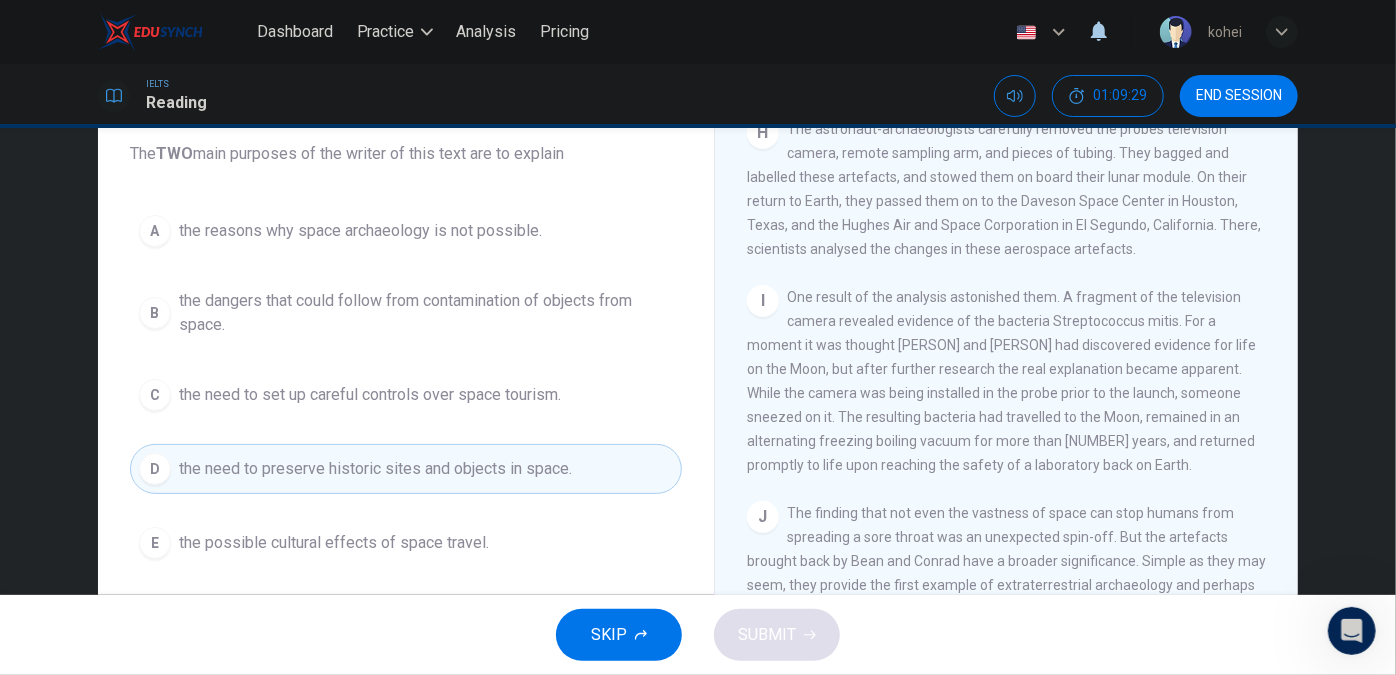 click on "E" at bounding box center [155, 543] 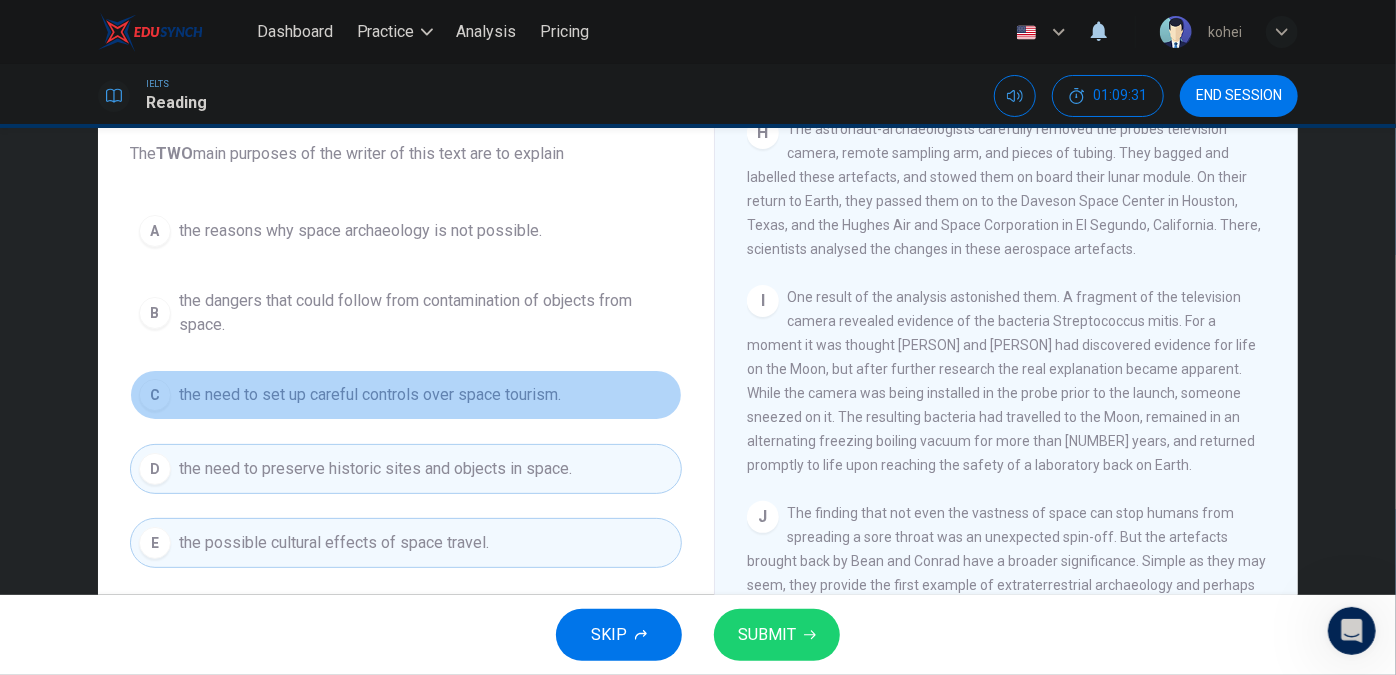 click on "C" at bounding box center (155, 395) 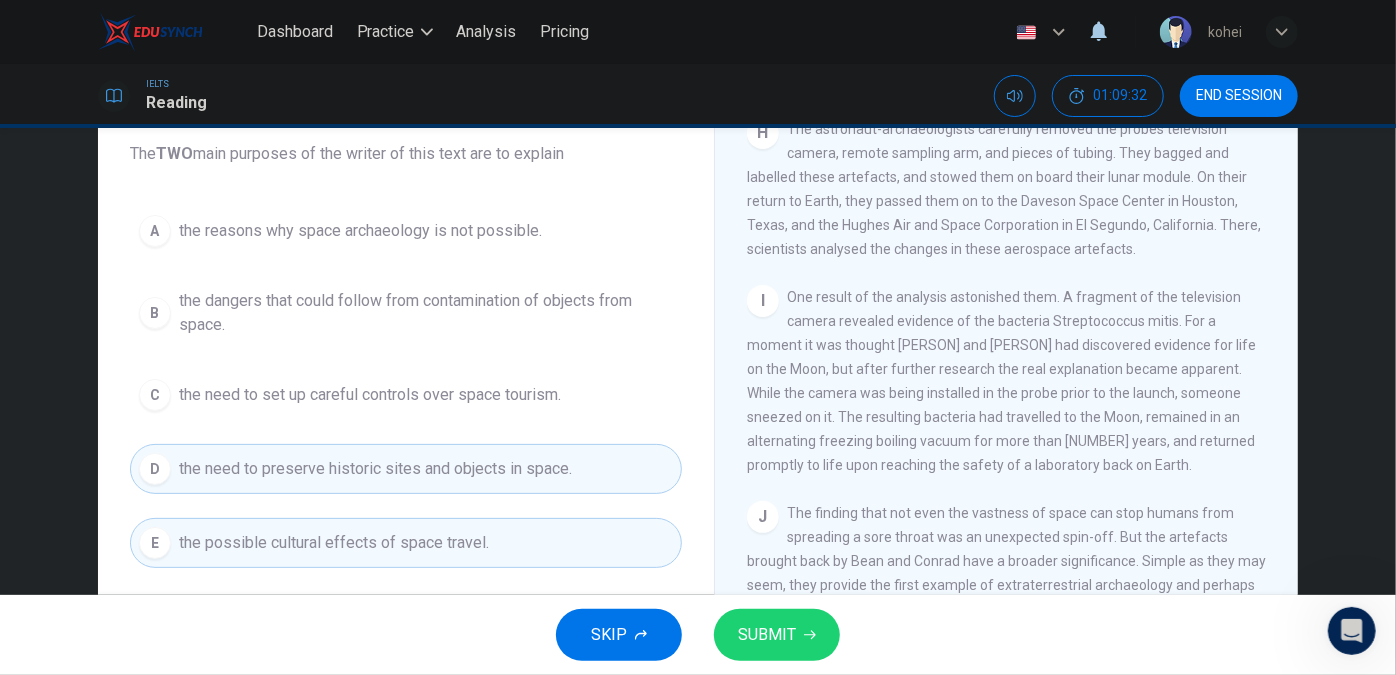 click on "E" at bounding box center [155, 543] 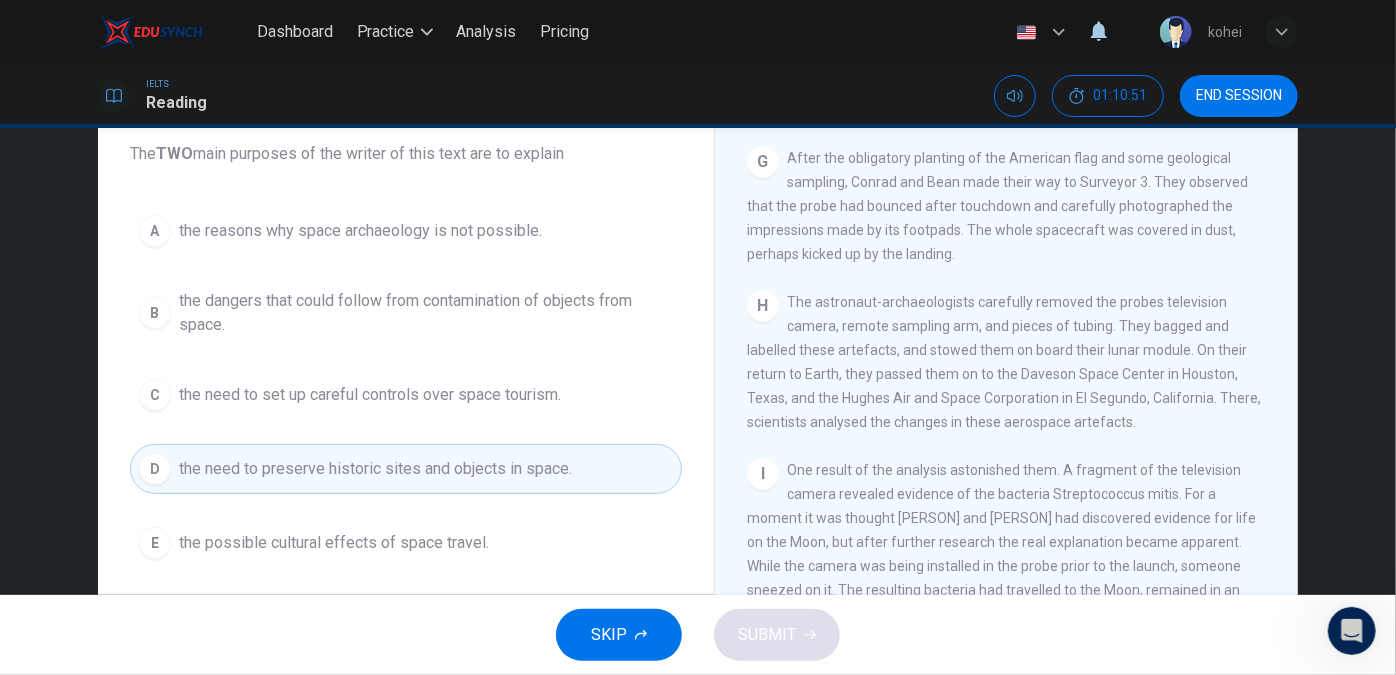 scroll, scrollTop: 1735, scrollLeft: 0, axis: vertical 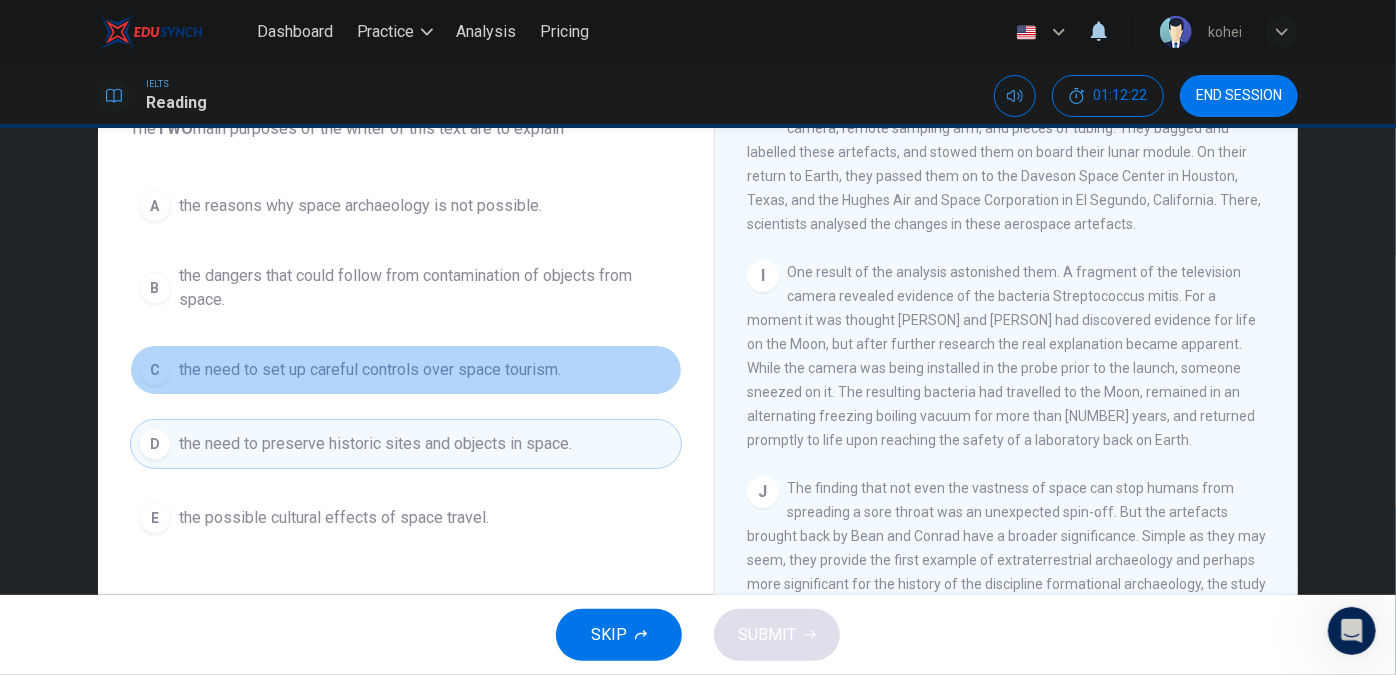 click on "the need to set up careful controls over space tourism." at bounding box center (370, 370) 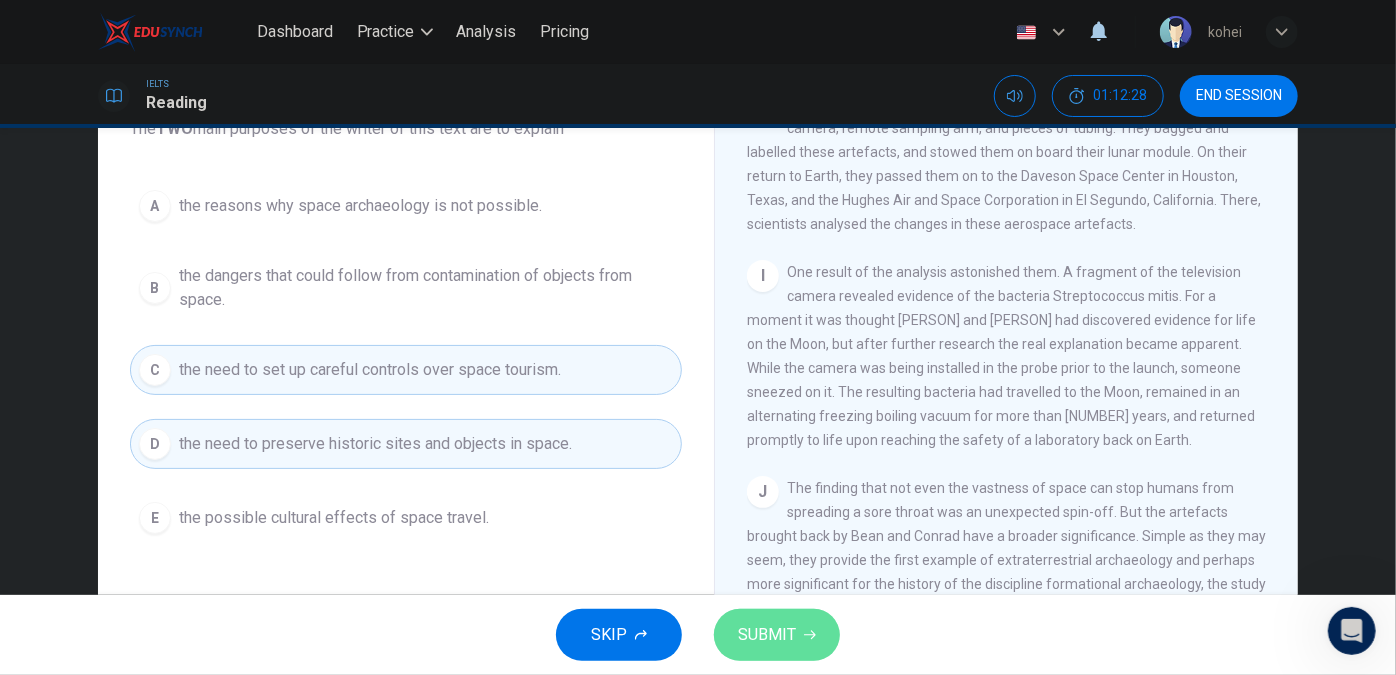 click on "SUBMIT" at bounding box center [767, 635] 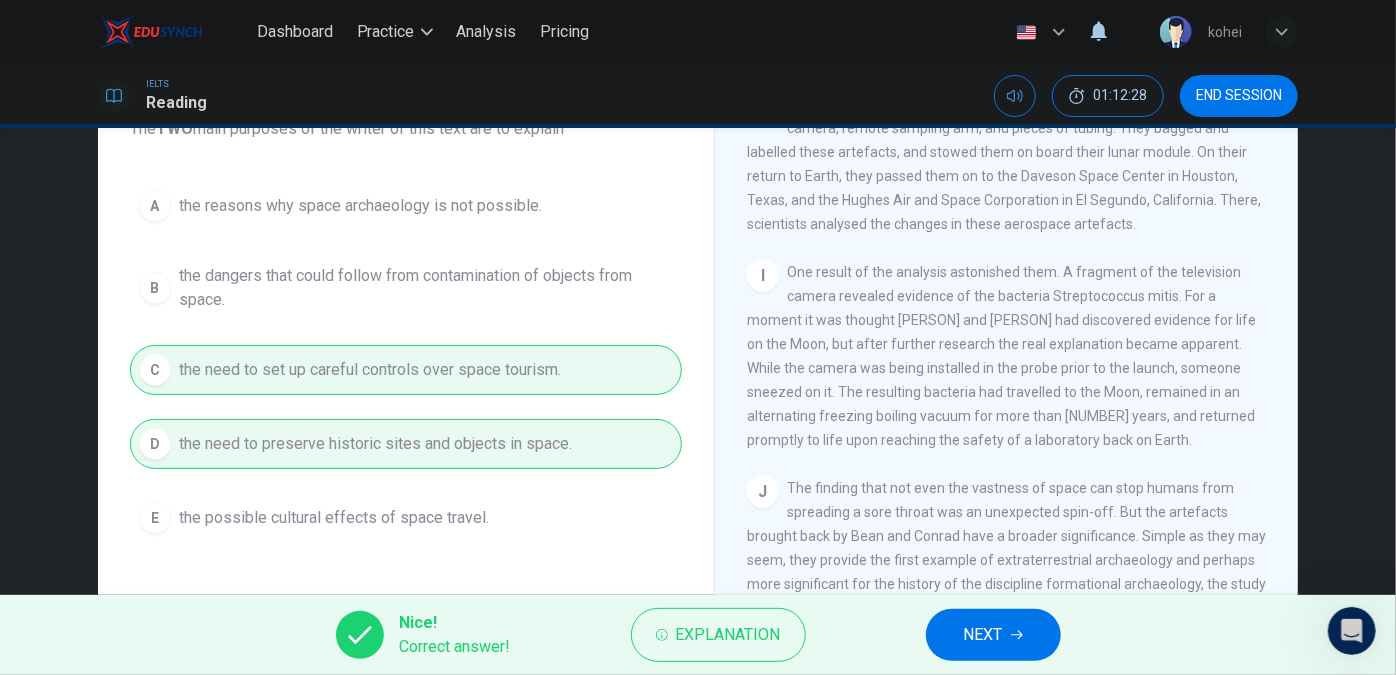 click on "NEXT" at bounding box center (983, 635) 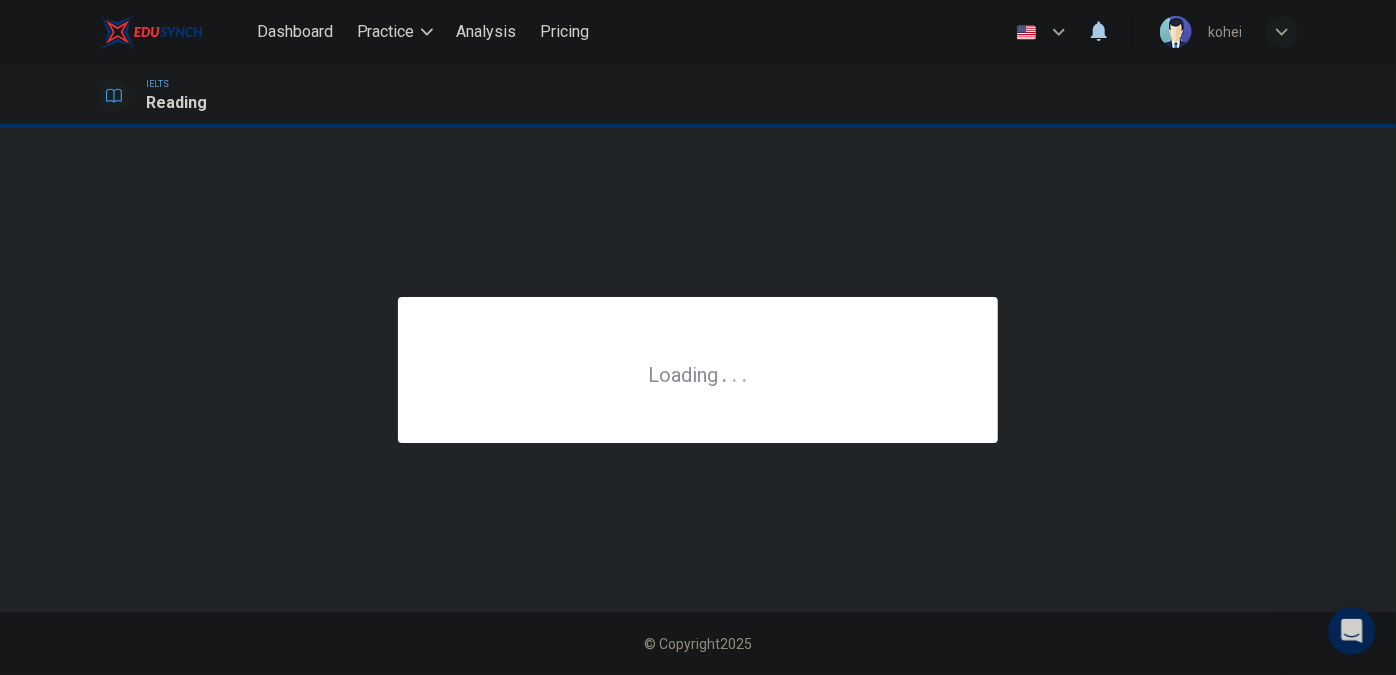 scroll, scrollTop: 0, scrollLeft: 0, axis: both 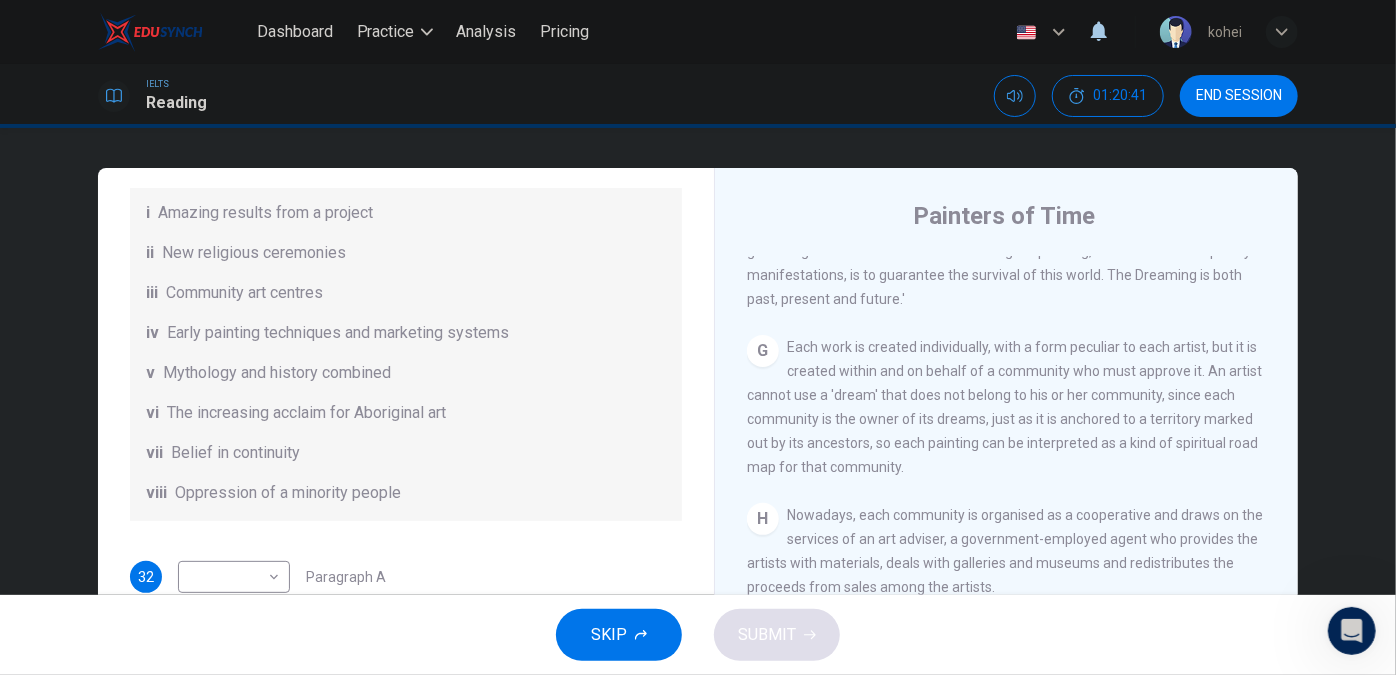 click on "Questions 32 - 37 The Reading Passage has eight paragraphs  A-H .
Choose the most suitable heading for paragraphs  A-F  from the list of headings below.
Write the correct number (i-viii) in the boxes below. List of Headings i Amazing results from a project ii New religious ceremonies iii Community art centres iv Early painting techniques and marketing systems v Mythology and history combined vi The increasing acclaim for Aboriginal art vii Belief in continuity viii Oppression of a minority people 32 ​ ​ Paragraph A 33 ​ ​ Paragraph B 34 ​ ​ Paragraph C 35 ​ ​ Paragraph D 36 ​ ​ Paragraph E 37 ​ ​ Paragraph F Painters of Time CLICK TO ZOOM Click to Zoom A B C D E F G H Nowadays, each community is organised as a cooperative and draws on the services of an art adviser, a government-employed agent who provides the artists with materials, deals with galleries and museums and redistributes the proceeds from sales among the artists." at bounding box center (698, 361) 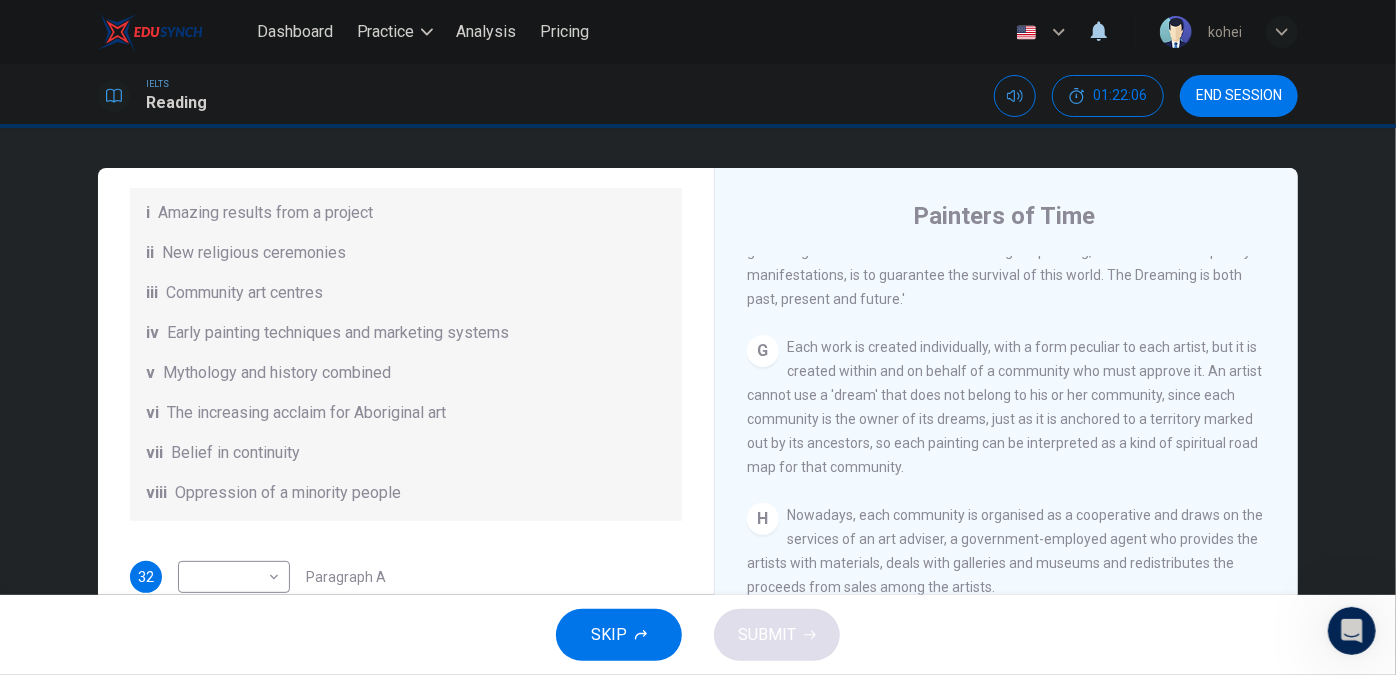 scroll, scrollTop: 0, scrollLeft: 0, axis: both 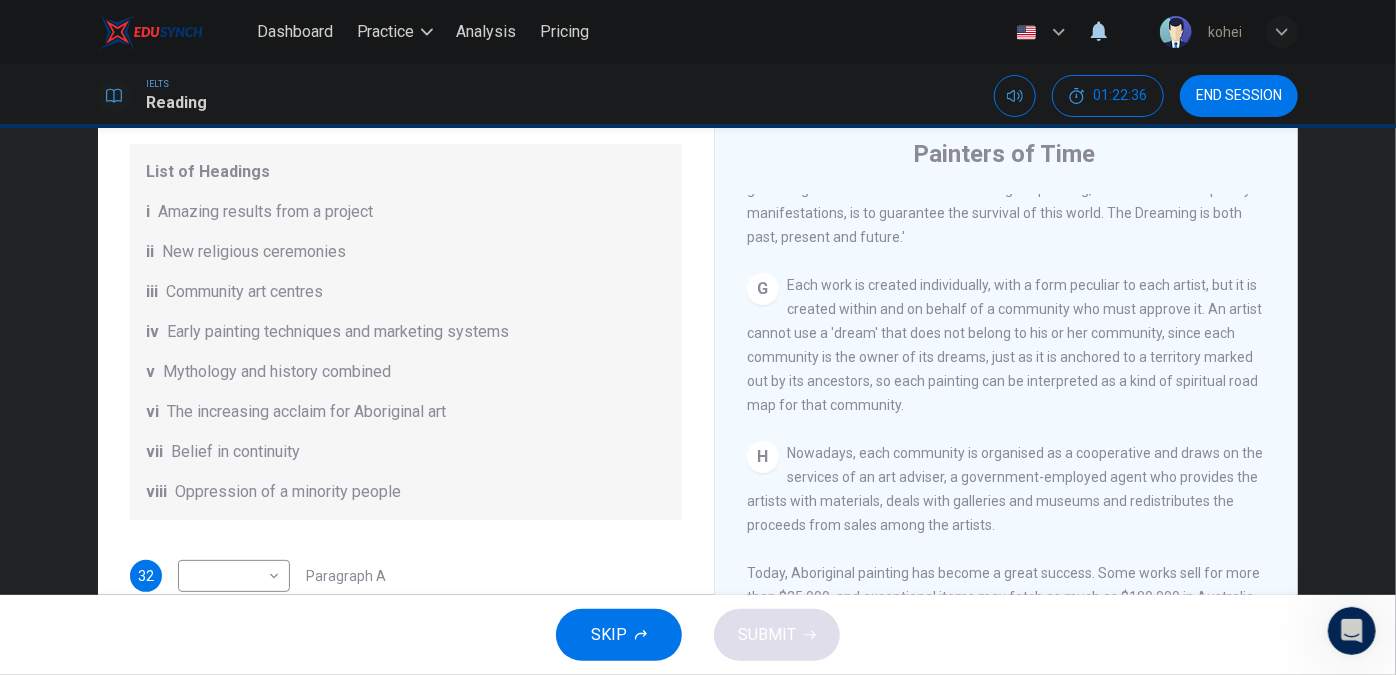 click on "CLICK TO ZOOM Click to Zoom A The works of Aboriginal artists are now much in demand throughout the world, and not just in Australia, where they are already fully recognised: the National Museum of Australia, which opened in [CITY] in [YEAR], designated 40% of its exhibition space to works by Aborigines. In Europe their art is being exhibited at a museum in [CITY], [COUNTRY], while the future Quai Branly museum in [CITY] - which will be devoted to arts and civilisations of Africa, Asia, Oceania and the Americas - plans to commission frescoes by artists from Australia. B C D E F G Each work is created individually, with a form peculiar to each artist, but it is created within and on behalf of a community who must approve it. An artist cannot use a 'dream' that does not belong to his or her community, since each community is the owner of its dreams, just as it is anchored to a territory marked out by its ancestors, so each painting can be interpreted as a kind of spiritual road map for that community. H" at bounding box center (1020, 497) 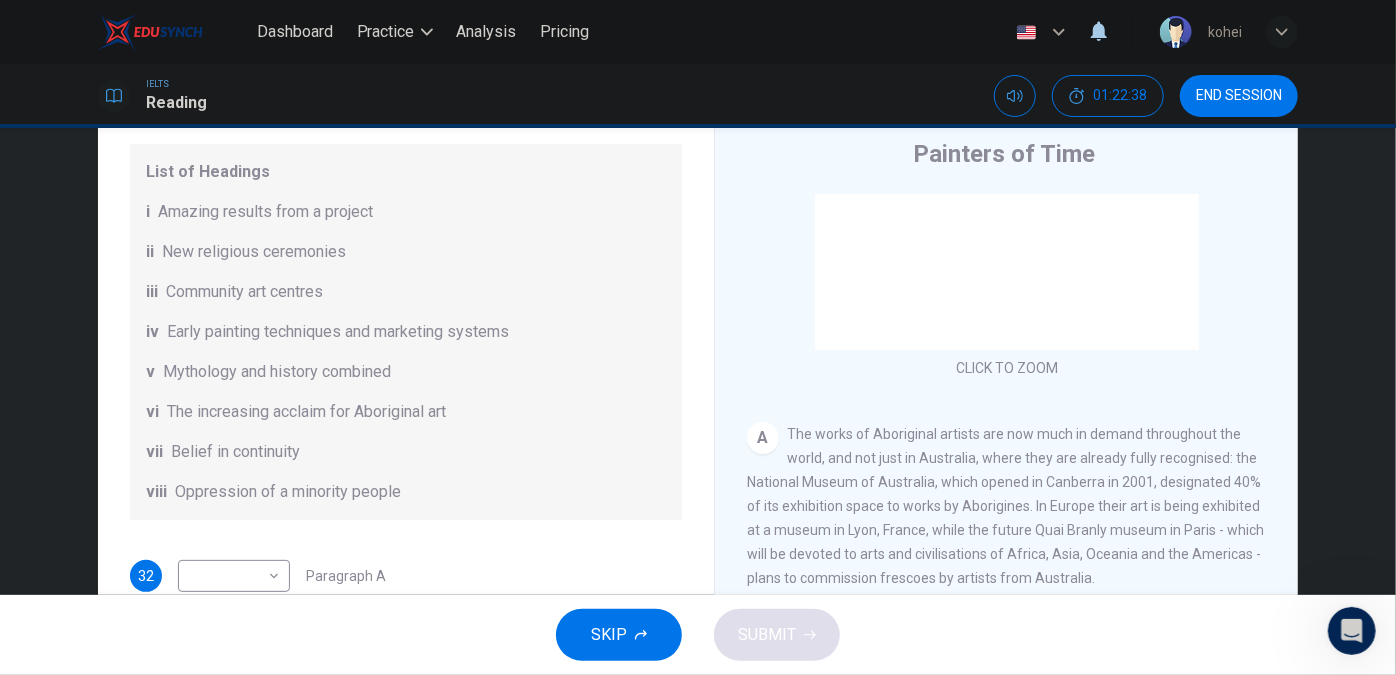 scroll, scrollTop: 0, scrollLeft: 0, axis: both 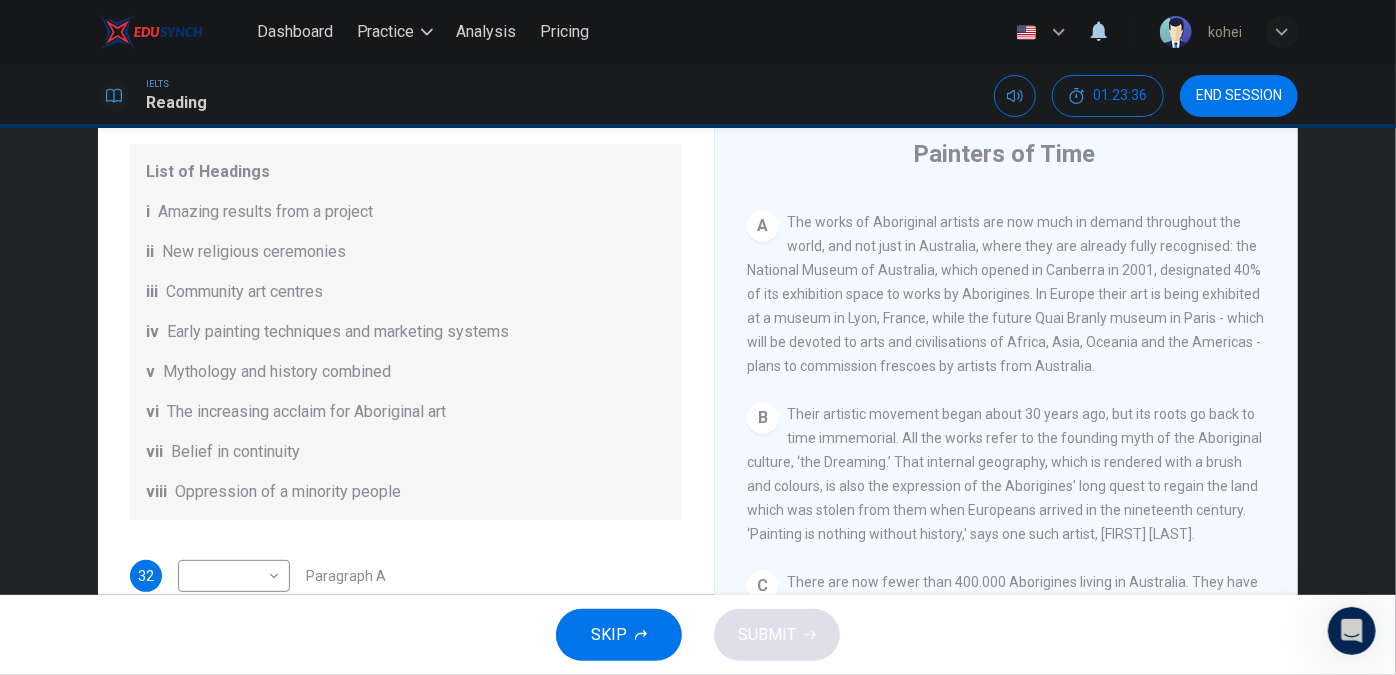 click on "The increasing acclaim for Aboriginal art" at bounding box center [306, 412] 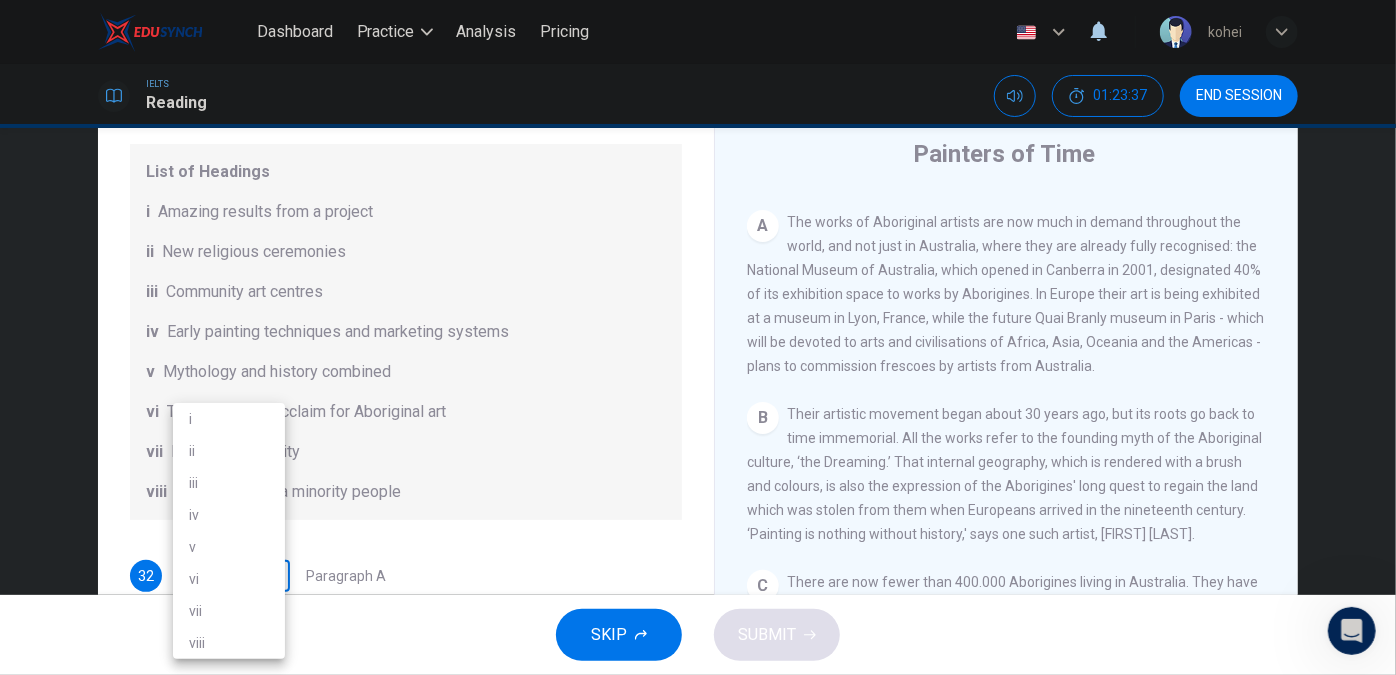 scroll, scrollTop: 71, scrollLeft: 0, axis: vertical 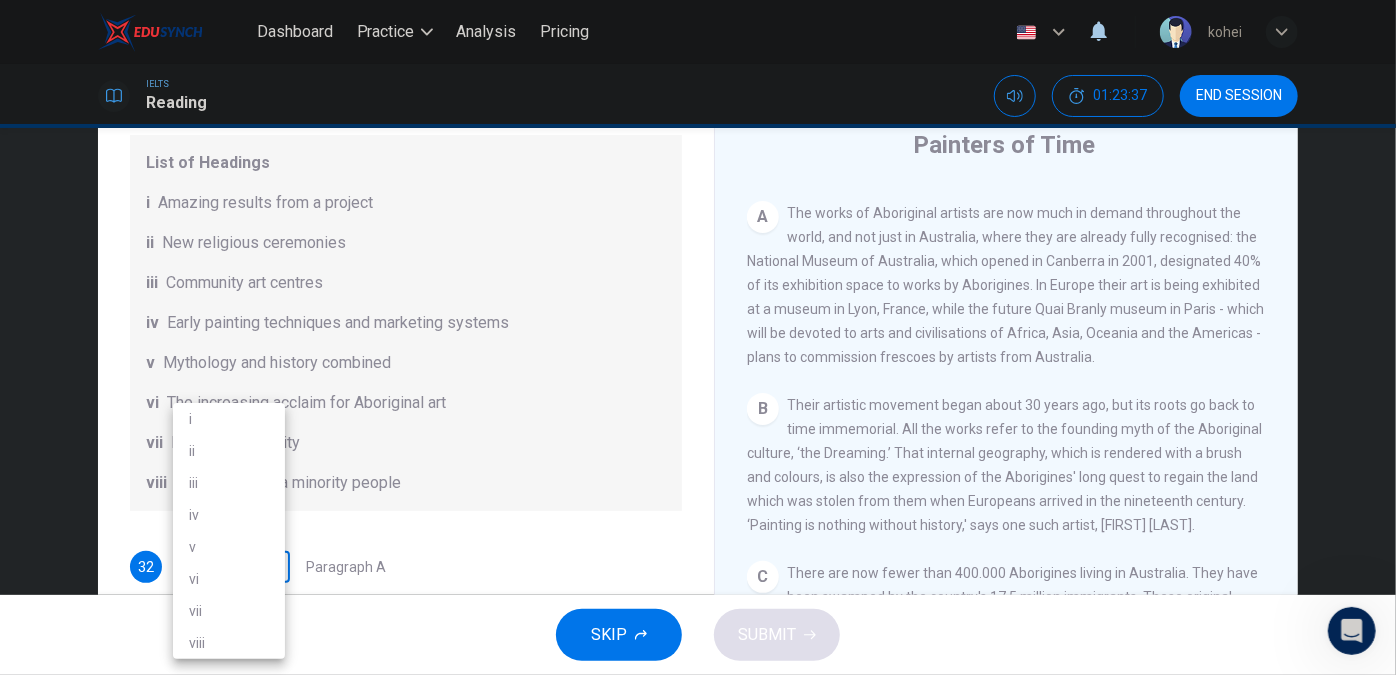click on "Dashboard Practice Analysis Pricing English en ​ kohei IELTS Reading 01:23:37 END SESSION Questions 32 - 37 The Reading Passage has eight paragraphs  A-H .
Choose the most suitable heading for paragraphs  A-F  from the list of headings below.
Write the correct number (i-viii) in the boxes below. List of Headings i Amazing results from a project ii New religious ceremonies iii Community art centres iv Early painting techniques and marketing systems v Mythology and history combined vi The increasing acclaim for Aboriginal art vii Belief in continuity viii Oppression of a minority people 32 ​ ​ Paragraph A 33 ​ ​ Paragraph B 34 ​ ​ Paragraph C 35 ​ ​ Paragraph D 36 ​ ​ Paragraph E 37 ​ ​ Paragraph F Painters of Time CLICK TO ZOOM Click to Zoom A B C D E F G H  Today, Aboriginal painting has become a great success. Some works sell for more than $25,000, and exceptional items may fetch as much as $180,000 in Australia. SKIP SUBMIT EduSynch - Online Language Proficiency Testing Dashboard" at bounding box center (698, 337) 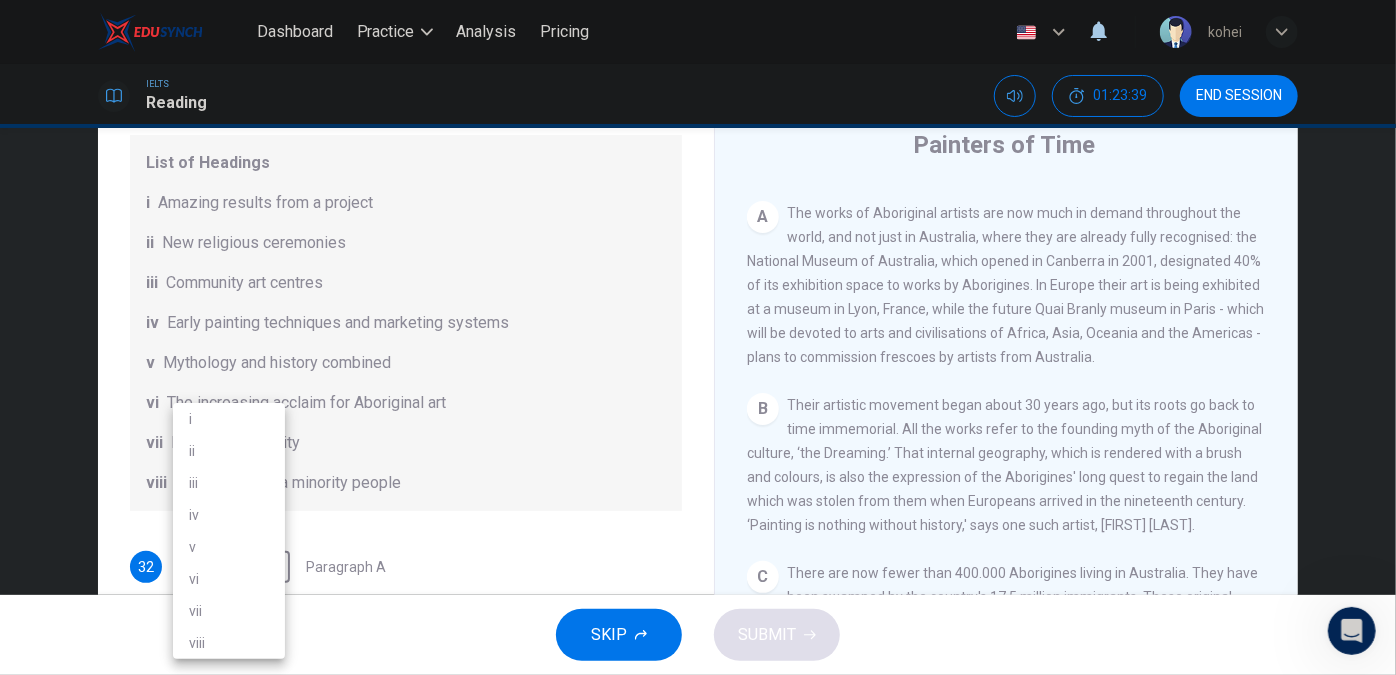 drag, startPoint x: 422, startPoint y: 442, endPoint x: 408, endPoint y: 442, distance: 14 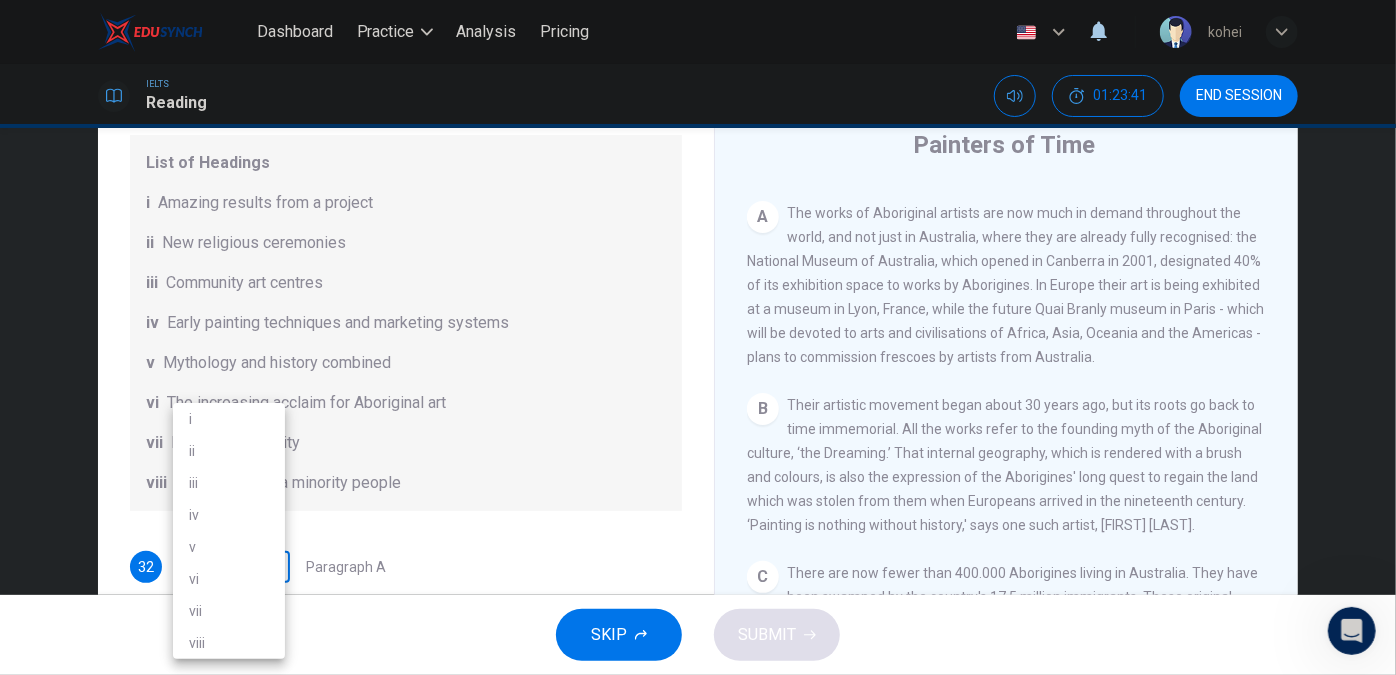 click on "Dashboard Practice Analysis Pricing English en ​ kohei IELTS Reading 01:23:41 END SESSION Questions 32 - 37 The Reading Passage has eight paragraphs  A-H .
Choose the most suitable heading for paragraphs  A-F  from the list of headings below.
Write the correct number (i-viii) in the boxes below. List of Headings i Amazing results from a project ii New religious ceremonies iii Community art centres iv Early painting techniques and marketing systems v Mythology and history combined vi The increasing acclaim for Aboriginal art vii Belief in continuity viii Oppression of a minority people 32 ​ ​ Paragraph A 33 ​ ​ Paragraph B 34 ​ ​ Paragraph C 35 ​ ​ Paragraph D 36 ​ ​ Paragraph E 37 ​ ​ Paragraph F Painters of Time CLICK TO ZOOM Click to Zoom A B C D E F G H  Today, Aboriginal painting has become a great success. Some works sell for more than $25,000, and exceptional items may fetch as much as $180,000 in Australia. SKIP SUBMIT EduSynch - Online Language Proficiency Testing Dashboard" at bounding box center [698, 337] 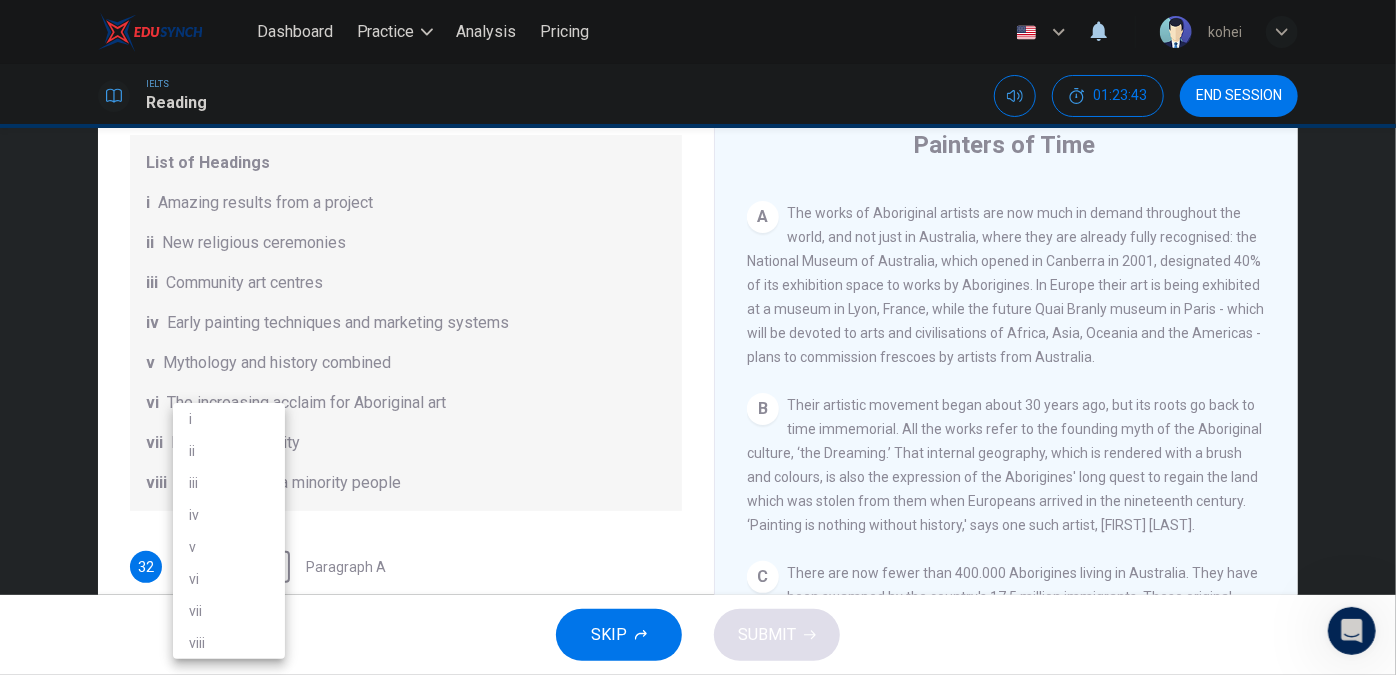 click on "vi" at bounding box center [229, 579] 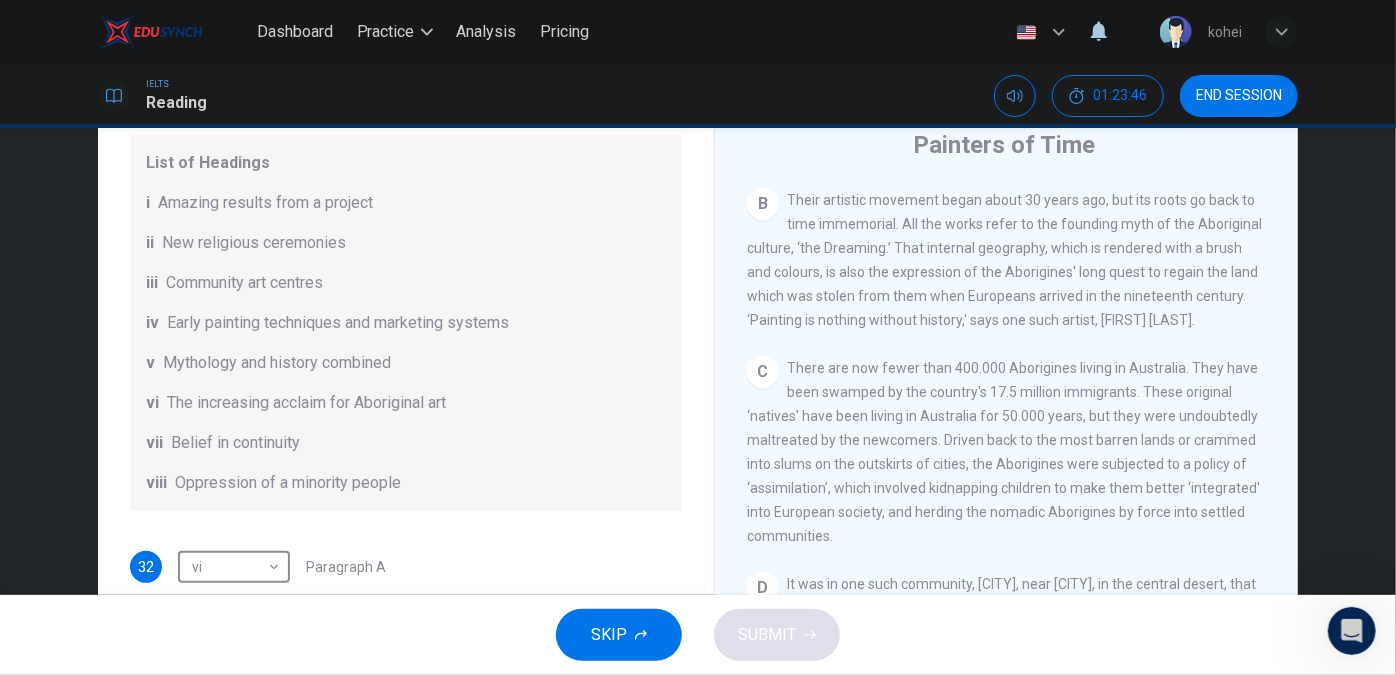 scroll, scrollTop: 596, scrollLeft: 0, axis: vertical 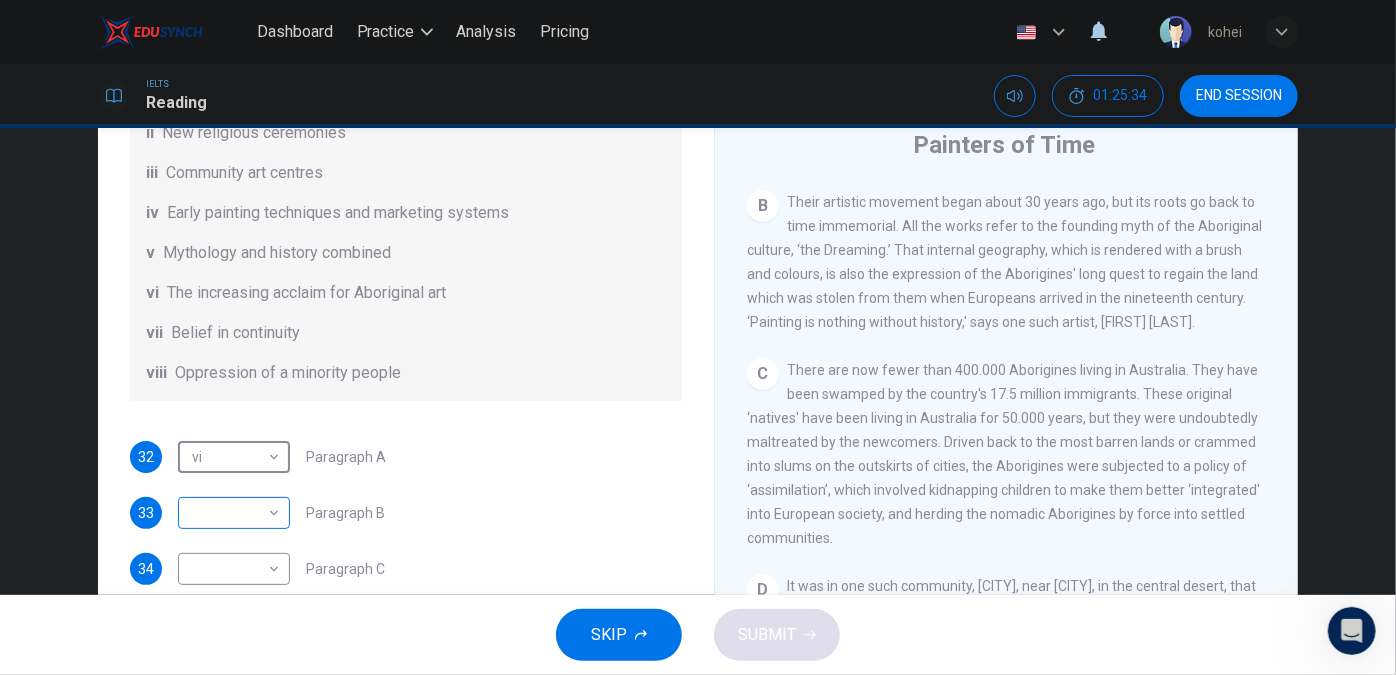 click on "Questions 32 - 37 The Reading Passage has eight paragraphs A-H.
Choose the most suitable heading for paragraphs A-F from the list of headings below.
Write the correct number (i-viii) in the boxes below. List of Headings i Amazing results from a project ii New religious ceremonies iii Community art centres iv Early painting techniques and marketing systems v Mythology and history combined vi The increasing acclaim for Aboriginal art vii Belief in continuity viii Oppression of a minority people 32 vi vi ​ Paragraph A 33 ​ Paragraph B 34 ​ Paragraph C 35 ​ Paragraph D 36 ​ Paragraph E 37 ​ Paragraph F Painters of Time CLICK TO ZOOM Click to Zoom A B C D E F G H Today, Aboriginal painting has become a great success. Some works sell for more than $25,000, and exceptional items may fetch as much as $180,000 in Australia. SKIP SUBMIT EduSynch - Online Language Proficiency Testing Pricing" at bounding box center [698, 337] 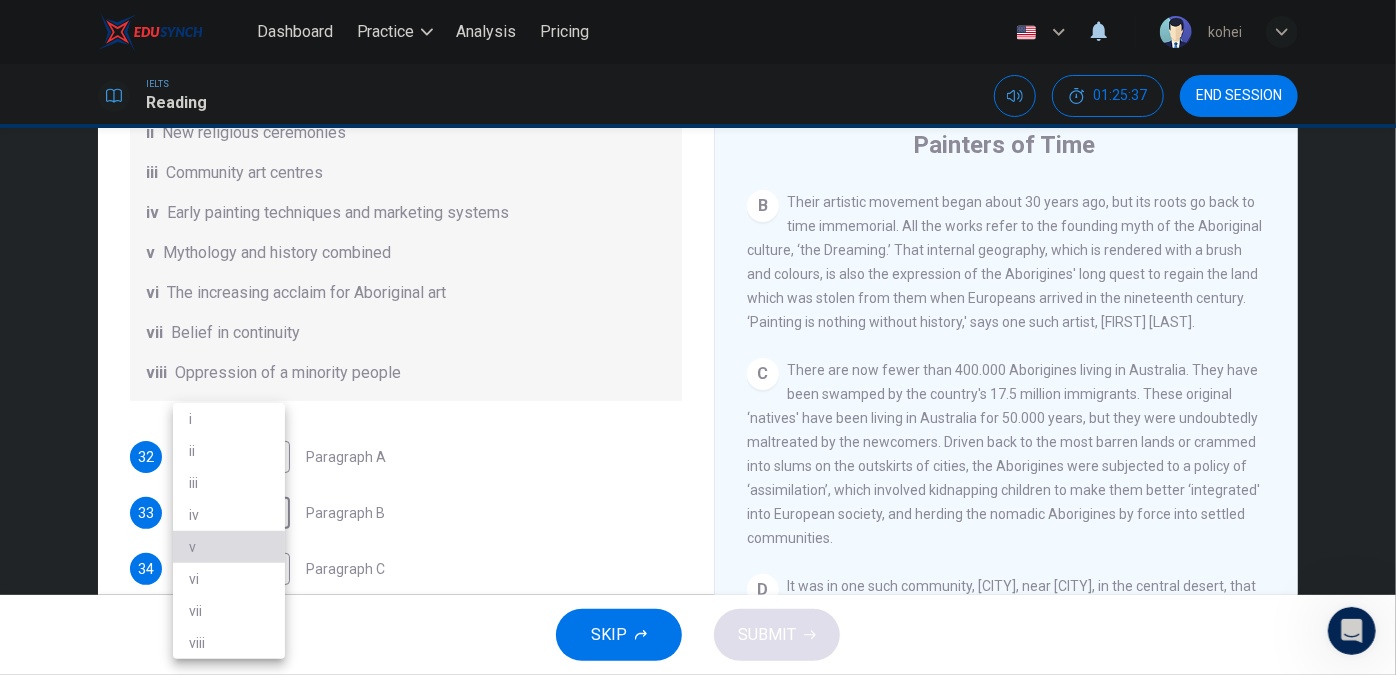 click on "v" at bounding box center (229, 547) 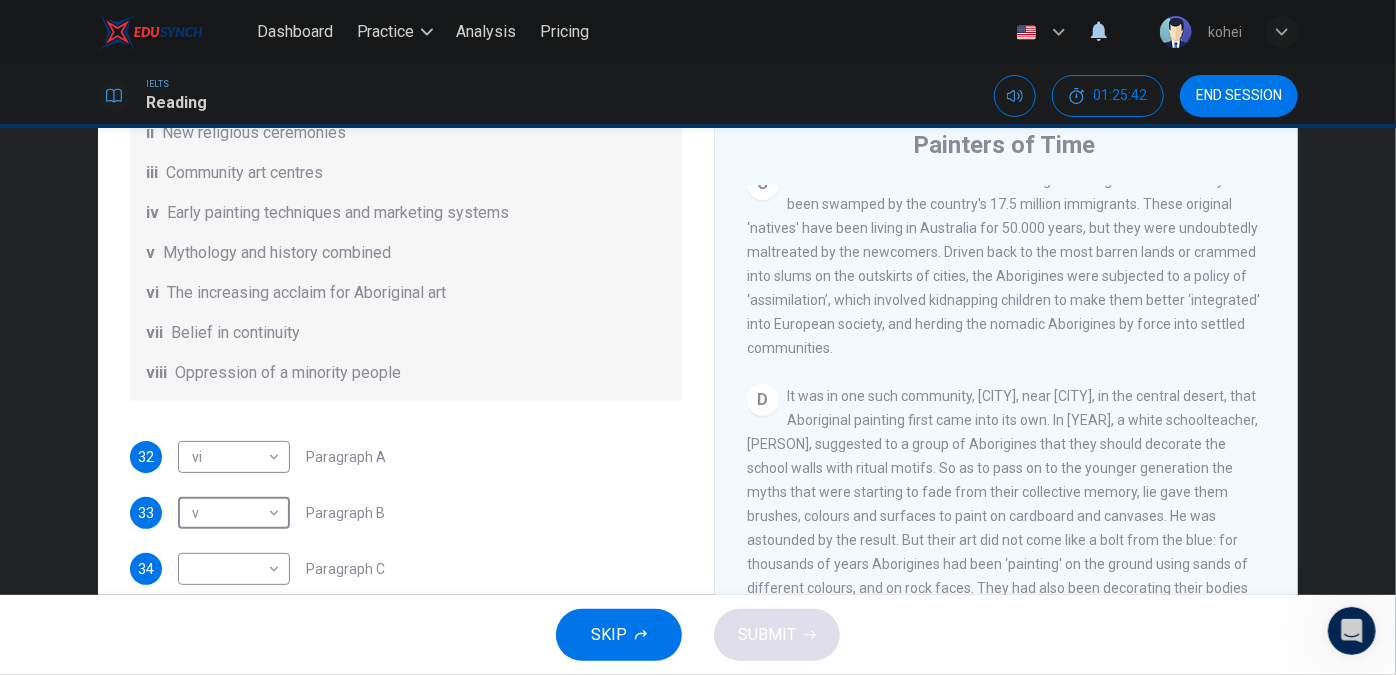 scroll, scrollTop: 802, scrollLeft: 0, axis: vertical 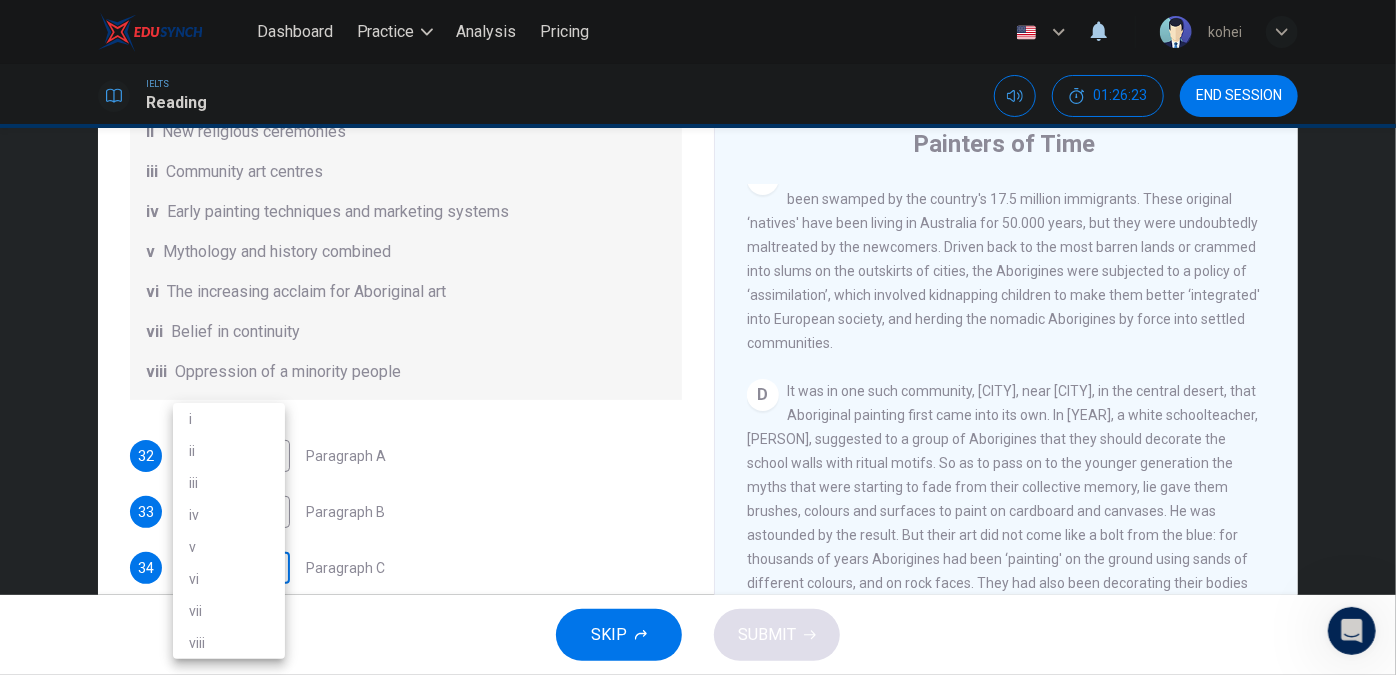 click on "Dashboard Practice Analysis Pricing English en ​ kohei IELTS Reading 01:26:23 END SESSION Questions 32 - 37 The Reading Passage has eight paragraphs  A-H .
Choose the most suitable heading for paragraphs  A-F  from the list of headings below.
Write the correct number (i-viii) in the boxes below. List of Headings i Amazing results from a project ii New religious ceremonies iii Community art centres iv Early painting techniques and marketing systems v Mythology and history combined vi The increasing acclaim for Aboriginal art vii Belief in continuity viii Oppression of a minority people 32 vi vi ​ Paragraph A 33 v v ​ Paragraph B 34 ​ ​ Paragraph C 35 ​ ​ Paragraph D 36 ​ ​ Paragraph E 37 ​ ​ Paragraph F Painters of Time CLICK TO ZOOM Click to Zoom A B C D E F G H  Today, Aboriginal painting has become a great success. Some works sell for more than $25,000, and exceptional items may fetch as much as $180,000 in Australia. SKIP SUBMIT EduSynch - Online Language Proficiency Testing Pricing" at bounding box center [698, 337] 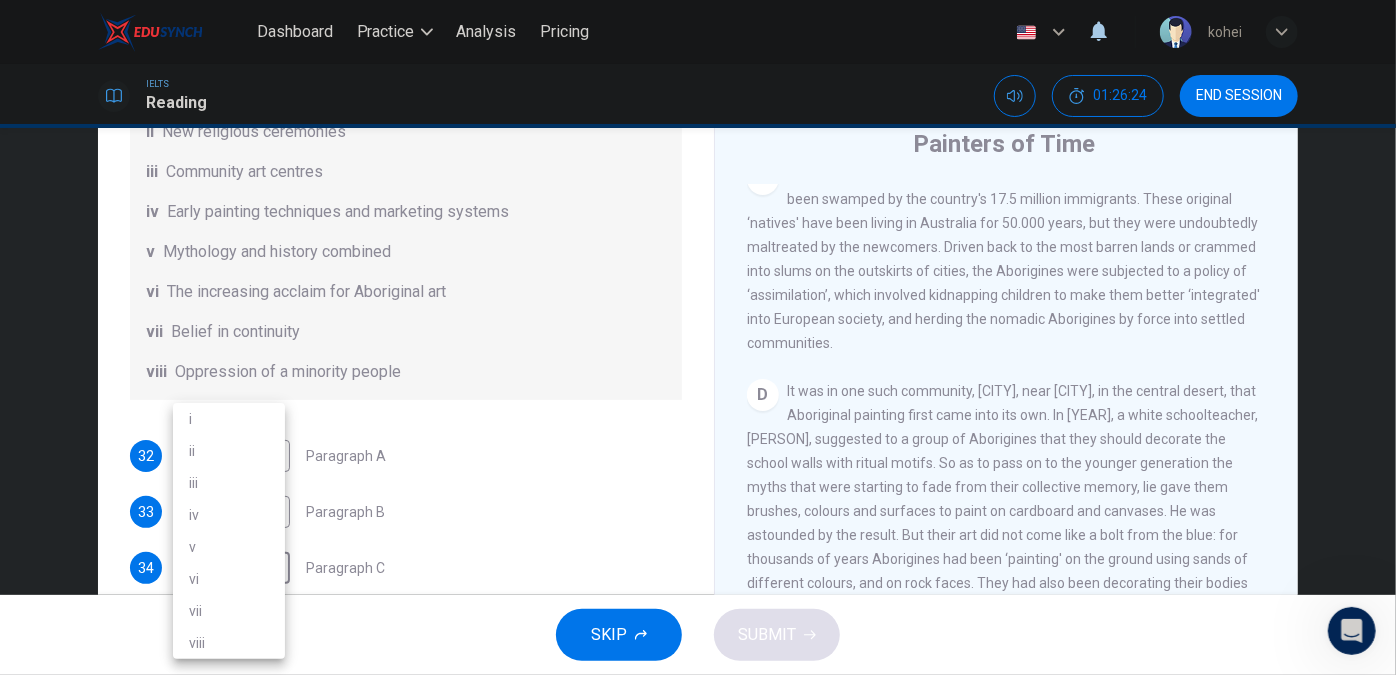 click on "viii" at bounding box center [229, 643] 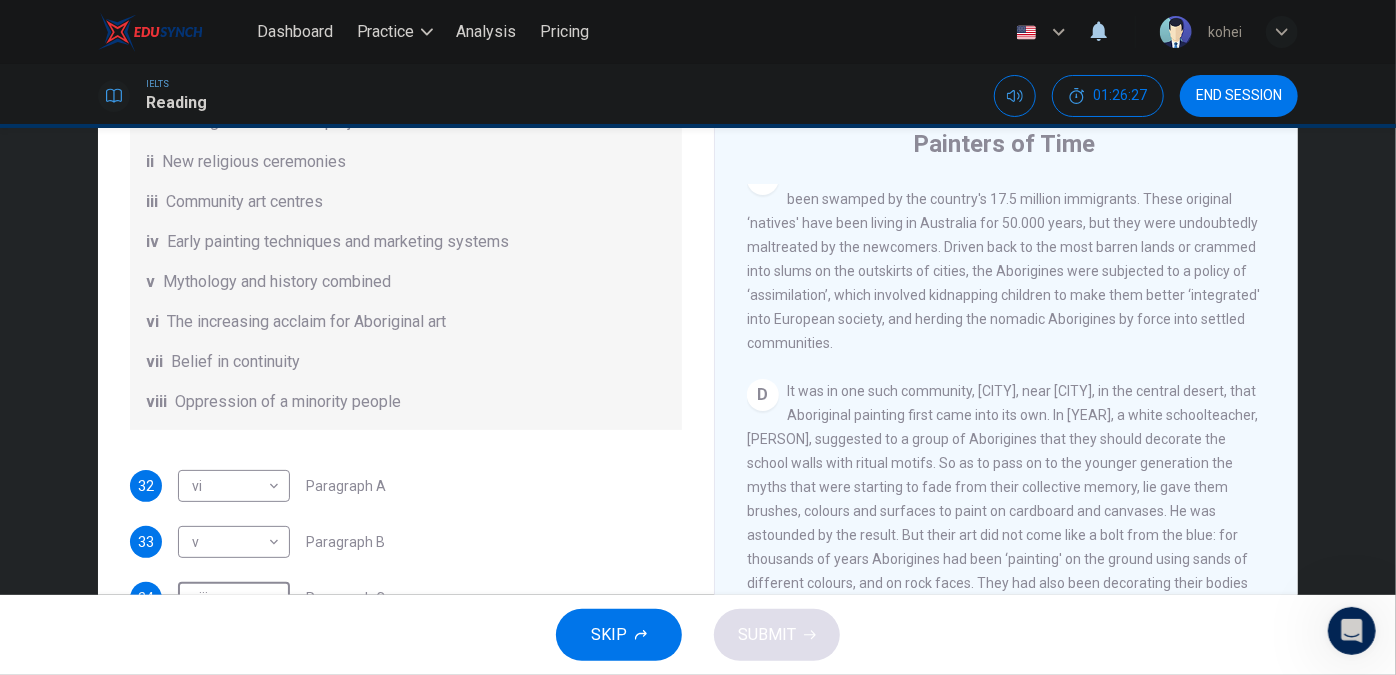 scroll, scrollTop: 352, scrollLeft: 0, axis: vertical 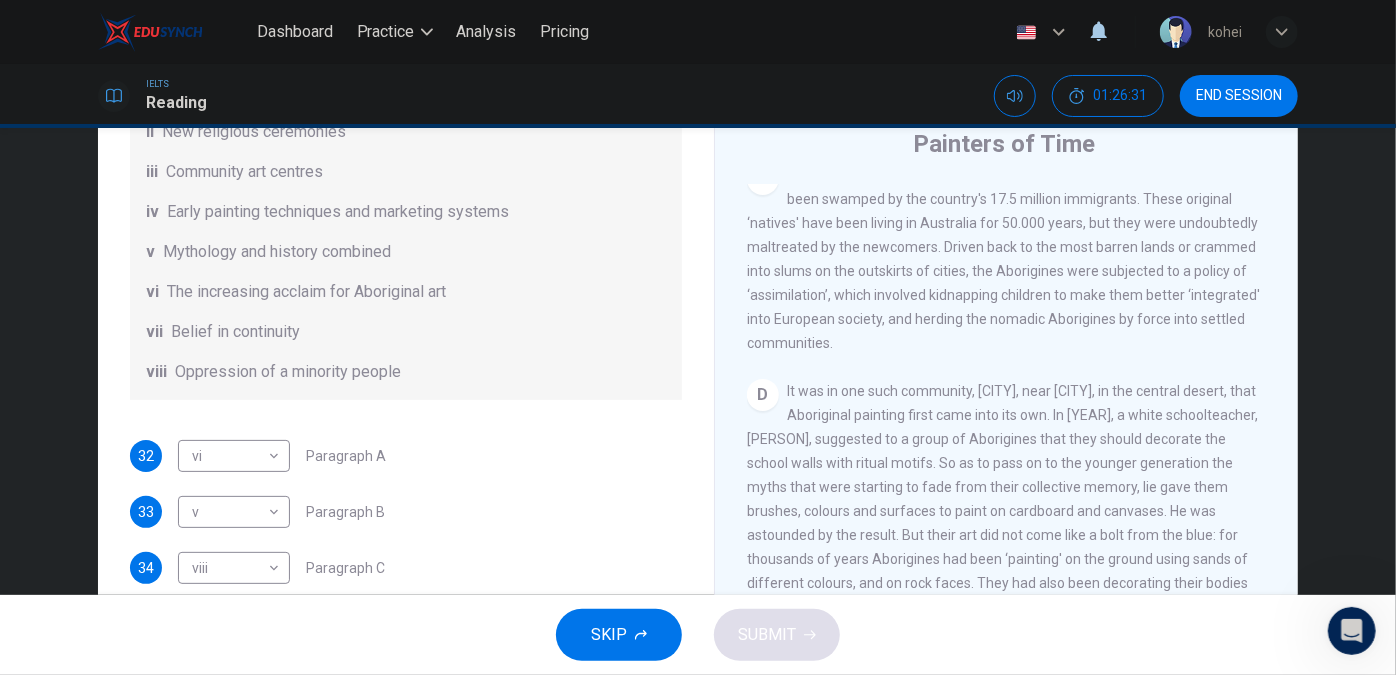 drag, startPoint x: 1276, startPoint y: 426, endPoint x: 1282, endPoint y: 405, distance: 21.84033 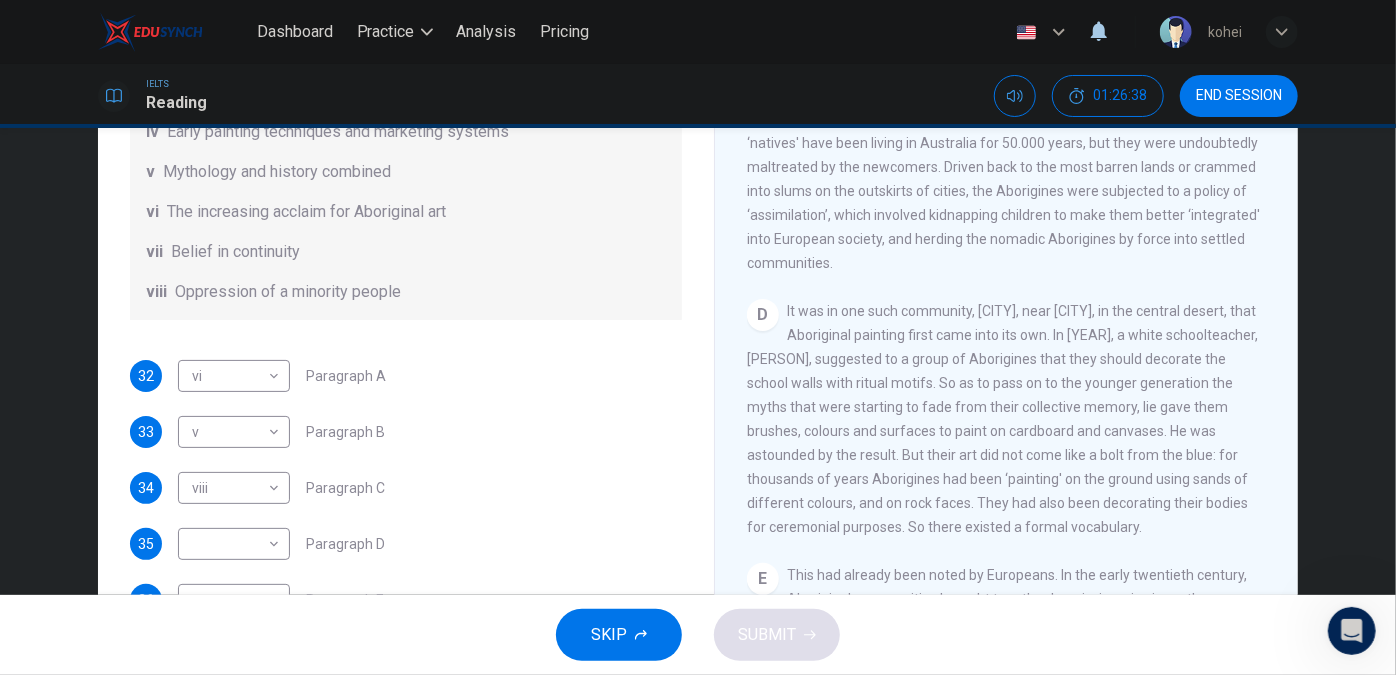 scroll, scrollTop: 160, scrollLeft: 0, axis: vertical 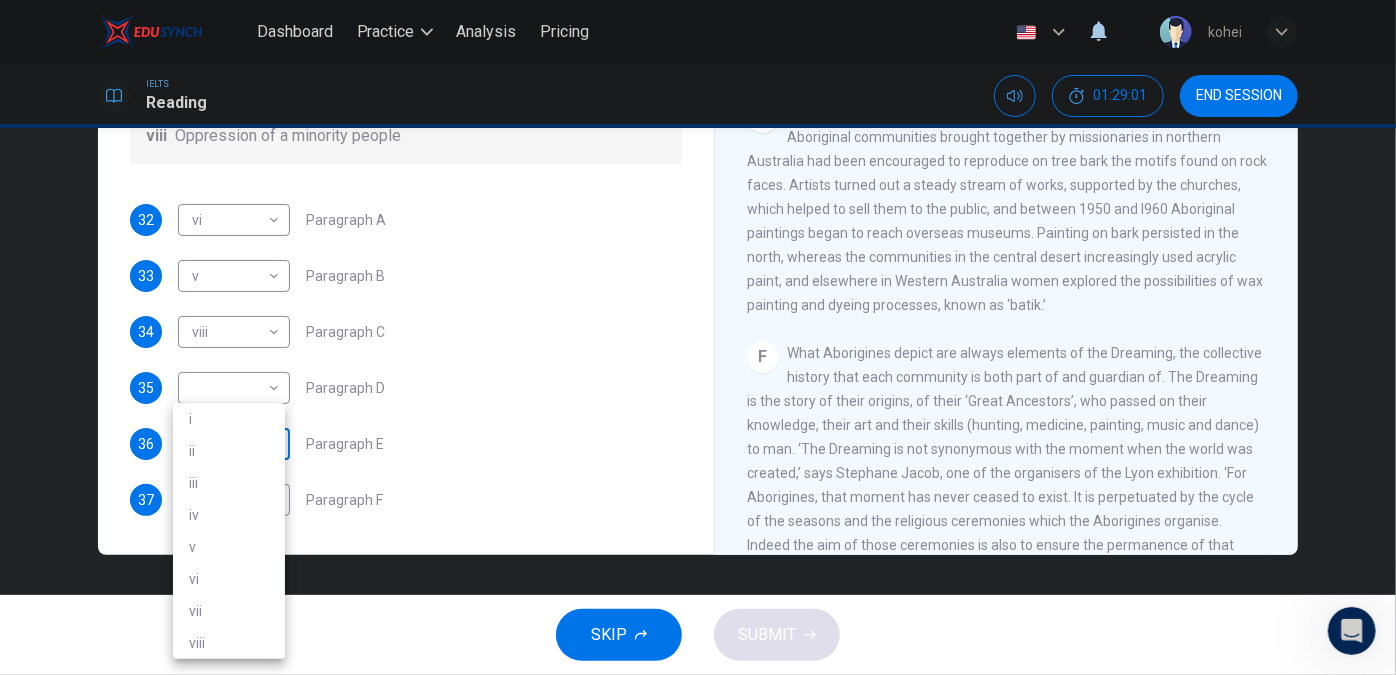 click on "Dashboard Practice Analysis Pricing English en ​ kohei IELTS Reading 01:29:01 END SESSION Questions 32 - 37 The Reading Passage has eight paragraphs  A-H .
Choose the most suitable heading for paragraphs  A-F  from the list of headings below.
Write the correct number (i-viii) in the boxes below. List of Headings i Amazing results from a project ii New religious ceremonies iii Community art centres iv Early painting techniques and marketing systems v Mythology and history combined vi The increasing acclaim for Aboriginal art vii Belief in continuity viii Oppression of a minority people 32 vi vi ​ Paragraph A 33 v v ​ Paragraph B 34 viii viii ​ Paragraph C 35 ​ ​ Paragraph D 36 ​ ​ Paragraph E 37 ​ ​ Paragraph F Painters of Time CLICK TO ZOOM Click to Zoom A B C D E F G H  Today, Aboriginal painting has become a great success. Some works sell for more than $25,000, and exceptional items may fetch as much as $180,000 in Australia. SKIP SUBMIT EduSynch - Online Language Proficiency Testing" at bounding box center [698, 337] 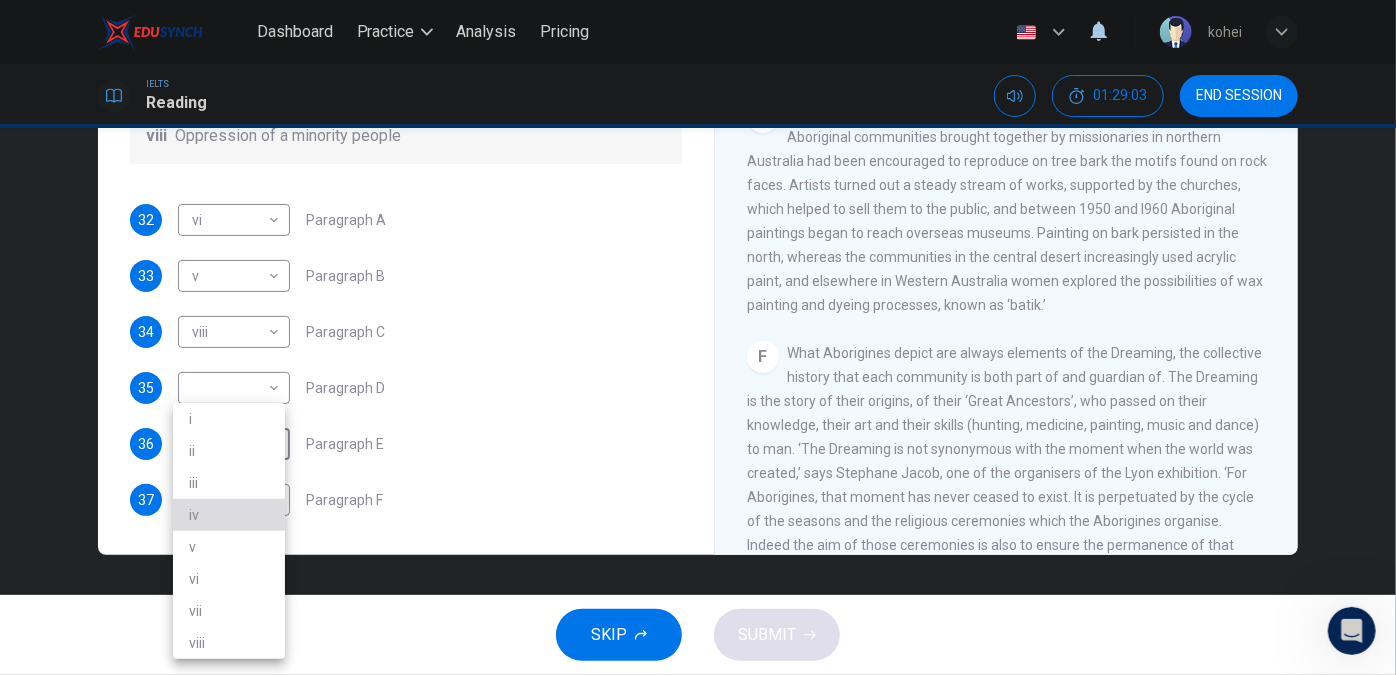 click on "iv" at bounding box center (229, 515) 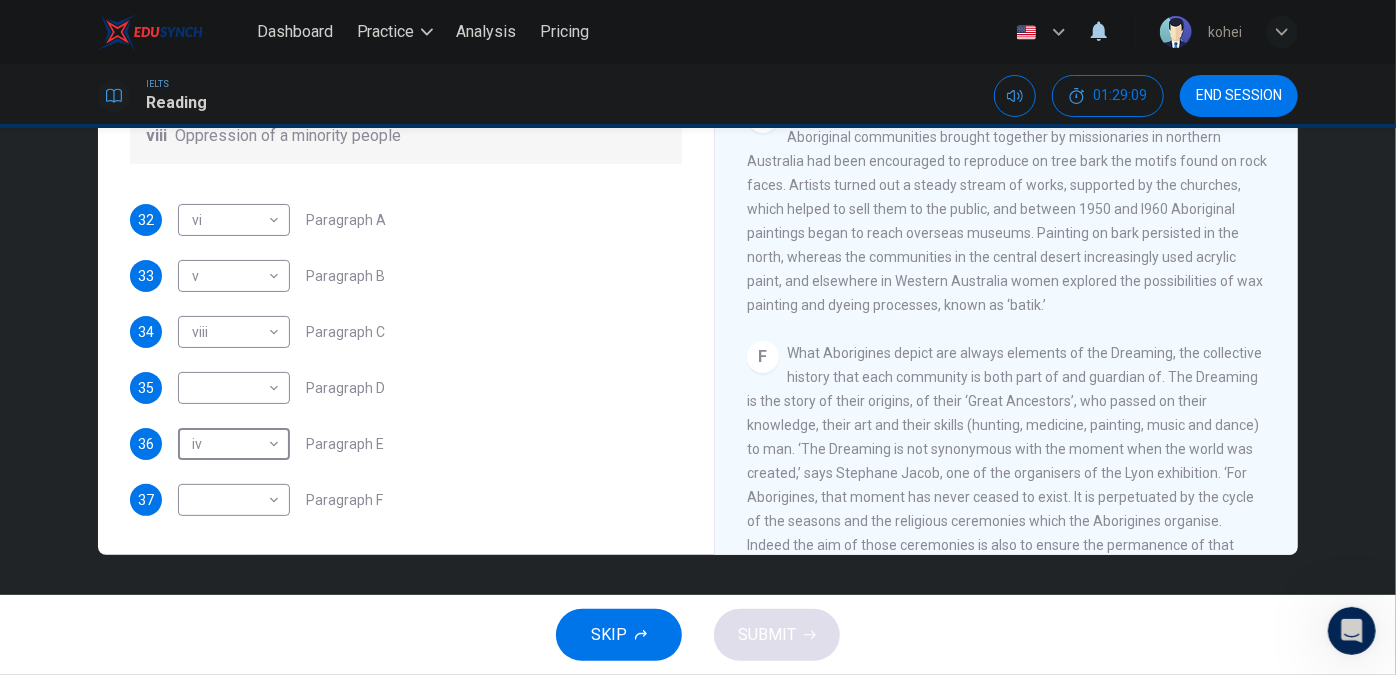 scroll, scrollTop: 1410, scrollLeft: 0, axis: vertical 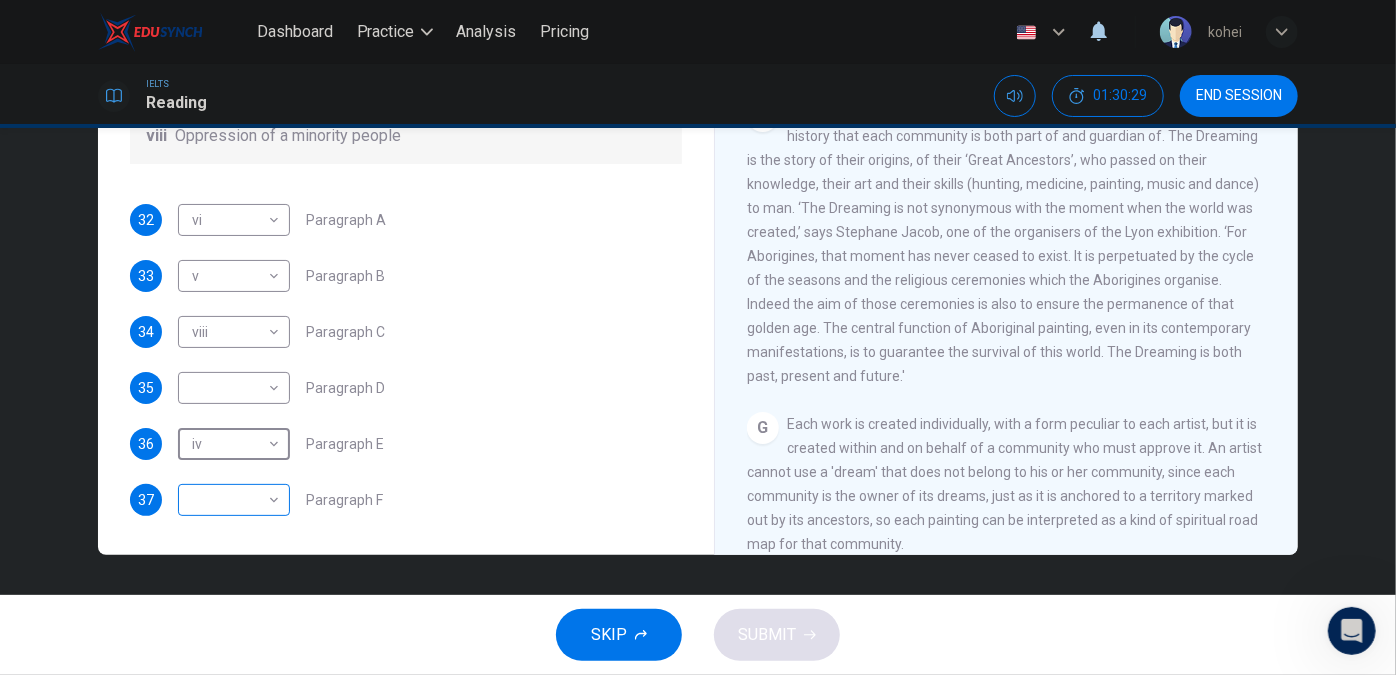 click on "Dashboard Practice Analysis Pricing English en ​ kohei IELTS Reading 01:30:29 END SESSION Questions 32 - 37 The Reading Passage has eight paragraphs  A-H .
Choose the most suitable heading for paragraphs  A-F  from the list of headings below.
Write the correct number (i-viii) in the boxes below. List of Headings i Amazing results from a project ii New religious ceremonies iii Community art centres iv Early painting techniques and marketing systems v Mythology and history combined vi The increasing acclaim for Aboriginal art vii Belief in continuity viii Oppression of a minority people 32 vi vi ​ Paragraph A 33 v v ​ Paragraph B 34 viii viii ​ Paragraph C 35 ​ ​ Paragraph D 36 iv iv ​ Paragraph E 37 ​ ​ Paragraph F Painters of Time CLICK TO ZOOM Click to Zoom A B C D E F G H  Today, Aboriginal painting has become a great success. Some works sell for more than $25,000, and exceptional items may fetch as much as $180,000 in Australia. SKIP SUBMIT EduSynch - Online Language Proficiency Testing" at bounding box center (698, 337) 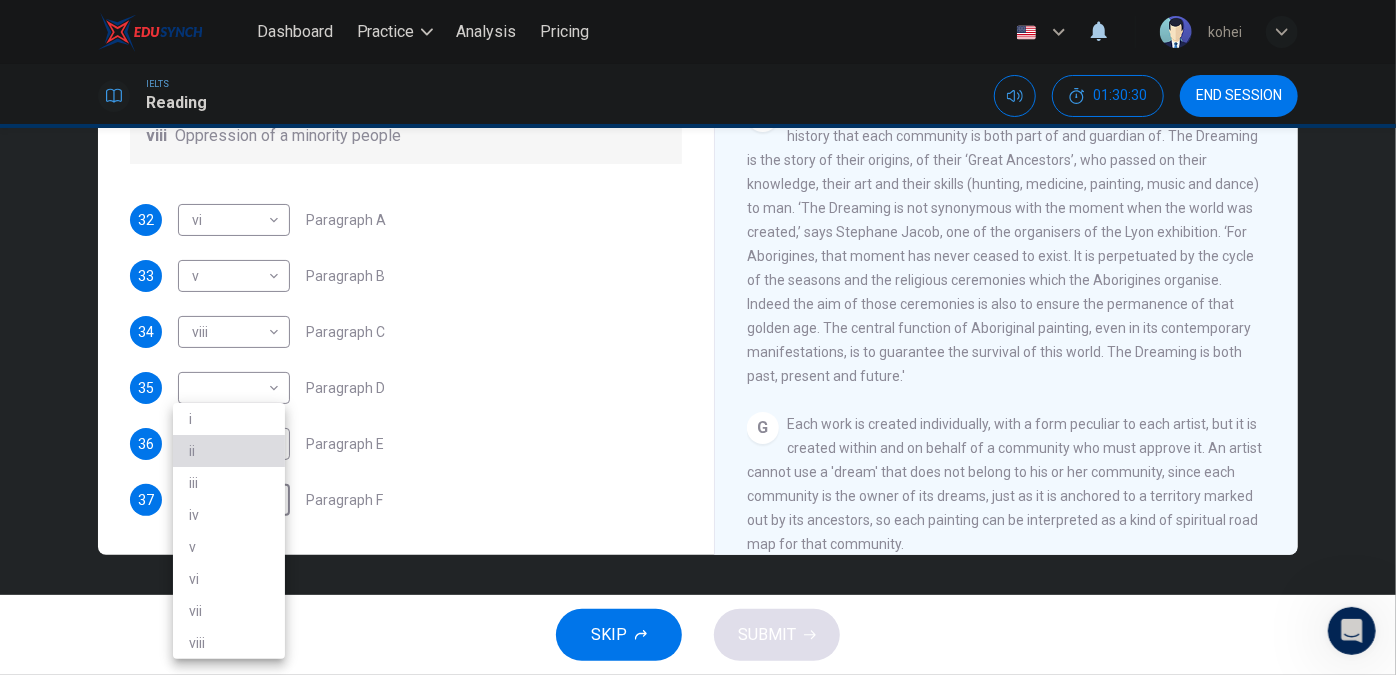 click on "ii" at bounding box center (229, 451) 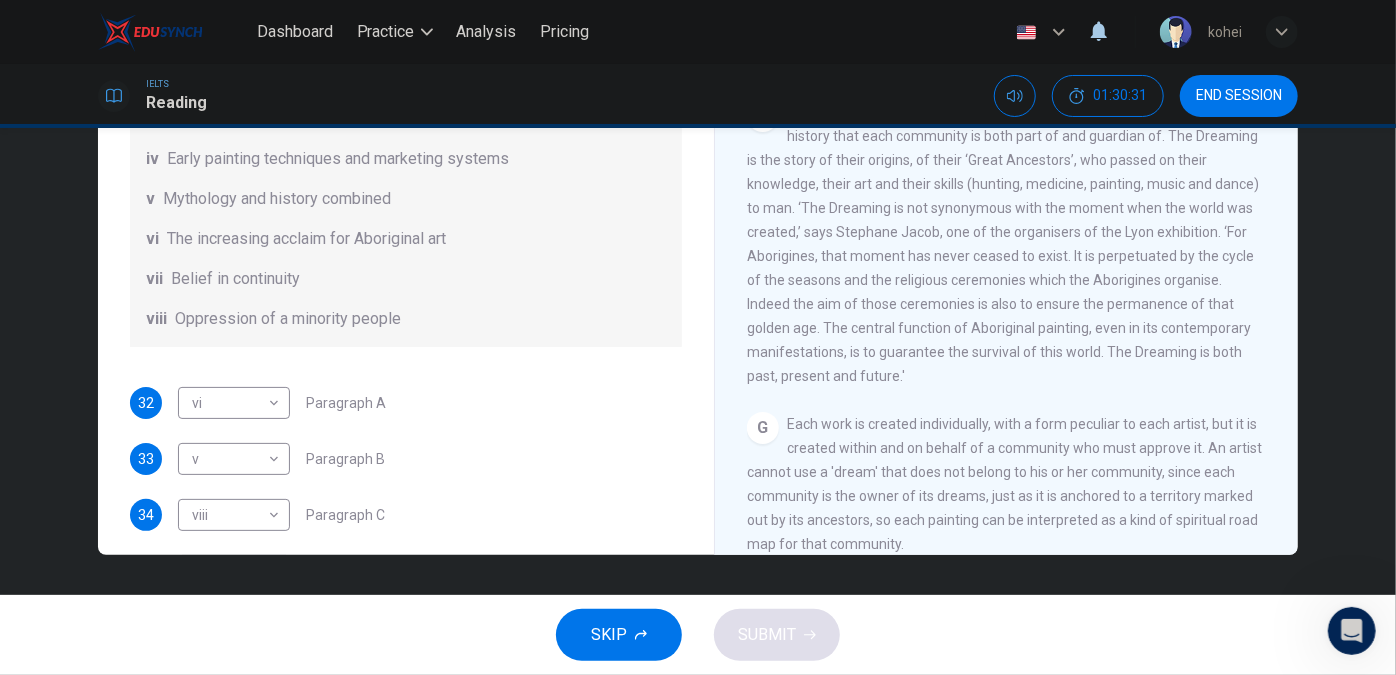 scroll, scrollTop: 0, scrollLeft: 0, axis: both 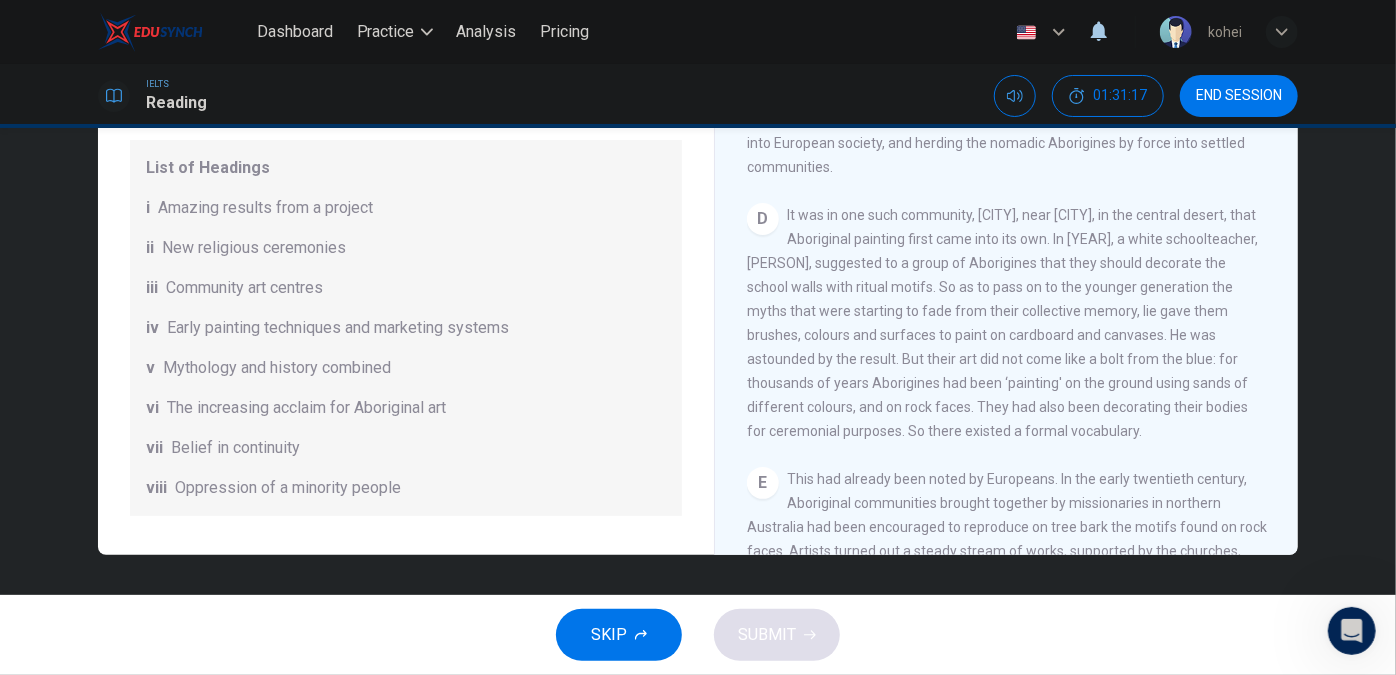 click on "v Mythology and history combined" at bounding box center [406, 368] 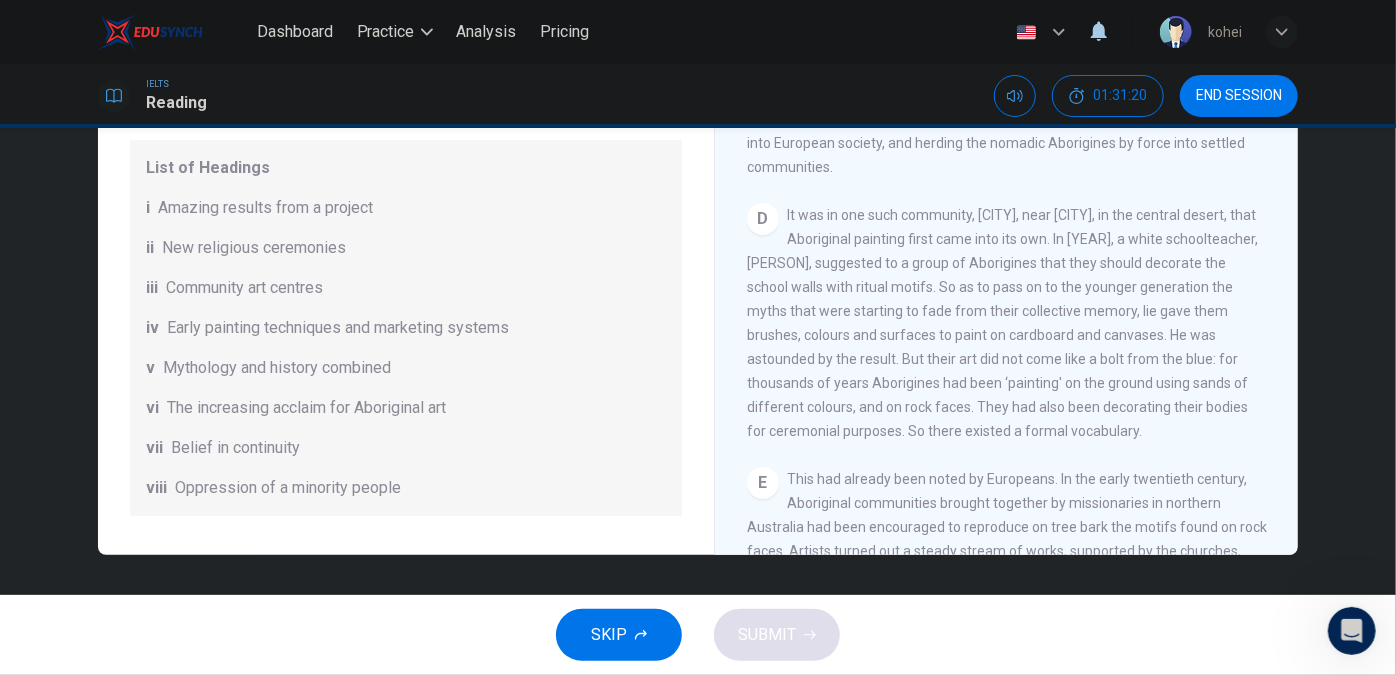 scroll, scrollTop: 5, scrollLeft: 0, axis: vertical 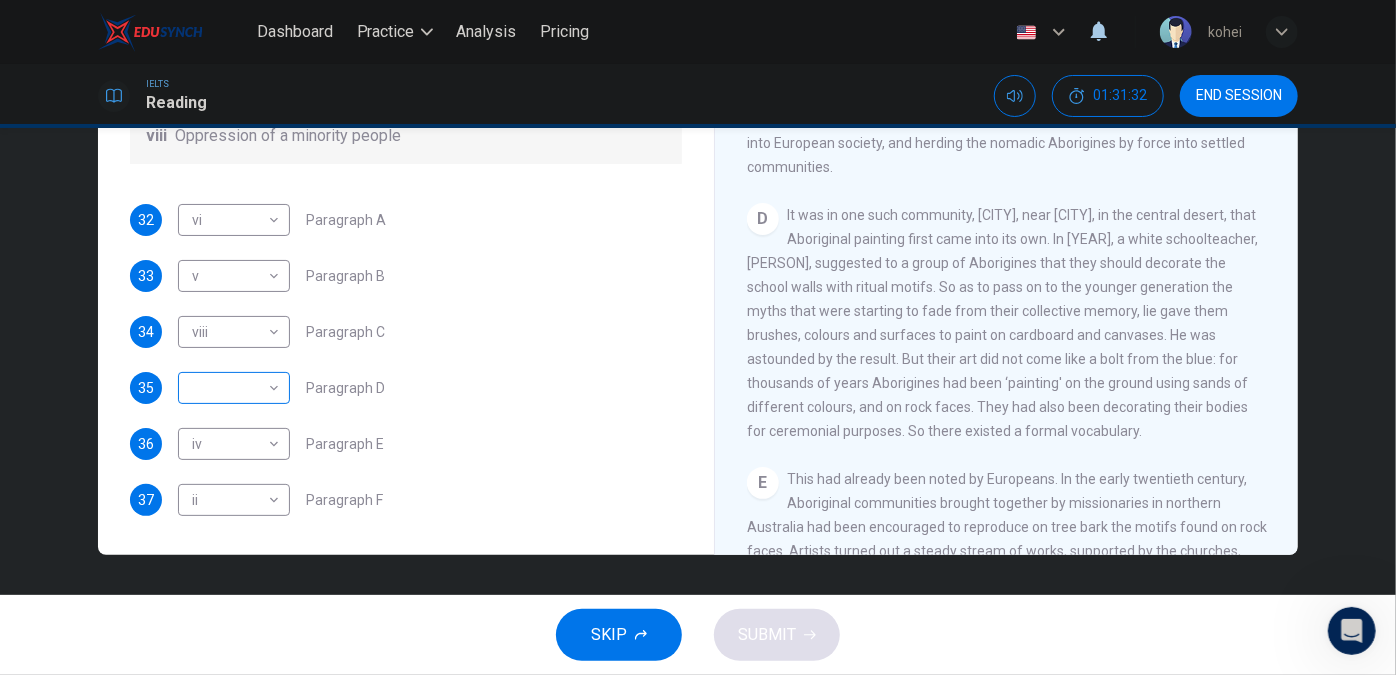 click on "Dashboard Practice Analysis Pricing English en ​ kohei IELTS Reading 01:31:32 END SESSION Questions 32 - 37 The Reading Passage has eight paragraphs  A-H .
Choose the most suitable heading for paragraphs  A-F  from the list of headings below.
Write the correct number (i-viii) in the boxes below. List of Headings i Amazing results from a project ii New religious ceremonies iii Community art centres iv Early painting techniques and marketing systems v Mythology and history combined vi The increasing acclaim for Aboriginal art vii Belief in continuity viii Oppression of a minority people 32 vi vi ​ Paragraph A 33 v v ​ Paragraph B 34 viii viii ​ Paragraph C 35 ​ ​ Paragraph D 36 iv iv ​ Paragraph E 37 ii ii ​ Paragraph F Painters of Time CLICK TO ZOOM Click to Zoom A B C D E F G H  Today, Aboriginal painting has become a great success. Some works sell for more than $25,000, and exceptional items may fetch as much as $180,000 in Australia. SKIP SUBMIT Dashboard Practice Analysis Pricing   2025" at bounding box center (698, 337) 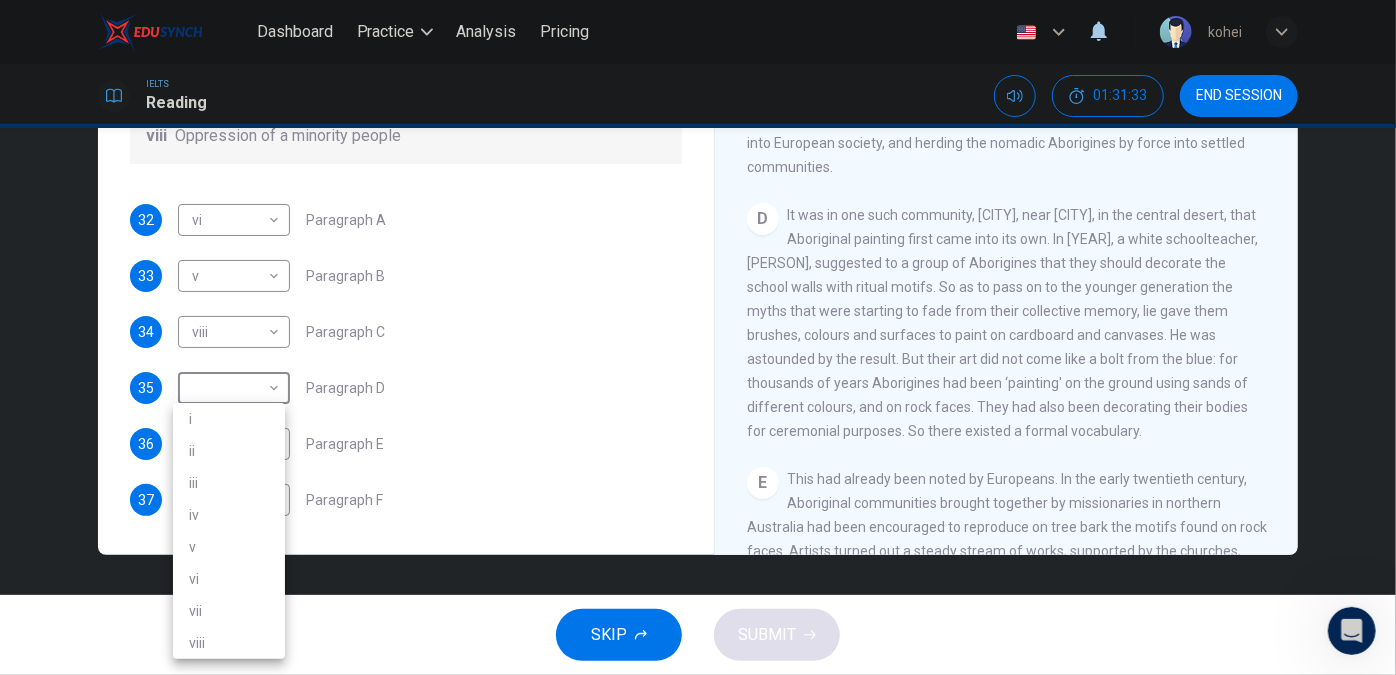 click on "iii" at bounding box center (229, 483) 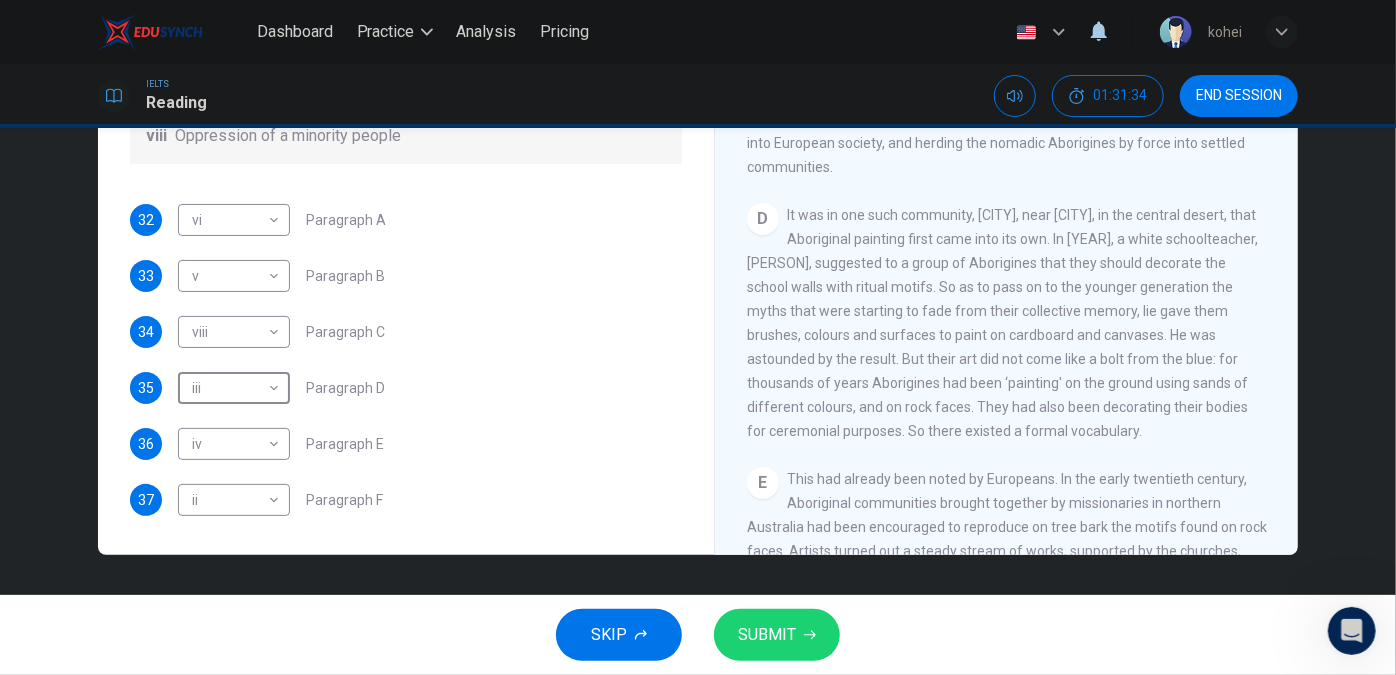 click on "SUBMIT" at bounding box center (767, 635) 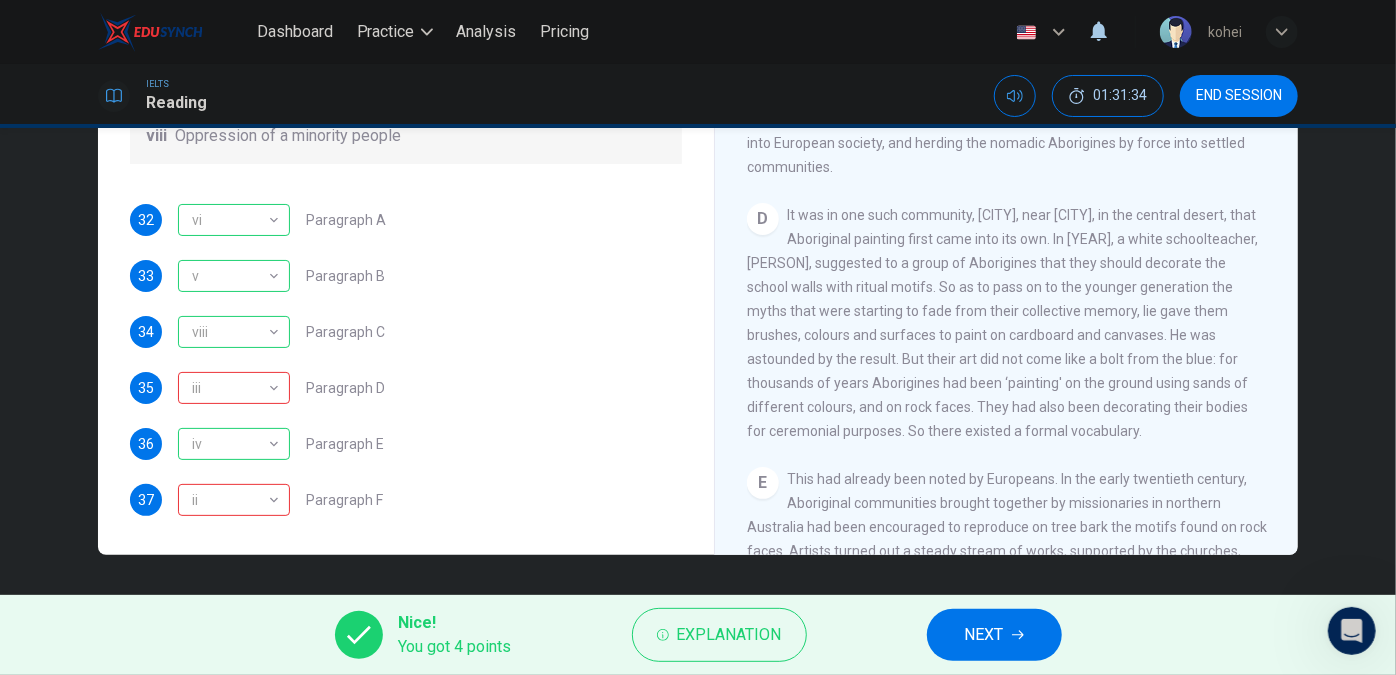 scroll, scrollTop: 1349, scrollLeft: 0, axis: vertical 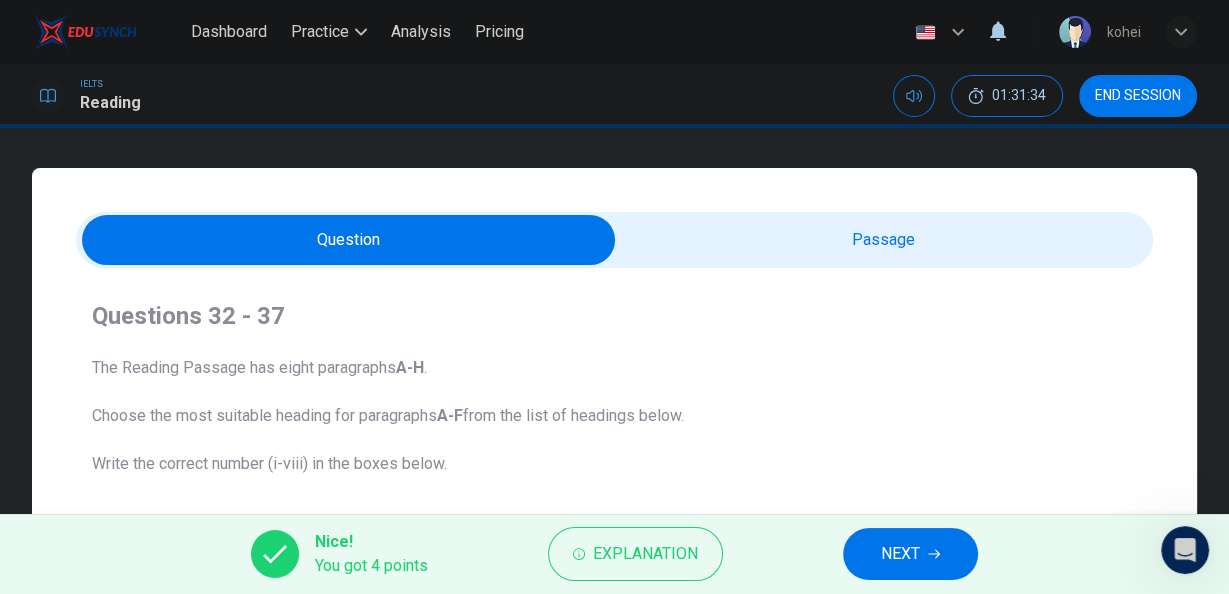 click at bounding box center [349, 240] 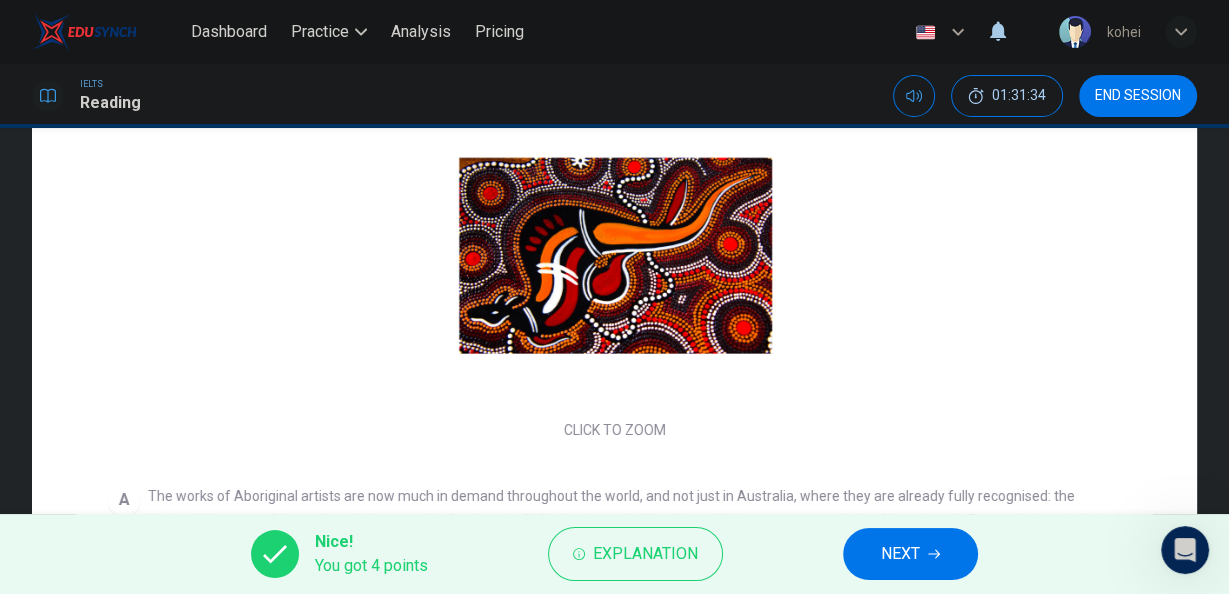 scroll, scrollTop: 266, scrollLeft: 0, axis: vertical 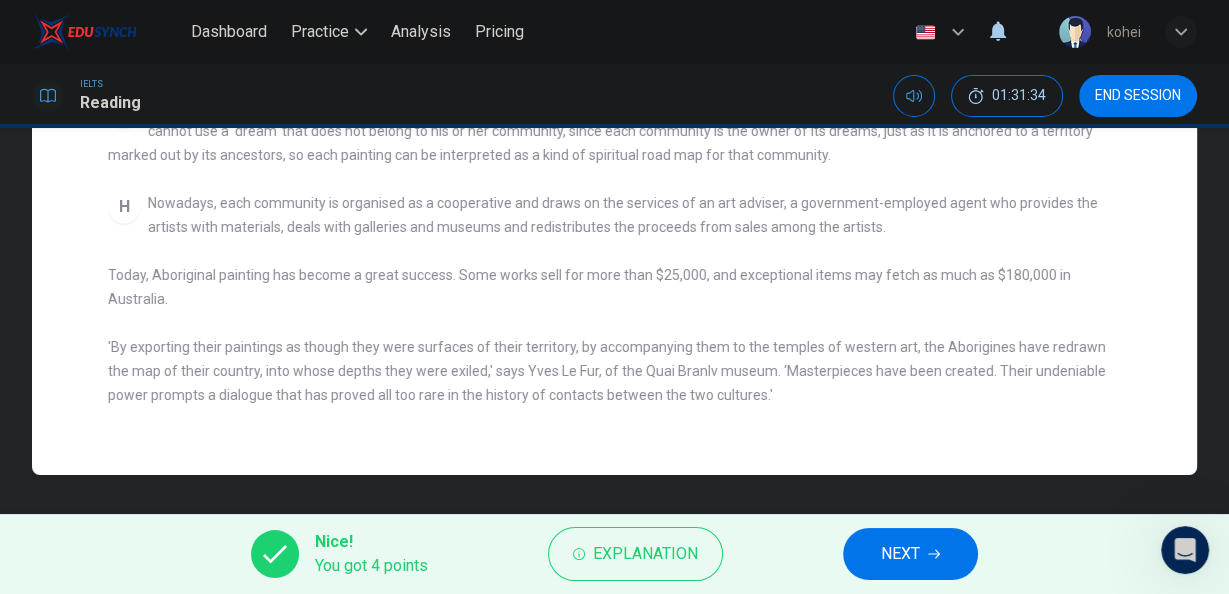 click on "CLICK TO ZOOM Click to Zoom A The works of Aboriginal artists are now much in demand throughout the world, and not just in Australia, where they are already fully recognised: the National Museum of Australia, which opened in [CITY] in [YEAR], designated 40% of its exhibition space to works by Aborigines. In Europe their art is being exhibited at a museum in [CITY], [COUNTRY], while the future Quai Branly museum in [CITY] - which will be devoted to arts and civilisations of Africa, Asia, Oceania and the Americas - plans to commission frescoes by artists from Australia. B C D E F G Each work is created individually, with a form peculiar to each artist, but it is created within and on behalf of a community who must approve it. An artist cannot use a 'dream' that does not belong to his or her community, since each community is the owner of its dreams, just as it is anchored to a territory marked out by its ancestors, so each painting can be interpreted as a kind of spiritual road map for that community. H" at bounding box center [628, 73] 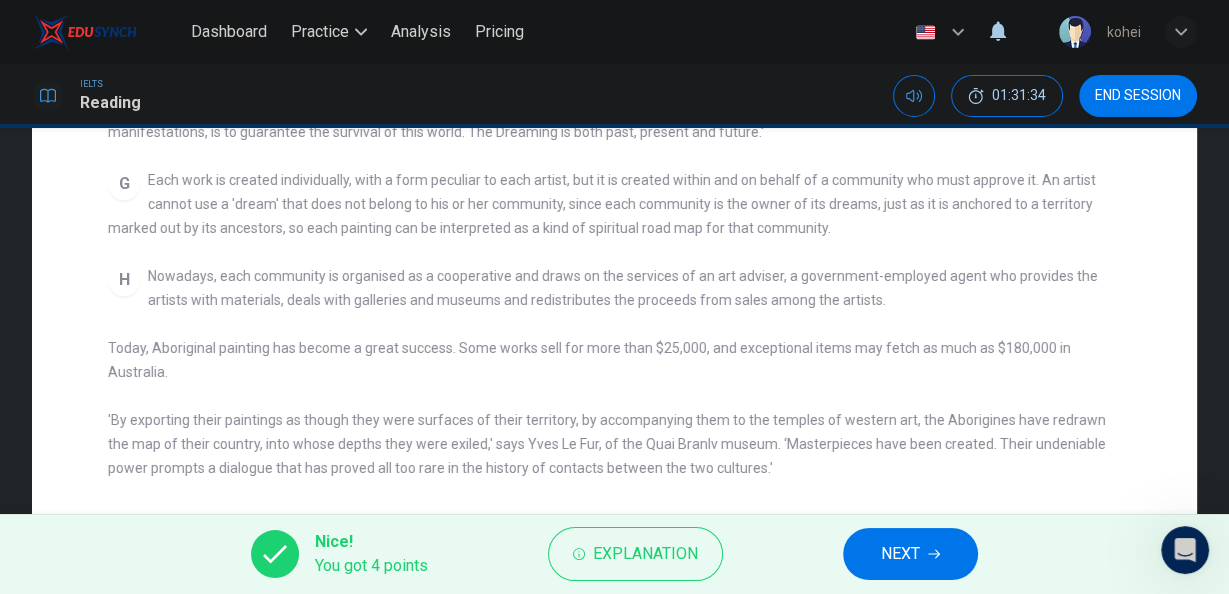scroll, scrollTop: 567, scrollLeft: 0, axis: vertical 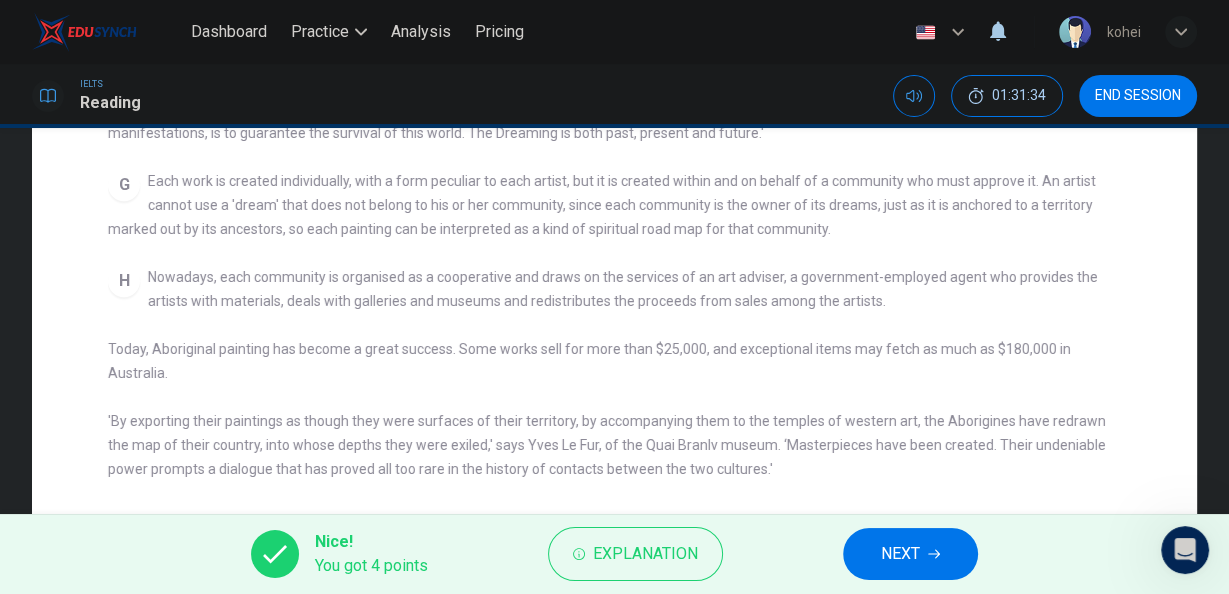 click on "NEXT" at bounding box center [910, 554] 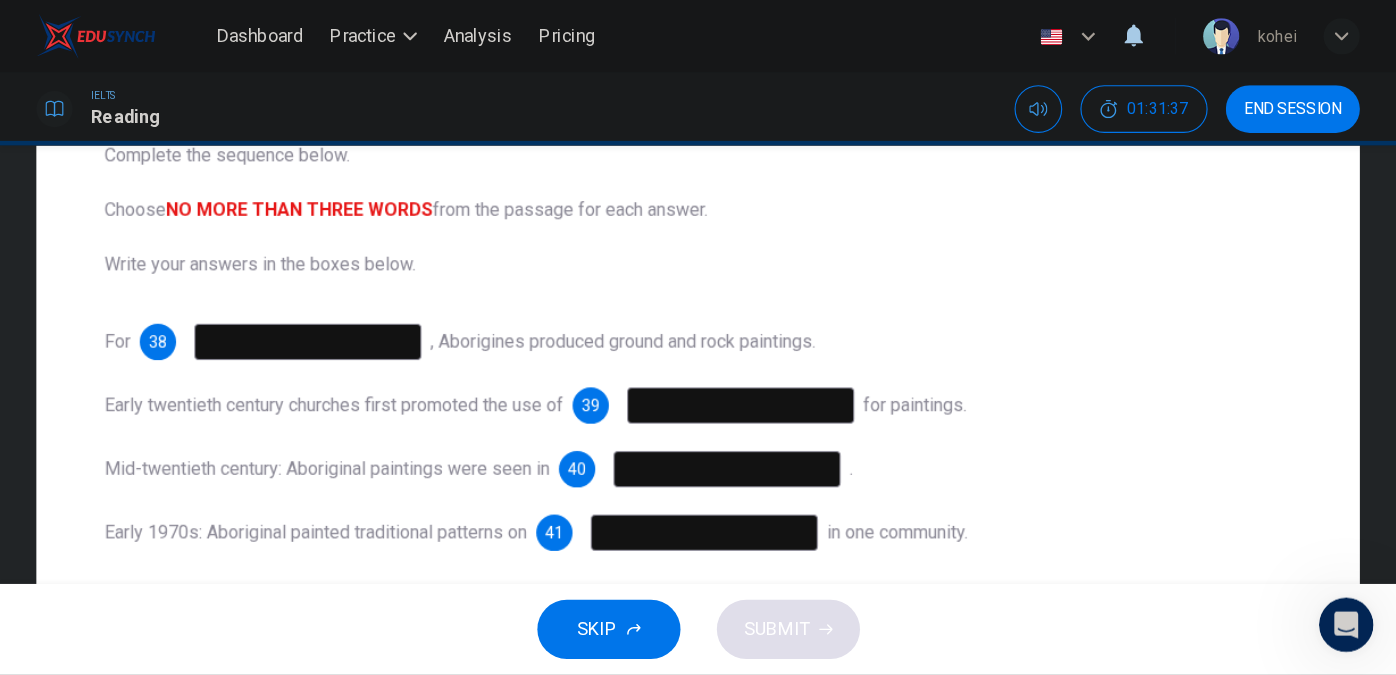 scroll, scrollTop: 0, scrollLeft: 0, axis: both 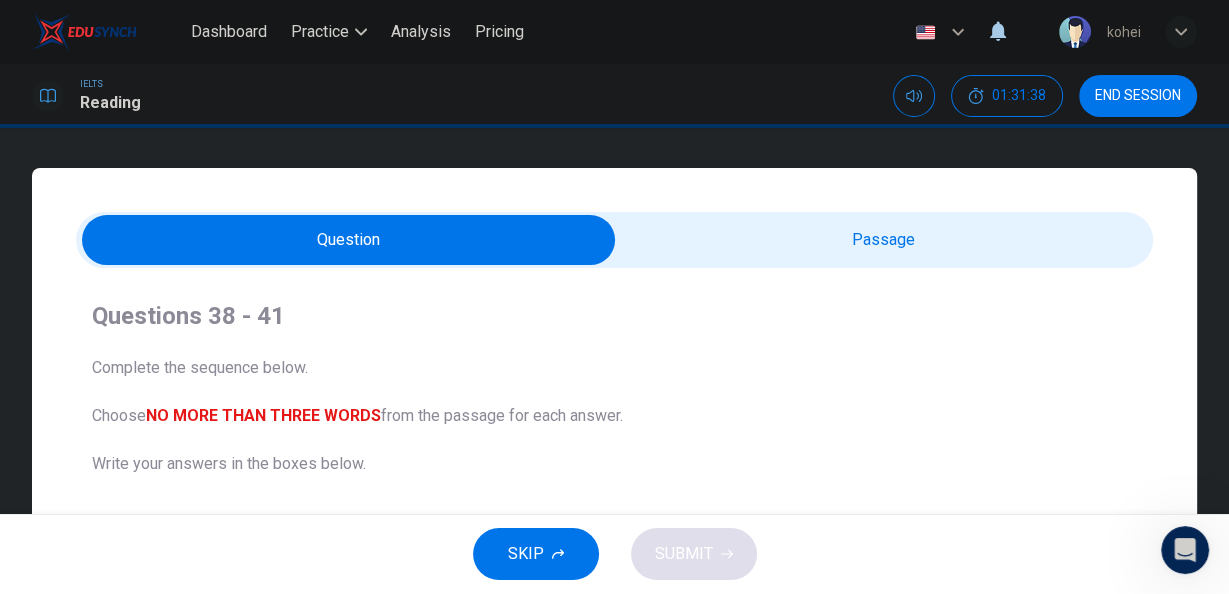 click at bounding box center (349, 240) 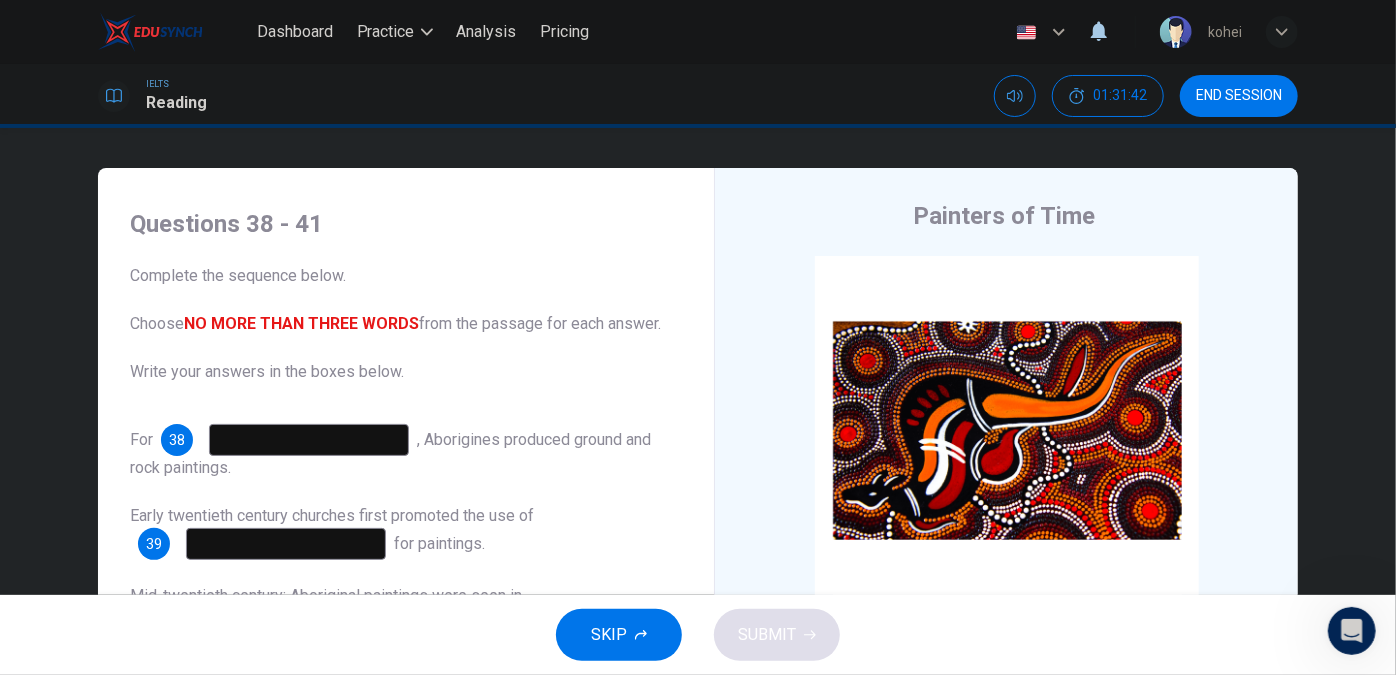 scroll, scrollTop: 303, scrollLeft: 0, axis: vertical 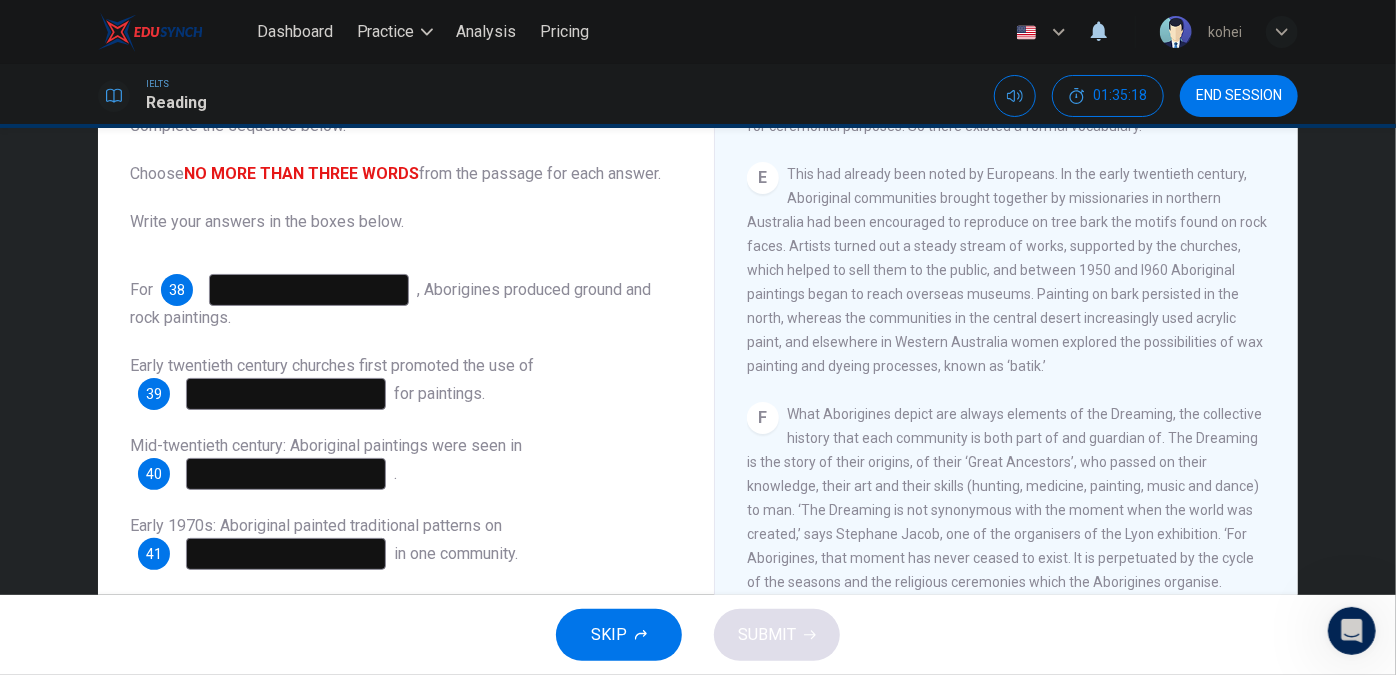 click at bounding box center [286, 474] 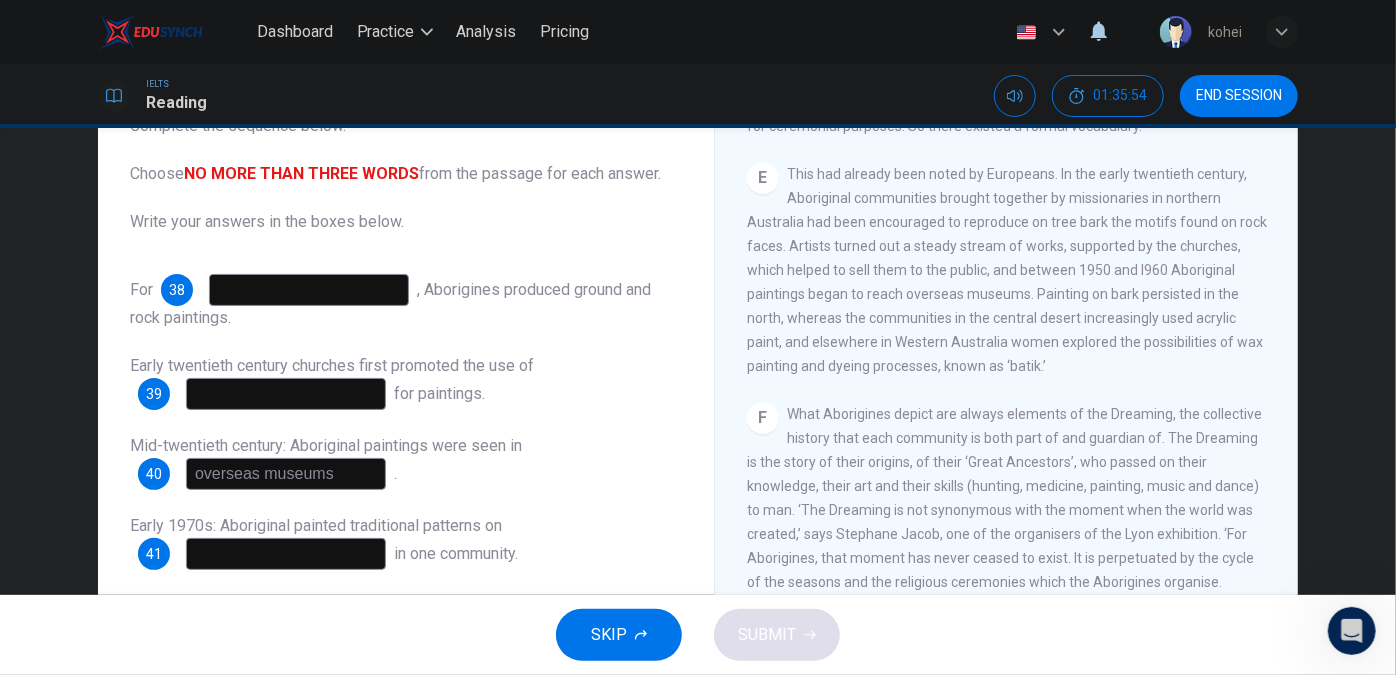 type on "overseas museums" 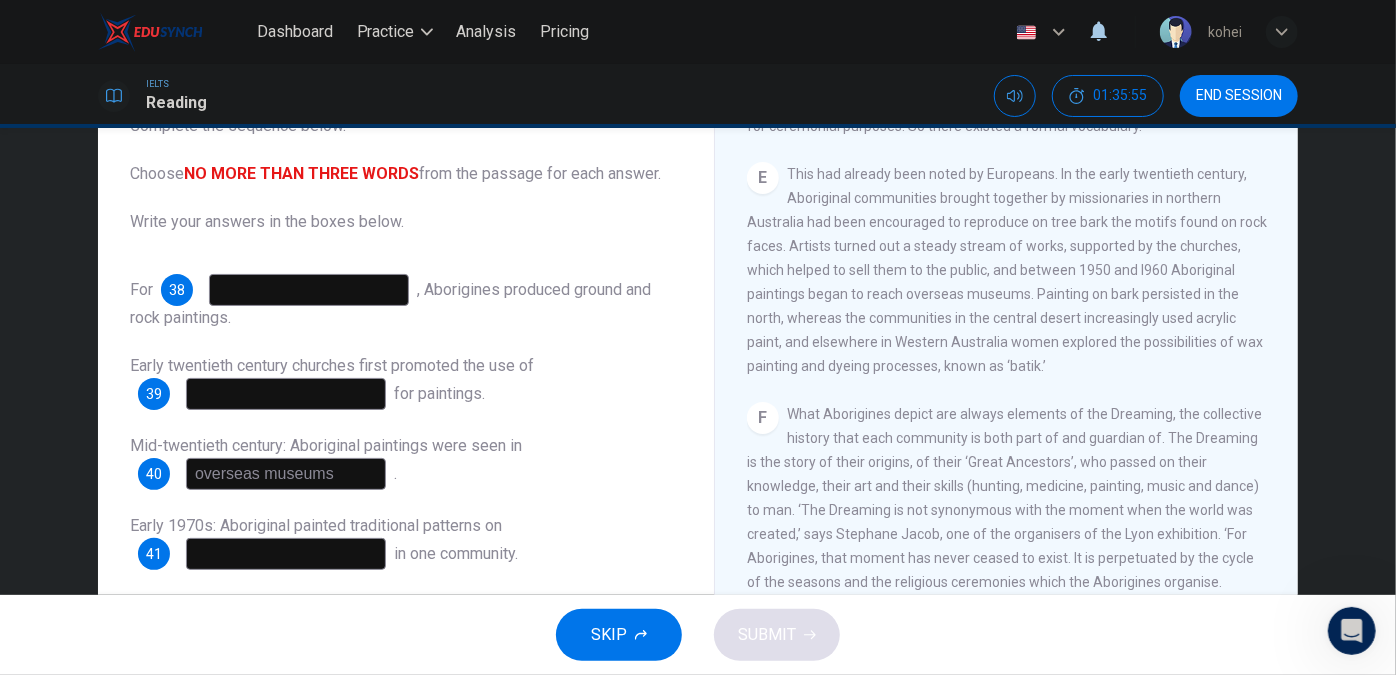 click on "CLICK TO ZOOM Click to Zoom A The works of Aboriginal artists are now much in demand throughout the world, and not just in Australia, where they are already fully recognised: the National Museum of Australia, which opened in [CITY] in [YEAR], designated 40% of its exhibition space to works by Aborigines. In Europe their art is being exhibited at a museum in [CITY], [COUNTRY], while the future Quai Branly museum in [CITY] - which will be devoted to arts and civilisations of Africa, Asia, Oceania and the Americas - plans to commission frescoes by artists from Australia. B C D E F G Each work is created individually, with a form peculiar to each artist, but it is created within and on behalf of a community who must approve it. An artist cannot use a 'dream' that does not belong to his or her community, since each community is the owner of its dreams, just as it is anchored to a territory marked out by its ancestors, so each painting can be interpreted as a kind of spiritual road map for that community. H" at bounding box center [1020, 409] 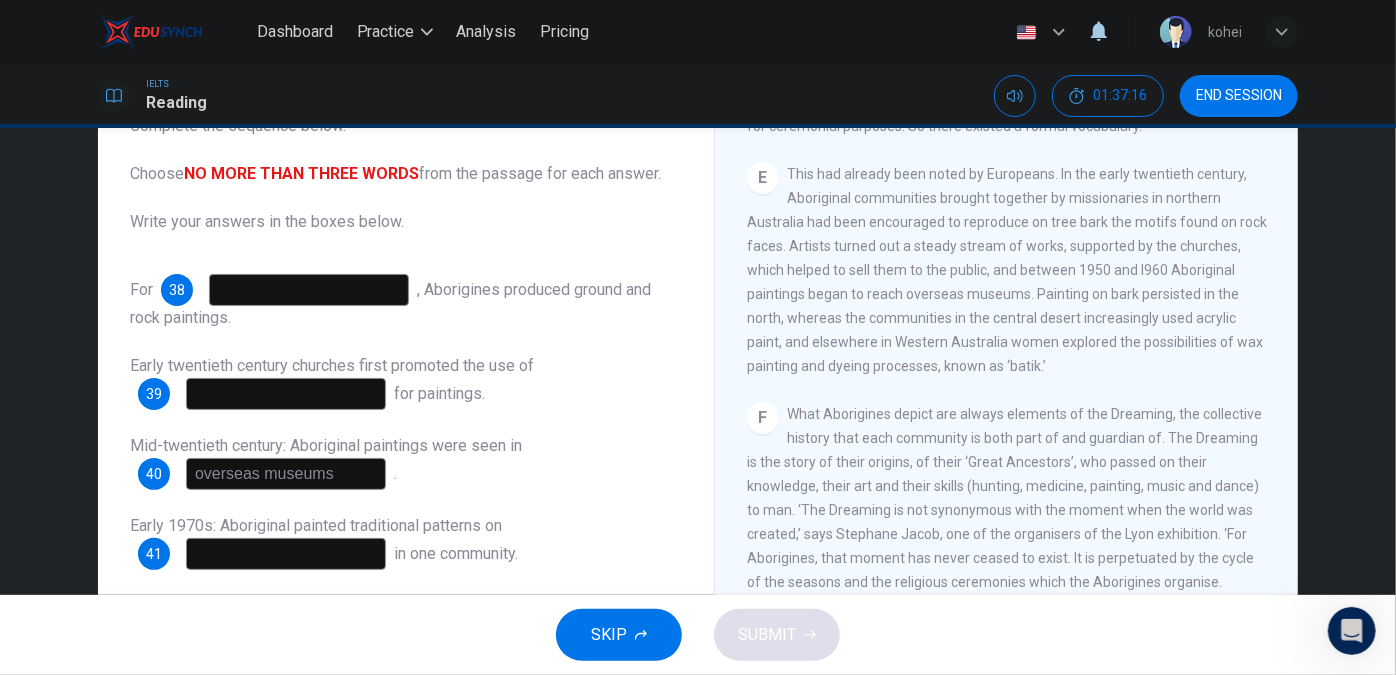 click at bounding box center (286, 394) 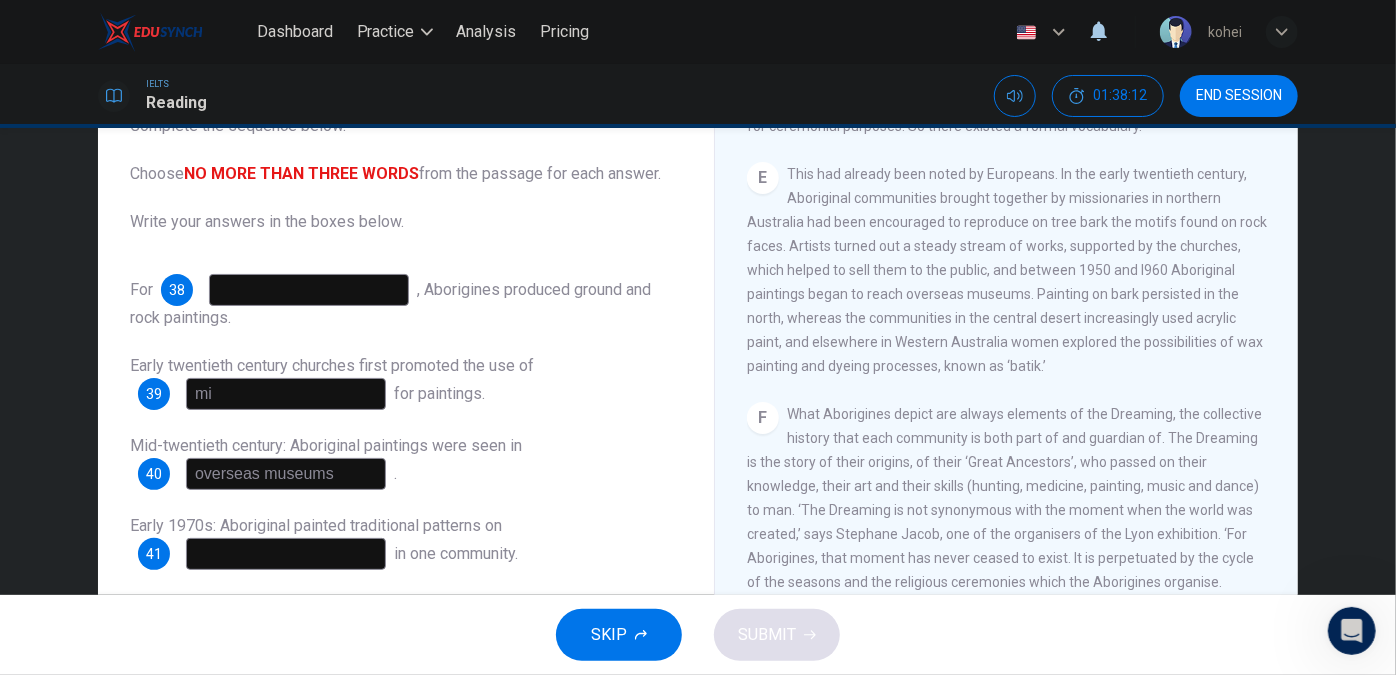 type on "m" 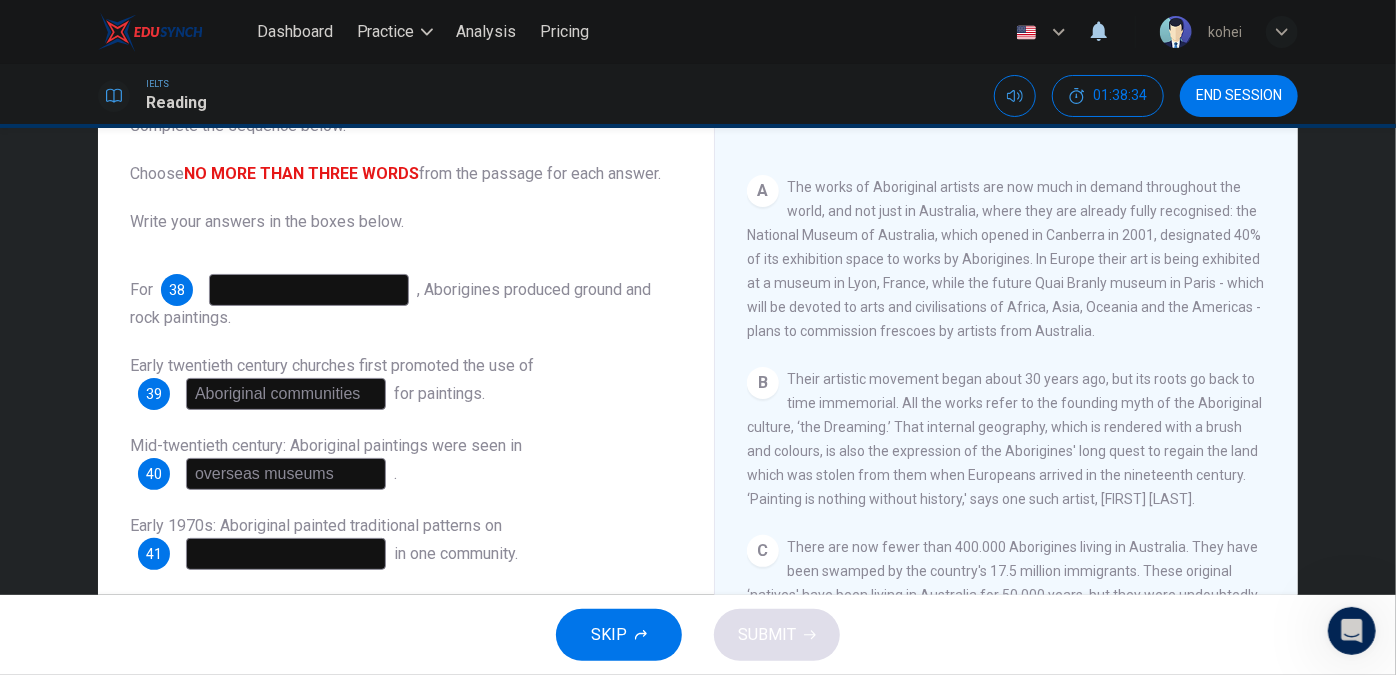 scroll, scrollTop: 325, scrollLeft: 0, axis: vertical 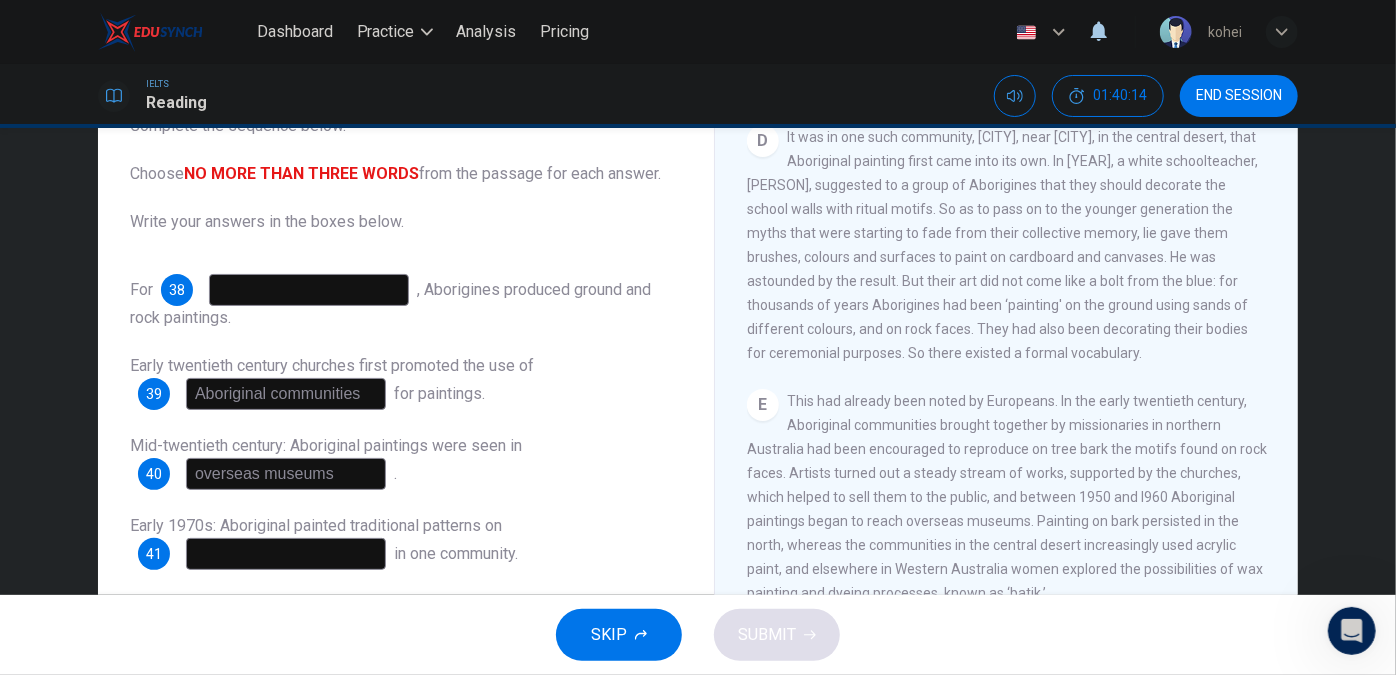 type on "Aboriginal communities" 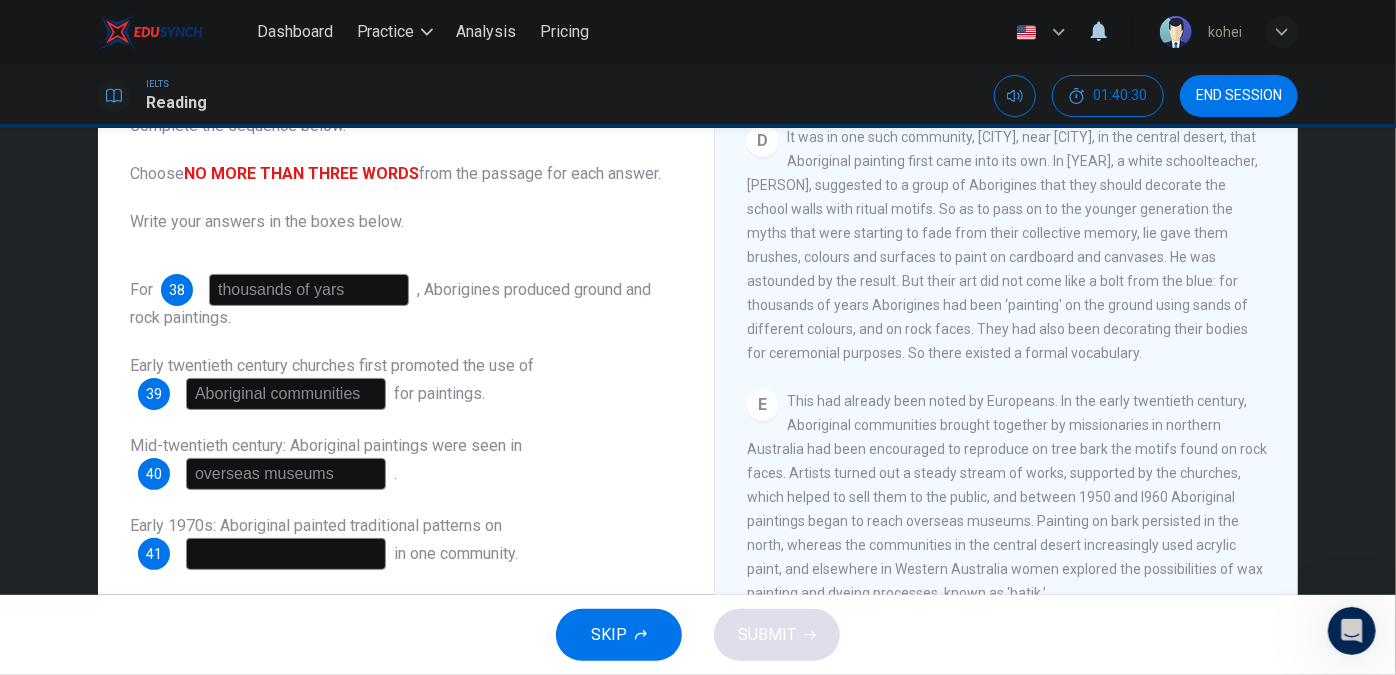 scroll, scrollTop: 308, scrollLeft: 0, axis: vertical 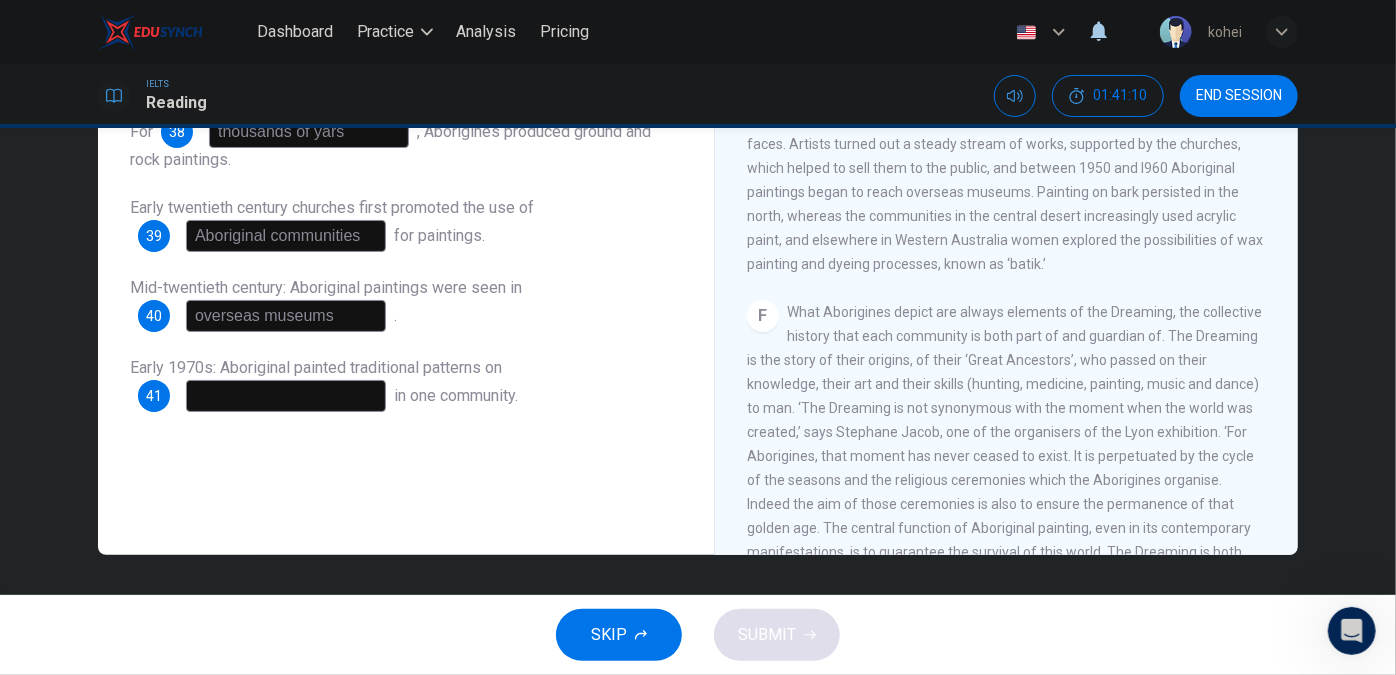 type on "thousands of yars" 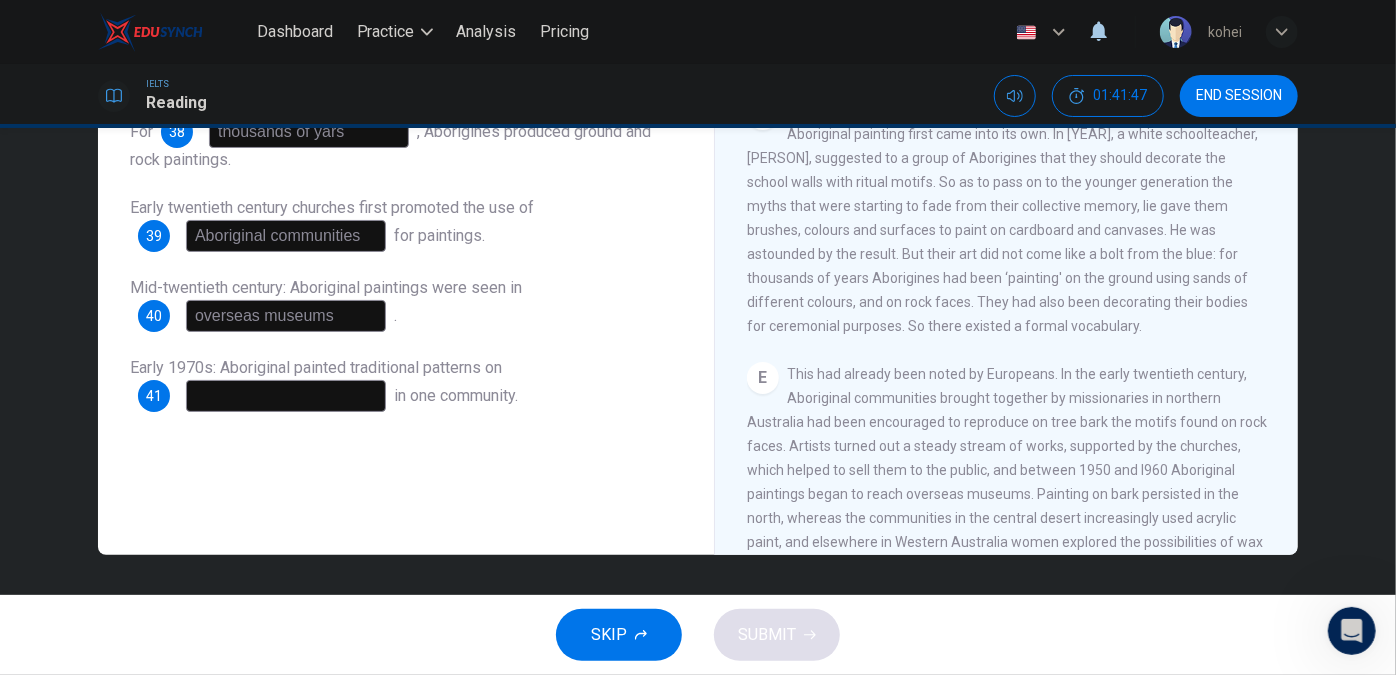 scroll, scrollTop: 823, scrollLeft: 0, axis: vertical 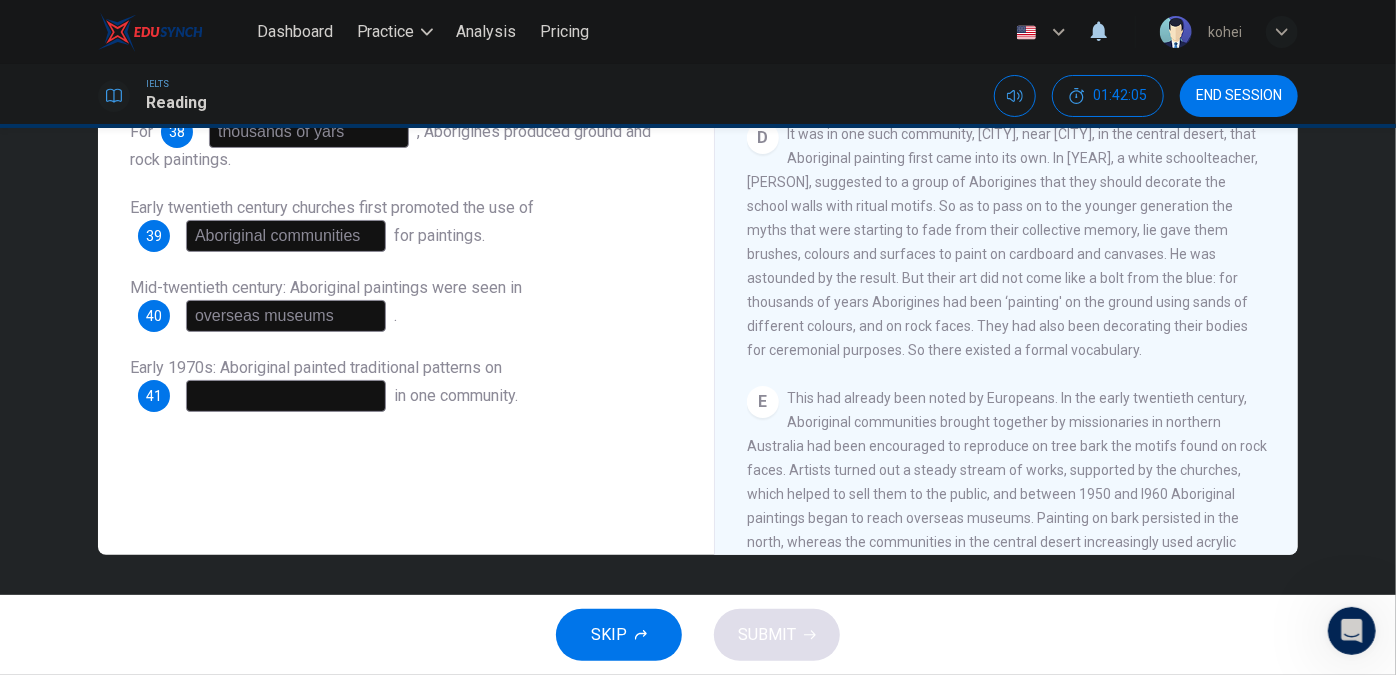 click at bounding box center (286, 396) 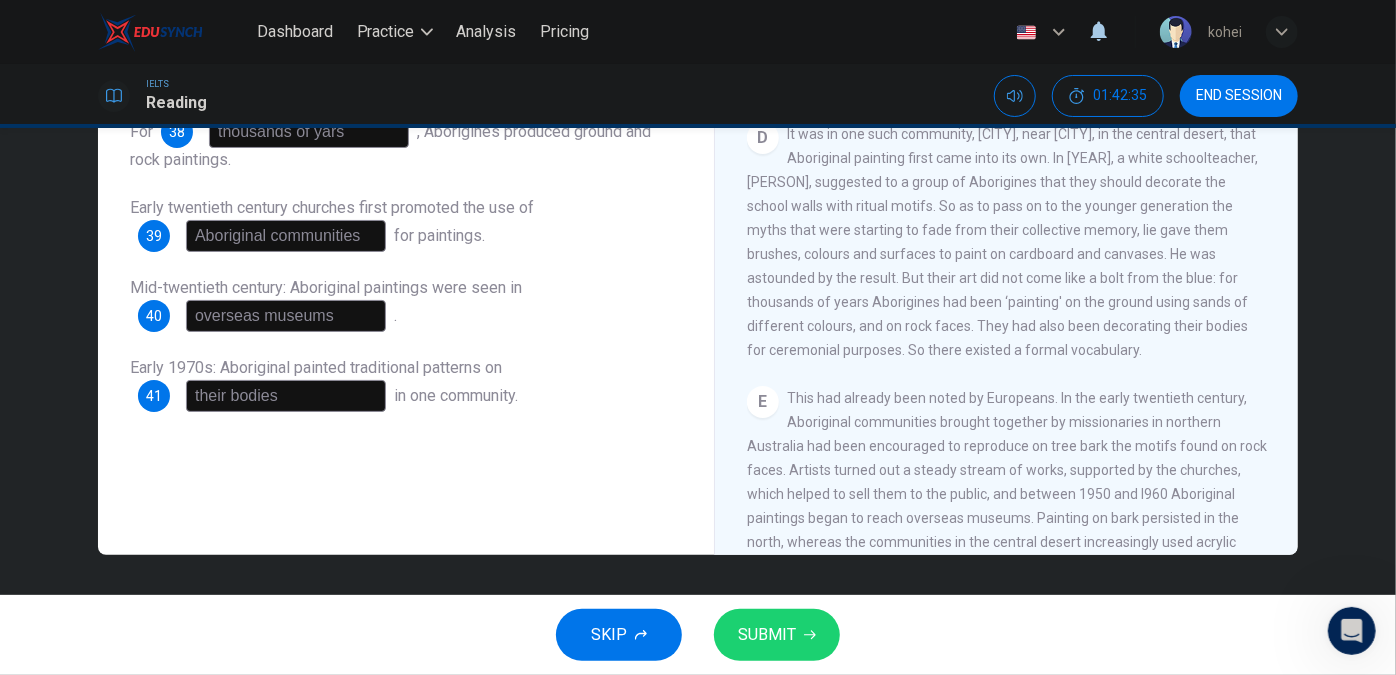 click on "in one community." at bounding box center (456, 395) 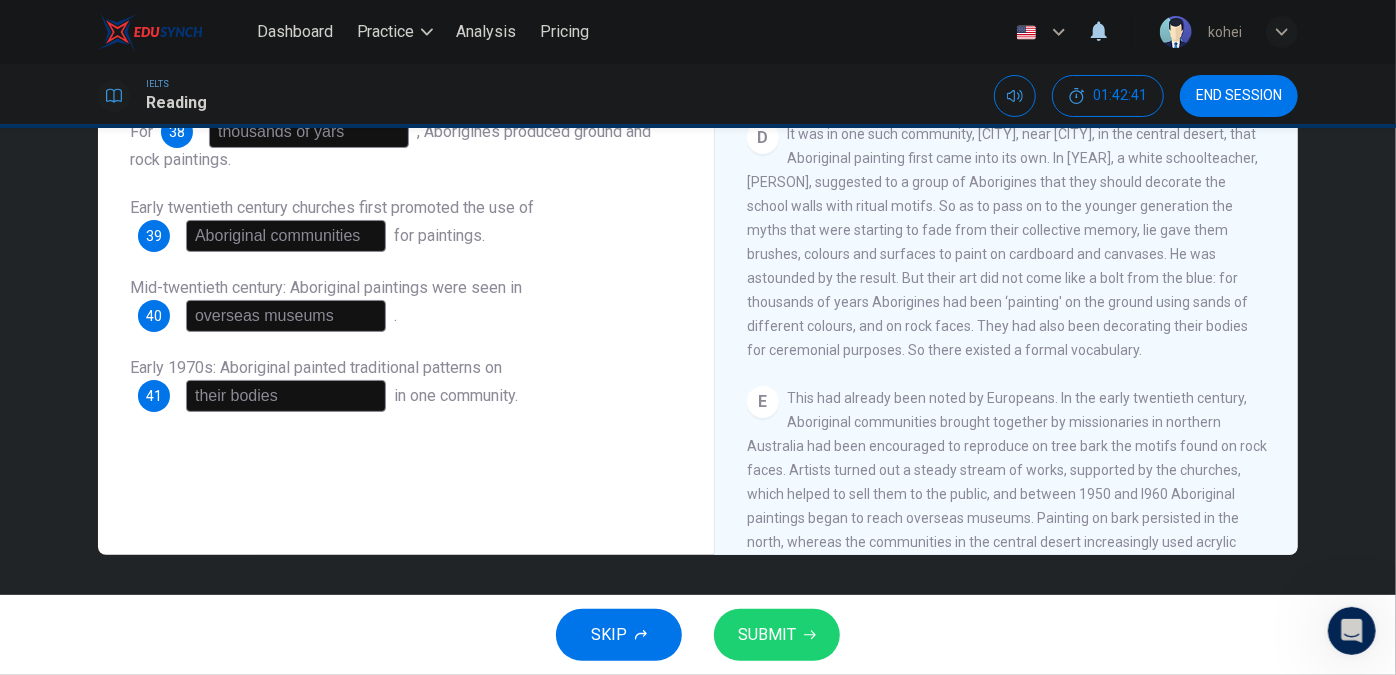 click on "their bodies" at bounding box center [286, 396] 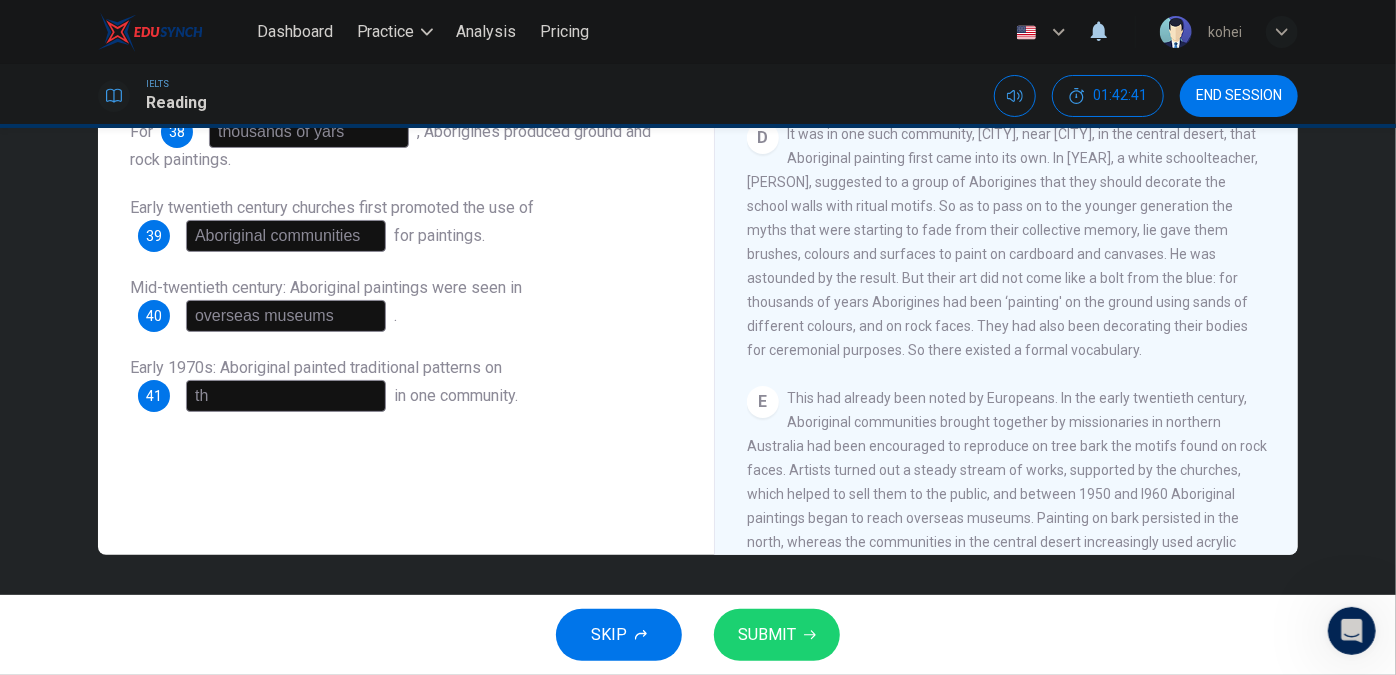 type on "t" 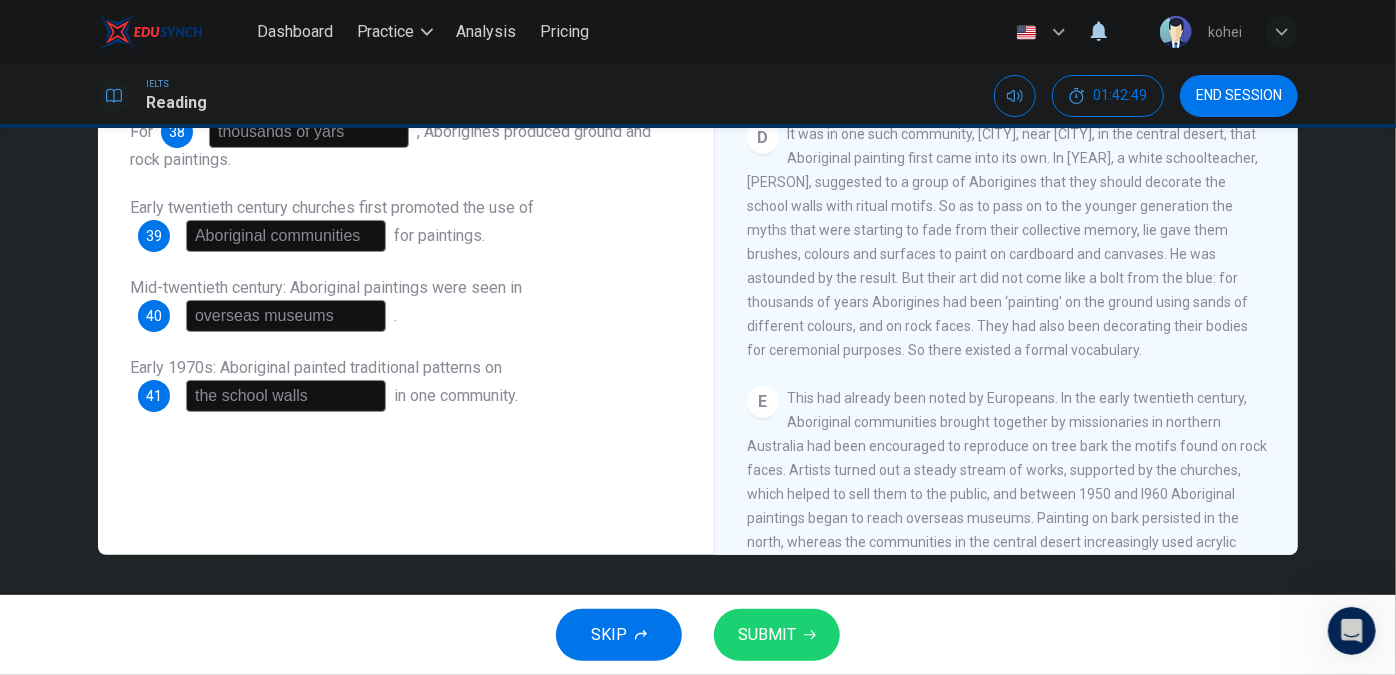 type on "the school walls" 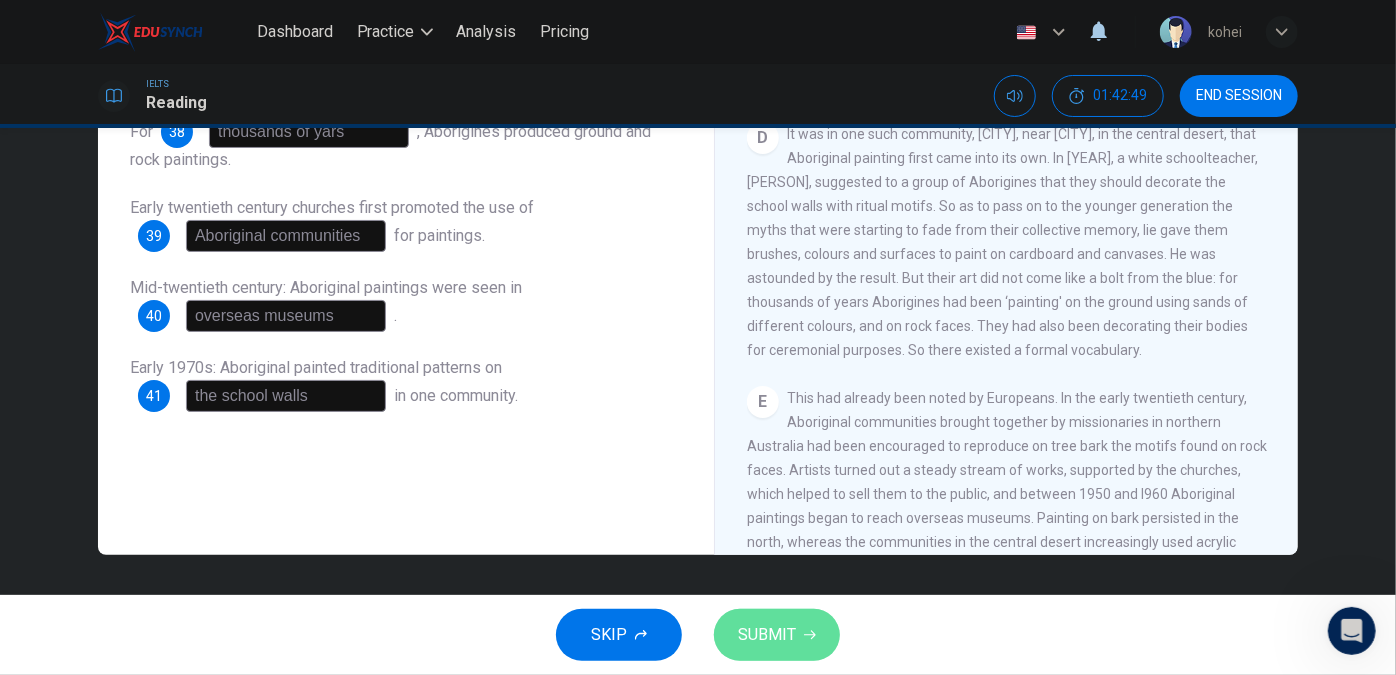 click on "SUBMIT" at bounding box center [767, 635] 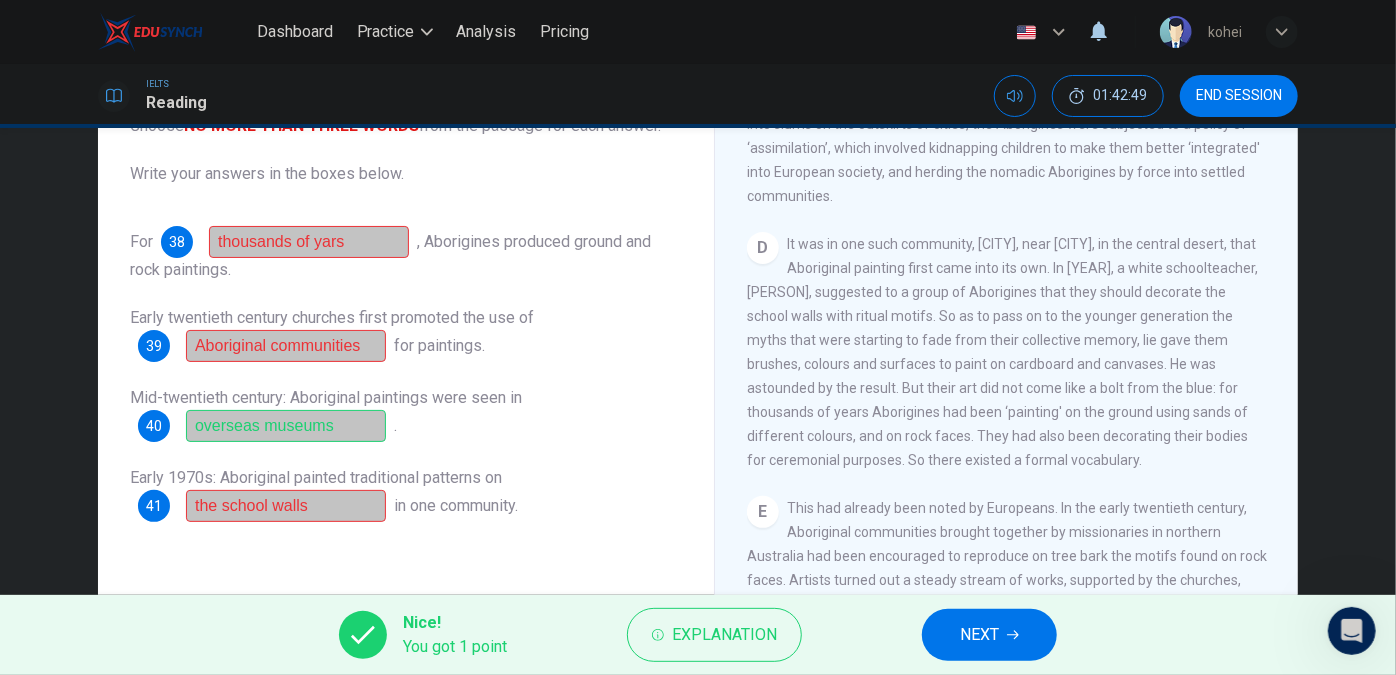 scroll, scrollTop: 209, scrollLeft: 0, axis: vertical 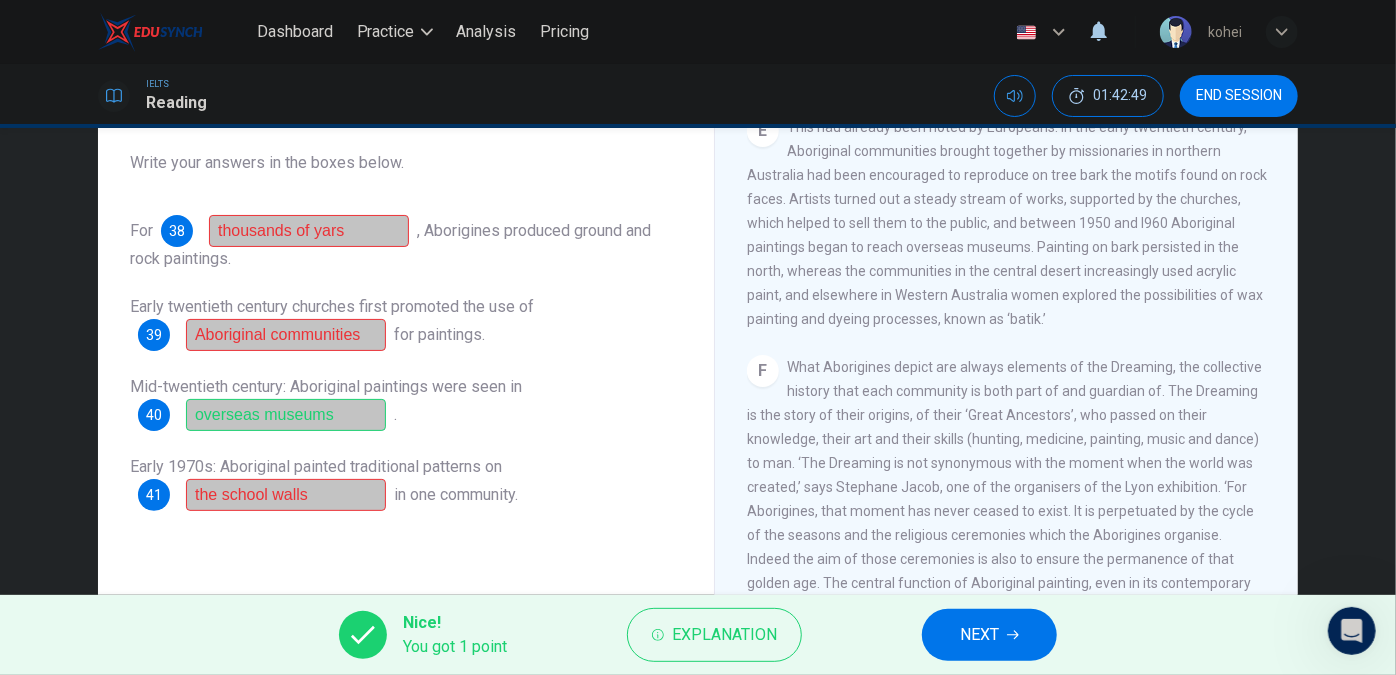 click on "NEXT" at bounding box center (989, 635) 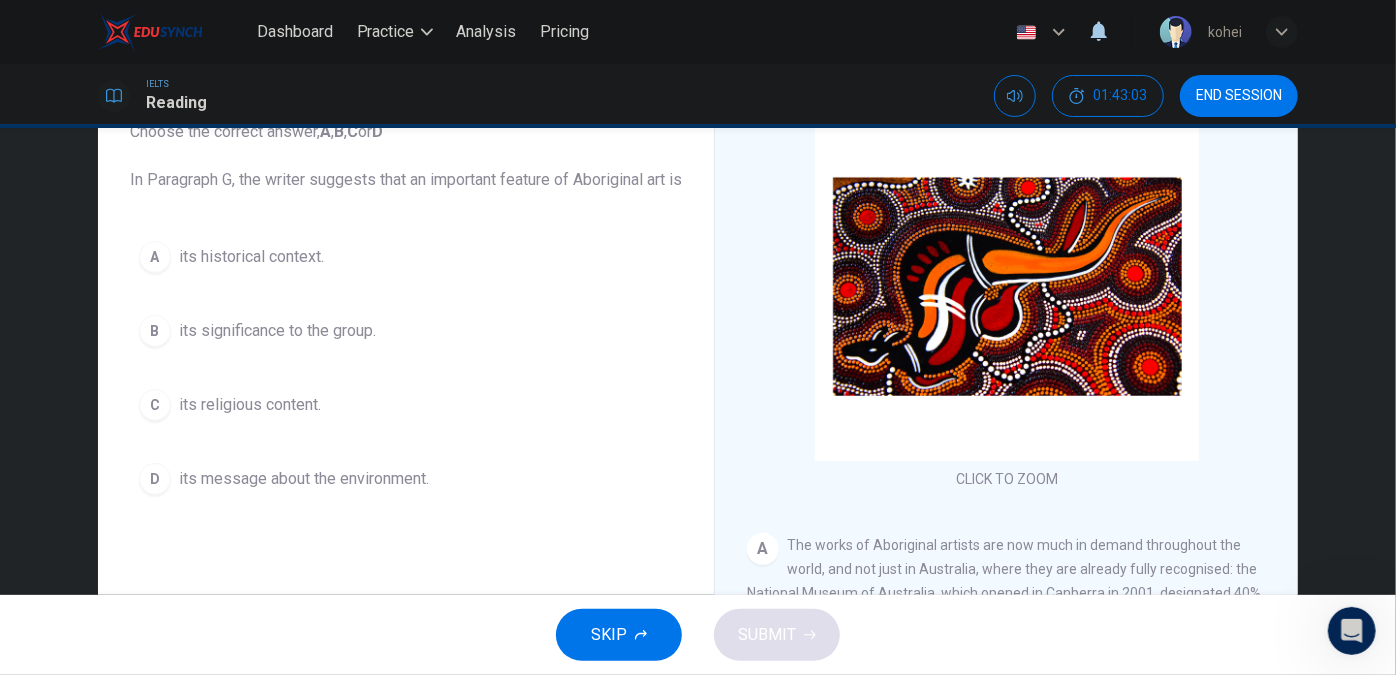 scroll, scrollTop: 145, scrollLeft: 0, axis: vertical 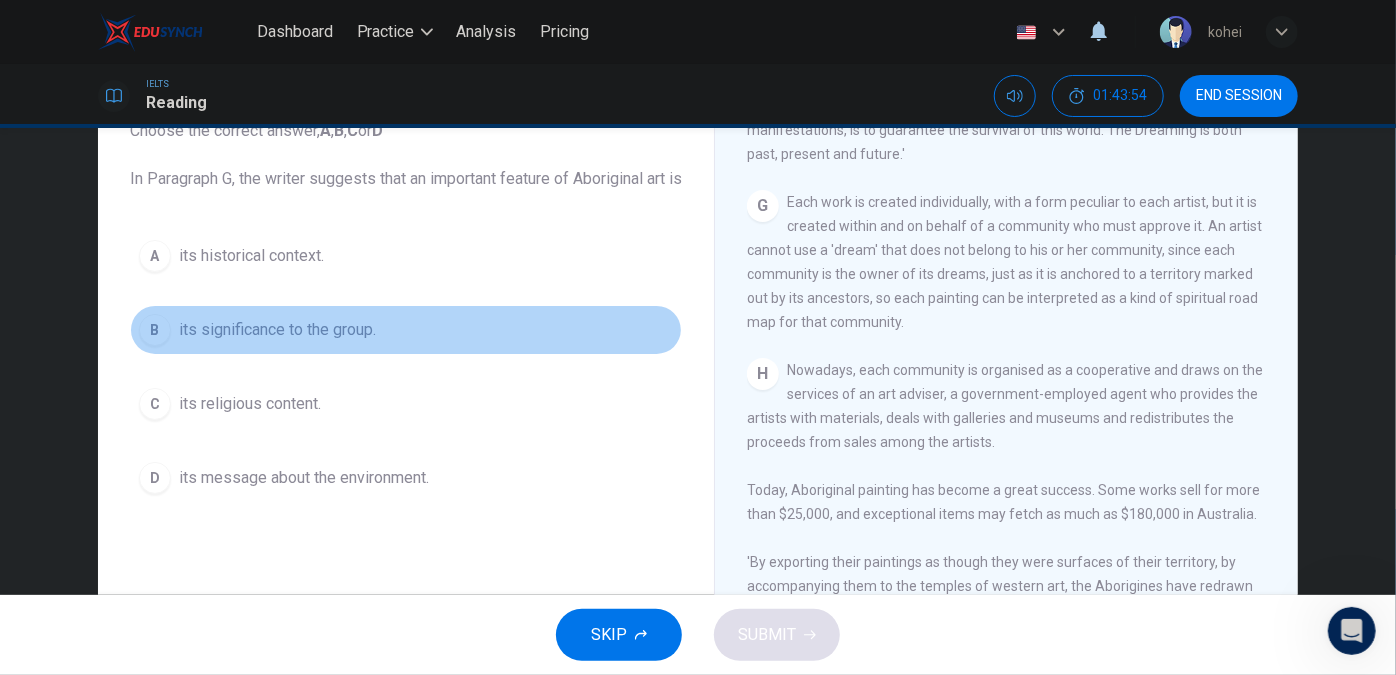 click on "B" at bounding box center [155, 330] 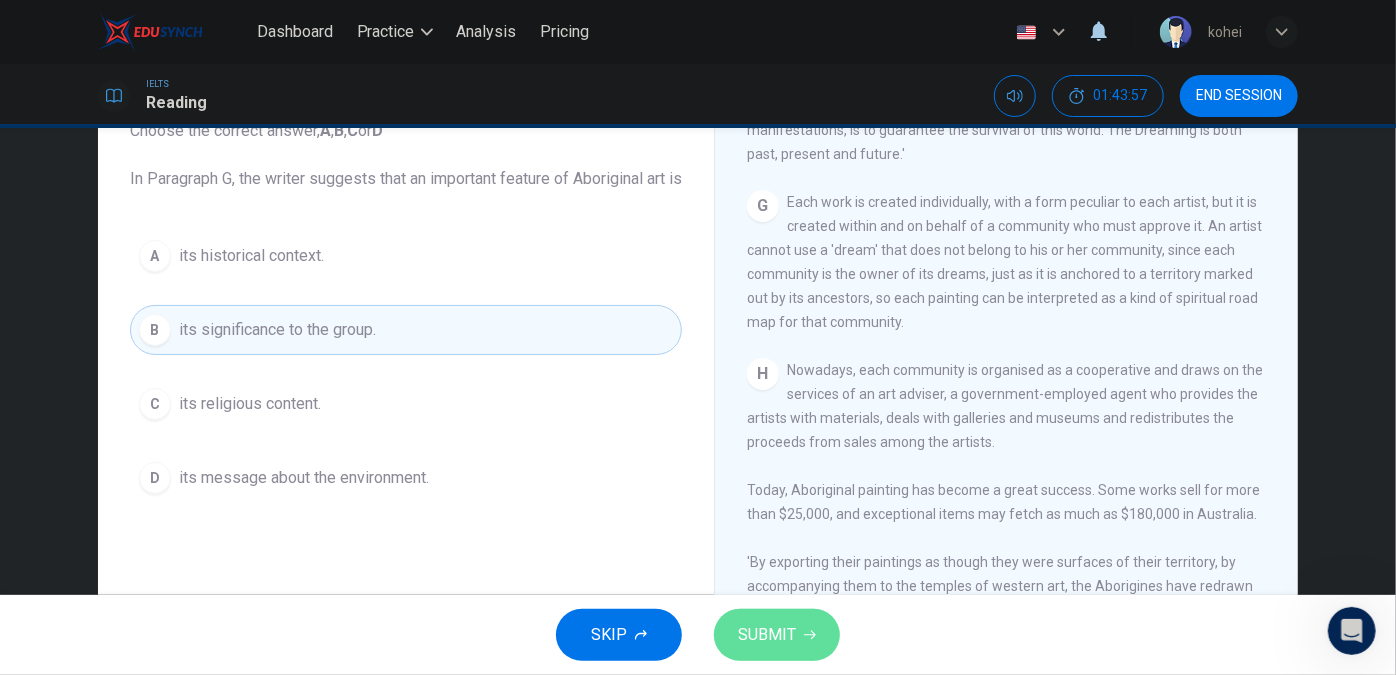 click on "SUBMIT" at bounding box center (767, 635) 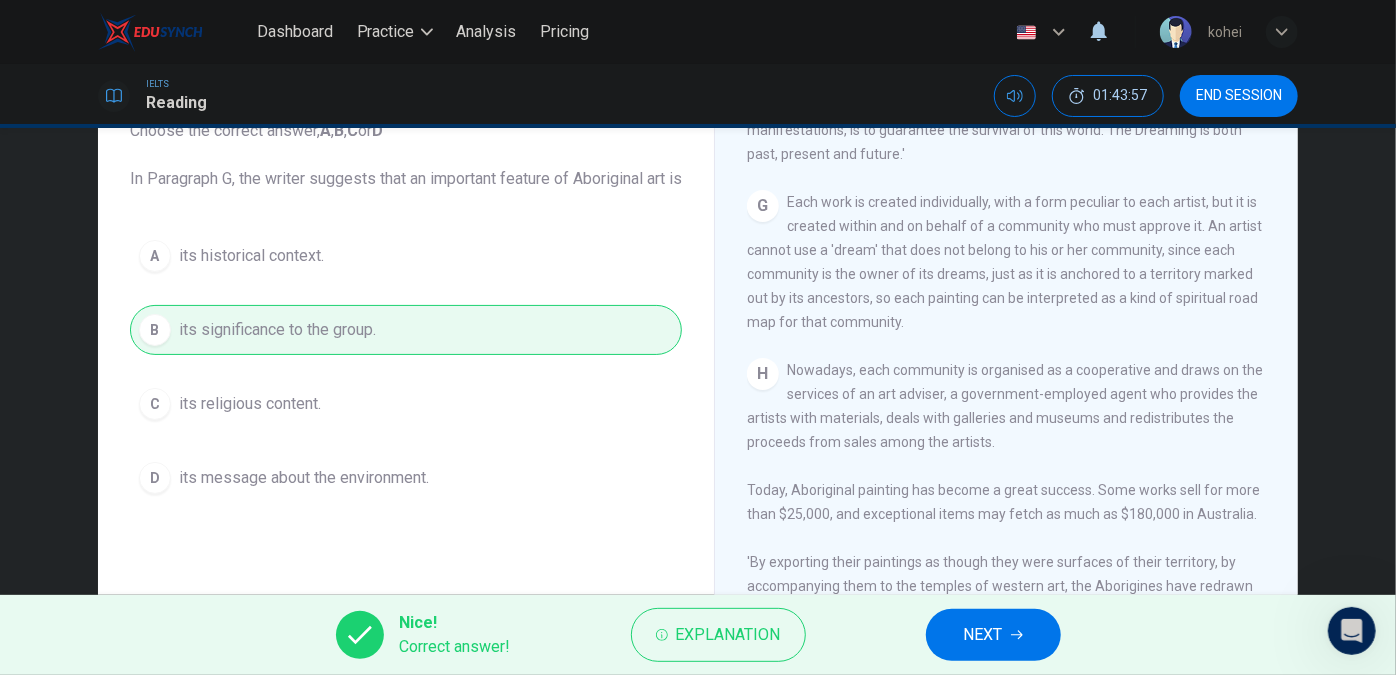 click on "NEXT" at bounding box center (993, 635) 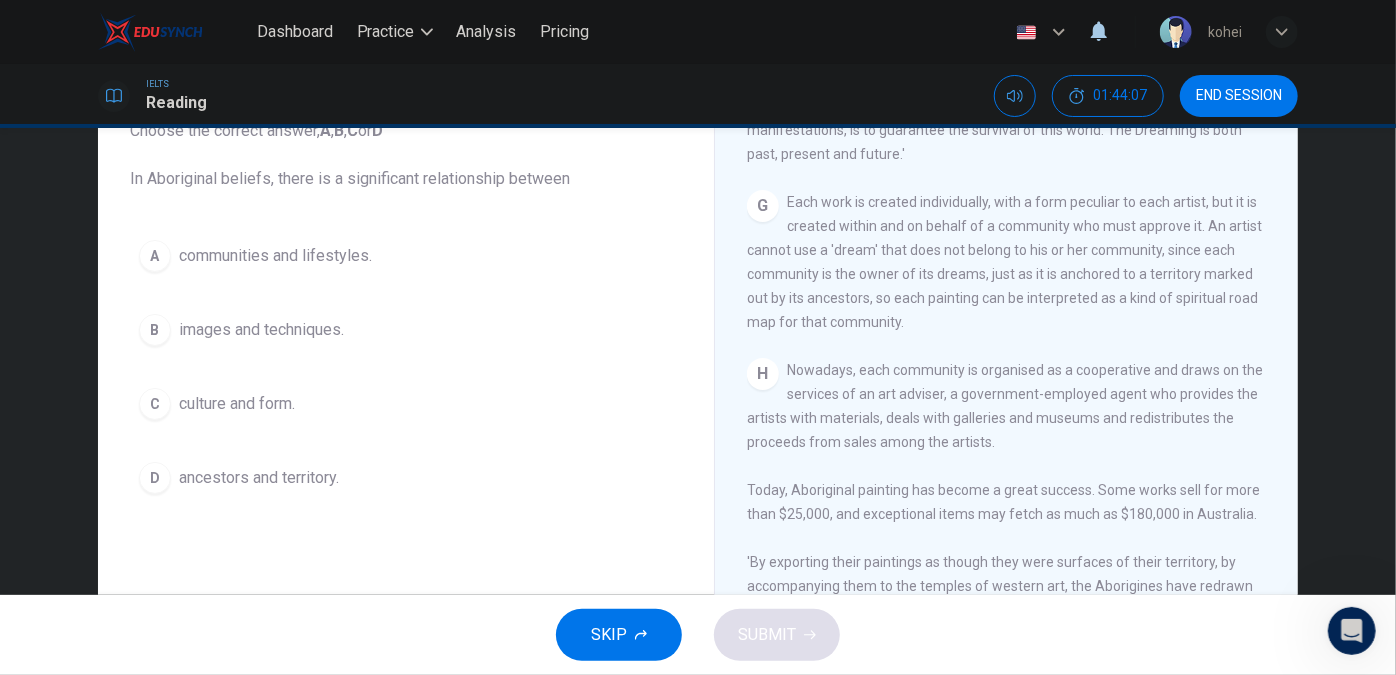 scroll, scrollTop: 0, scrollLeft: 0, axis: both 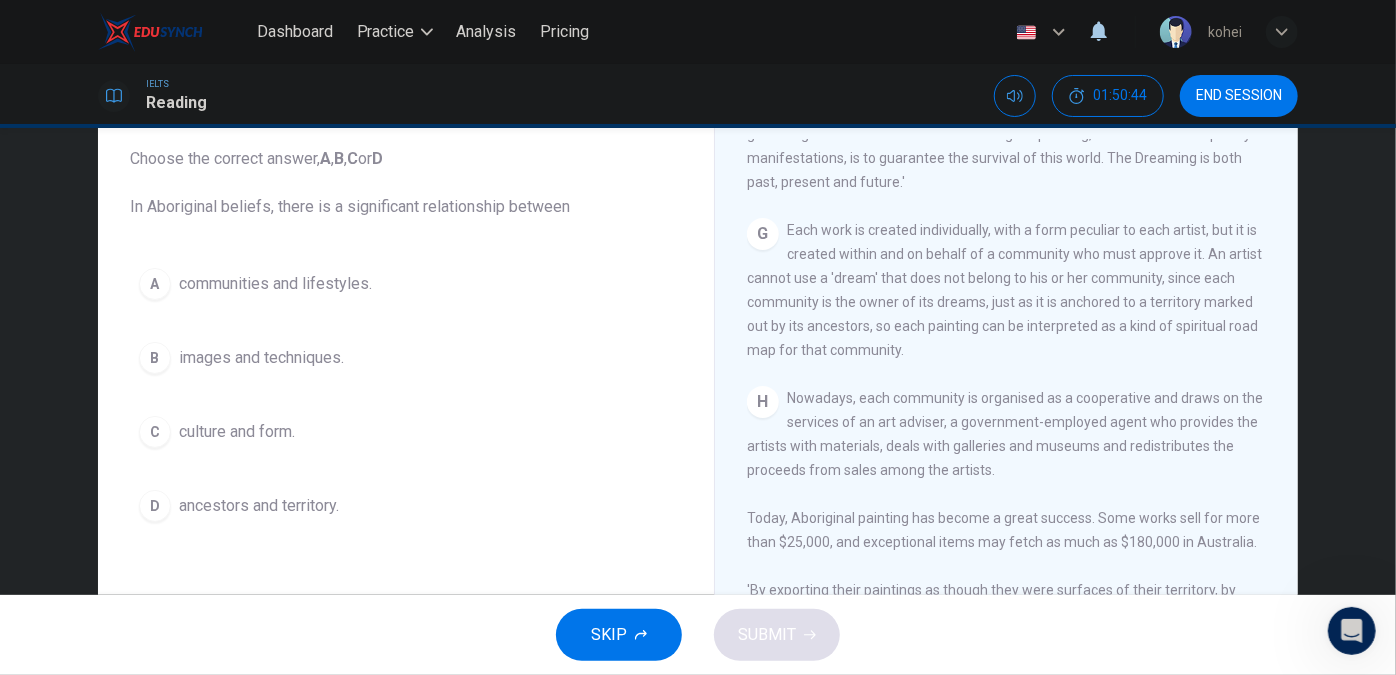 click on "ancestors and territory." at bounding box center [259, 506] 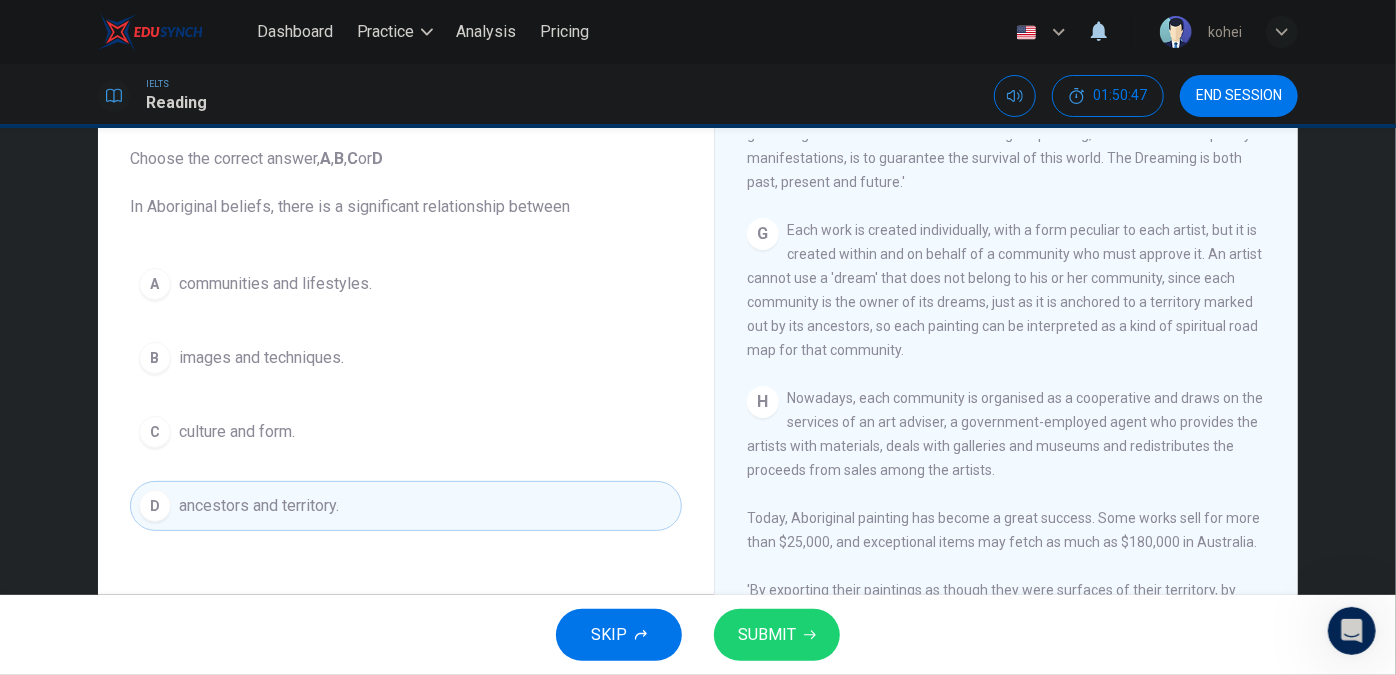 click on "SUBMIT" at bounding box center [767, 635] 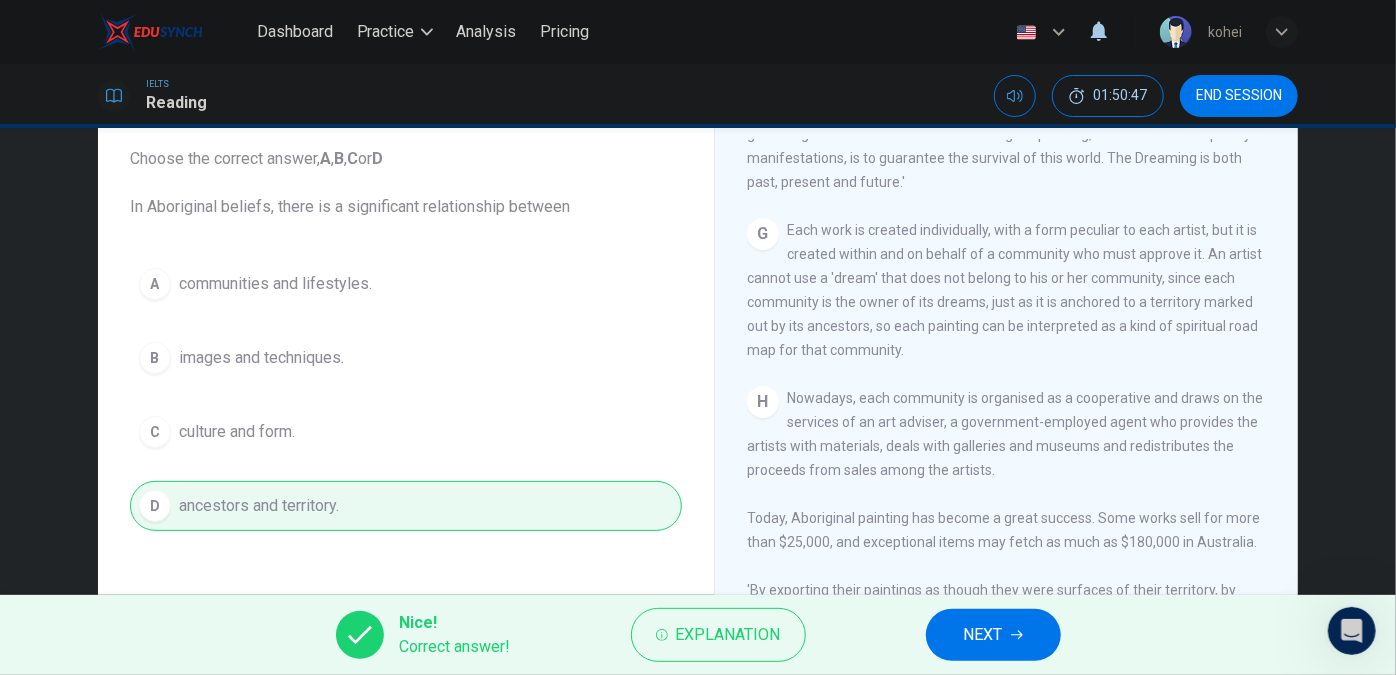 click on "NEXT" at bounding box center (983, 635) 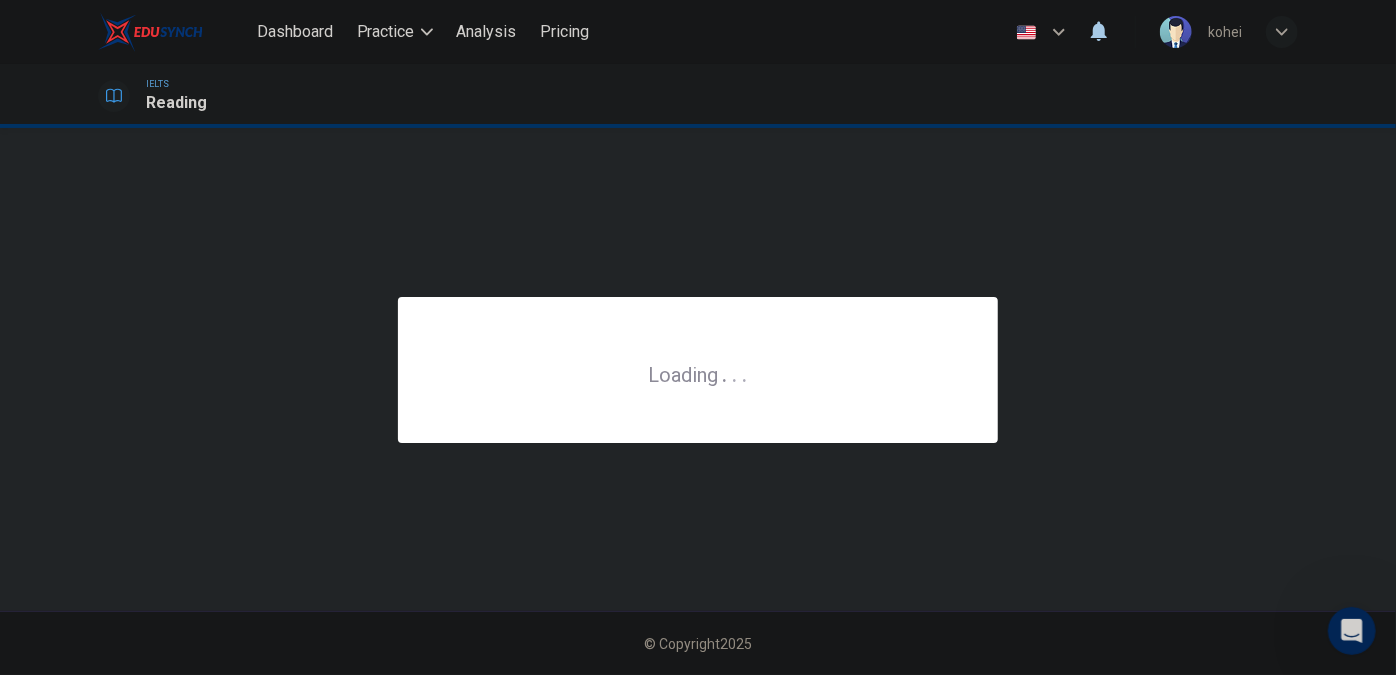 scroll, scrollTop: 0, scrollLeft: 0, axis: both 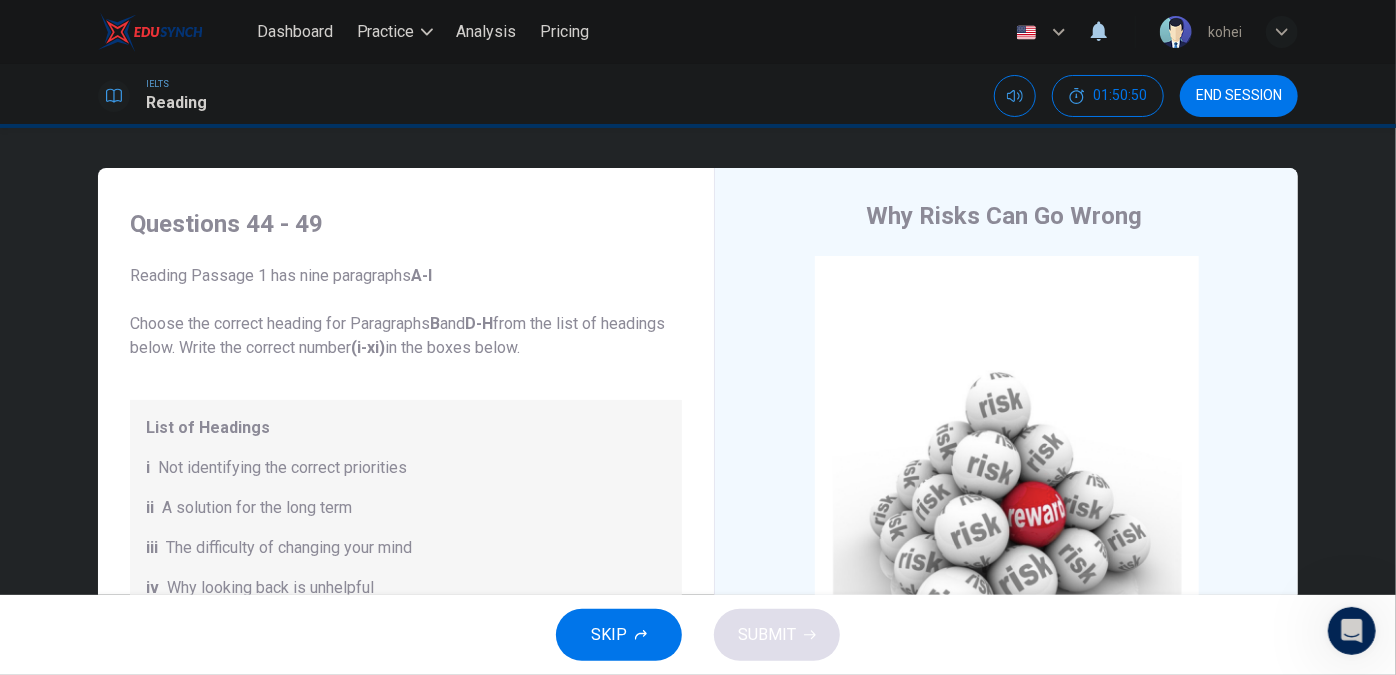 click on "END SESSION" at bounding box center [1239, 96] 